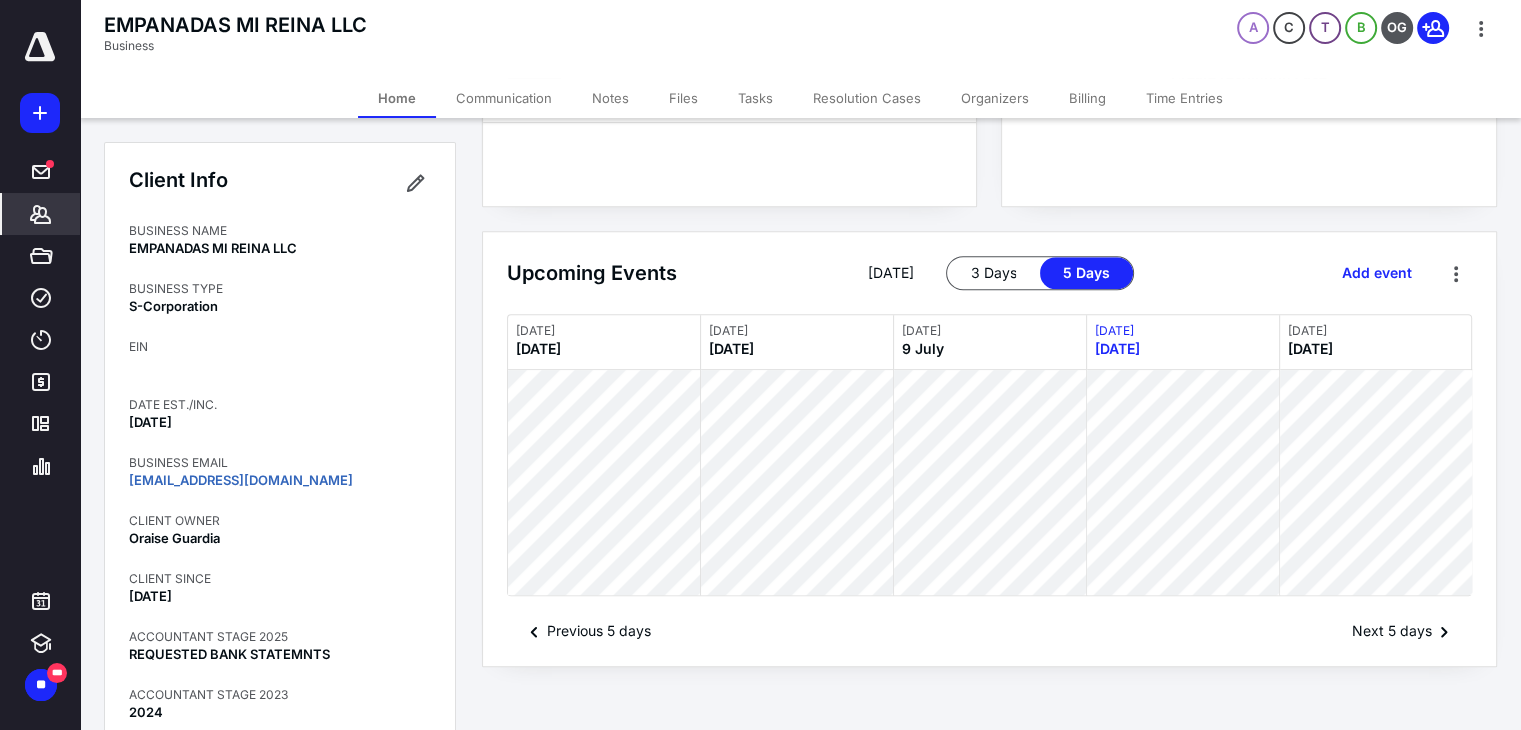 scroll, scrollTop: 0, scrollLeft: 0, axis: both 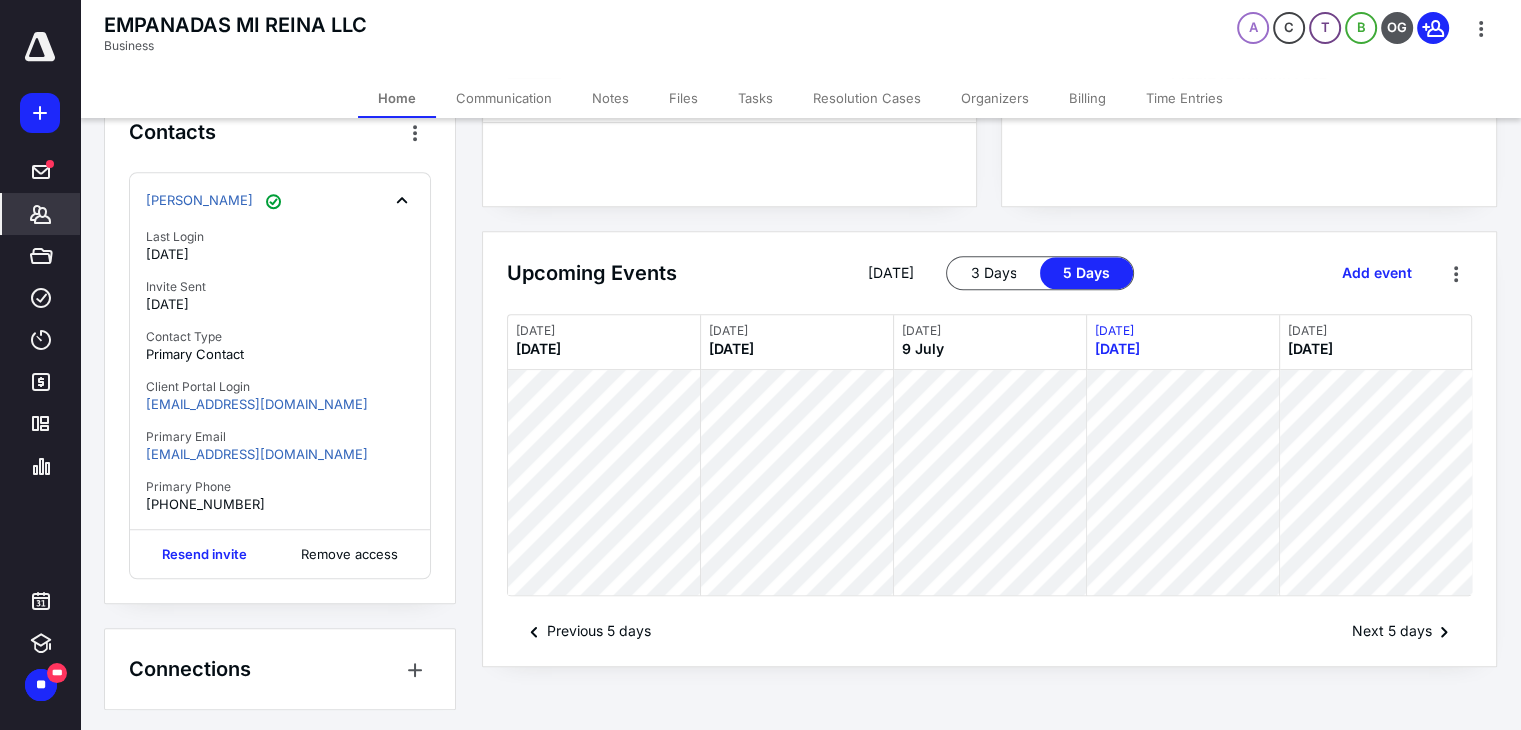 click on "Billing" at bounding box center (1087, 98) 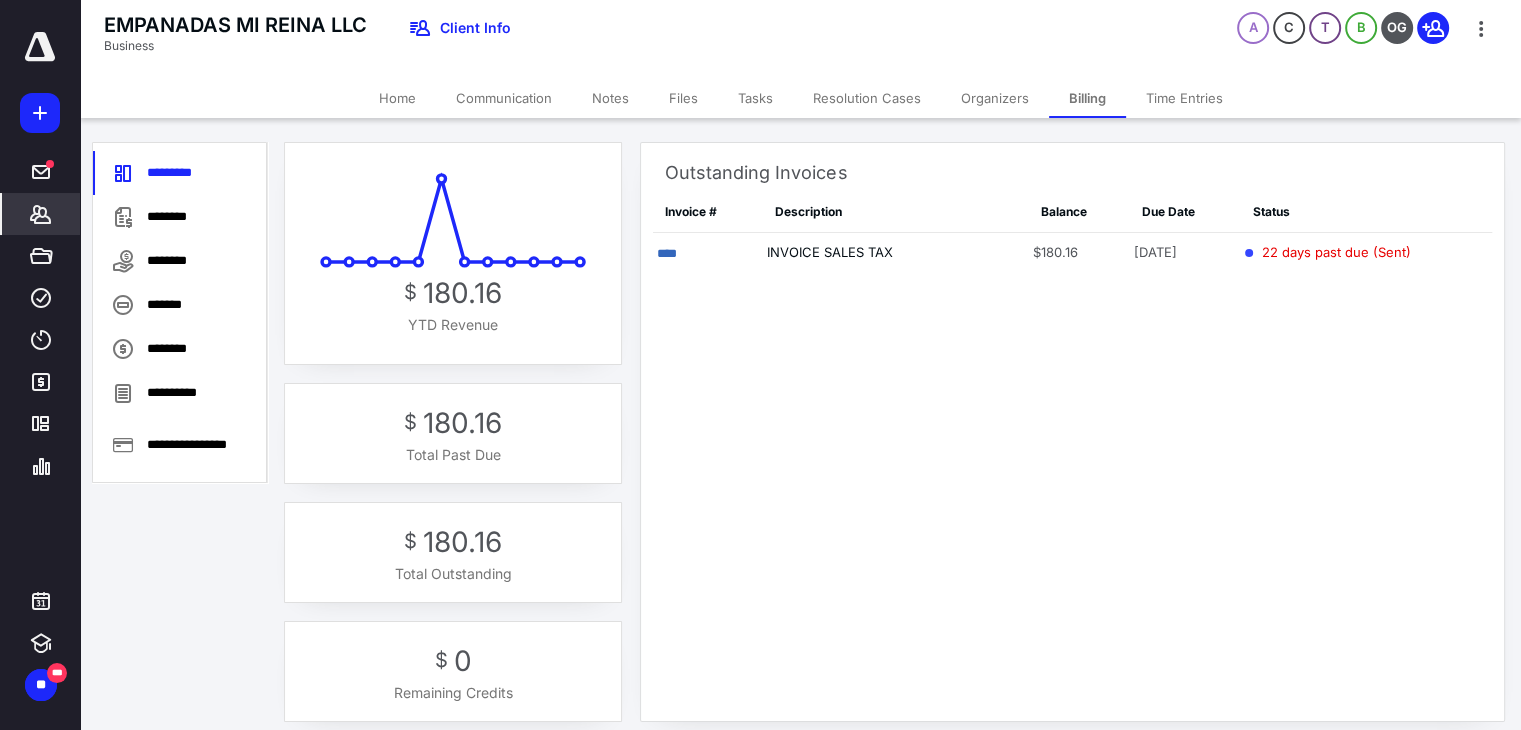 click on "****" at bounding box center (708, 253) 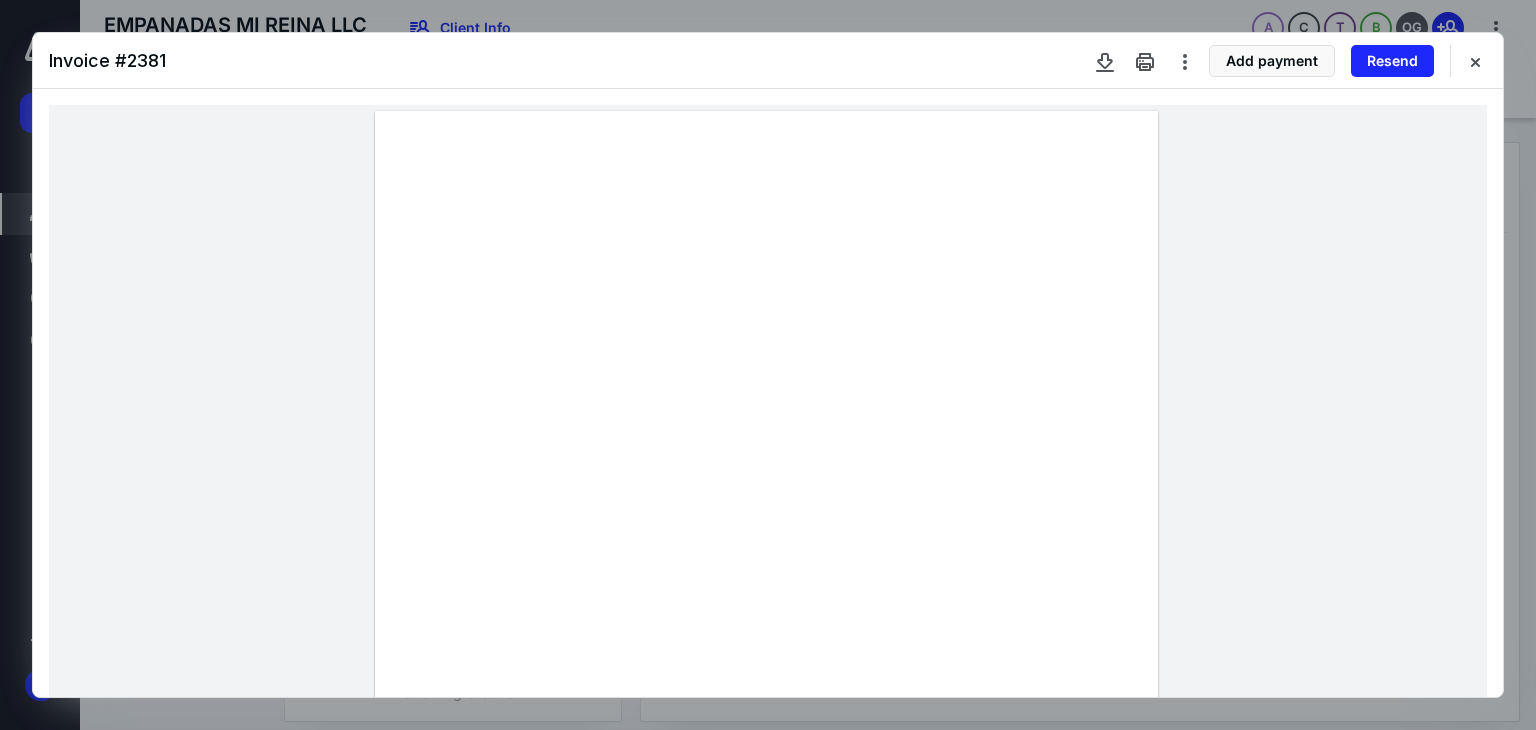 click at bounding box center (1475, 61) 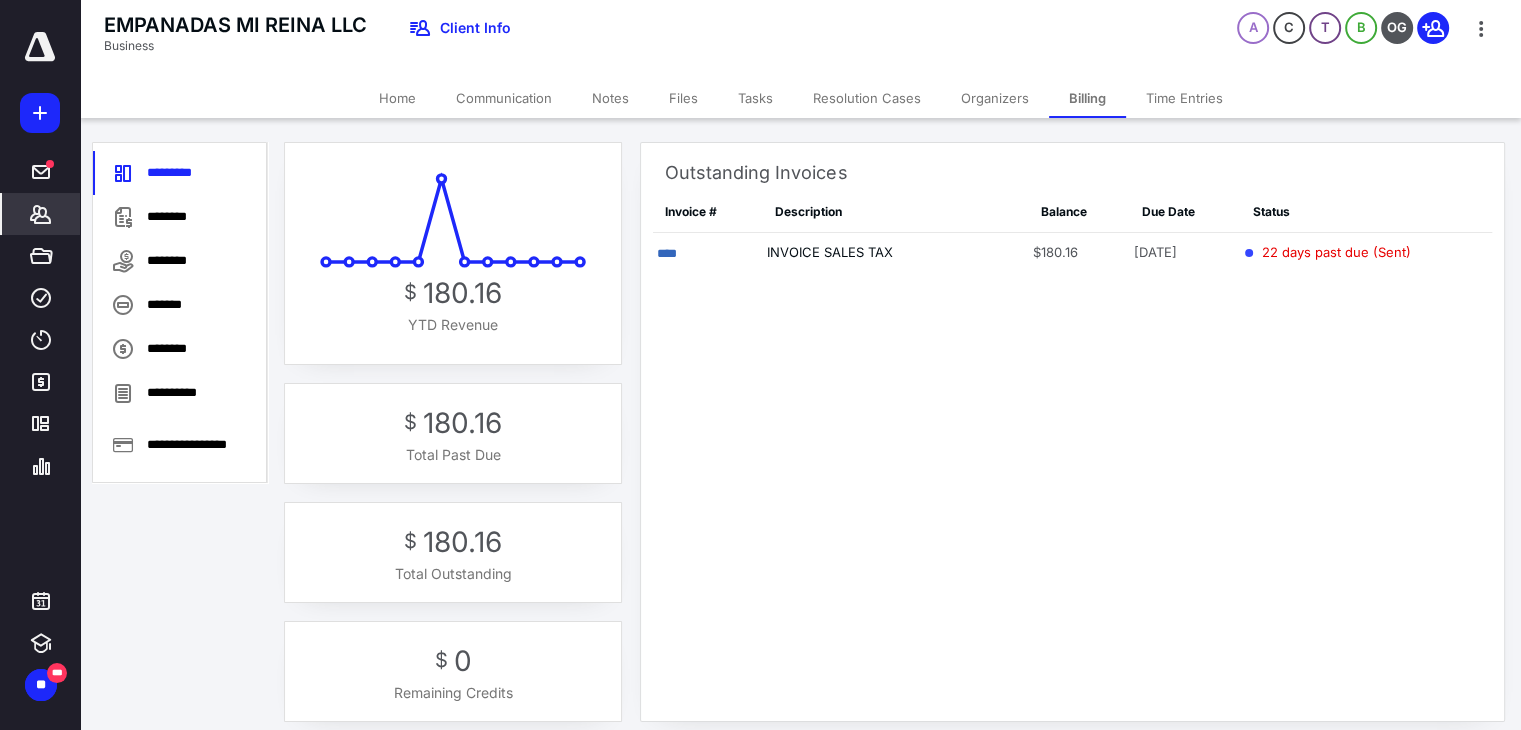 click on "Home" at bounding box center (397, 98) 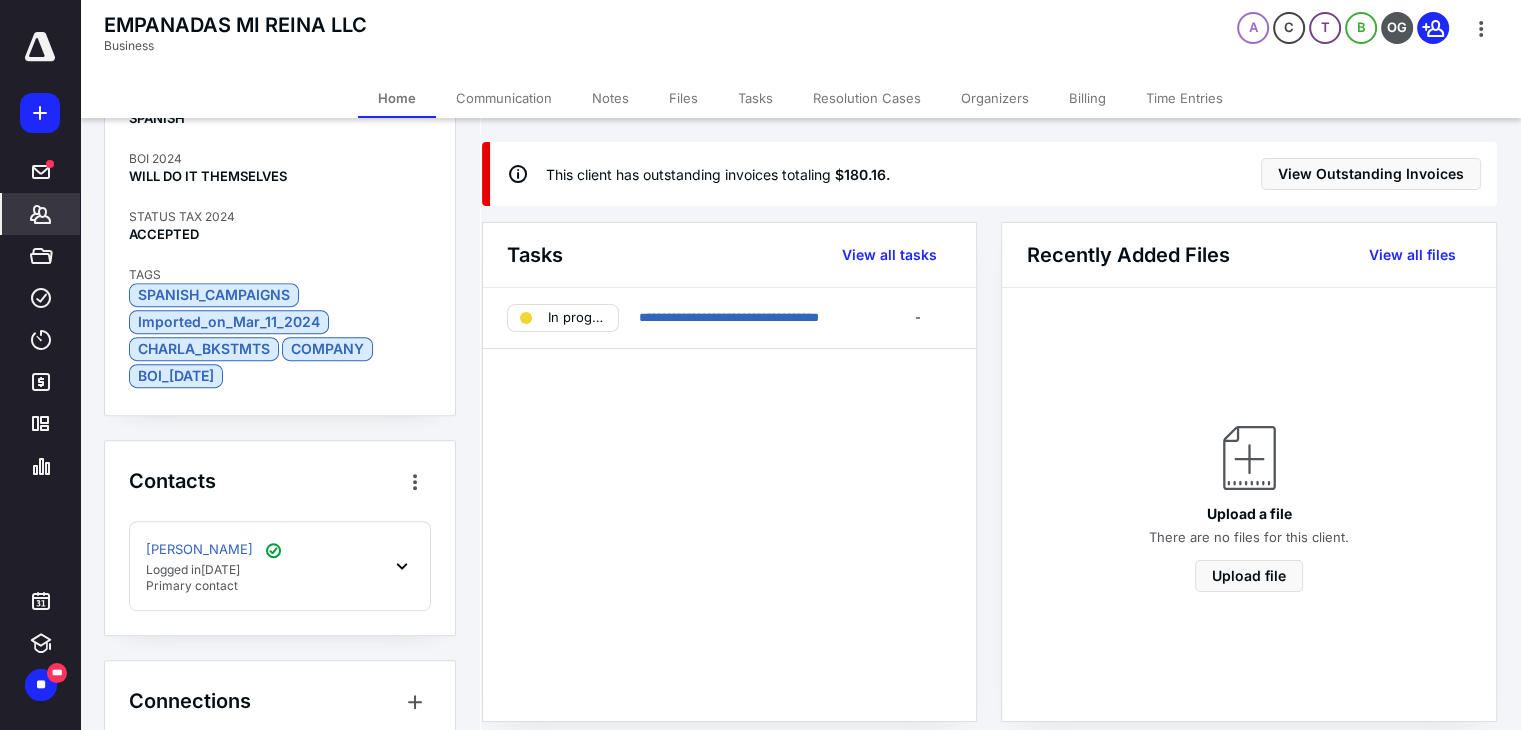 scroll, scrollTop: 1092, scrollLeft: 0, axis: vertical 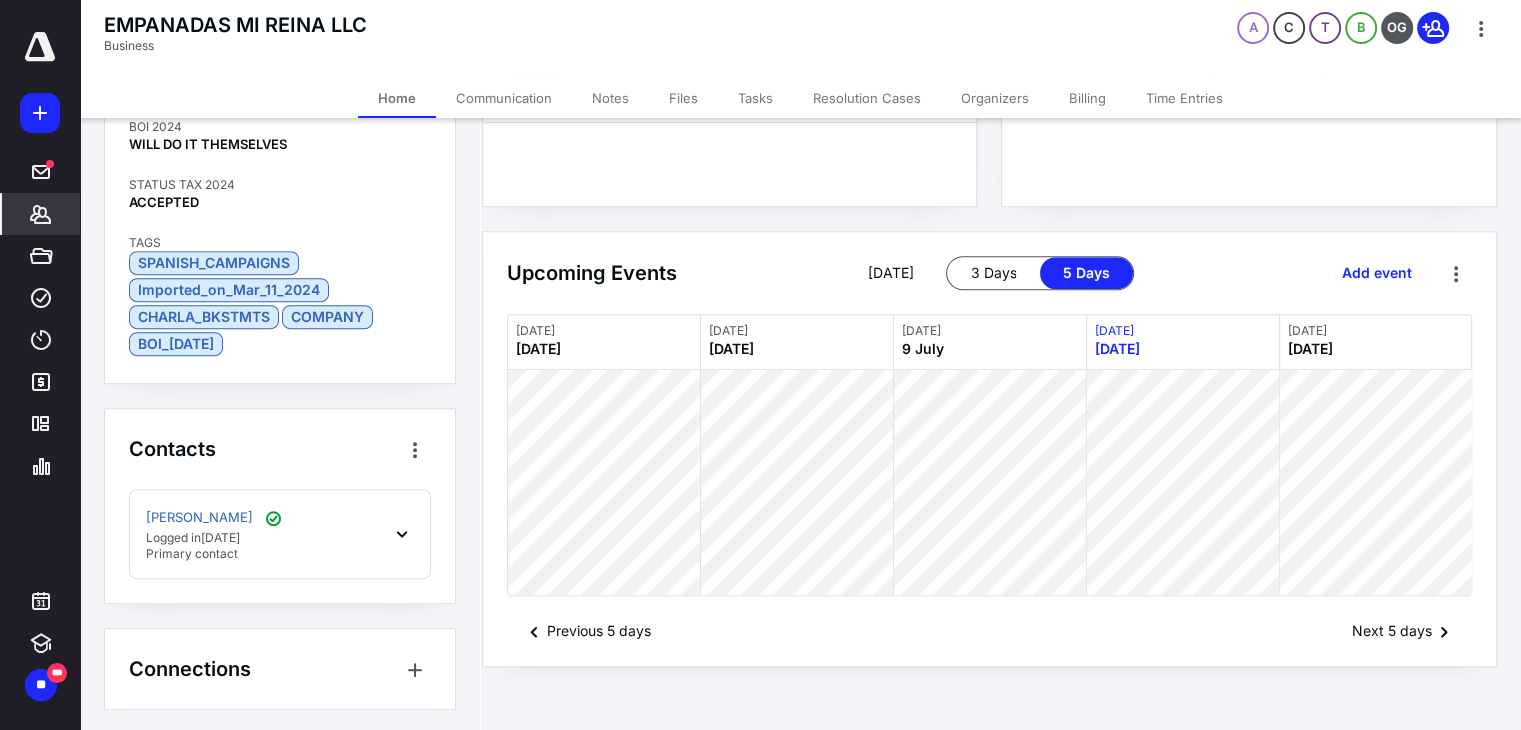 click 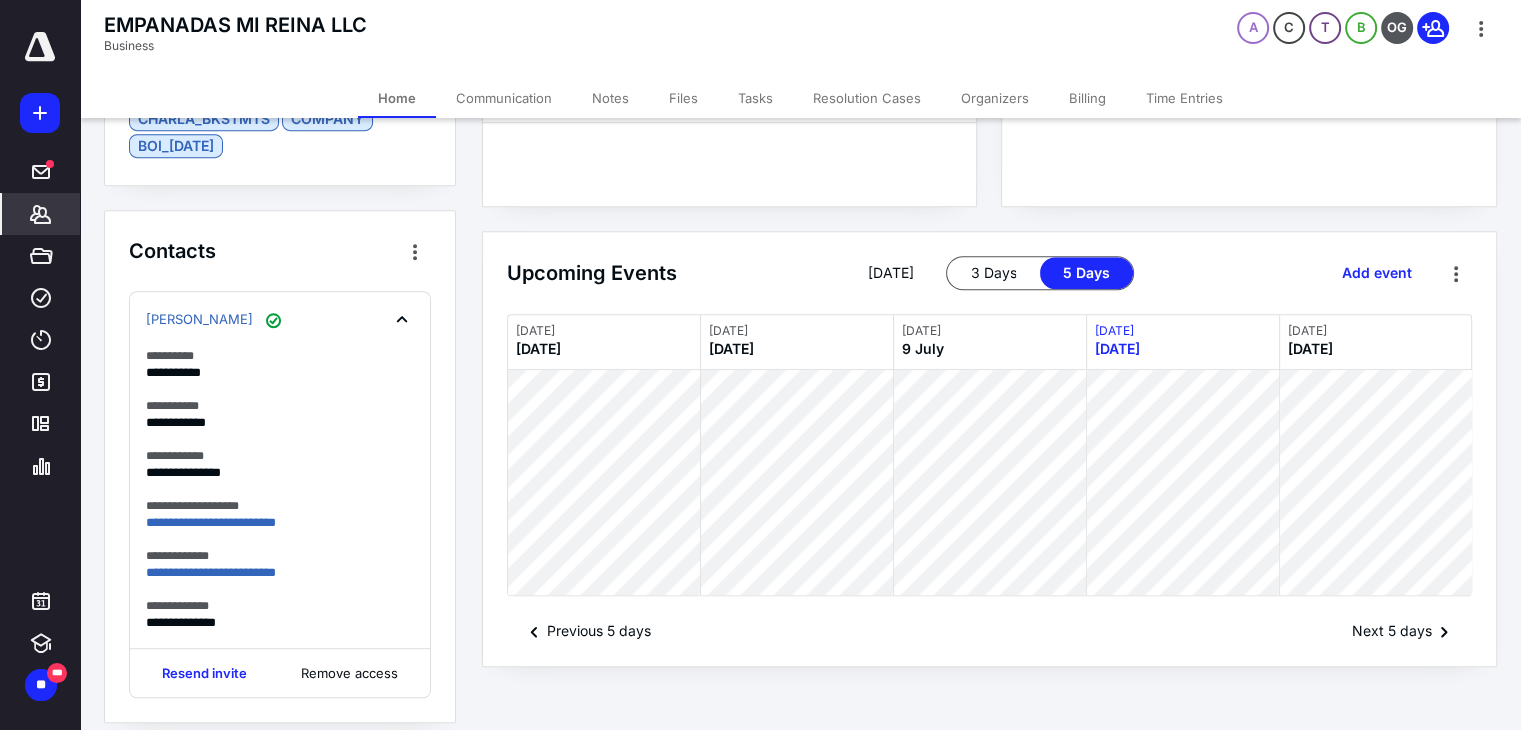 scroll, scrollTop: 1409, scrollLeft: 0, axis: vertical 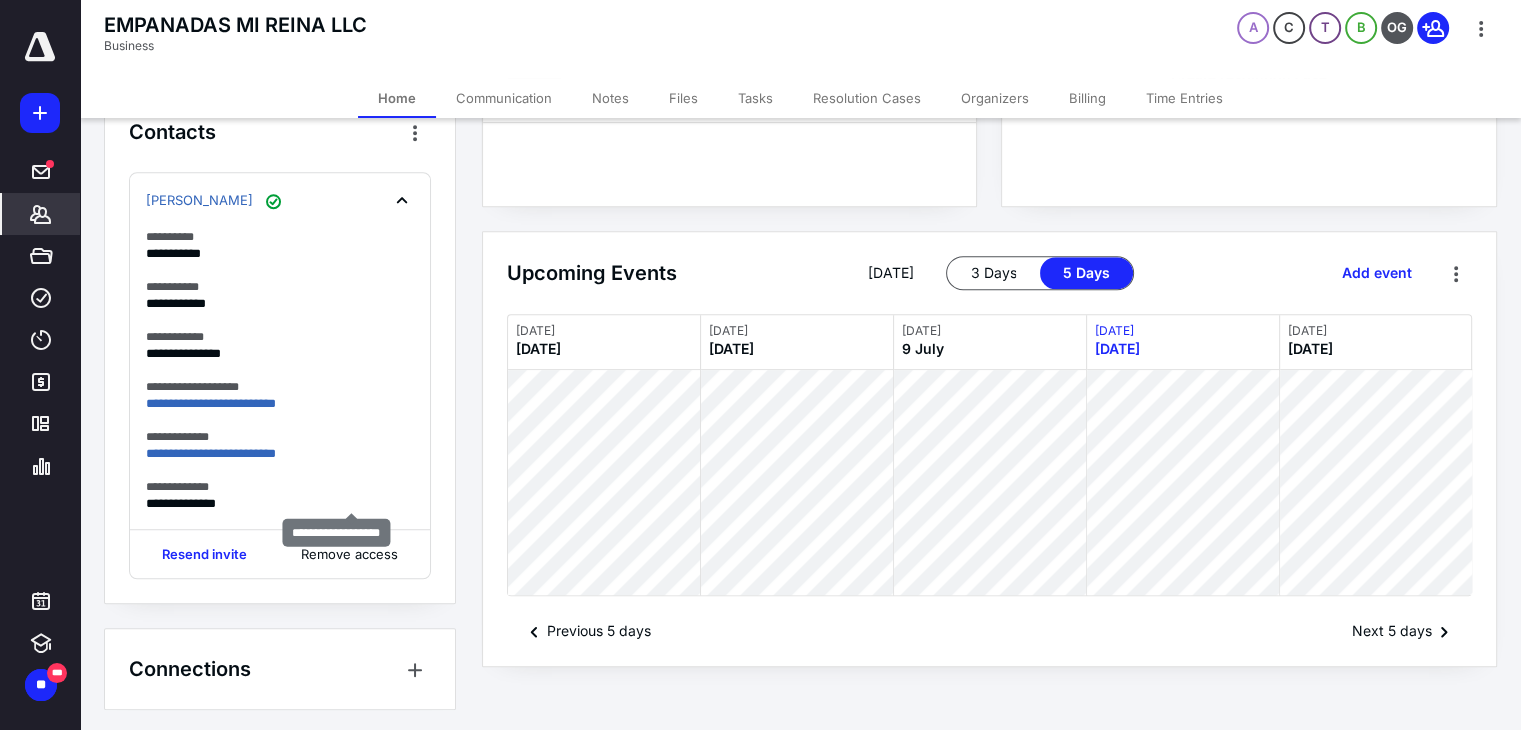 click at bounding box center (0, 0) 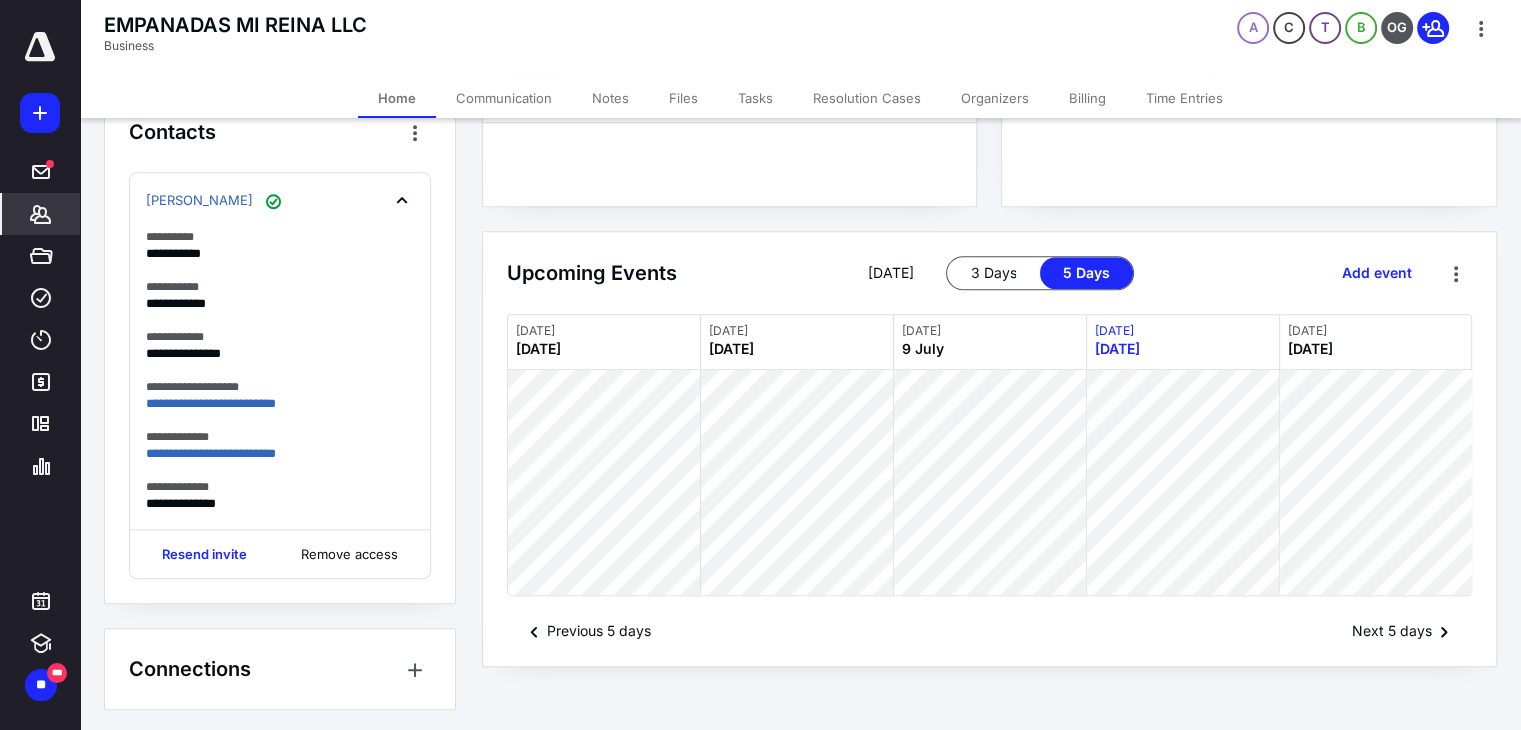 click on "Notes" at bounding box center (610, 98) 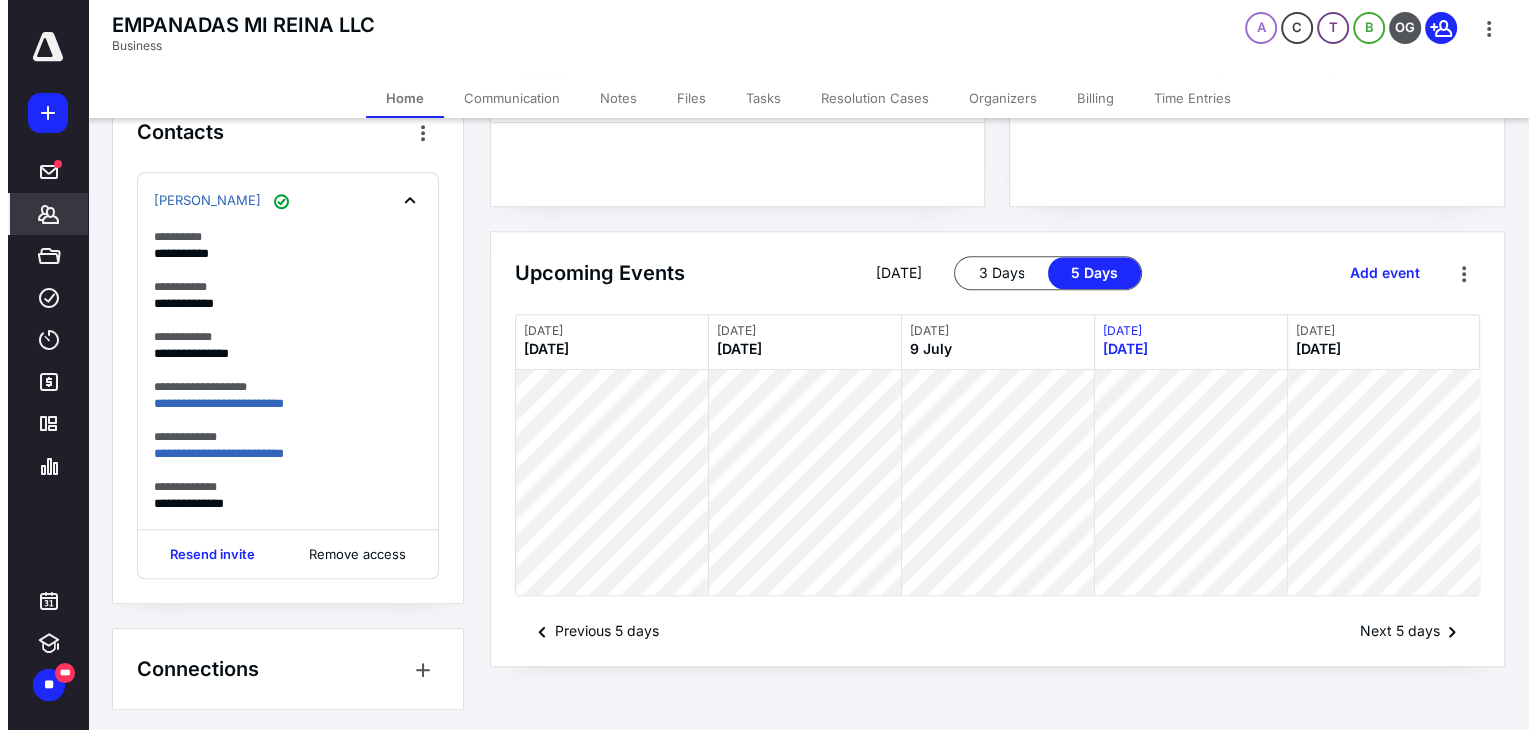 scroll, scrollTop: 0, scrollLeft: 0, axis: both 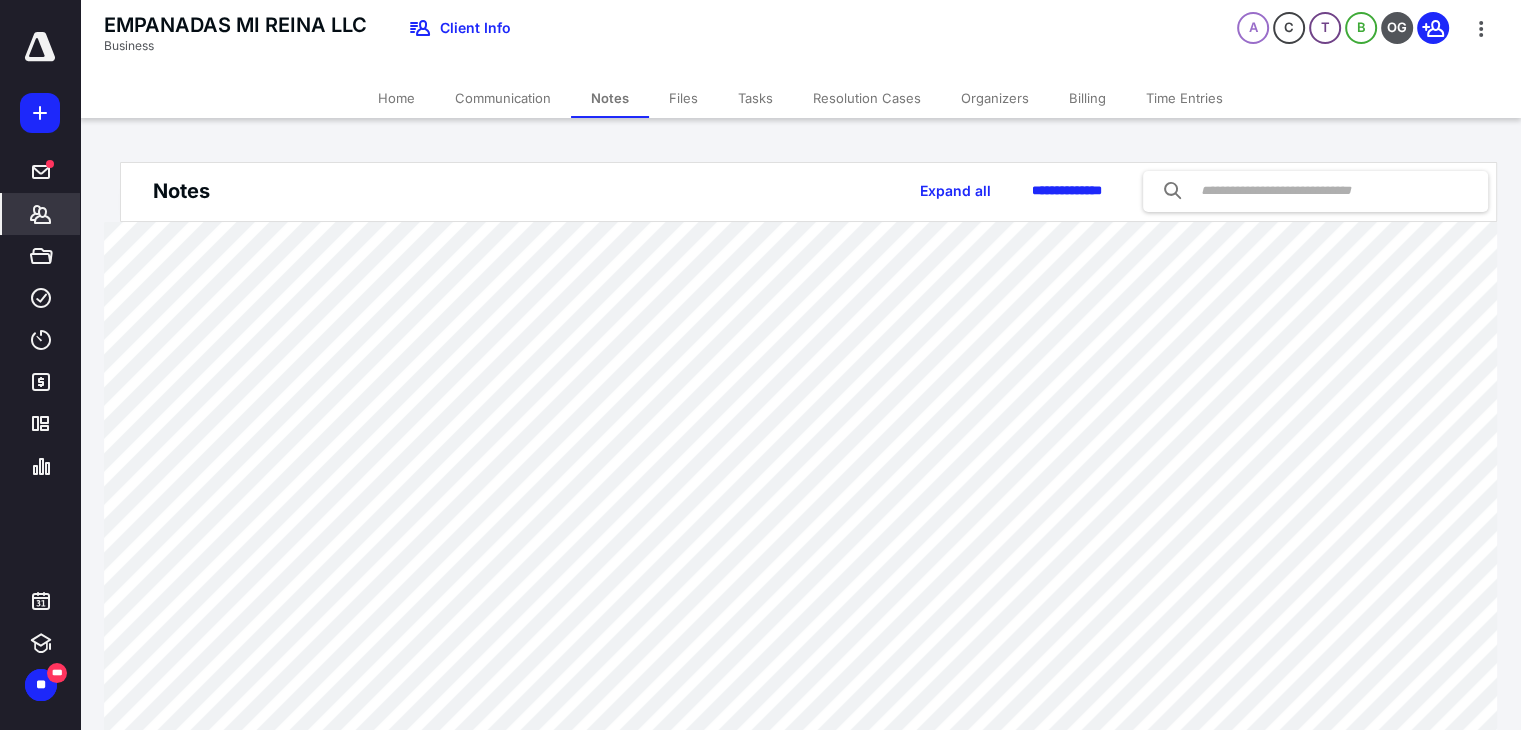click on "Billing" at bounding box center (1087, 98) 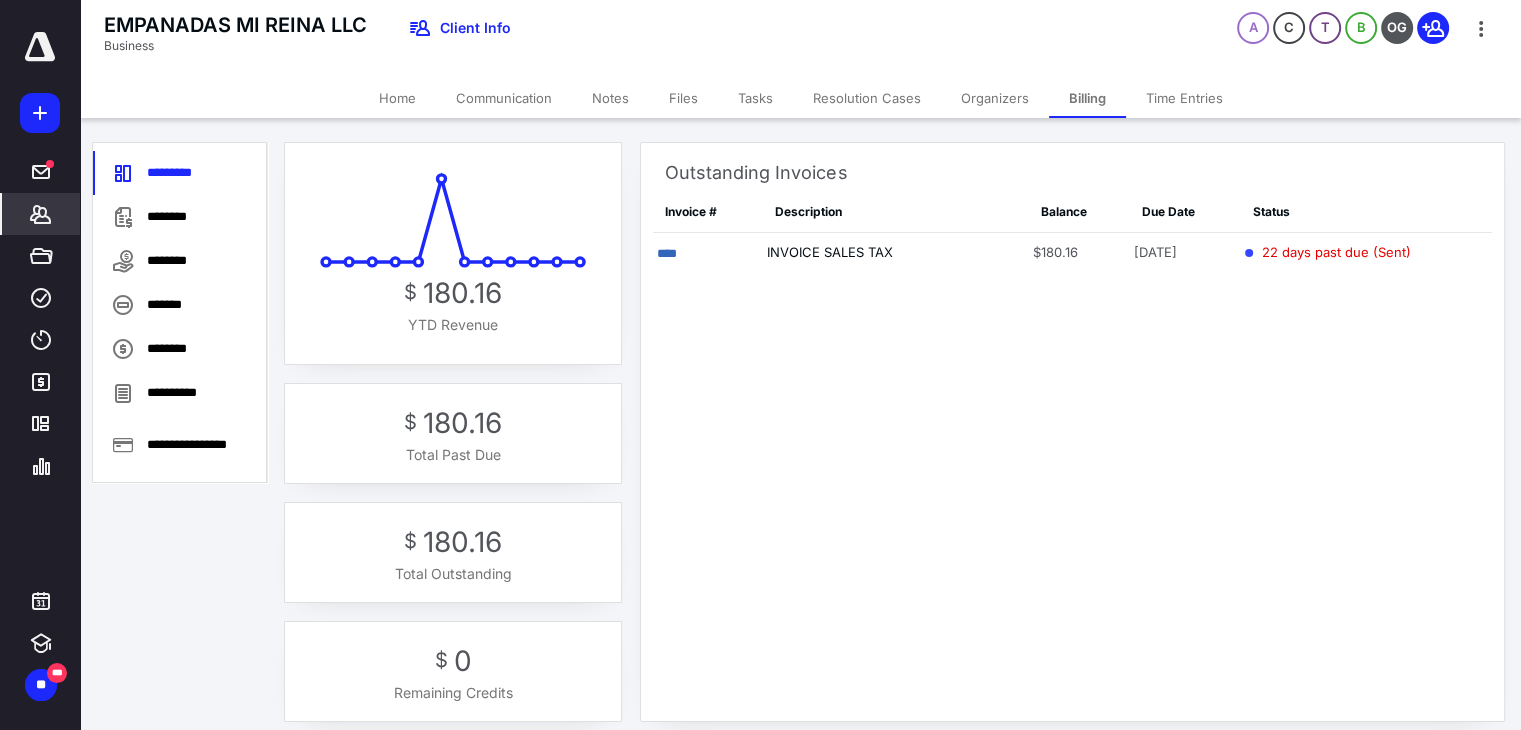 click on "****" at bounding box center (667, 253) 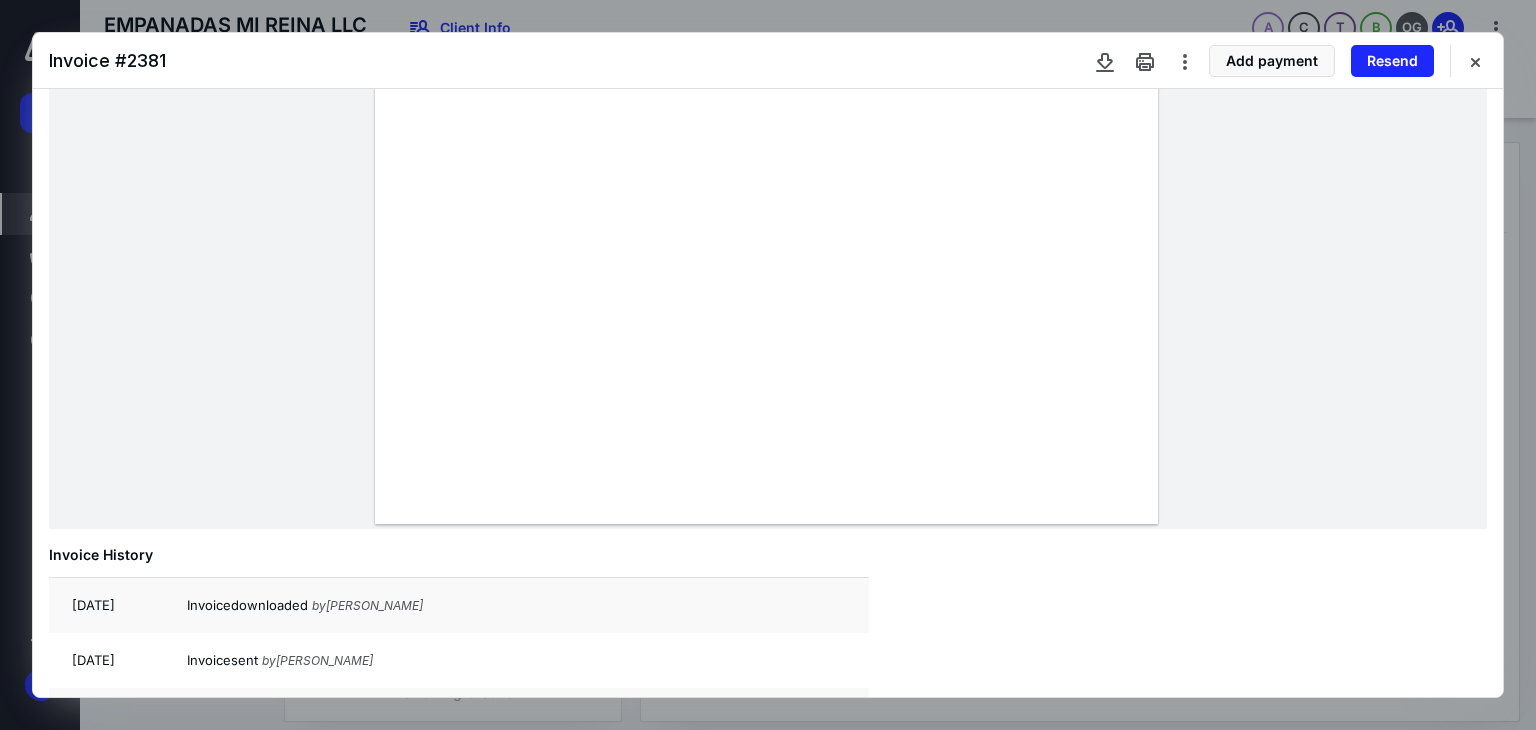 scroll, scrollTop: 716, scrollLeft: 0, axis: vertical 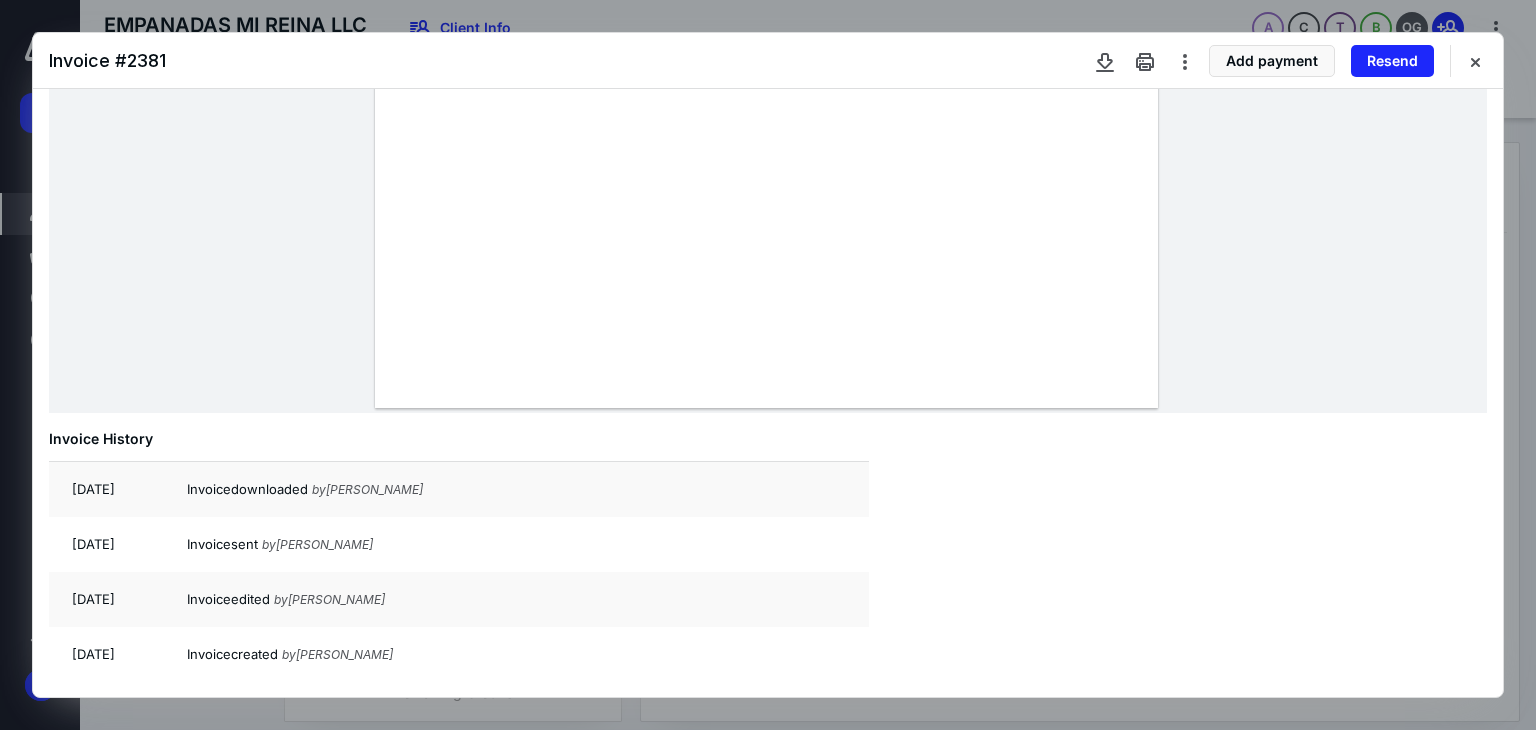 click on "Resend" at bounding box center [1392, 61] 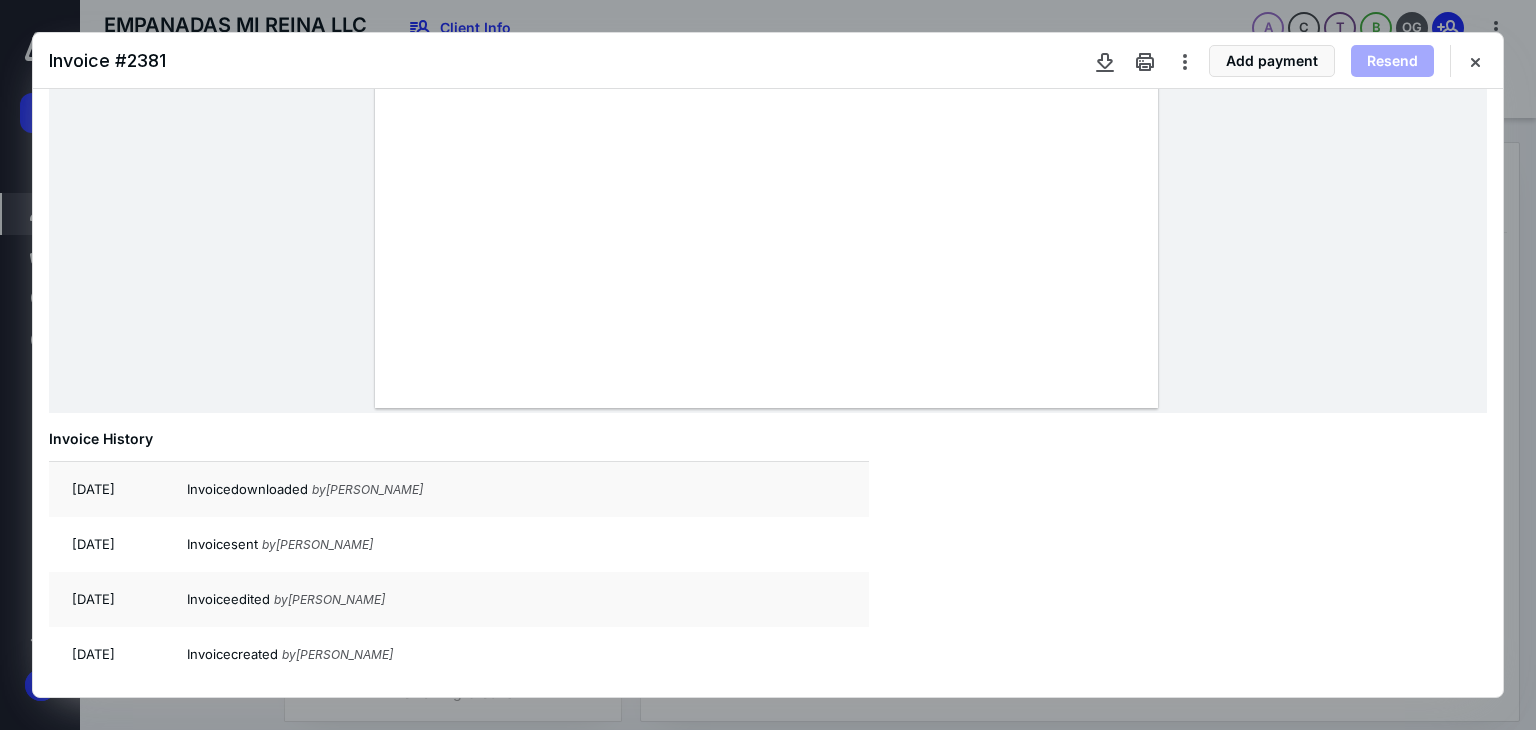 scroll, scrollTop: 448, scrollLeft: 0, axis: vertical 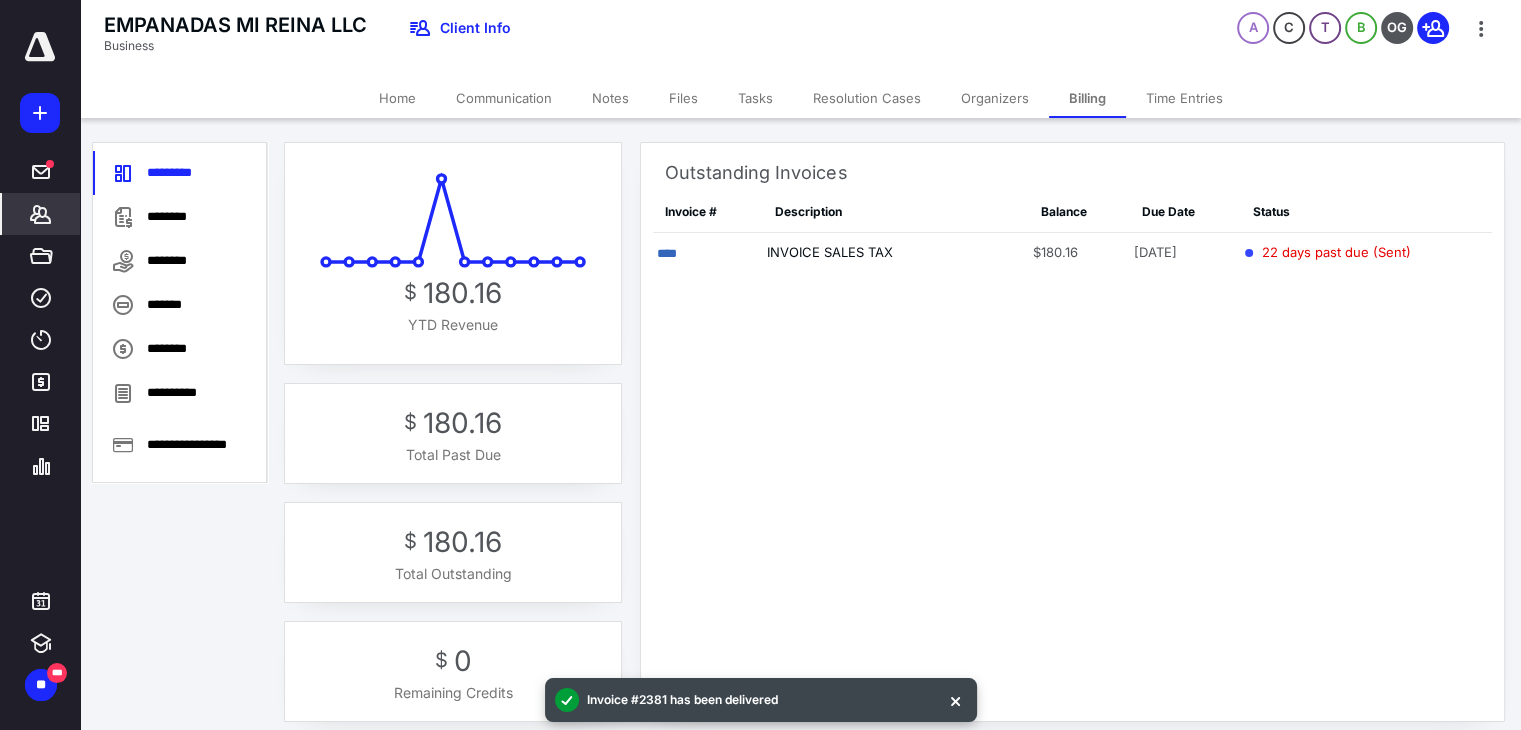 click on "Notes" at bounding box center [610, 98] 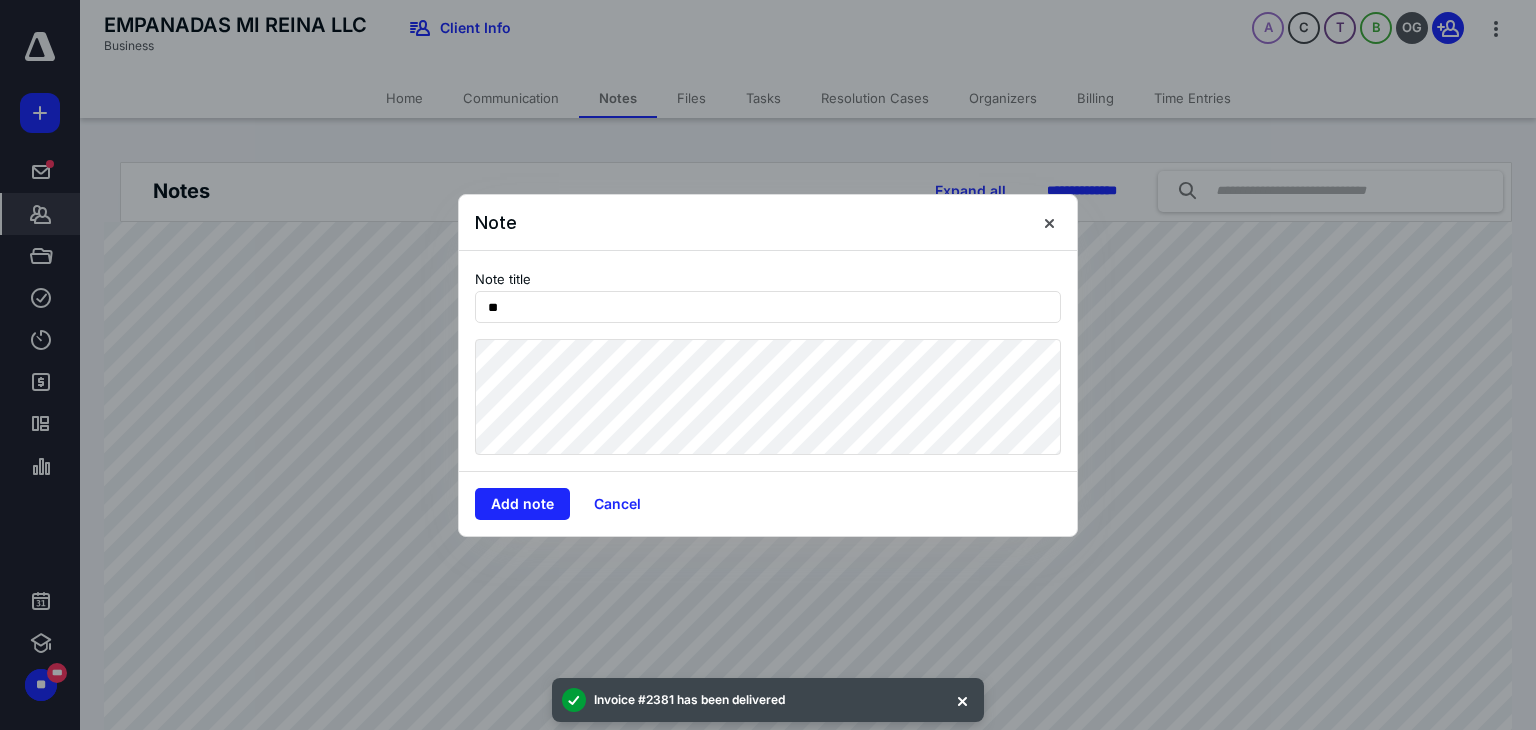type on "*" 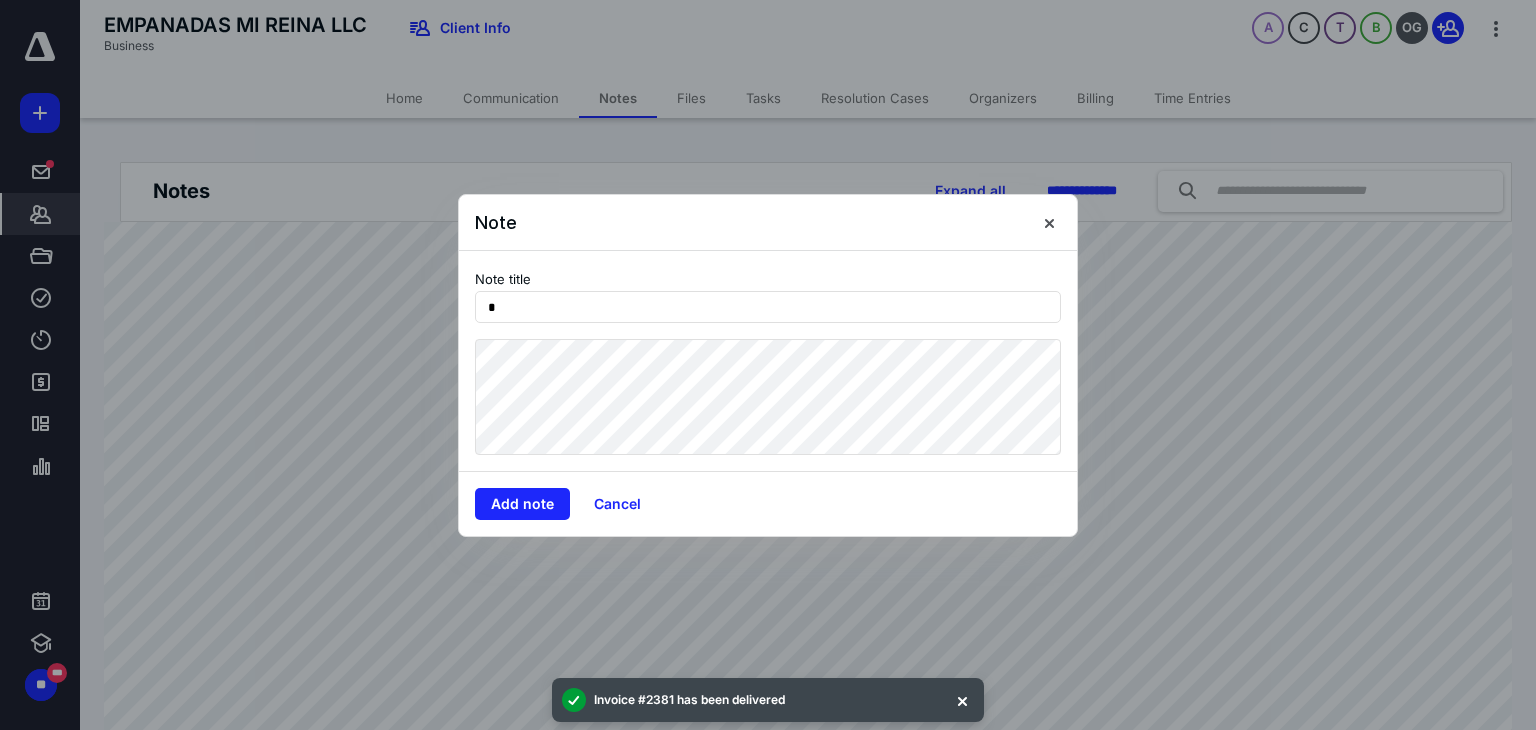 type 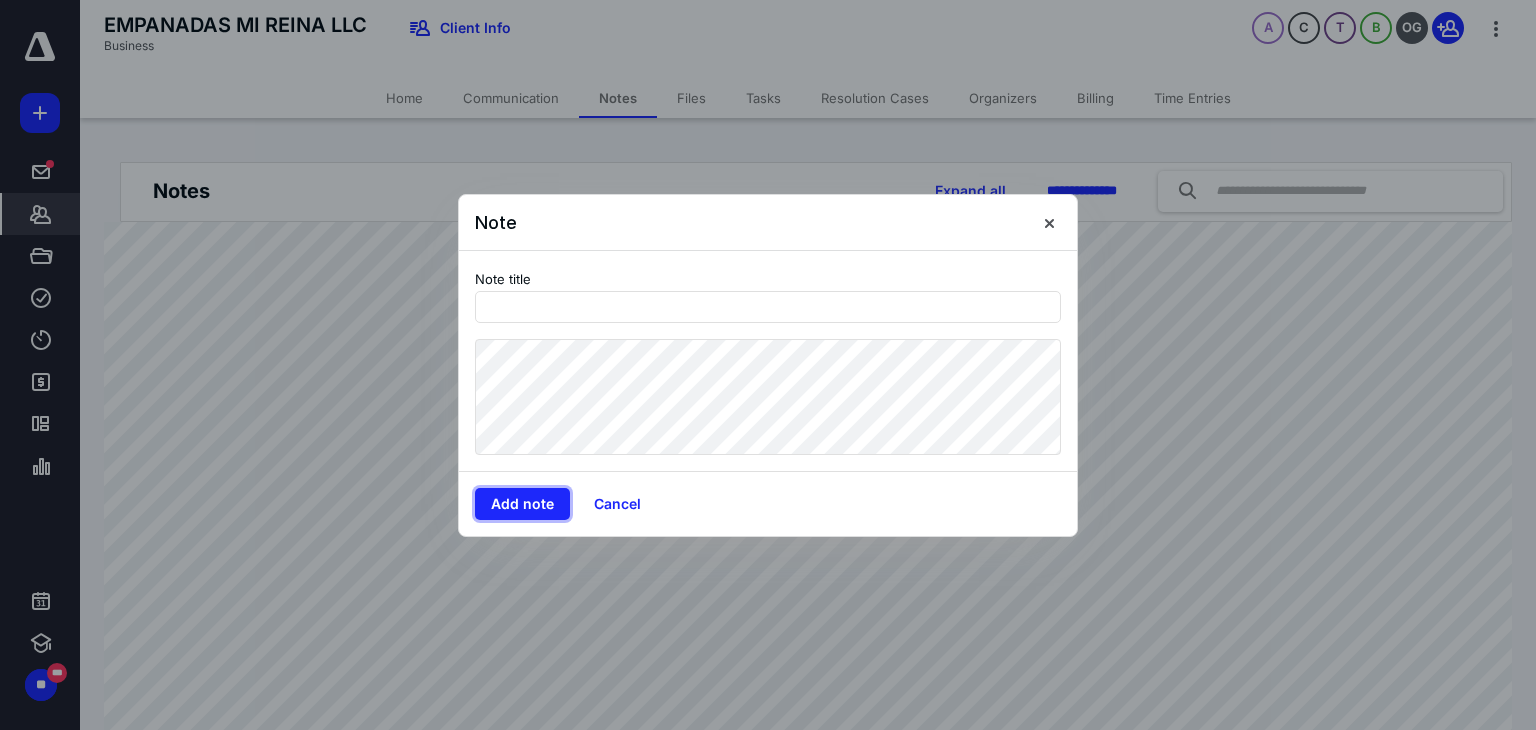 click on "Add note" at bounding box center [522, 504] 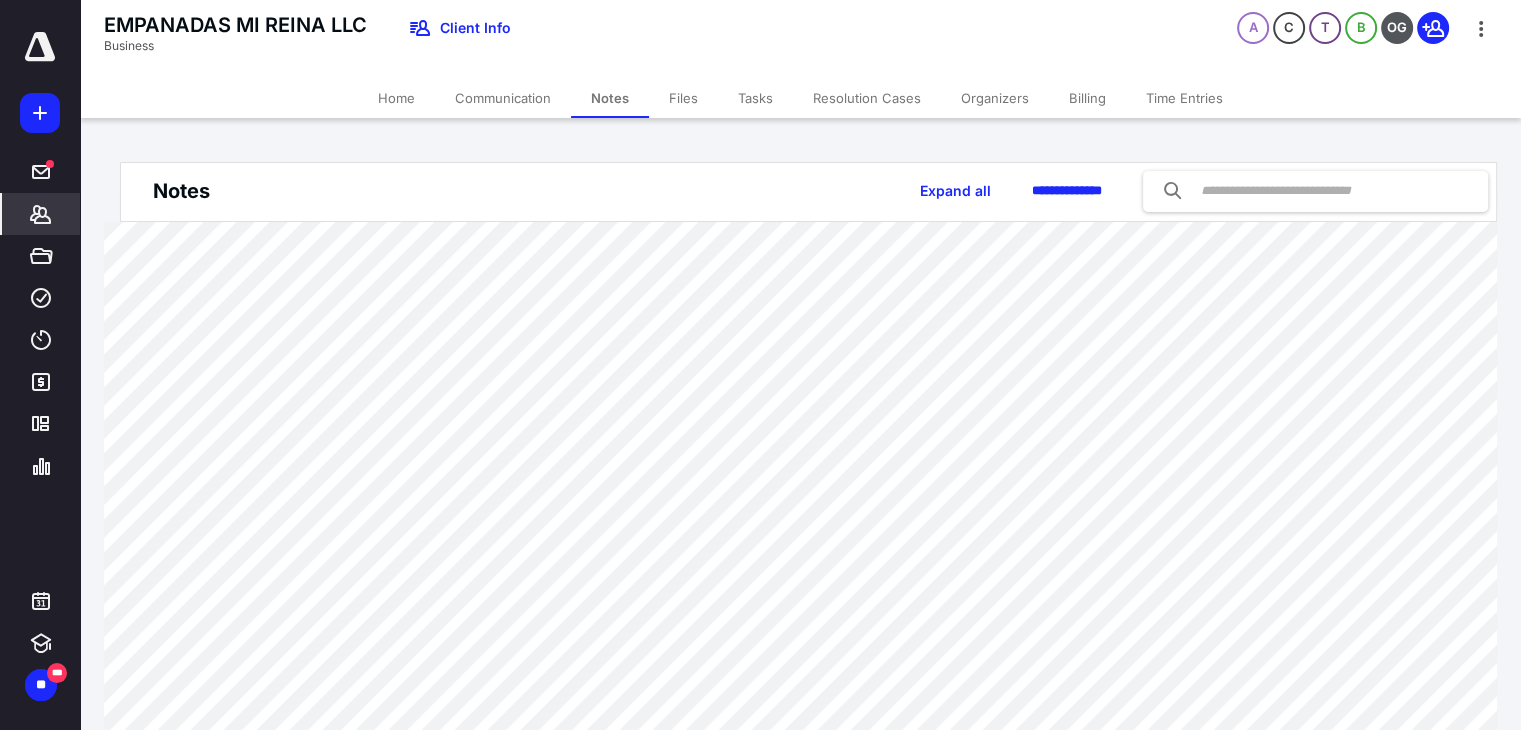 click on "Billing" at bounding box center (1087, 98) 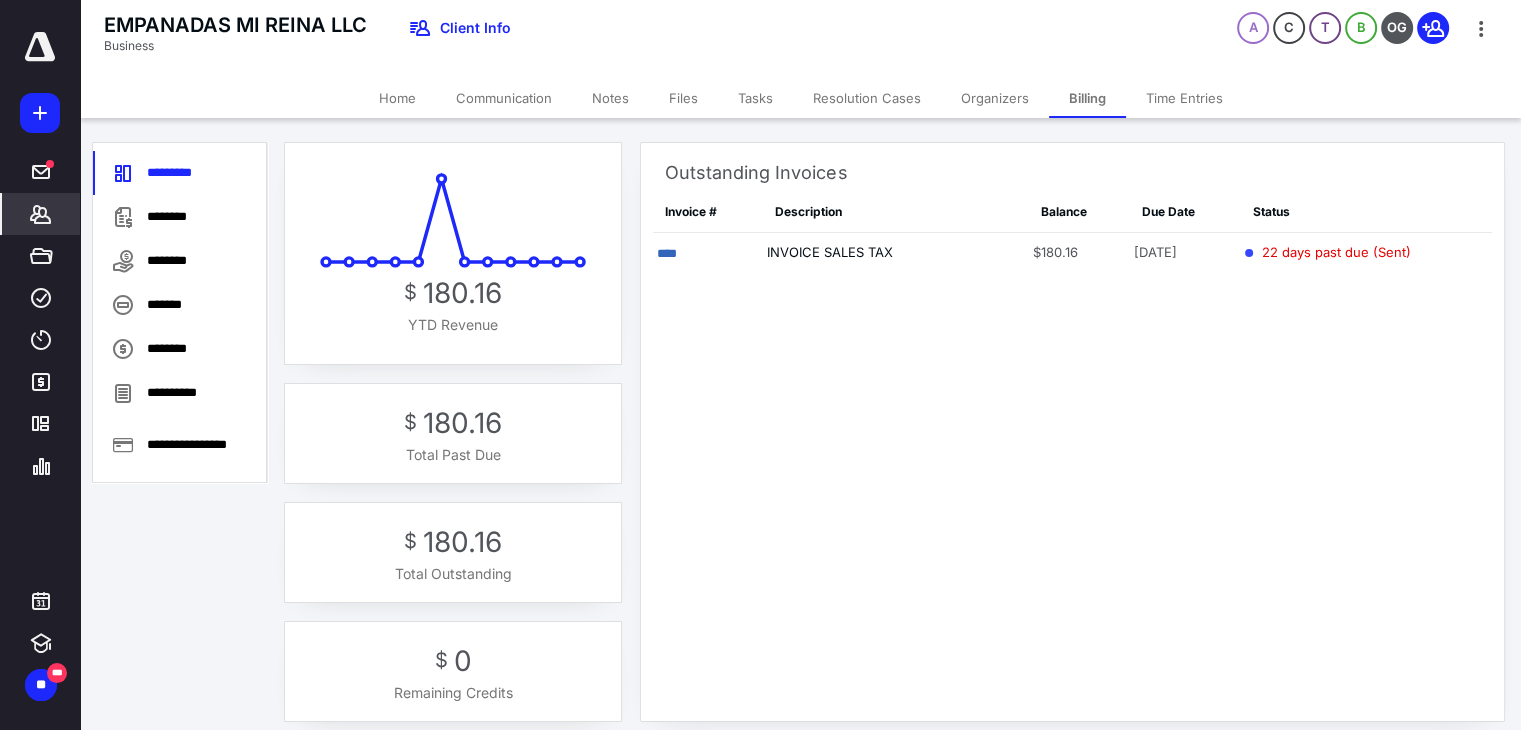 click on "****" at bounding box center [667, 253] 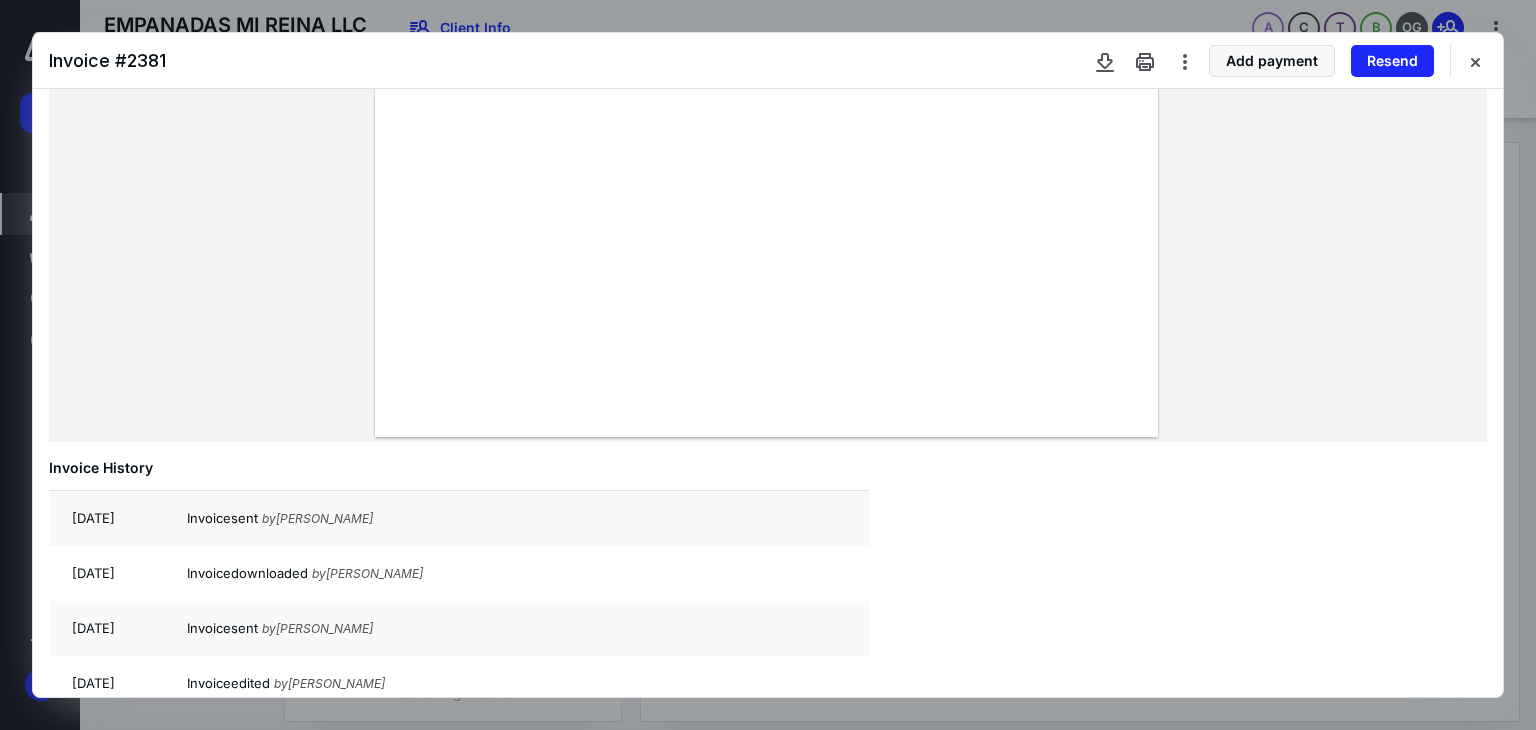 scroll, scrollTop: 772, scrollLeft: 0, axis: vertical 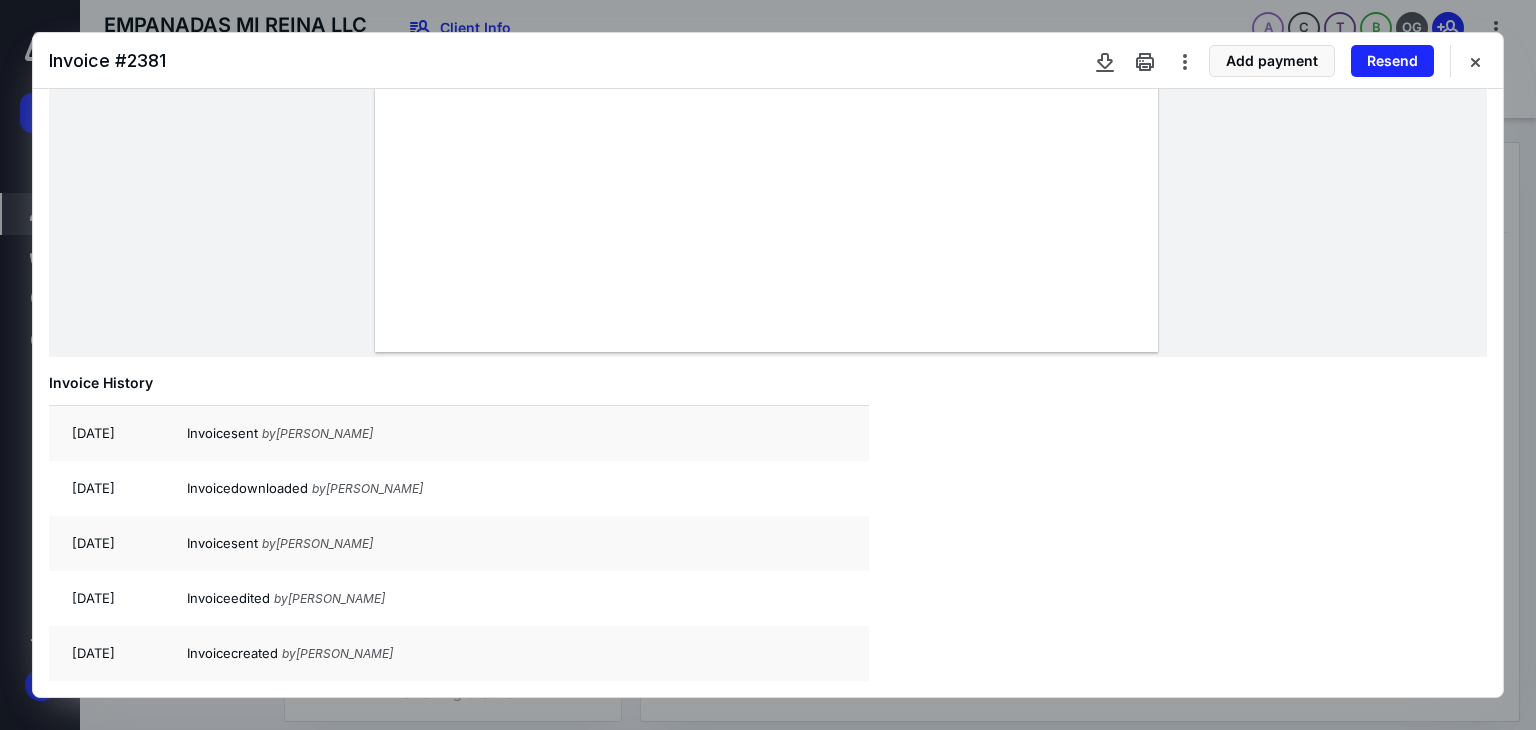click at bounding box center [1475, 61] 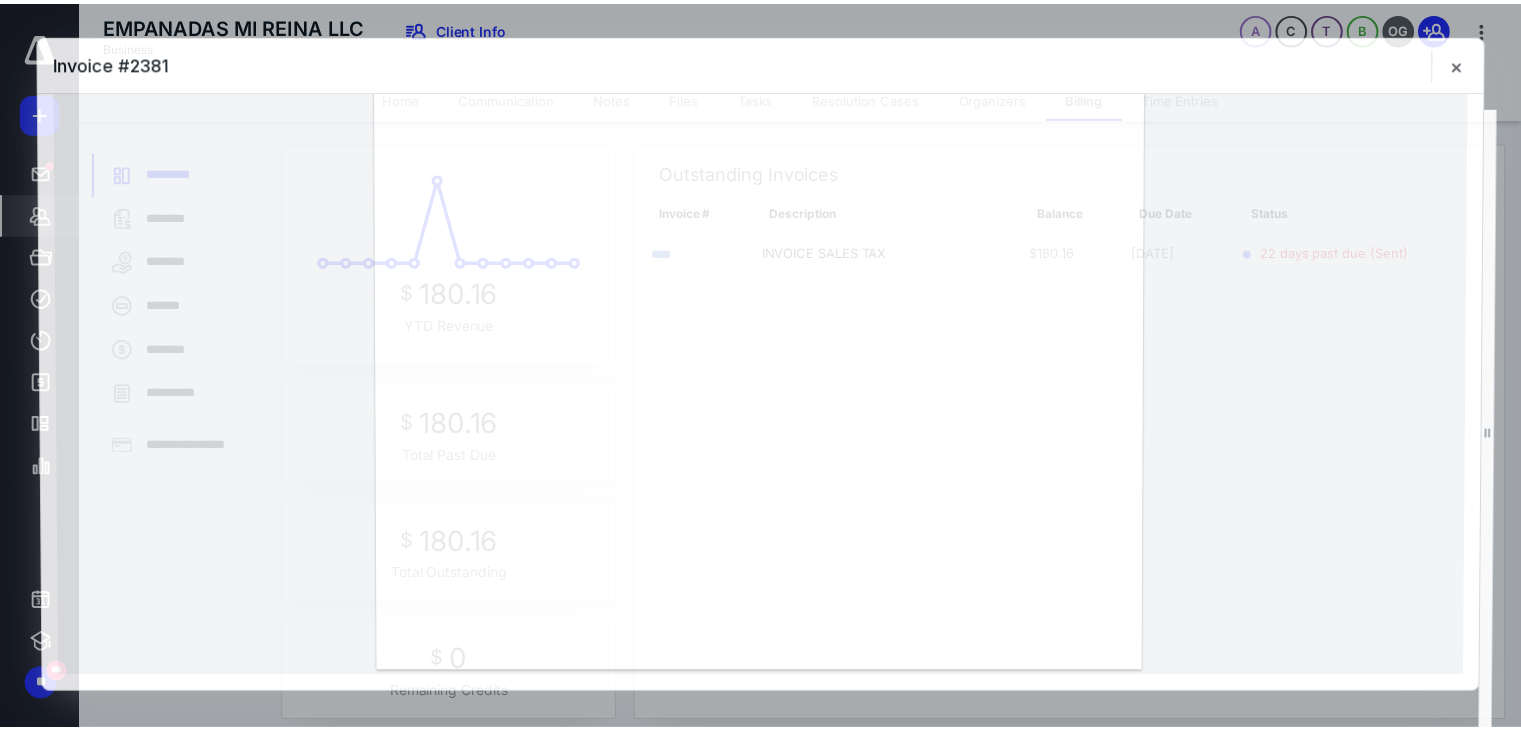 scroll, scrollTop: 448, scrollLeft: 0, axis: vertical 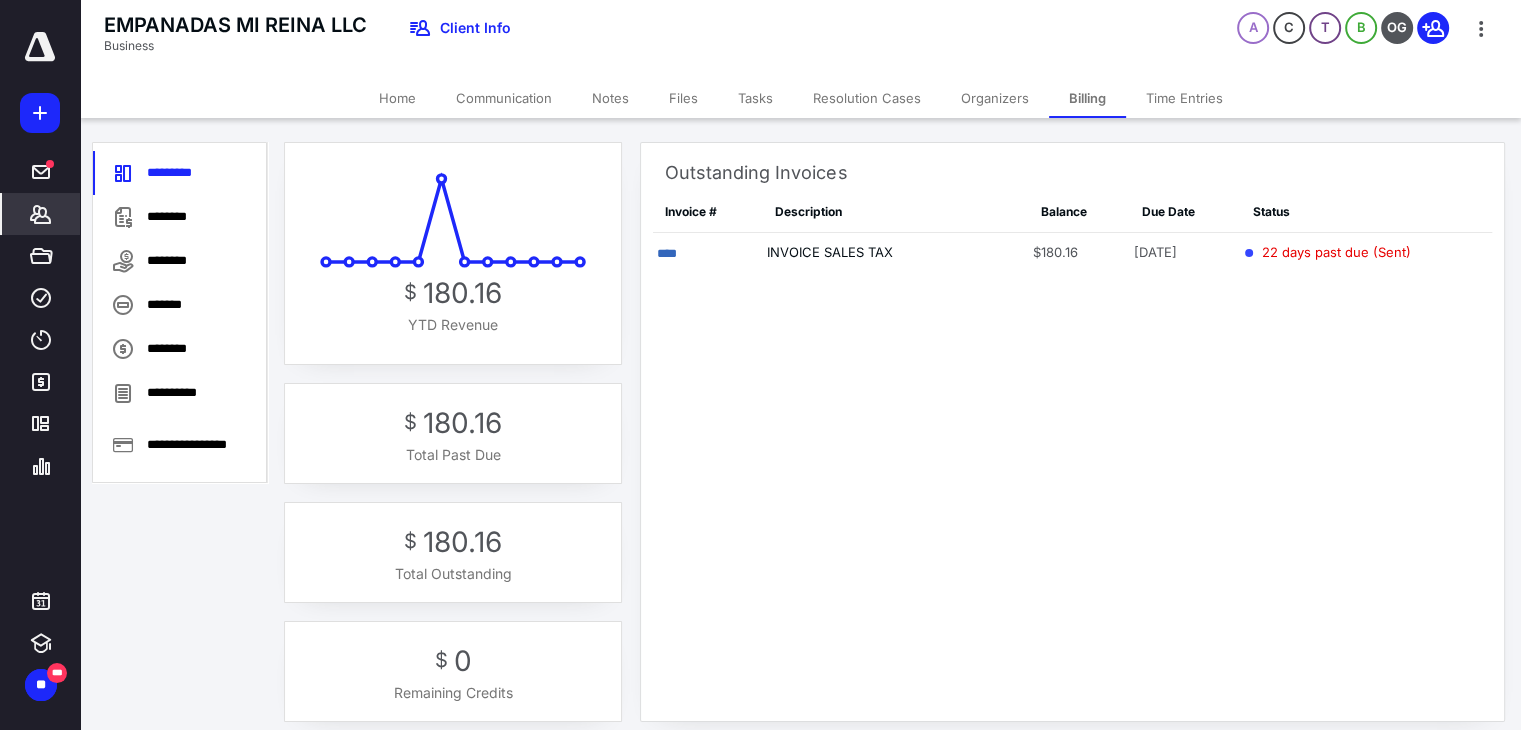 click on "Tasks" at bounding box center [755, 98] 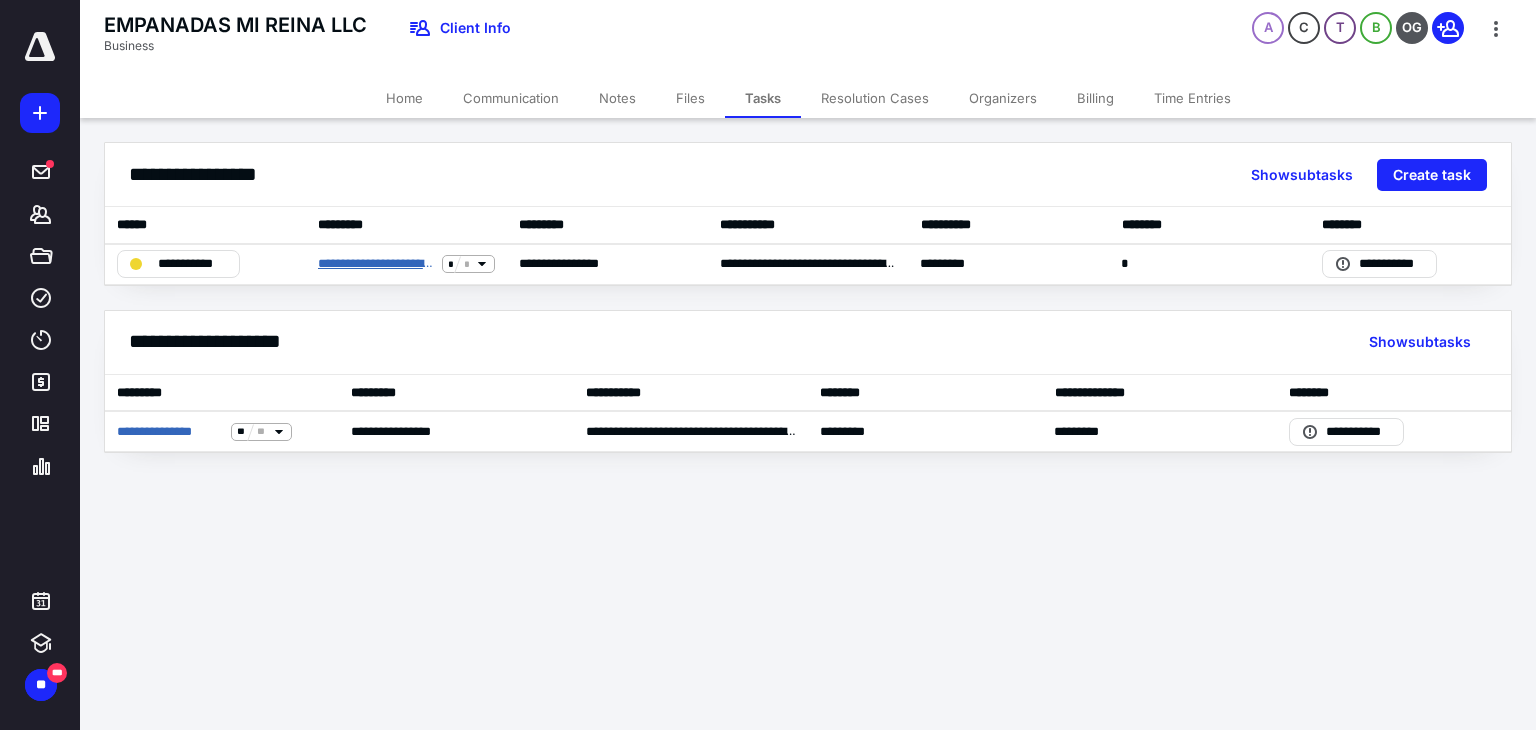 click on "**********" at bounding box center [376, 264] 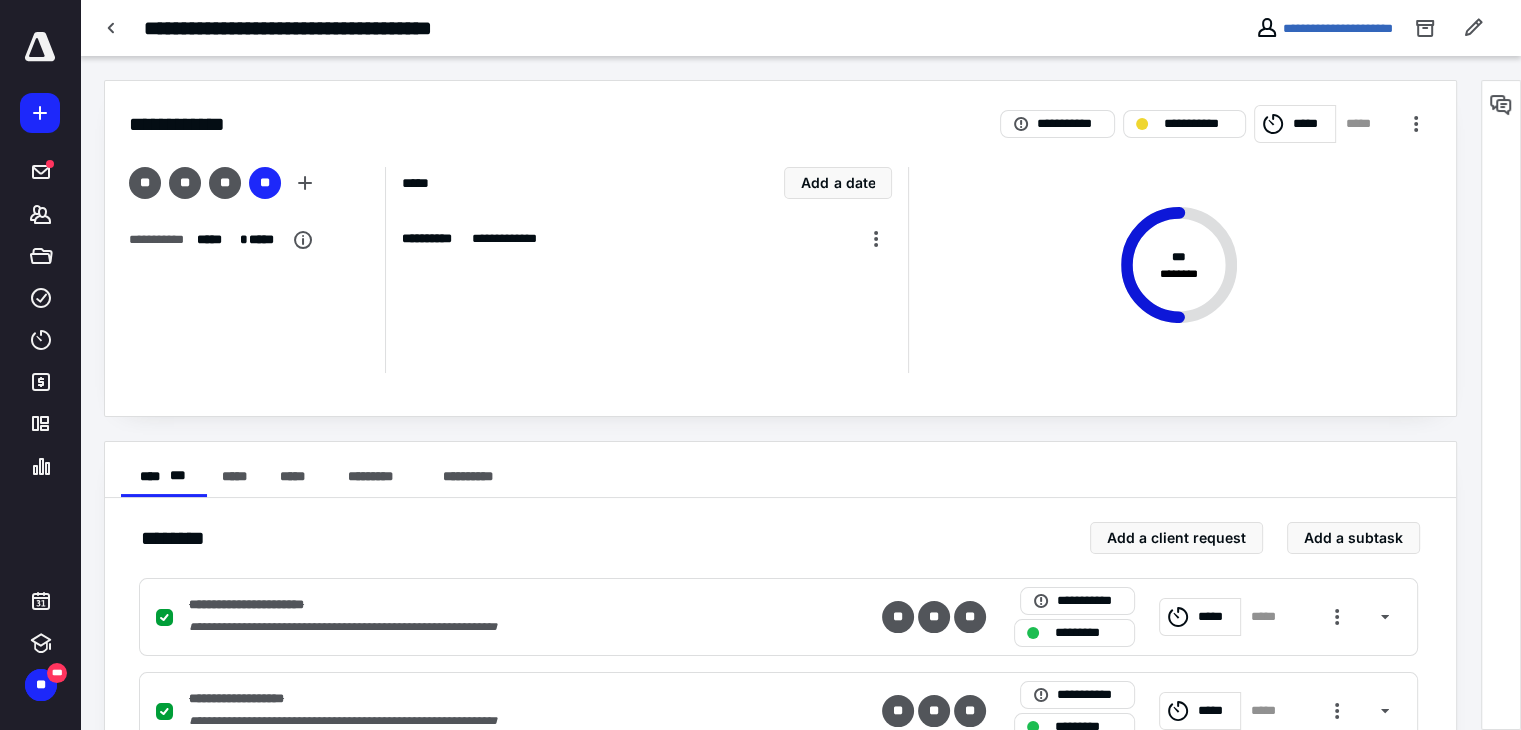 scroll, scrollTop: 200, scrollLeft: 0, axis: vertical 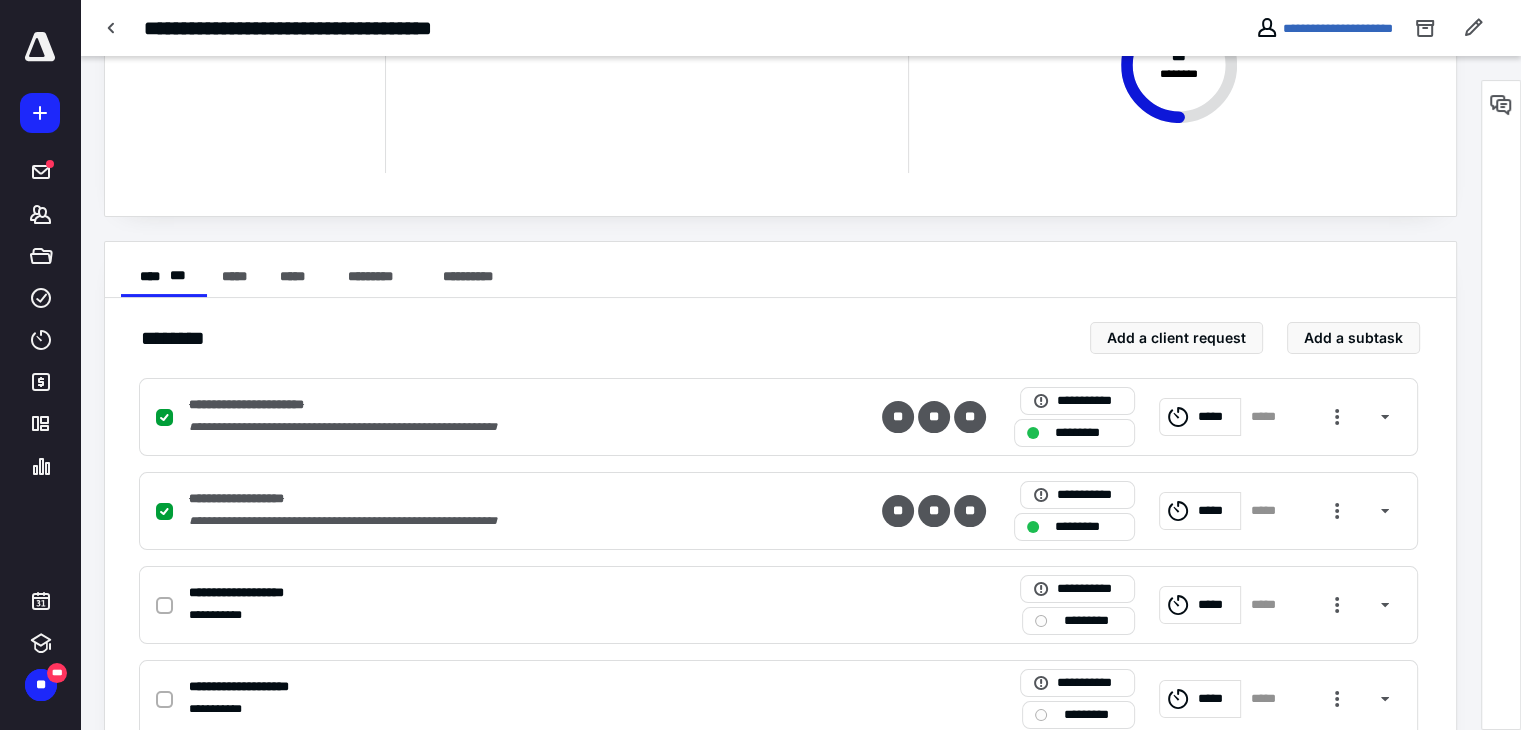 click 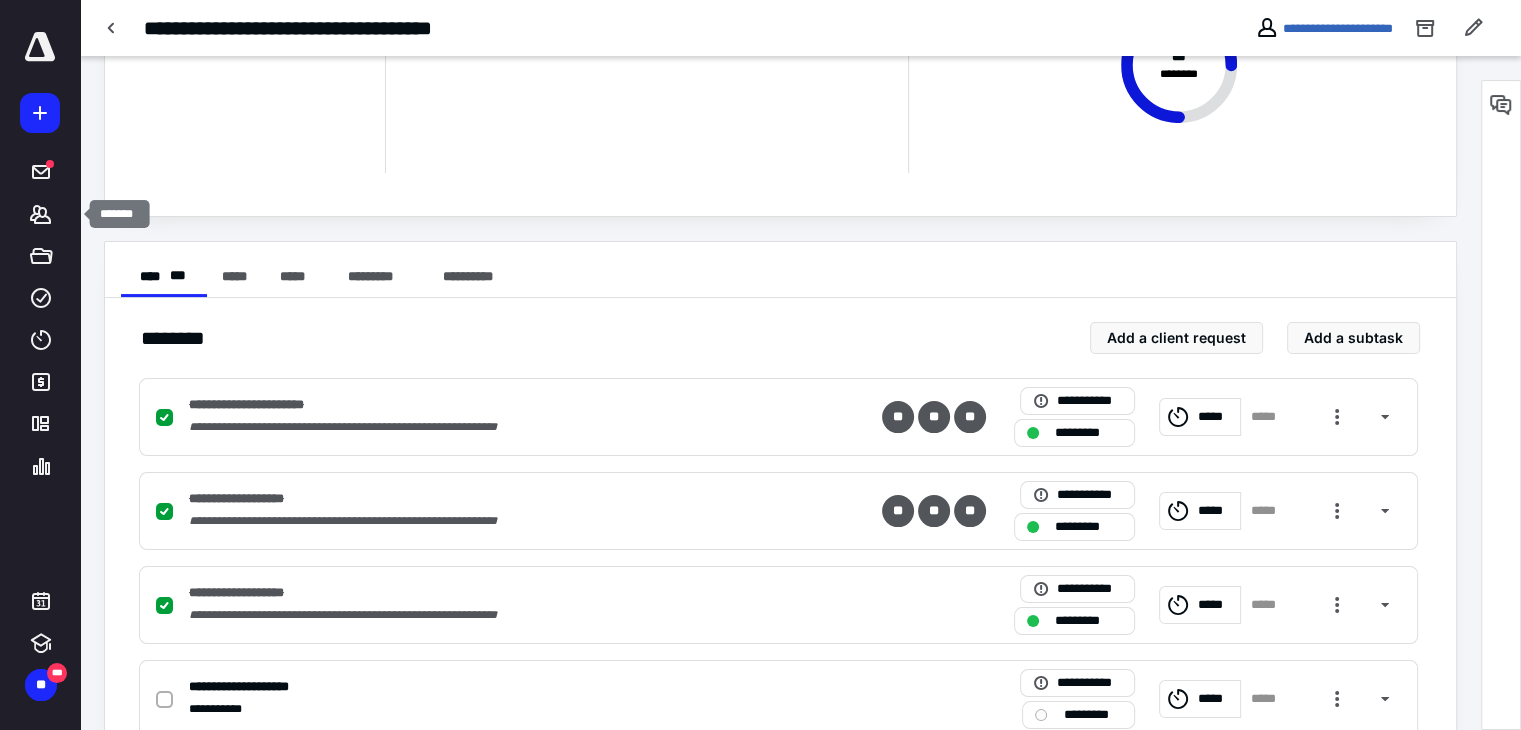 click 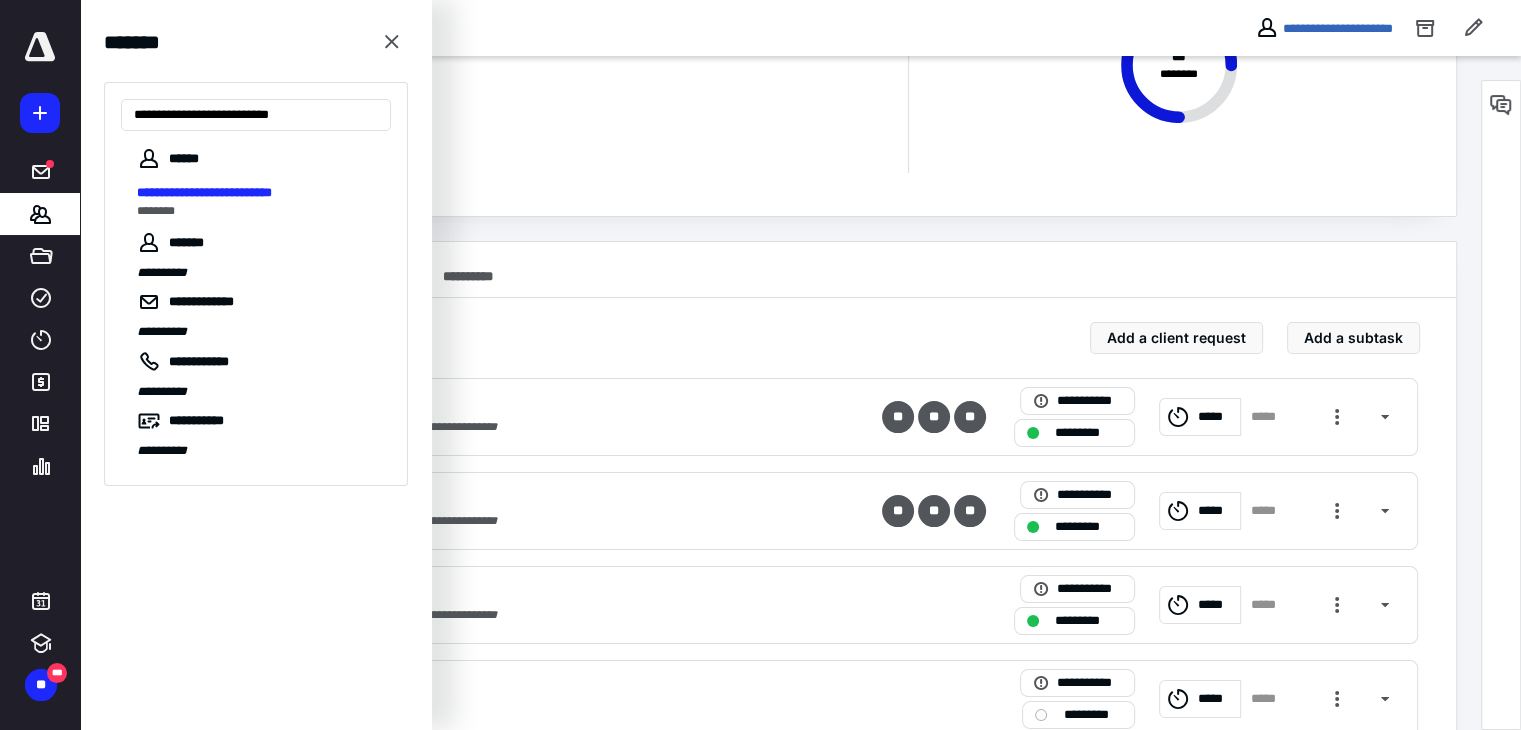 type on "**********" 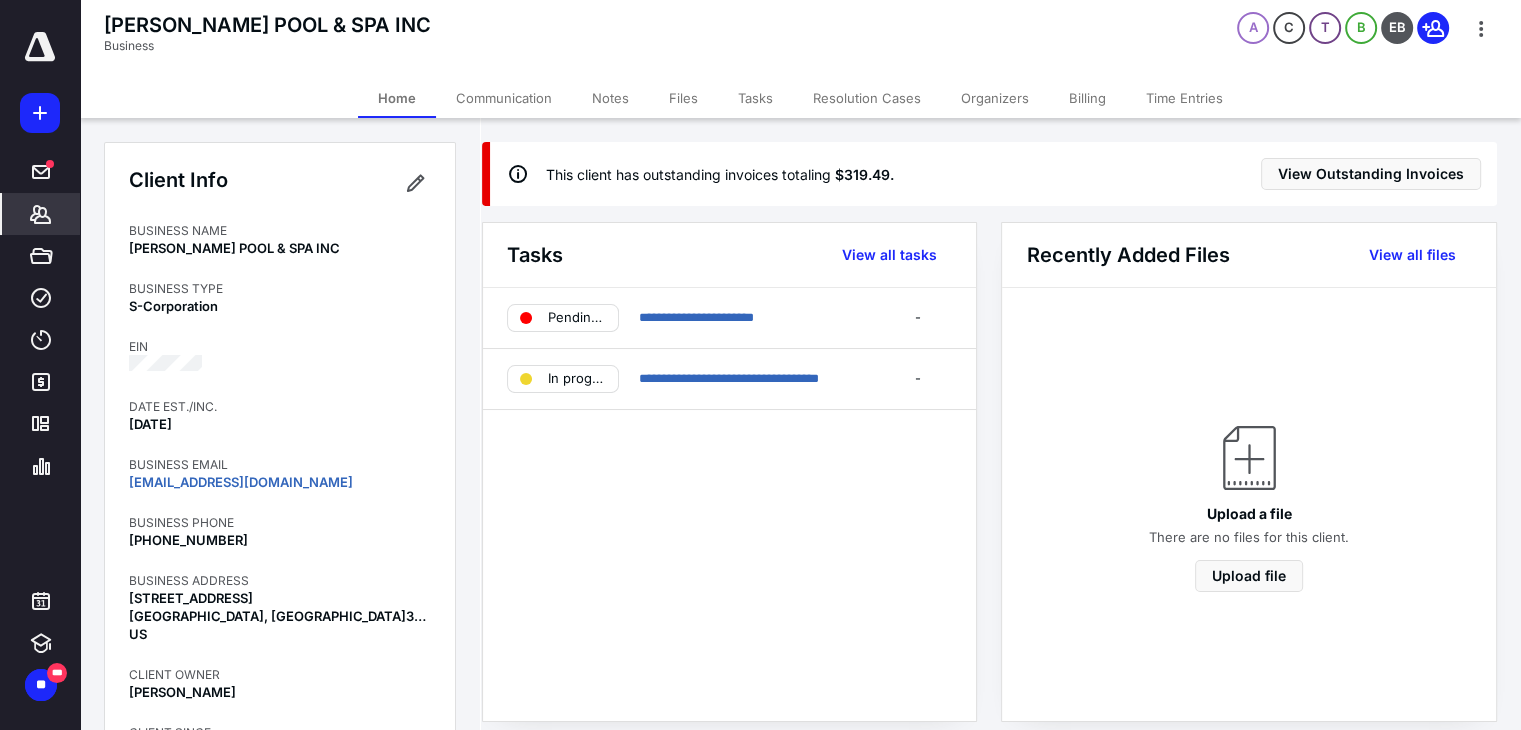 click on "Billing" at bounding box center (1087, 98) 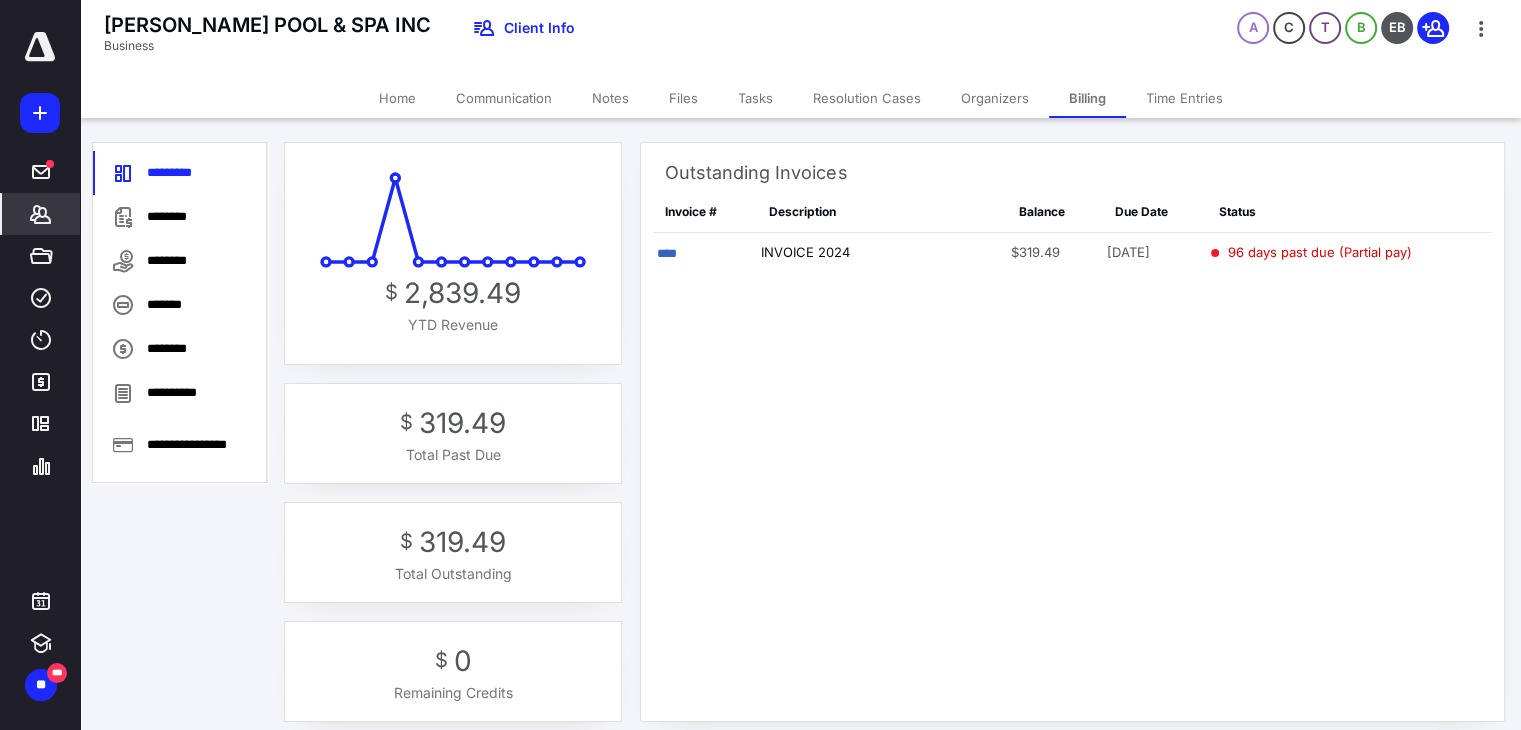 click on "Notes" at bounding box center (610, 98) 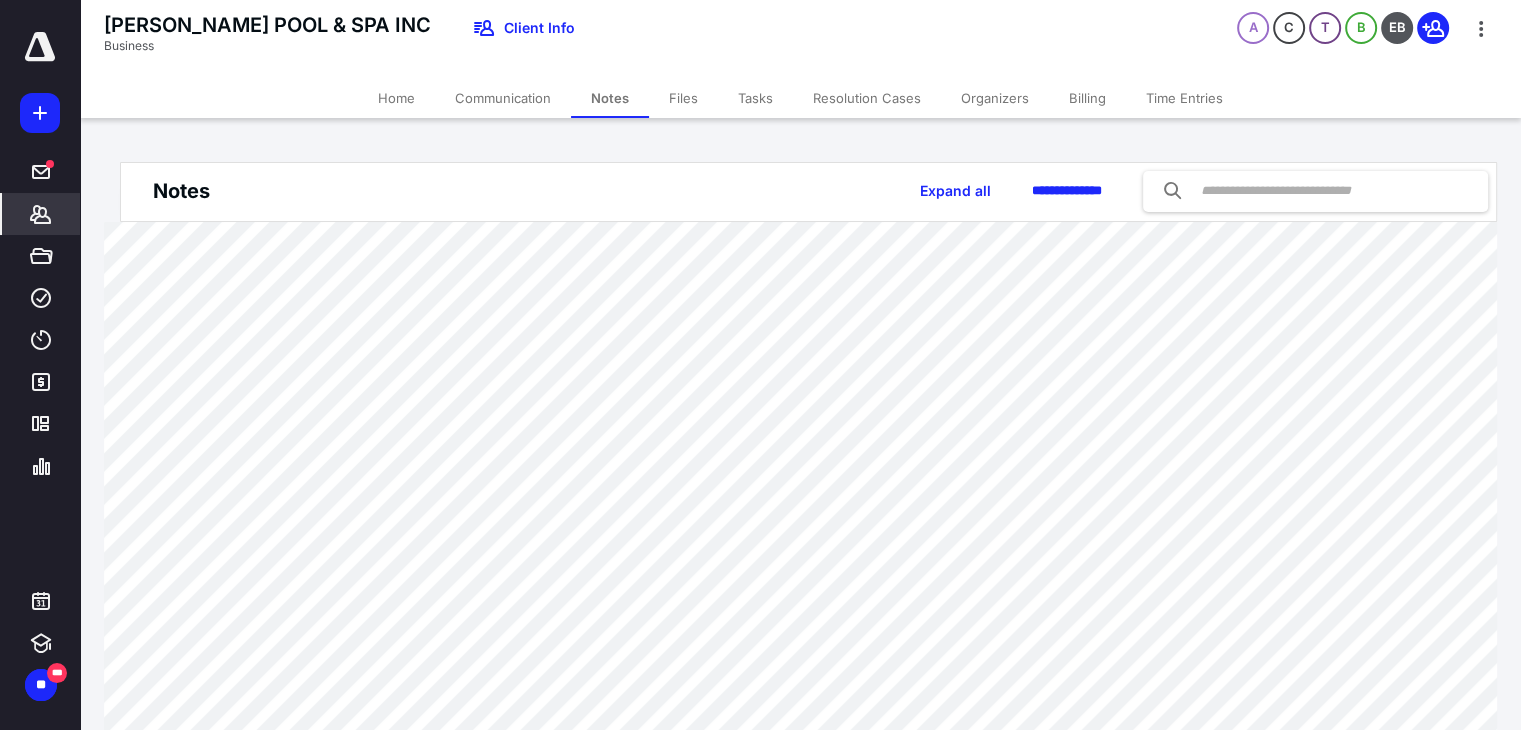 click on "Home" at bounding box center [396, 98] 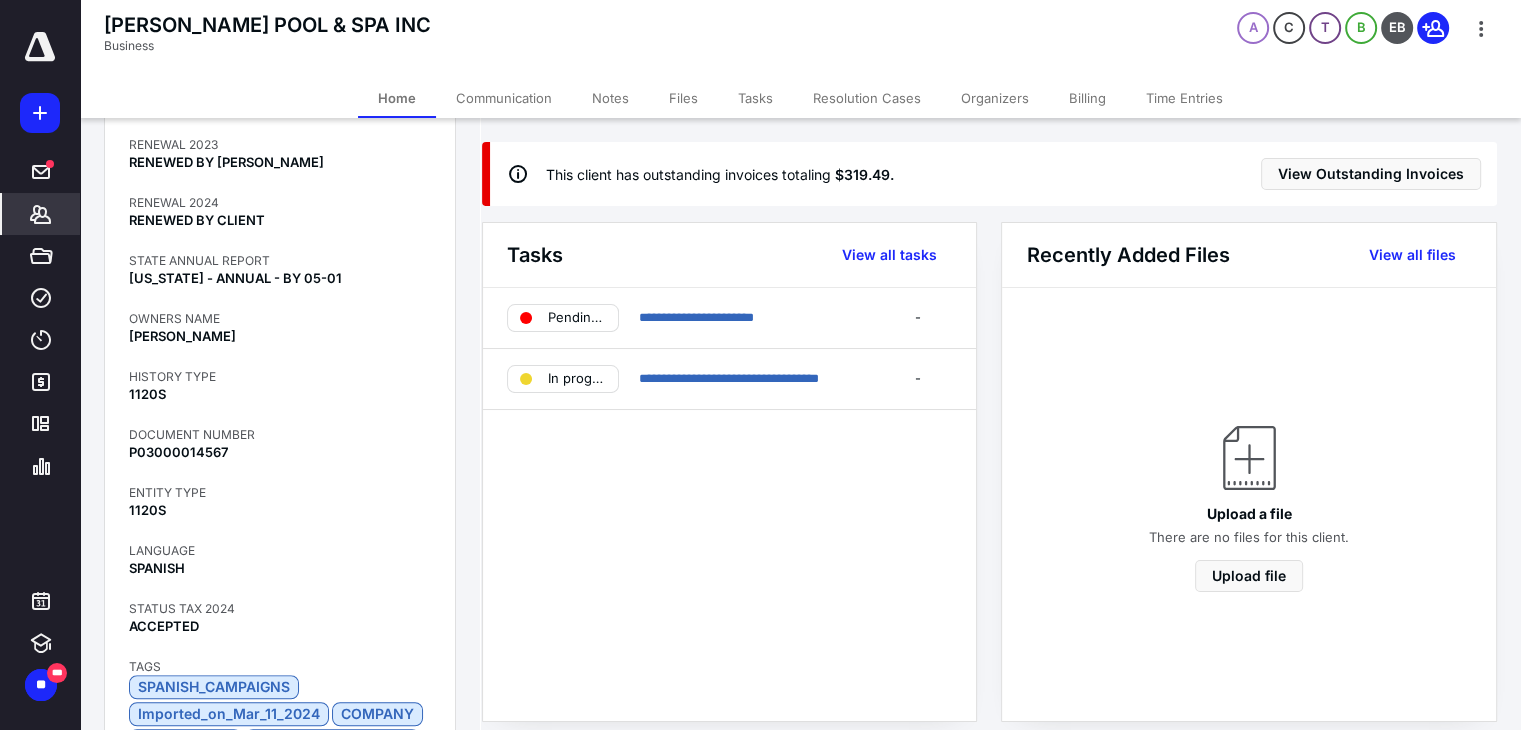 scroll, scrollTop: 1851, scrollLeft: 0, axis: vertical 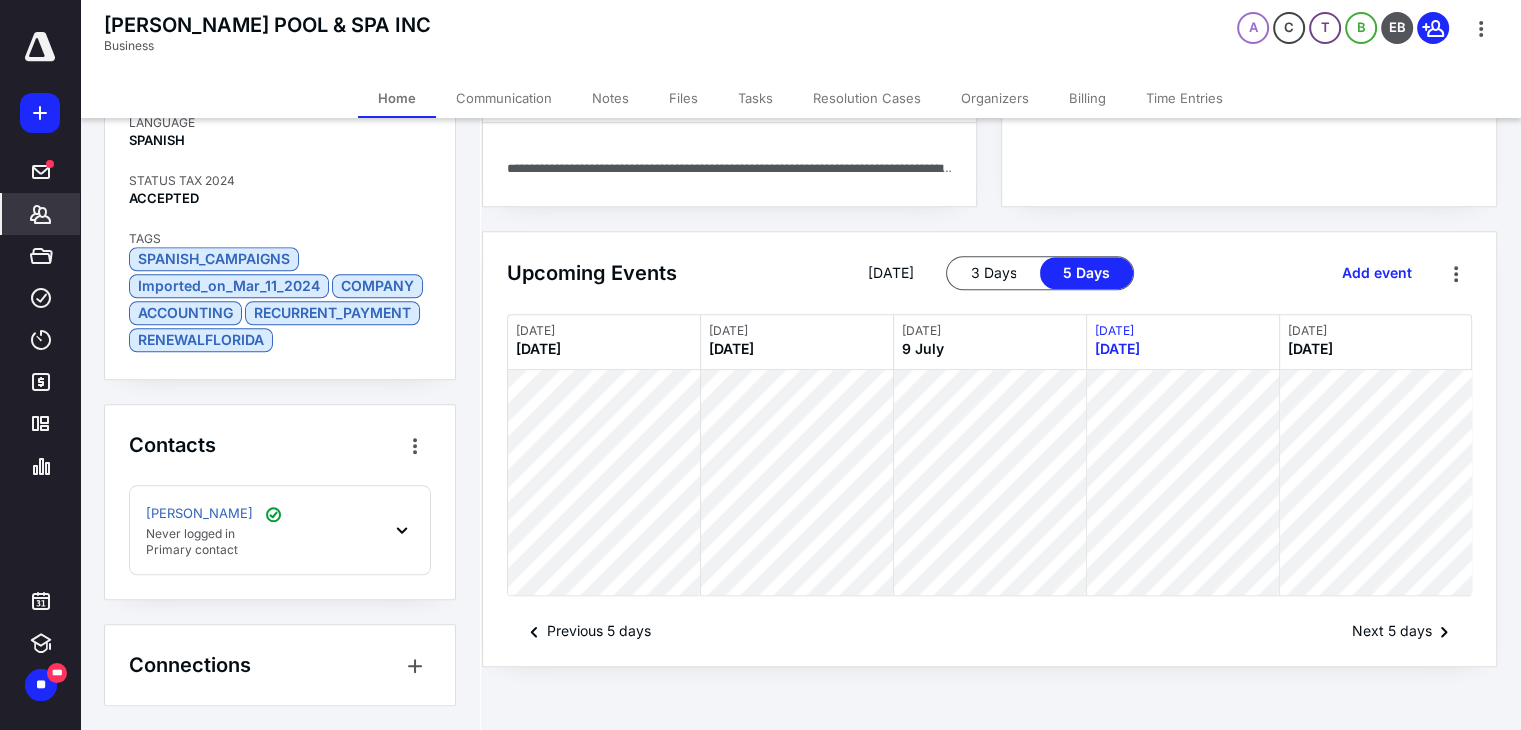 click 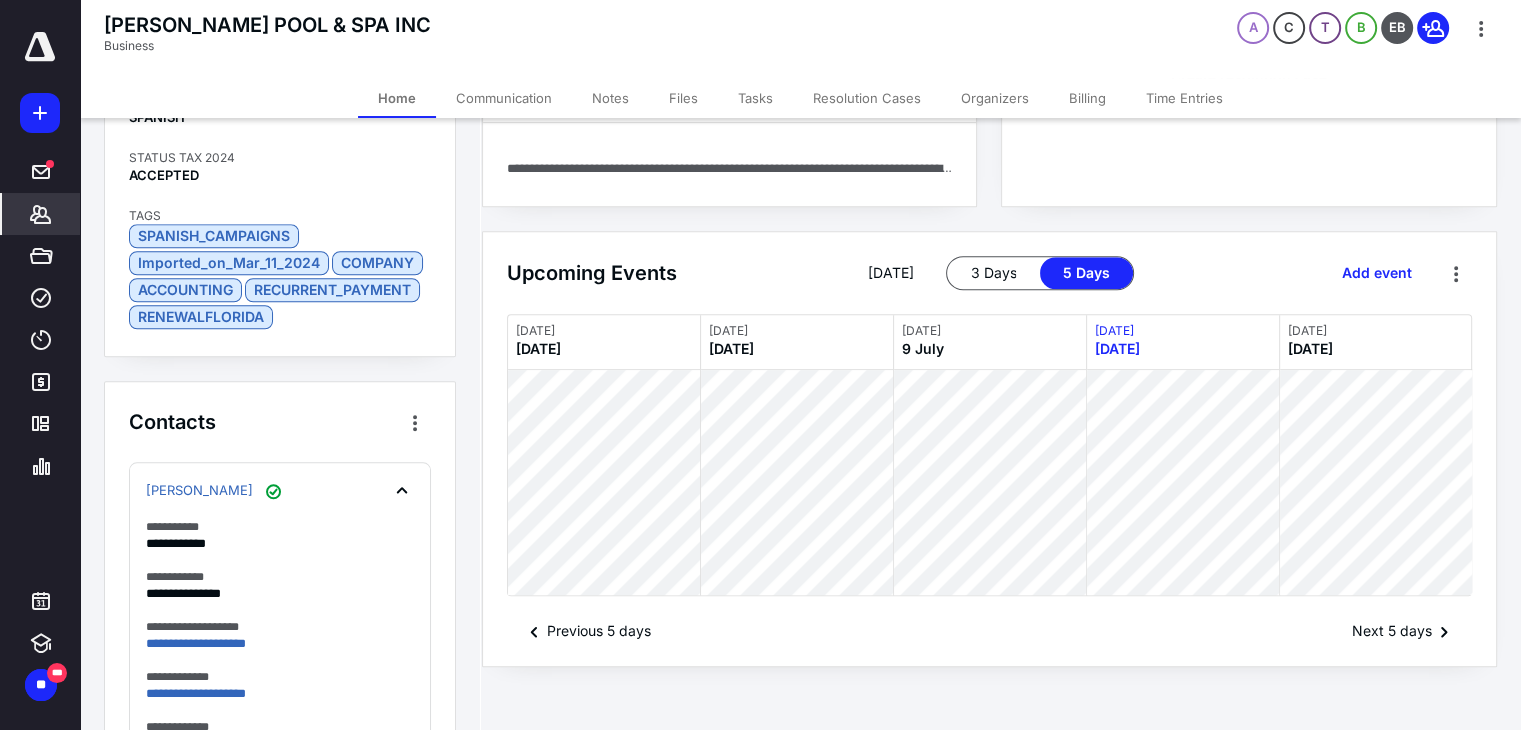 click on "Notes" at bounding box center [610, 98] 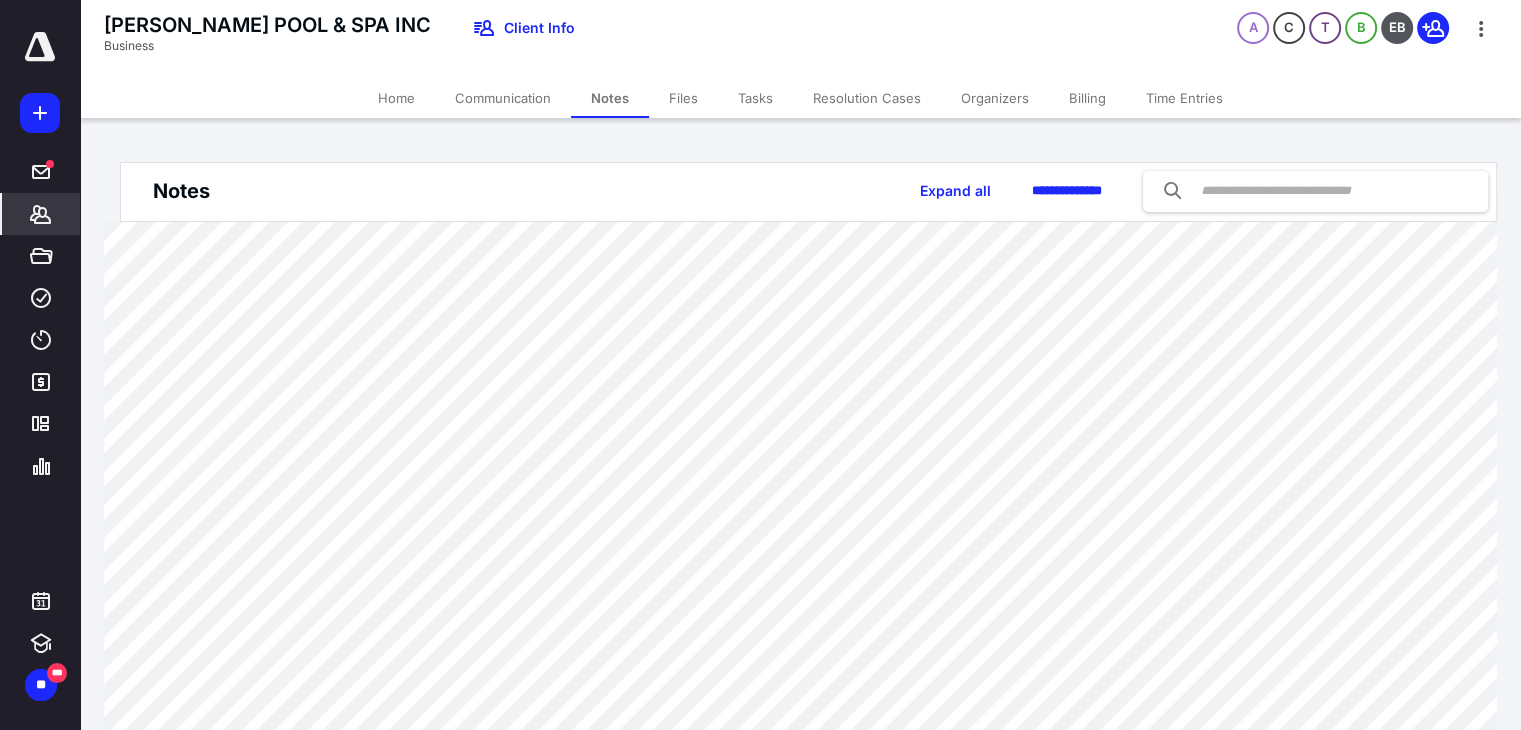 click on "Home" at bounding box center (396, 98) 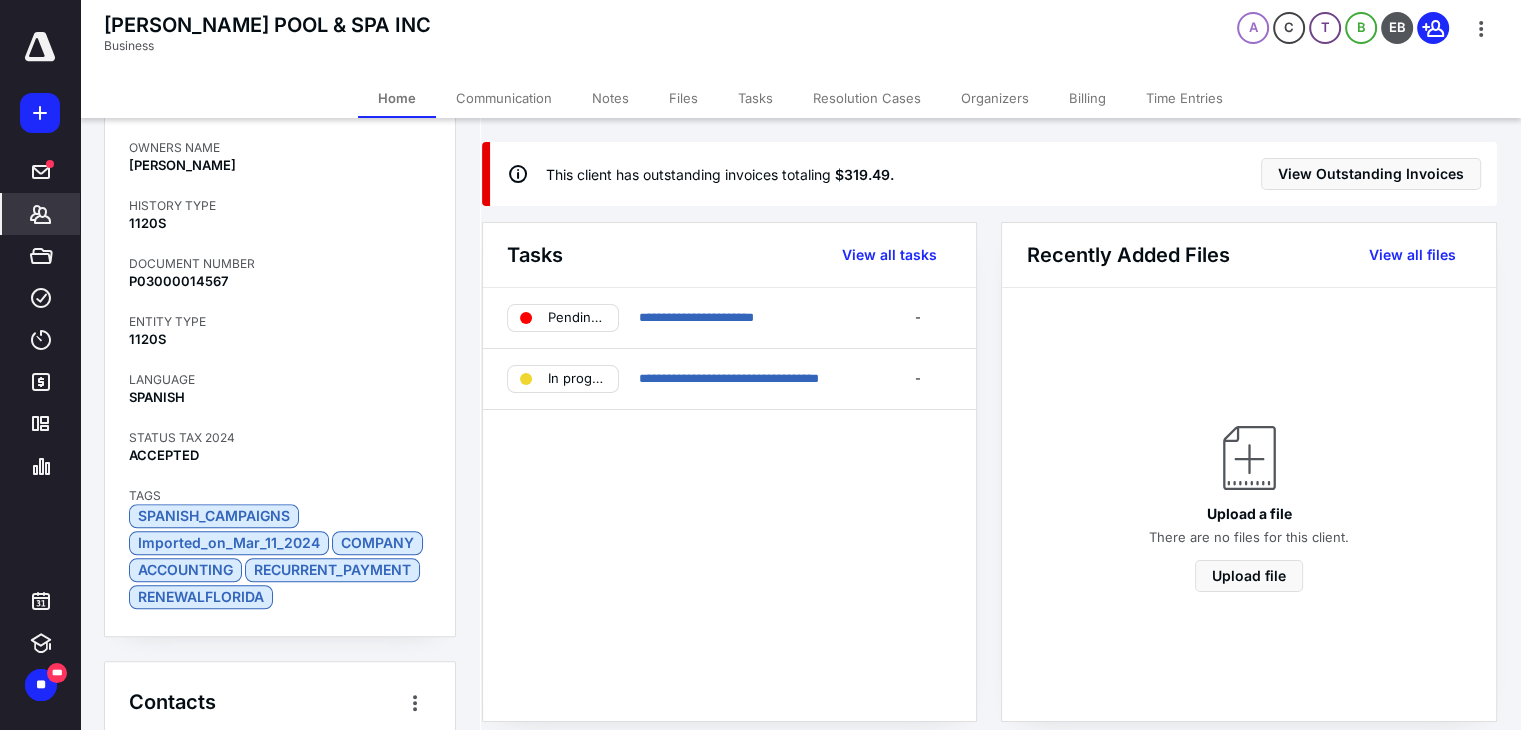 scroll, scrollTop: 1851, scrollLeft: 0, axis: vertical 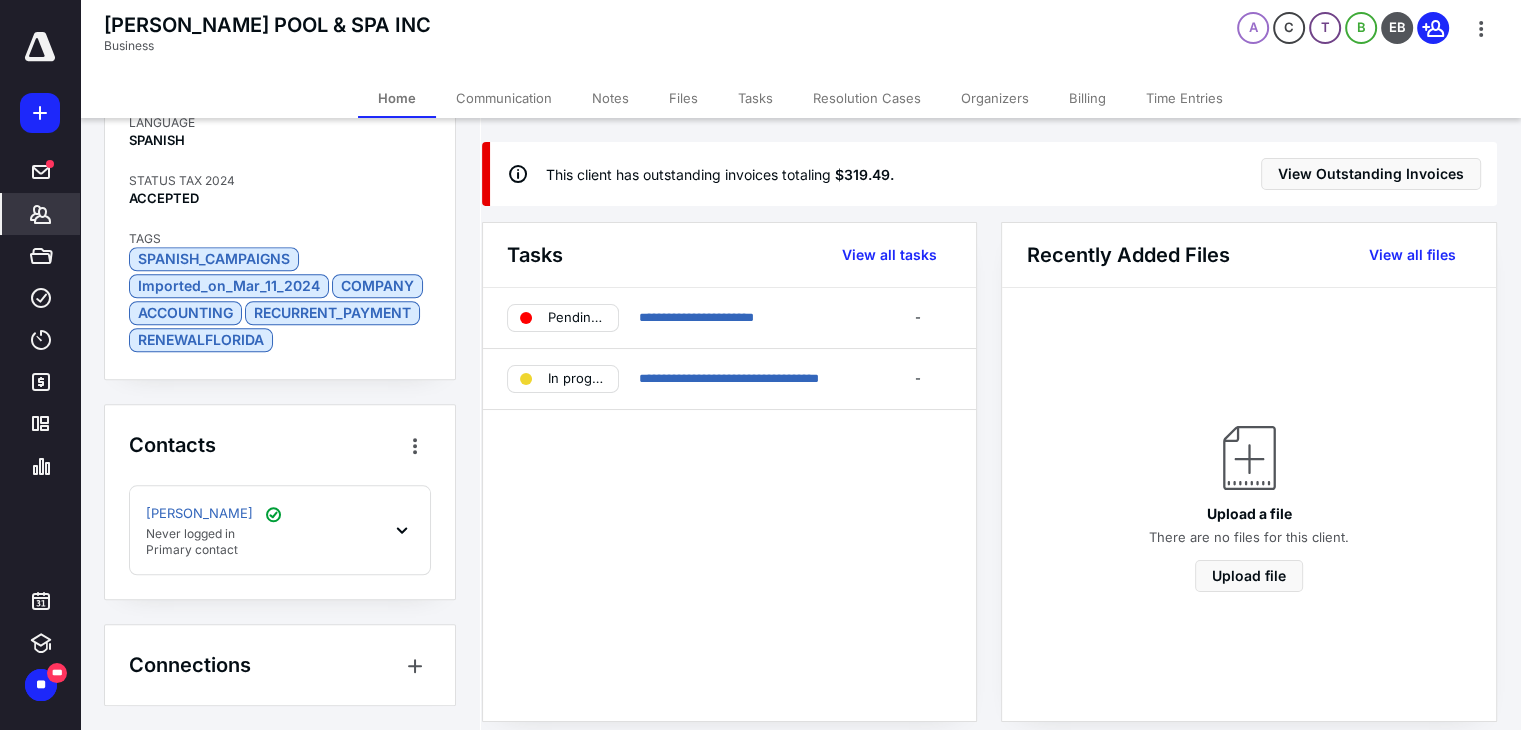 click 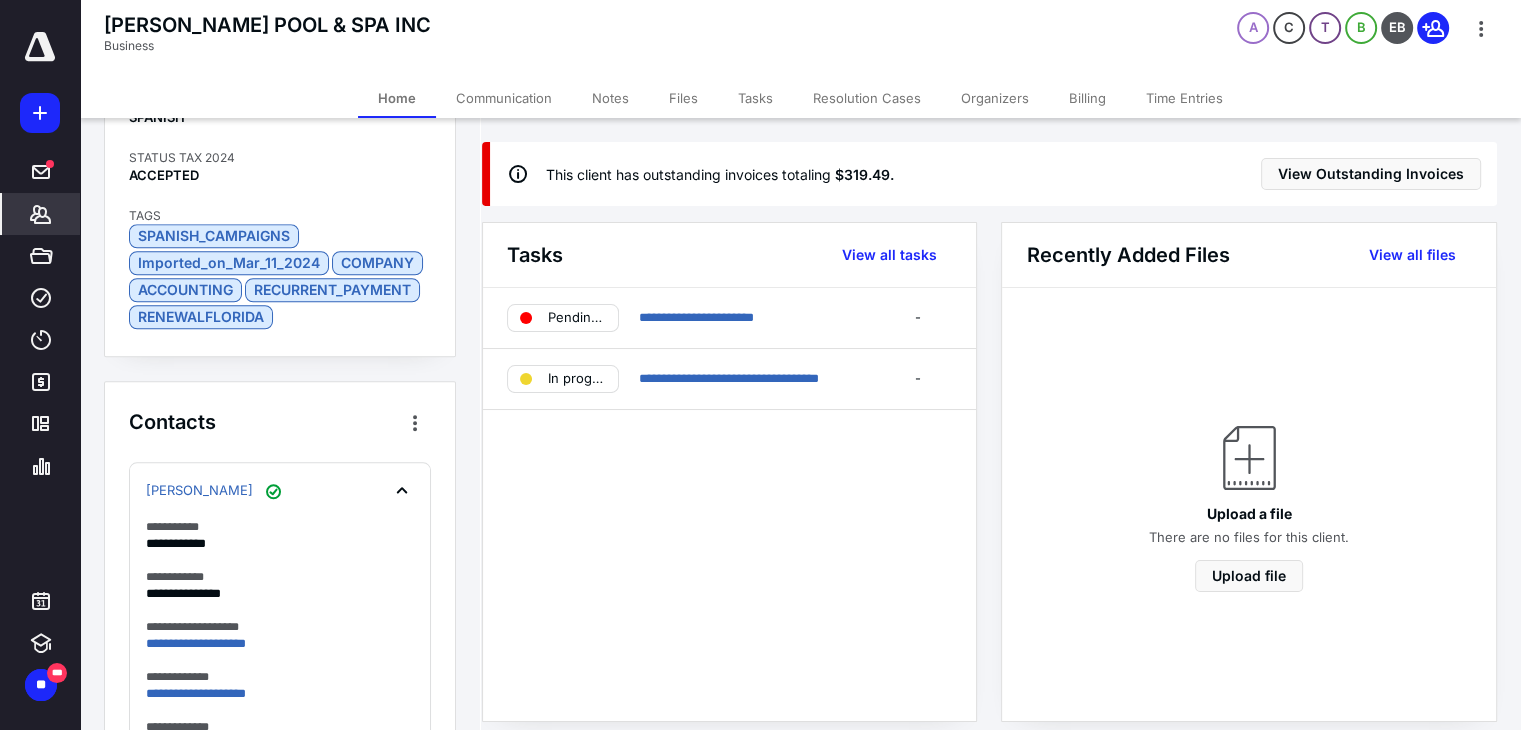 scroll, scrollTop: 2286, scrollLeft: 0, axis: vertical 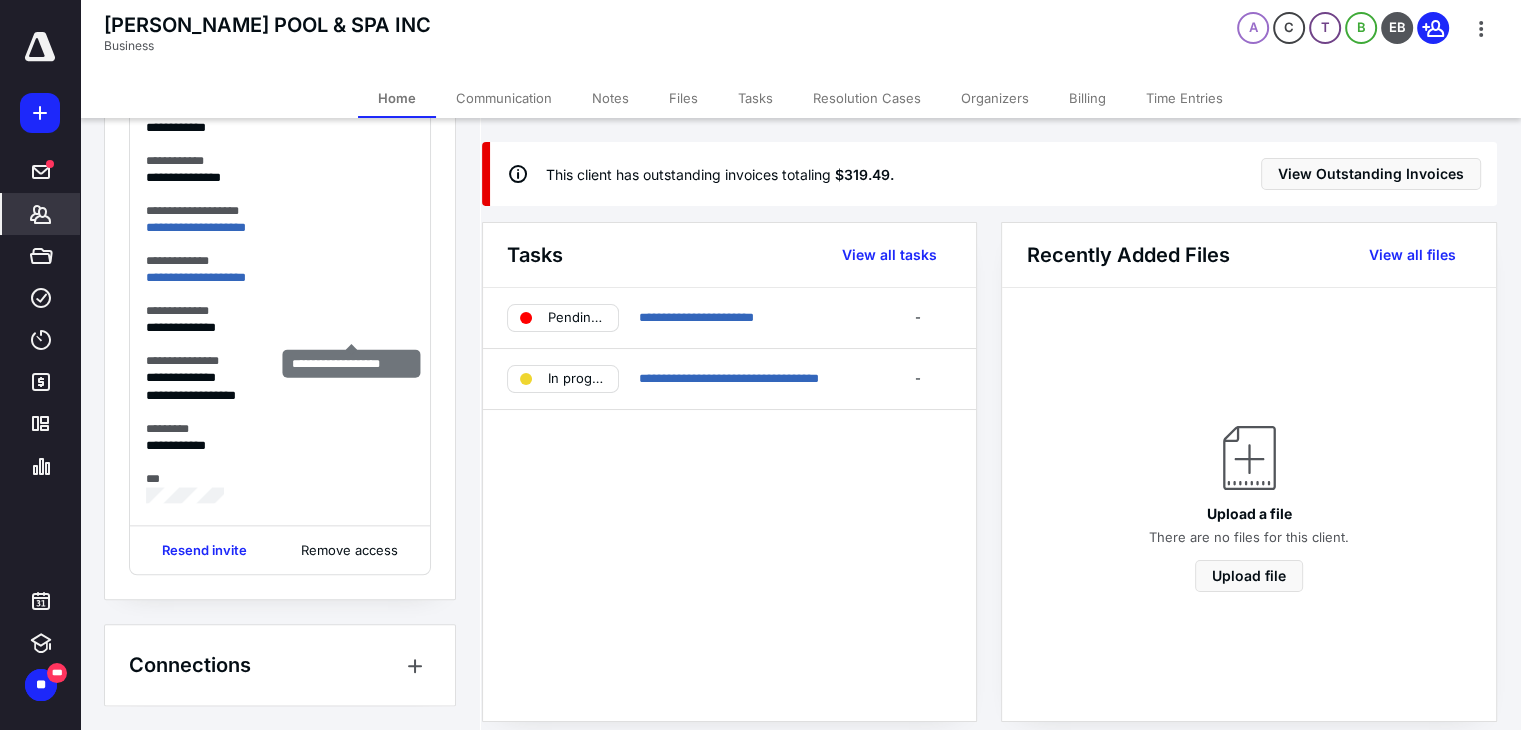 click at bounding box center (0, 0) 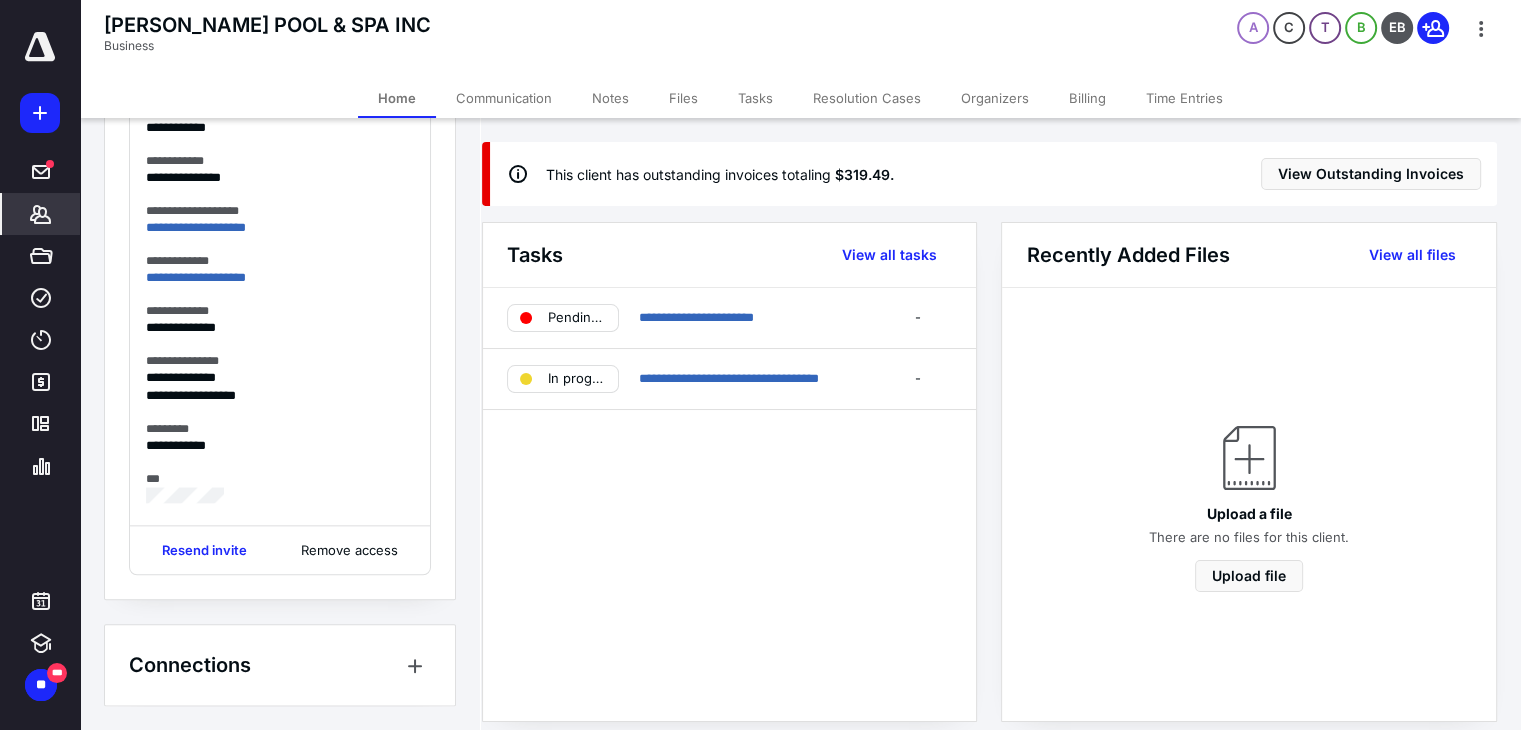 click on "Notes" at bounding box center (610, 98) 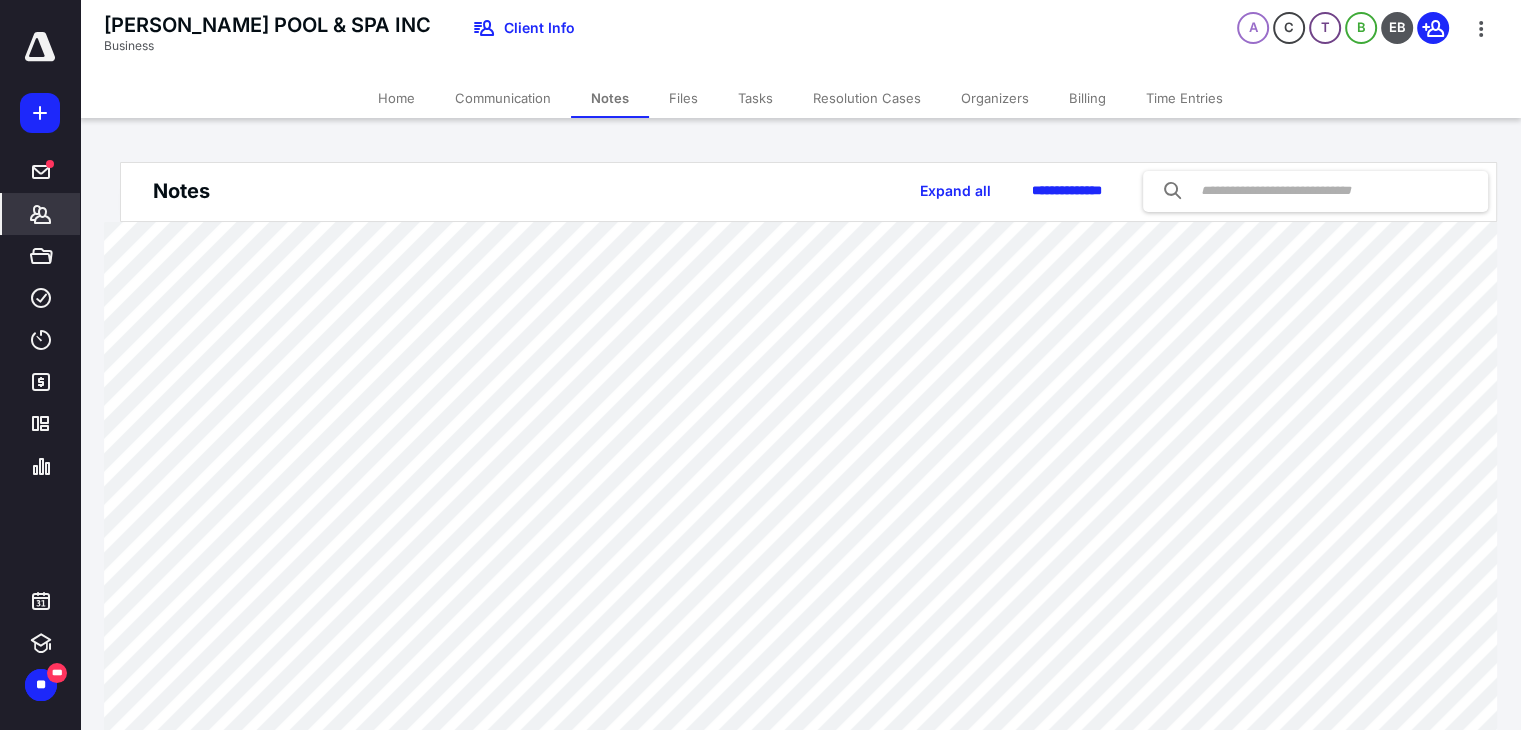 click on "Home" at bounding box center (396, 98) 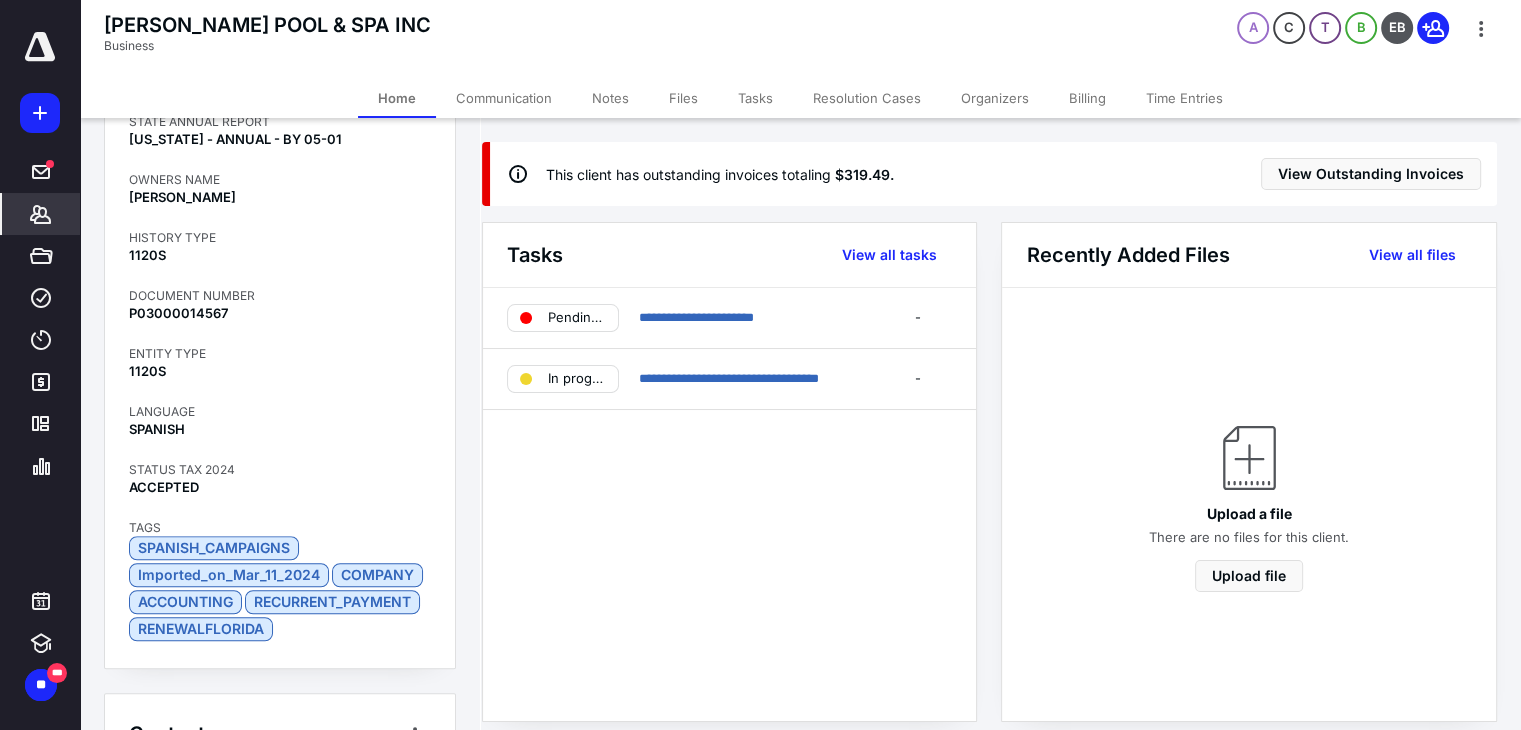 scroll, scrollTop: 1851, scrollLeft: 0, axis: vertical 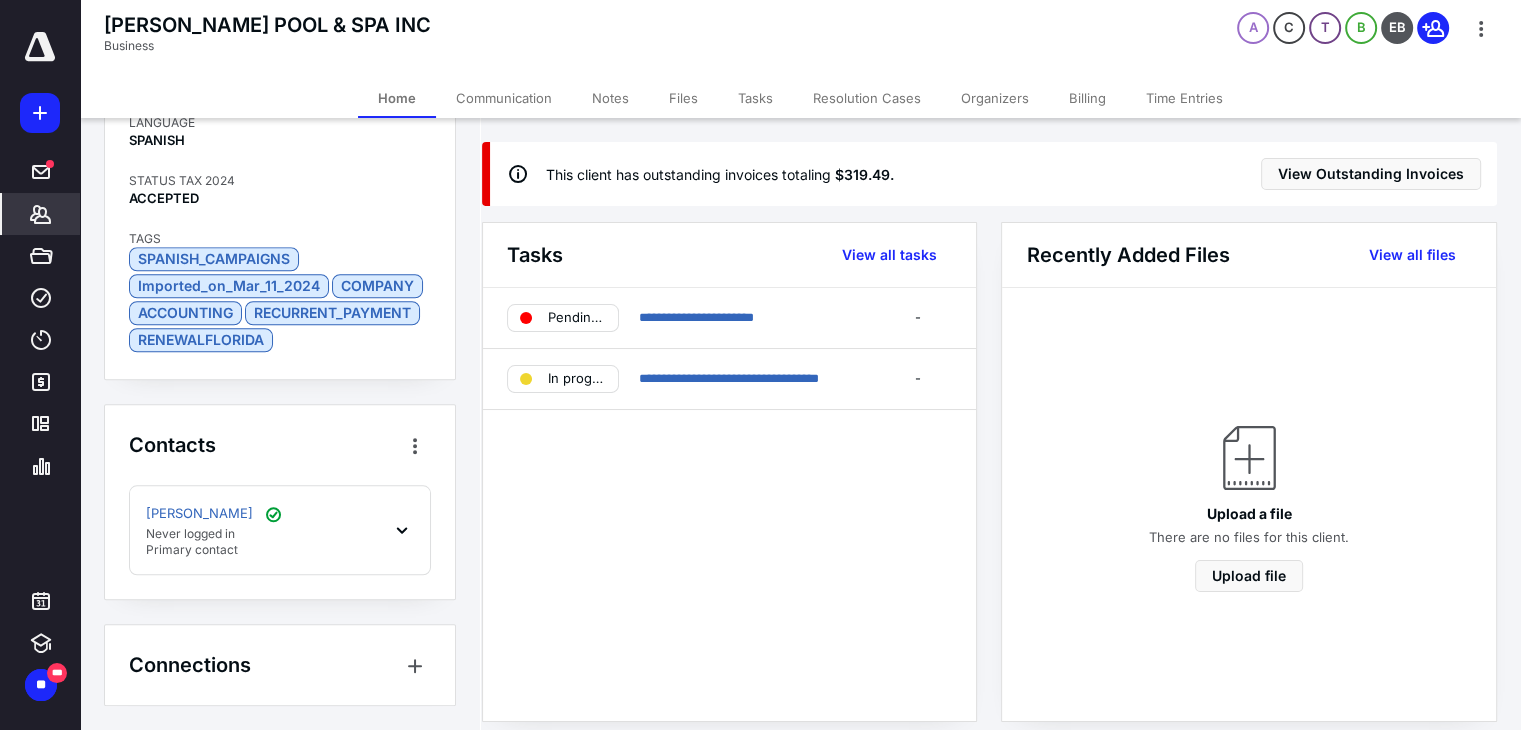 click 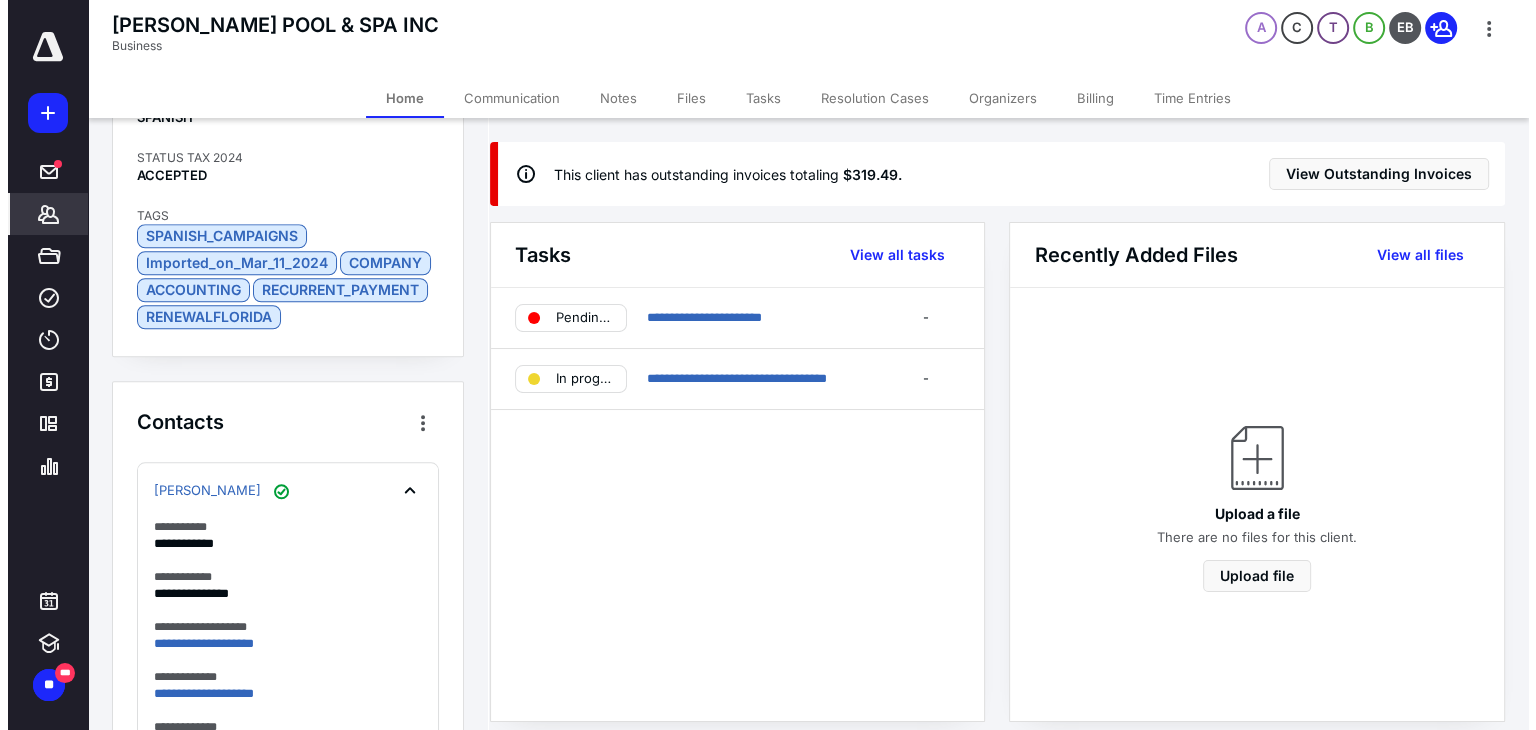 scroll, scrollTop: 2286, scrollLeft: 0, axis: vertical 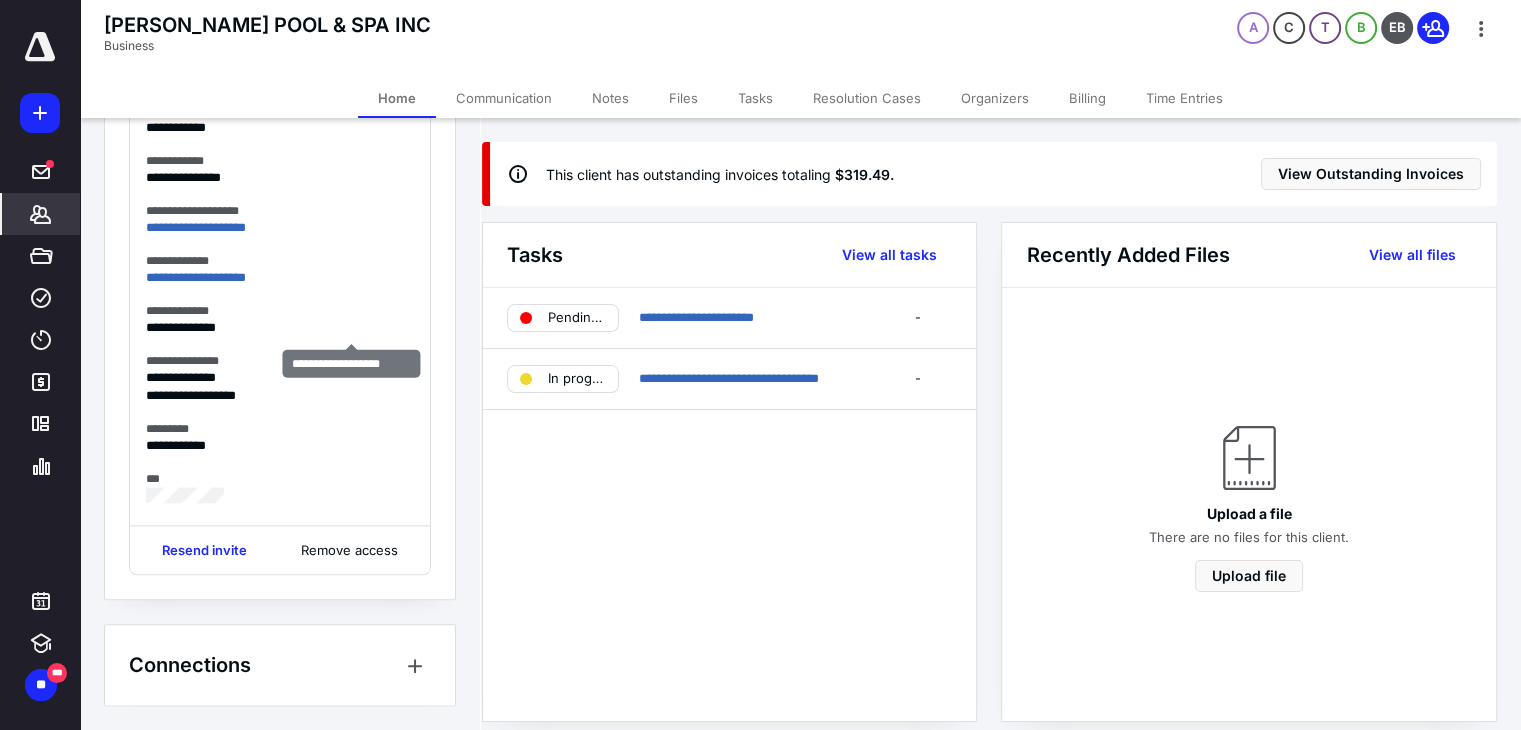 click at bounding box center [0, 0] 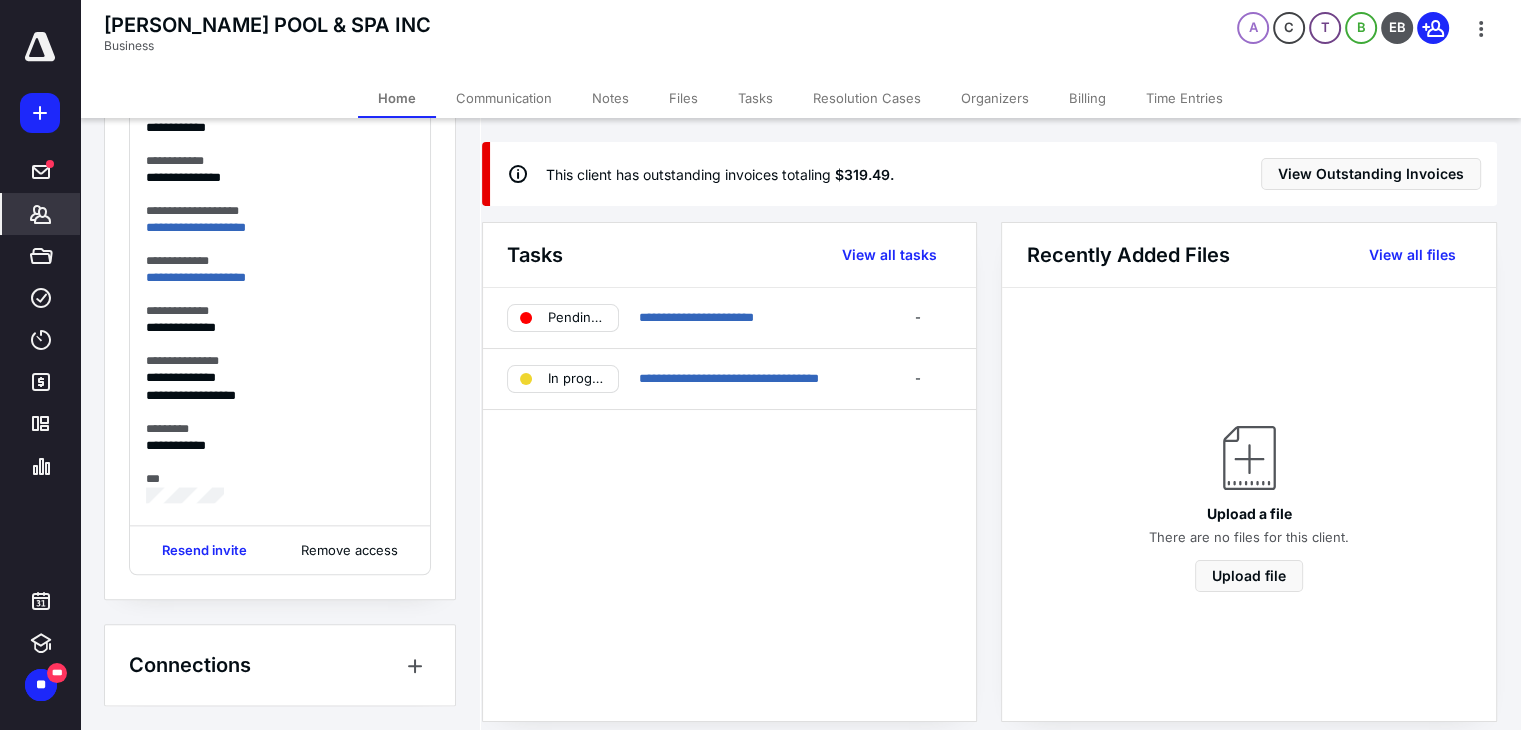 click on "Notes" at bounding box center (610, 98) 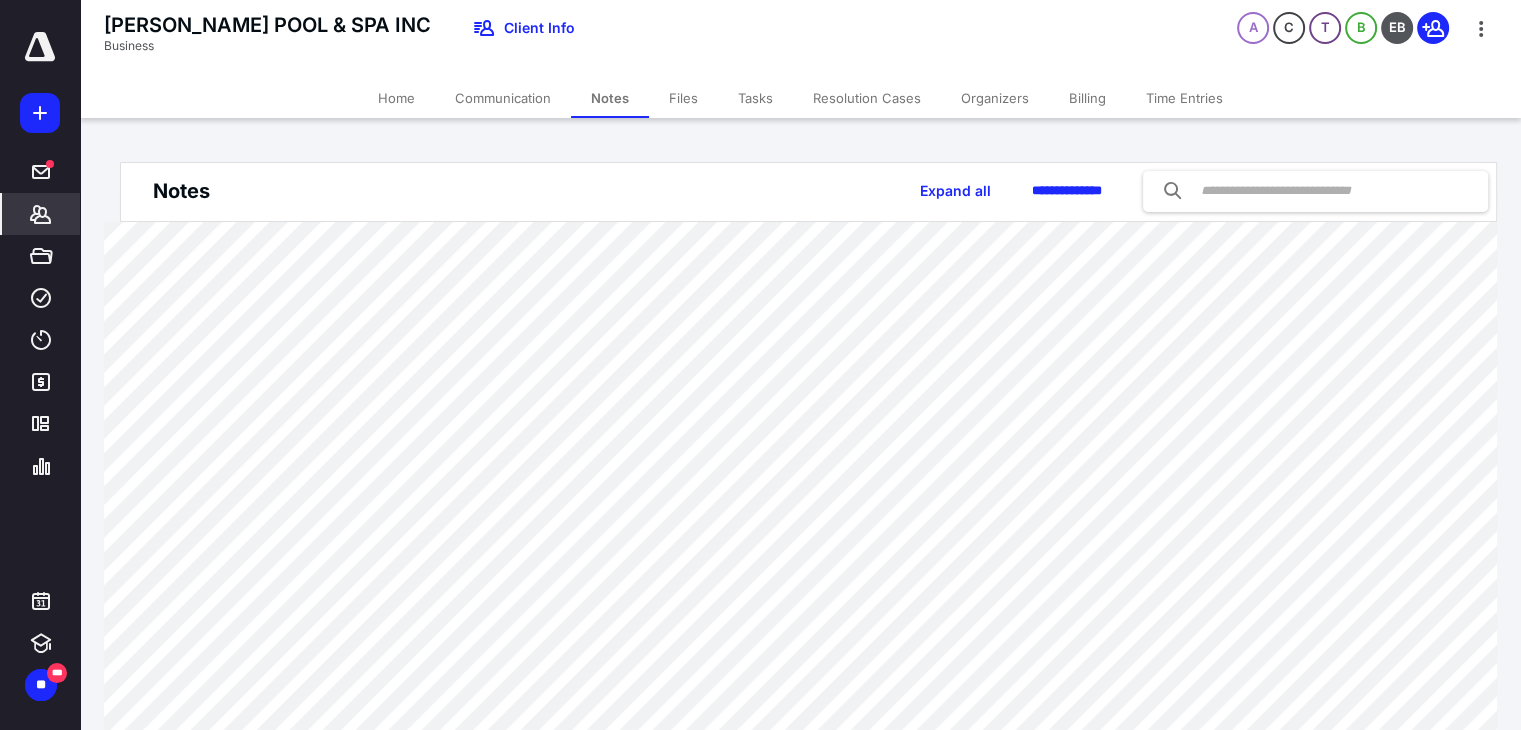 click on "Billing" at bounding box center [1087, 98] 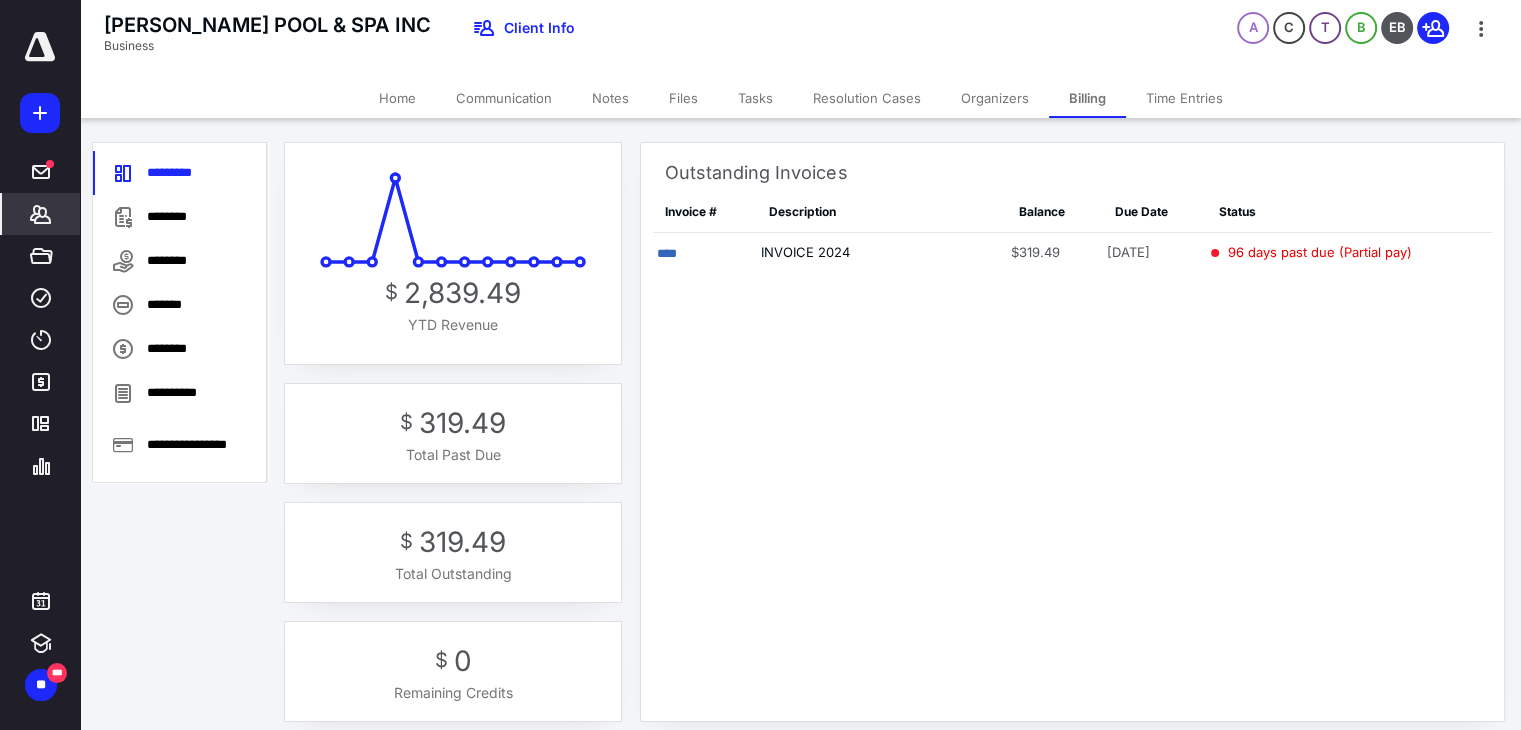 click on "****" at bounding box center (667, 253) 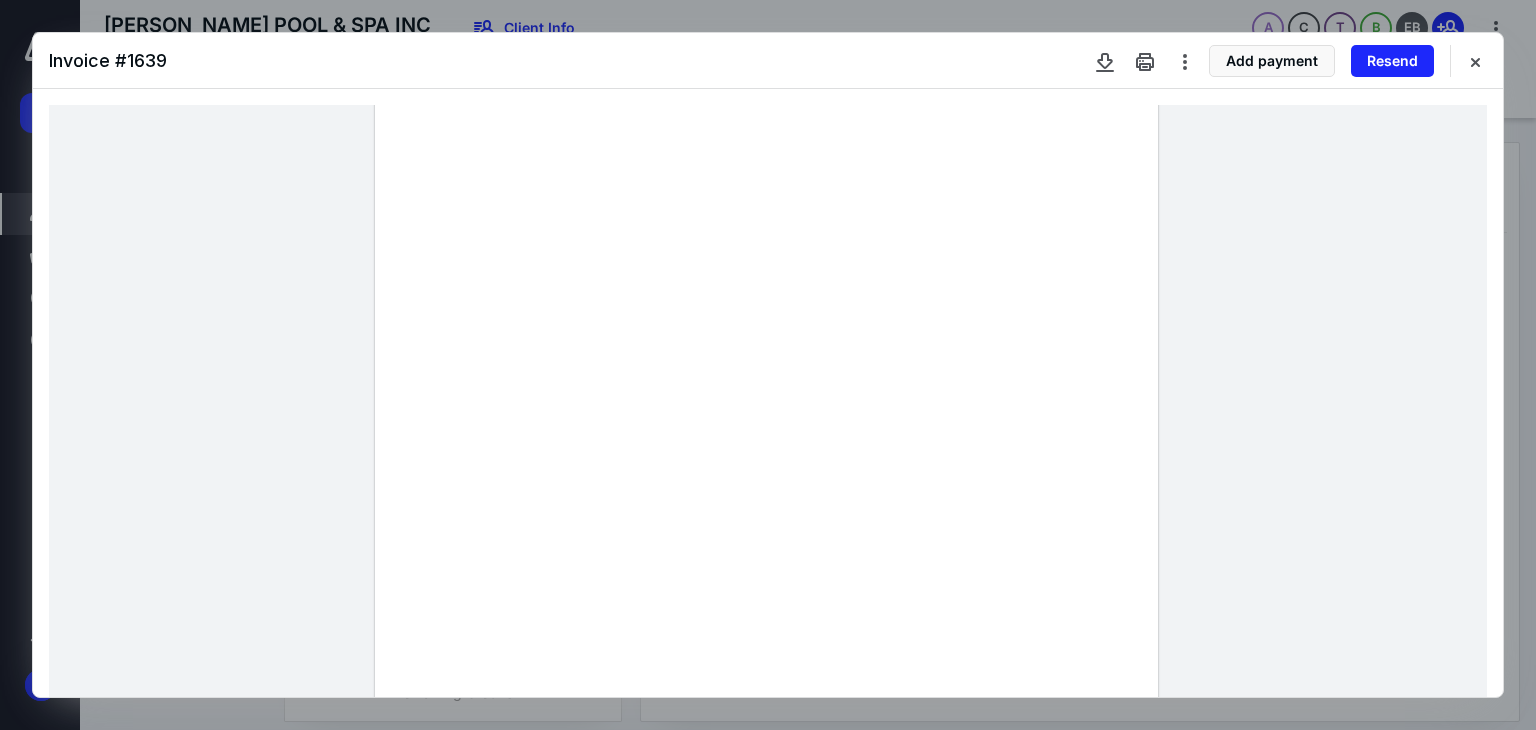 scroll, scrollTop: 1022, scrollLeft: 0, axis: vertical 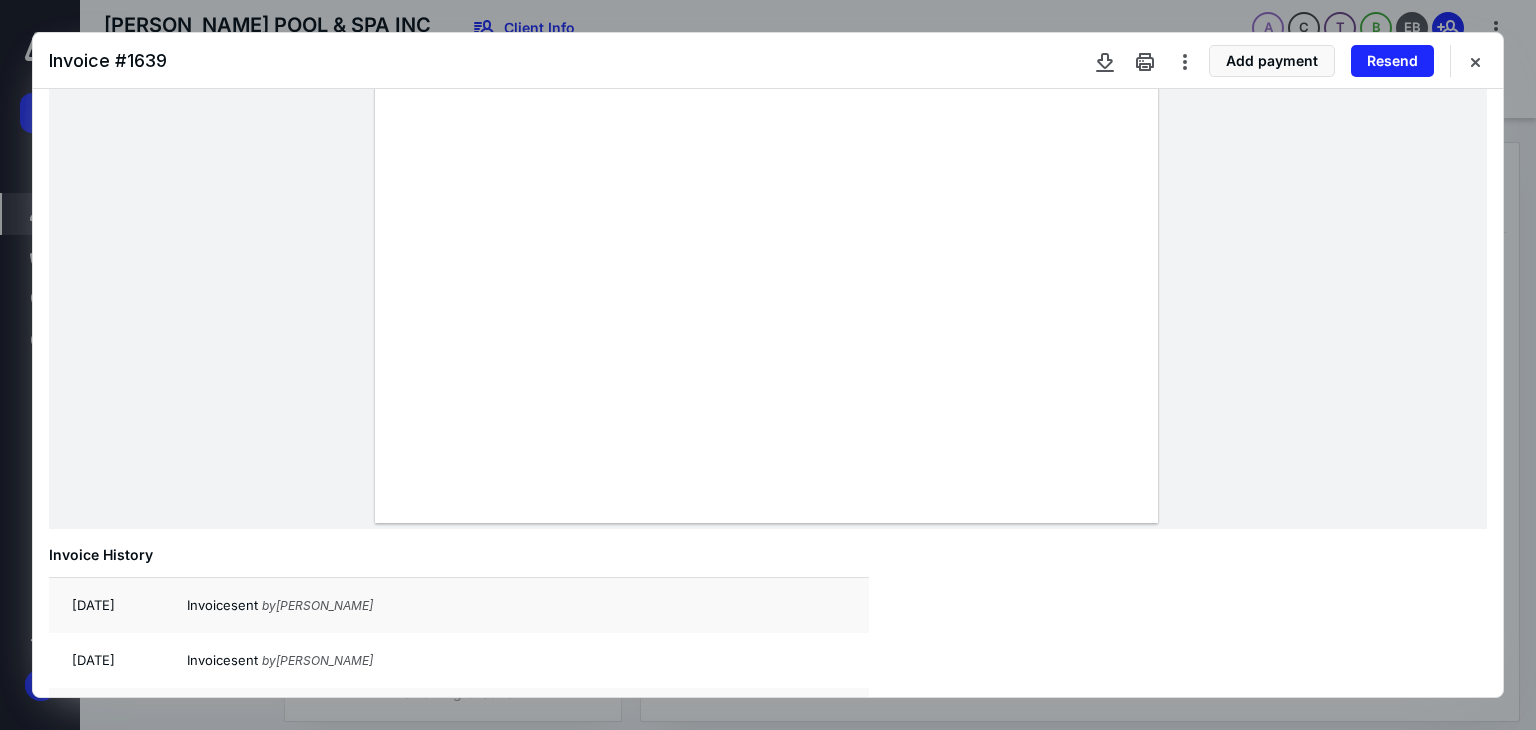click at bounding box center [1475, 61] 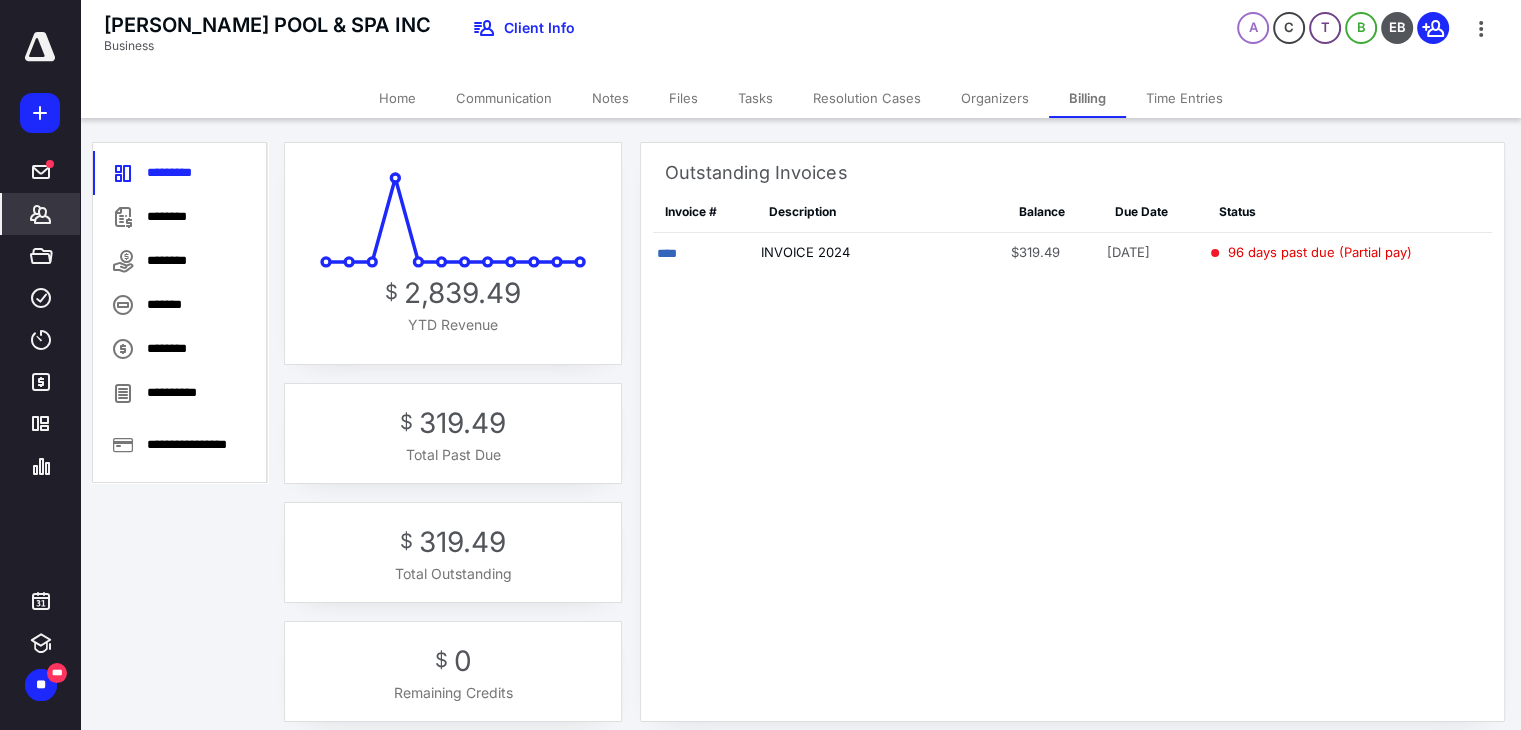 click on "Notes" at bounding box center [610, 98] 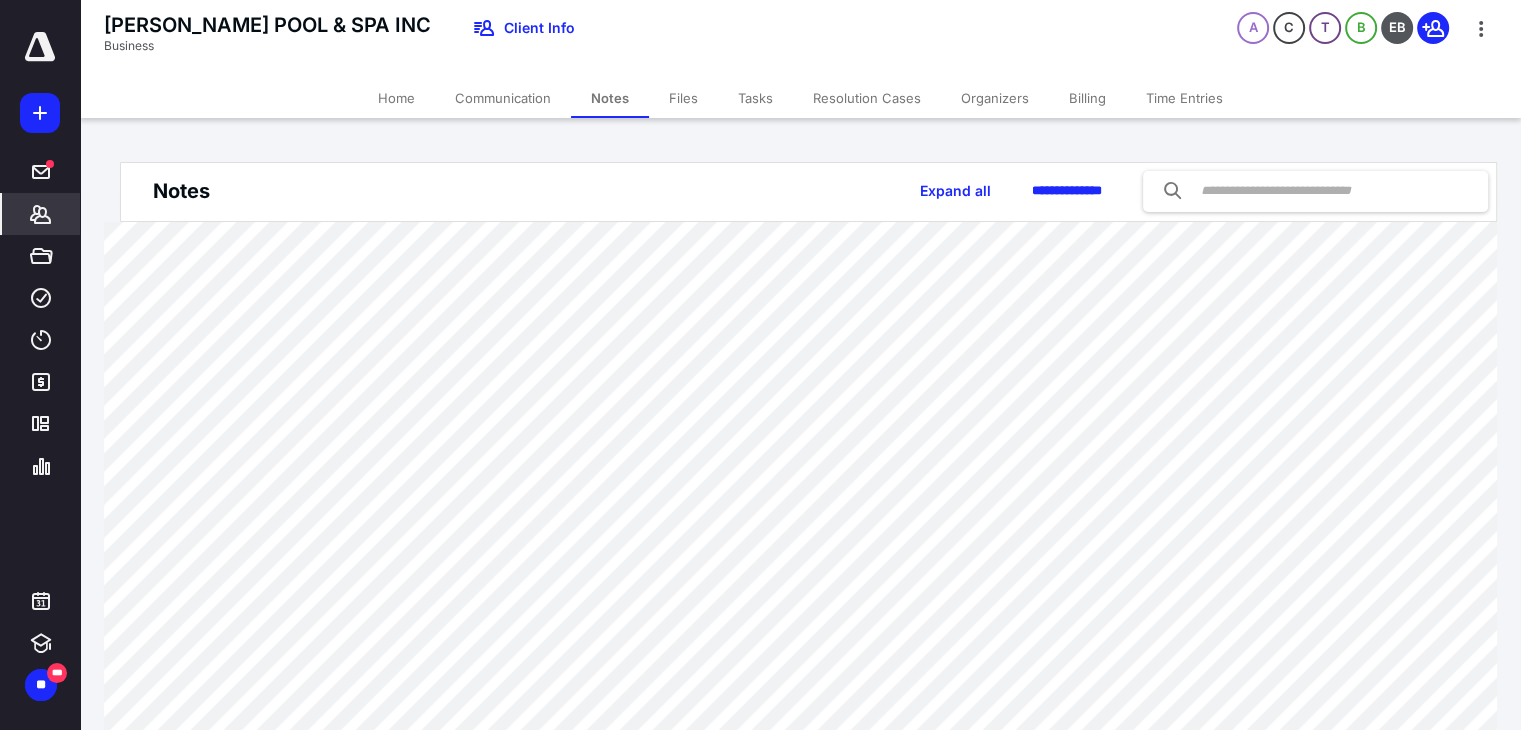 click on "Billing" at bounding box center [1087, 98] 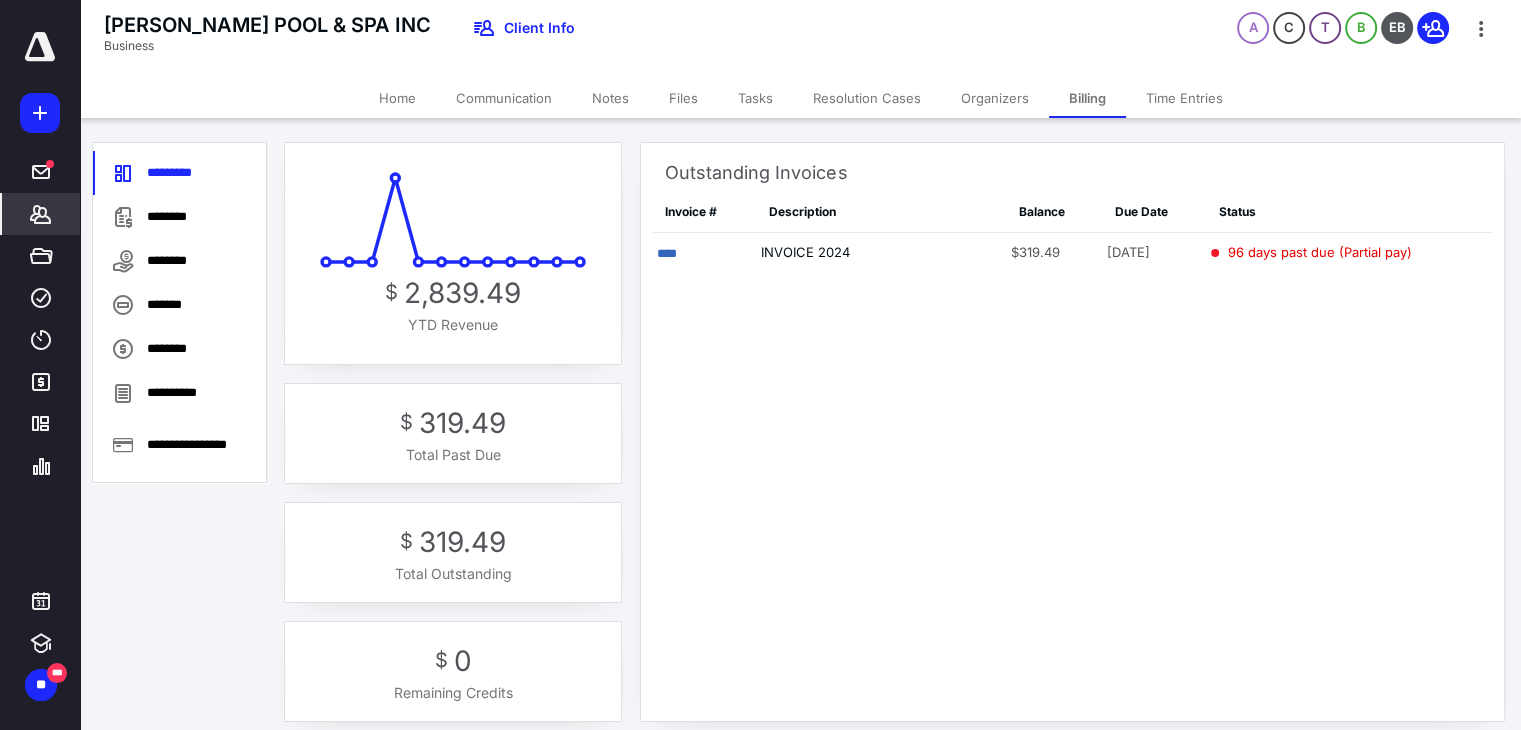 click on "Notes" at bounding box center [610, 98] 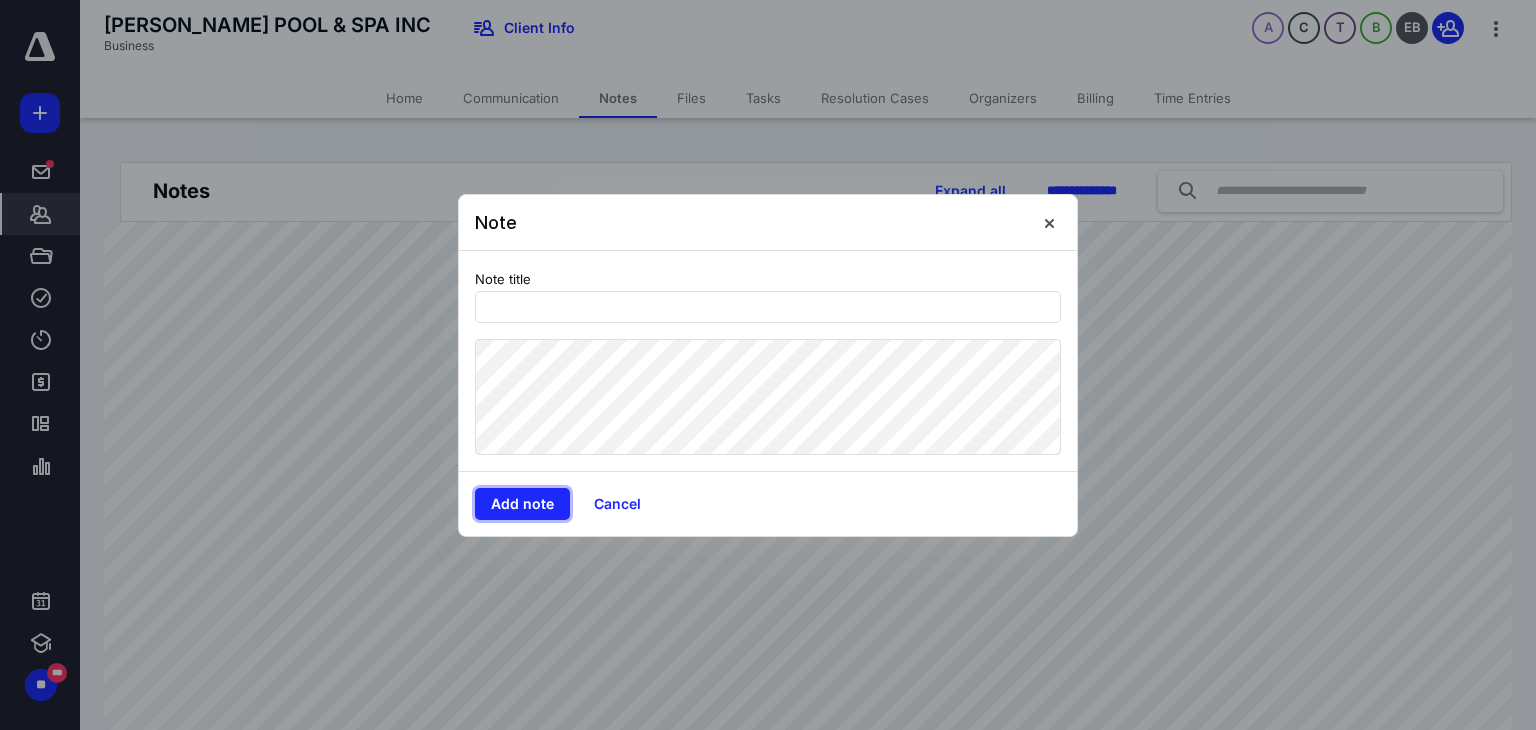 click on "Add note" at bounding box center [522, 504] 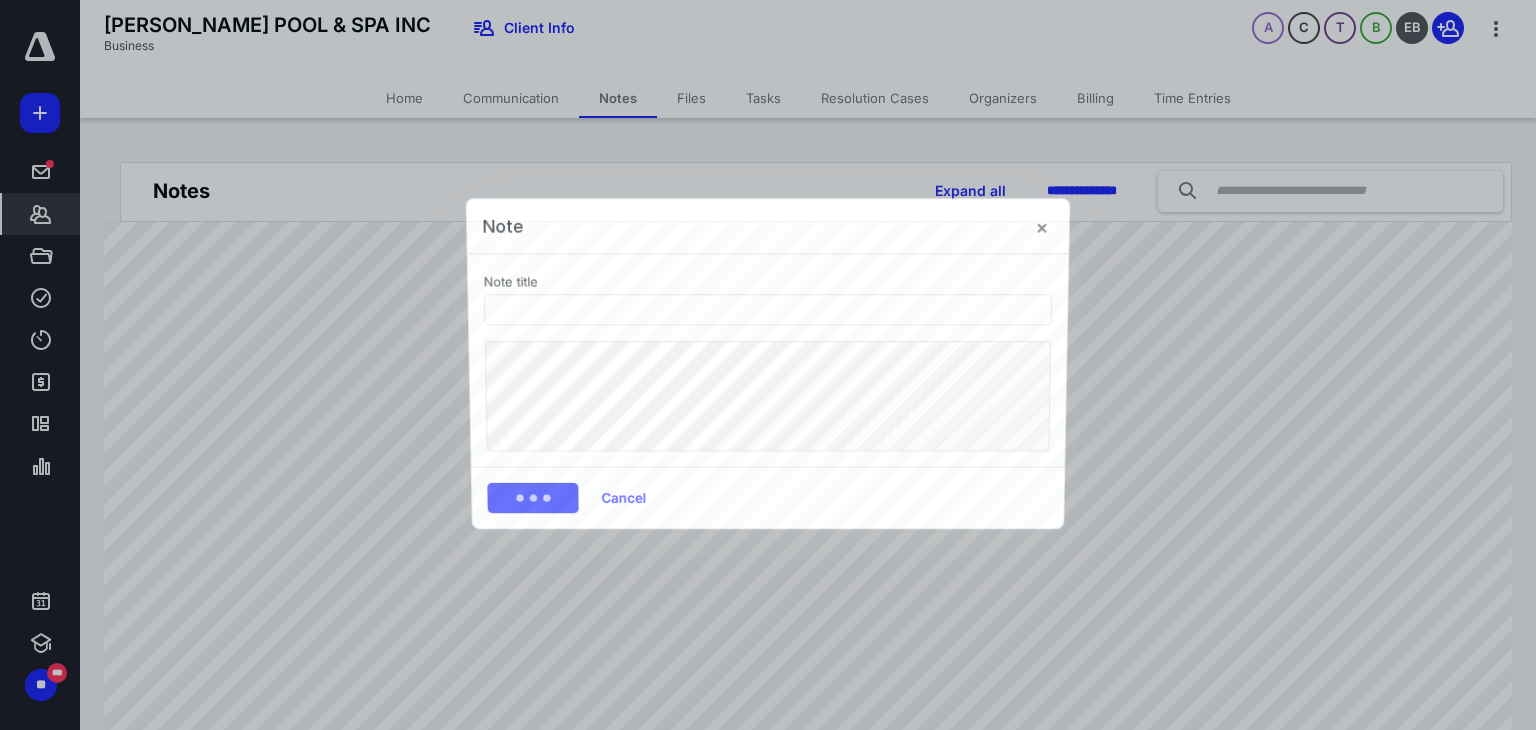 click on "Note Note title Add note Cancel" at bounding box center [768, 365] 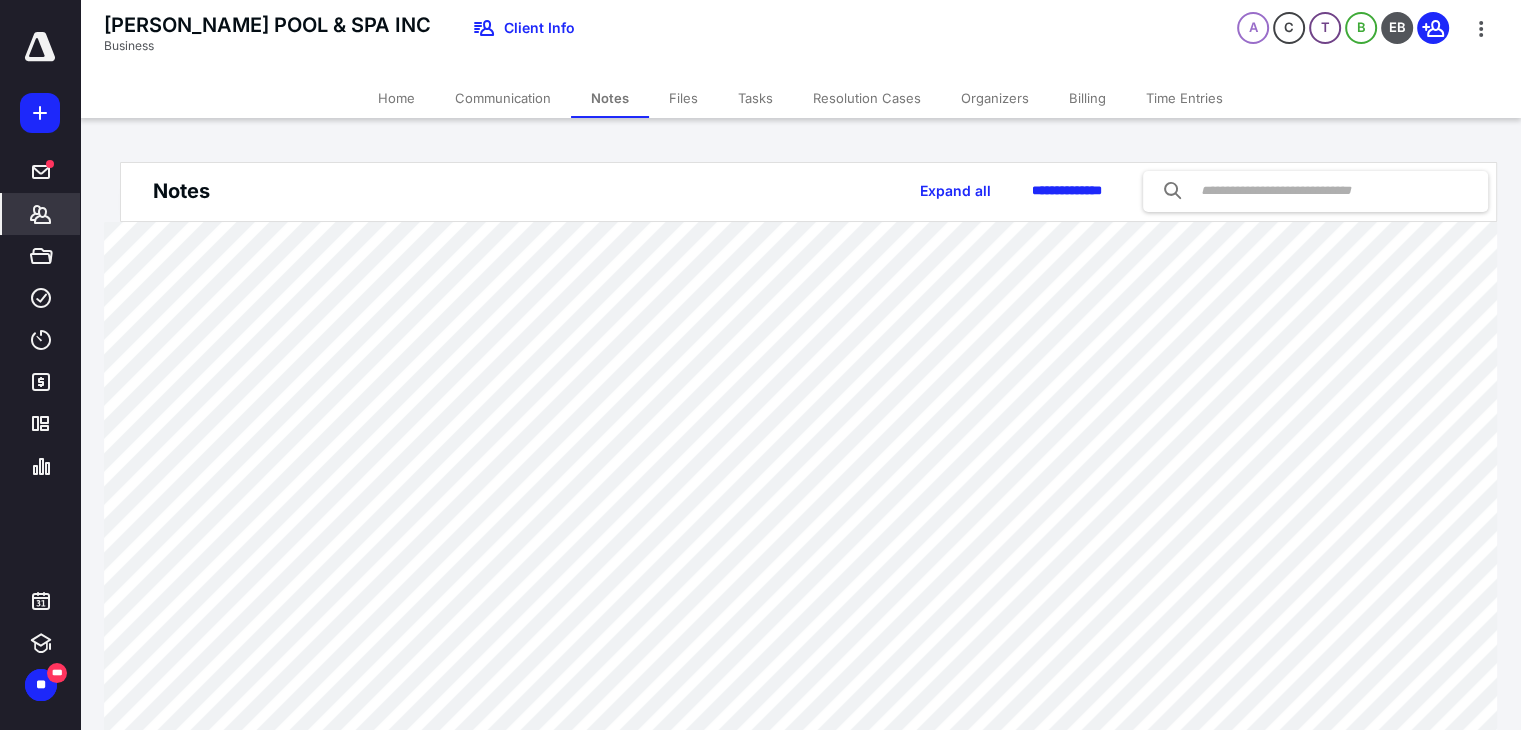 click on "Billing" at bounding box center [1087, 98] 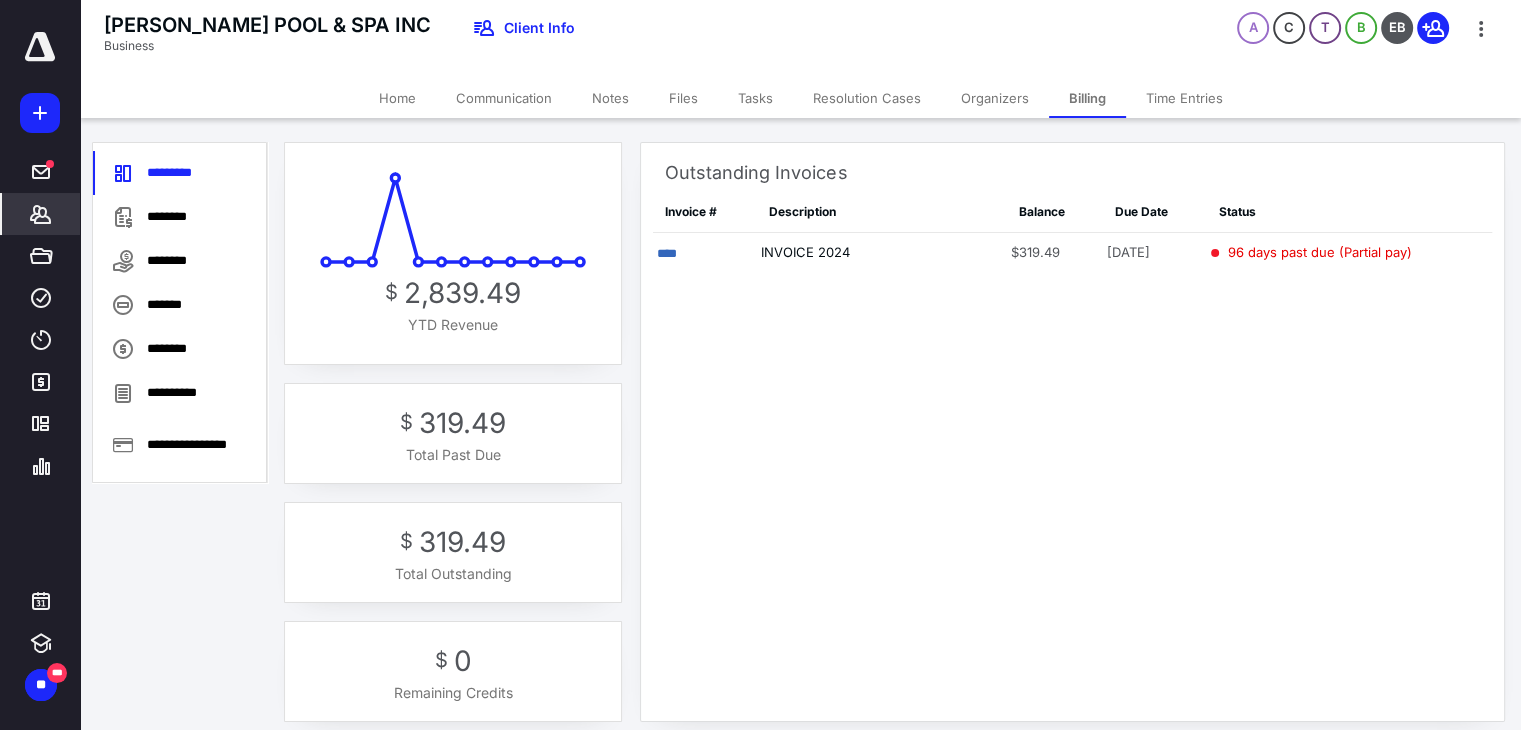 click on "****" at bounding box center [667, 253] 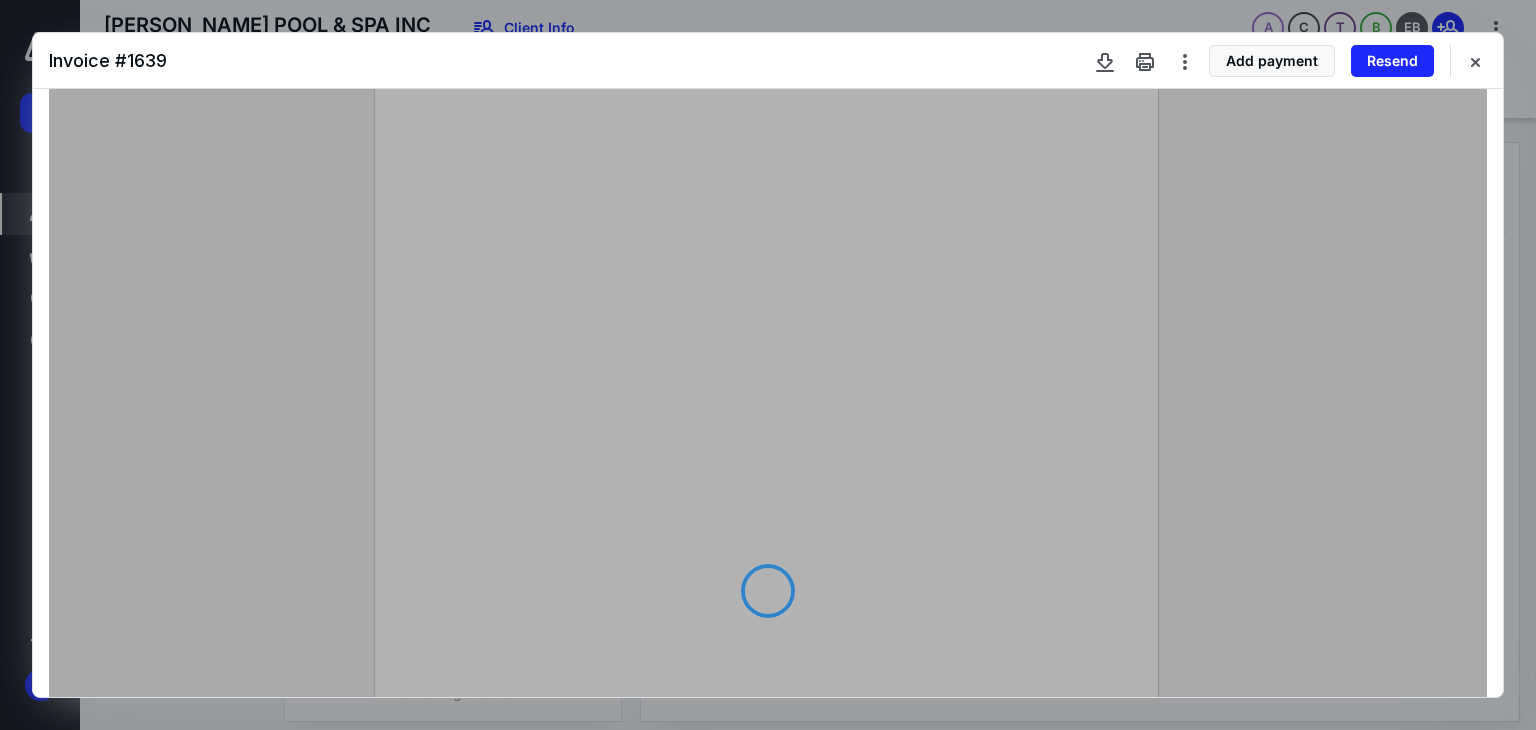 scroll, scrollTop: 0, scrollLeft: 0, axis: both 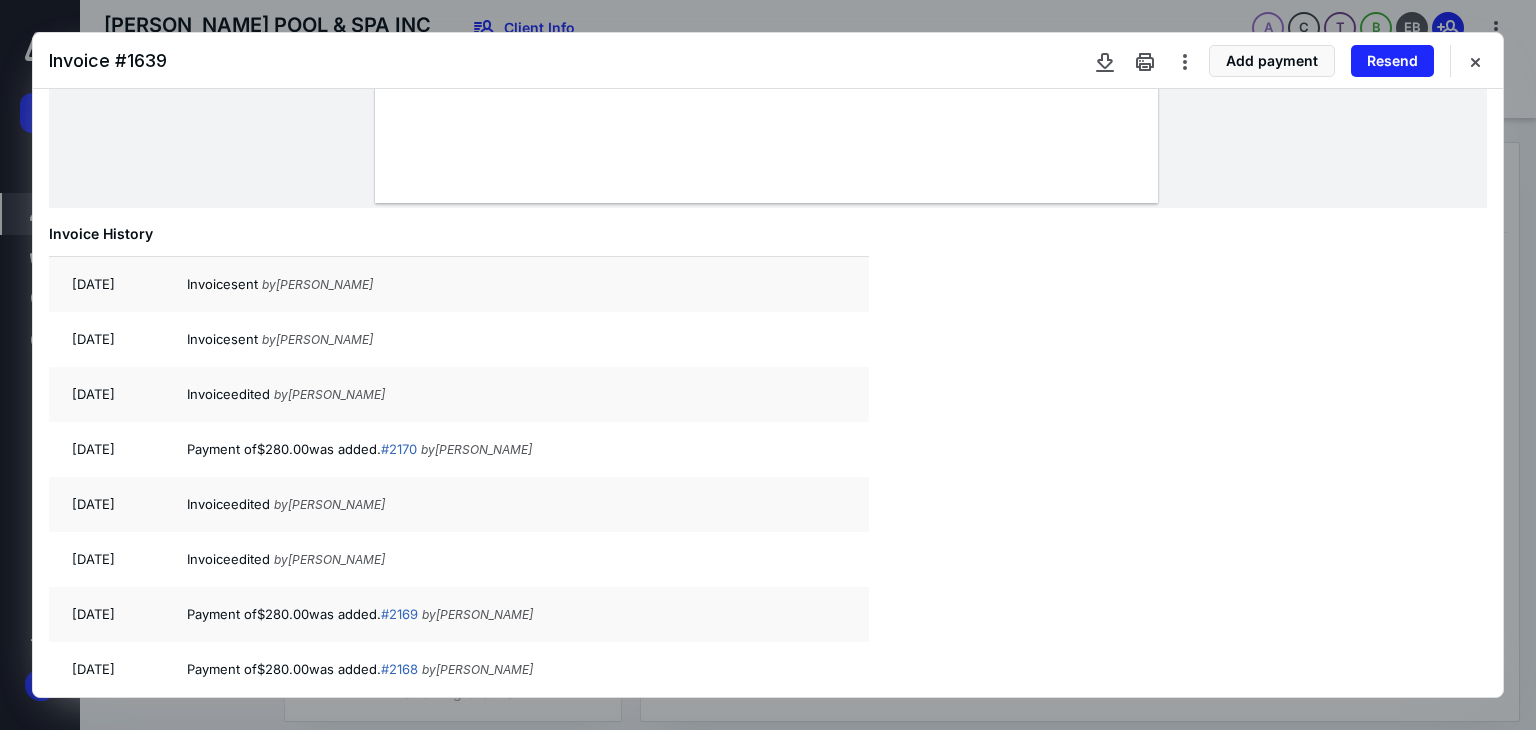 click on "Resend" at bounding box center (1392, 61) 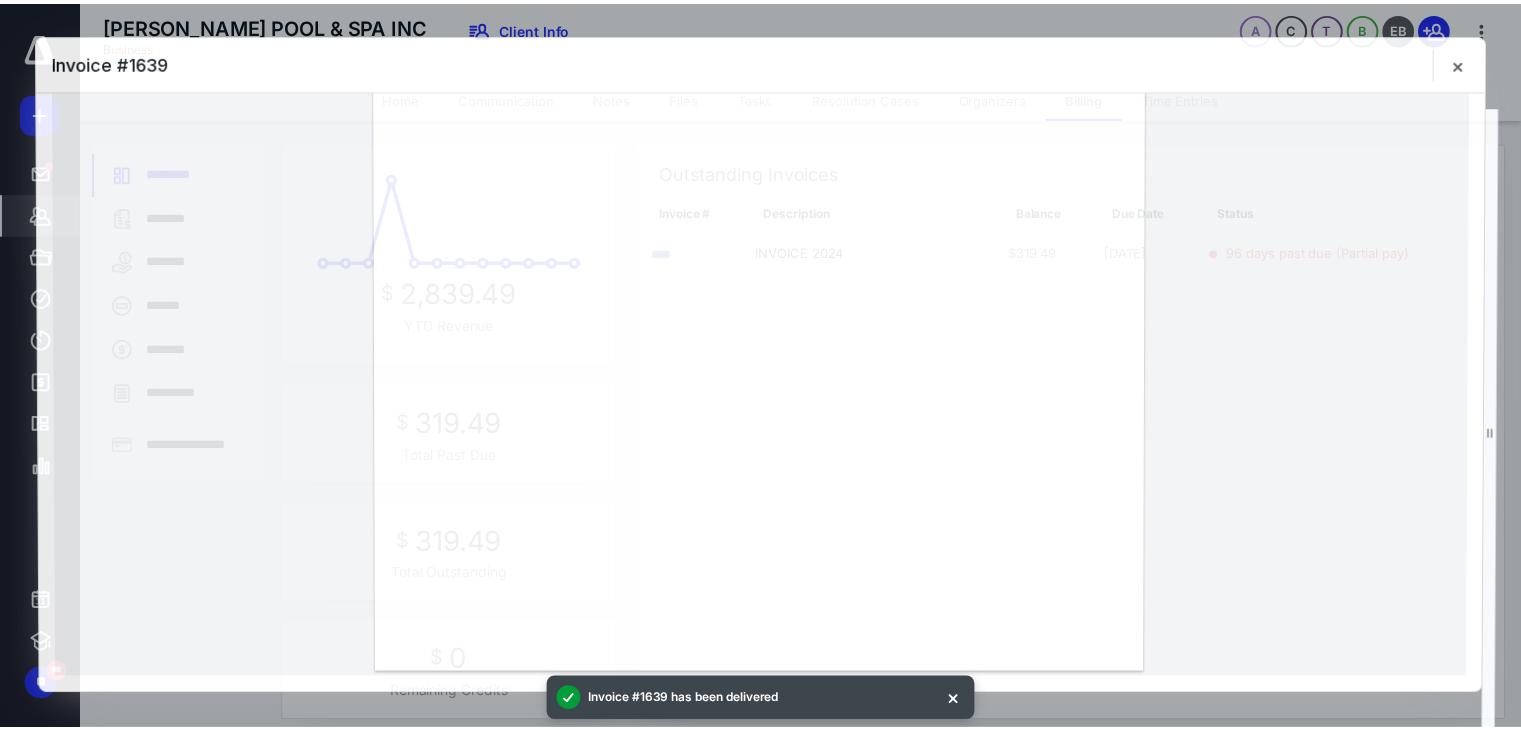 scroll, scrollTop: 448, scrollLeft: 0, axis: vertical 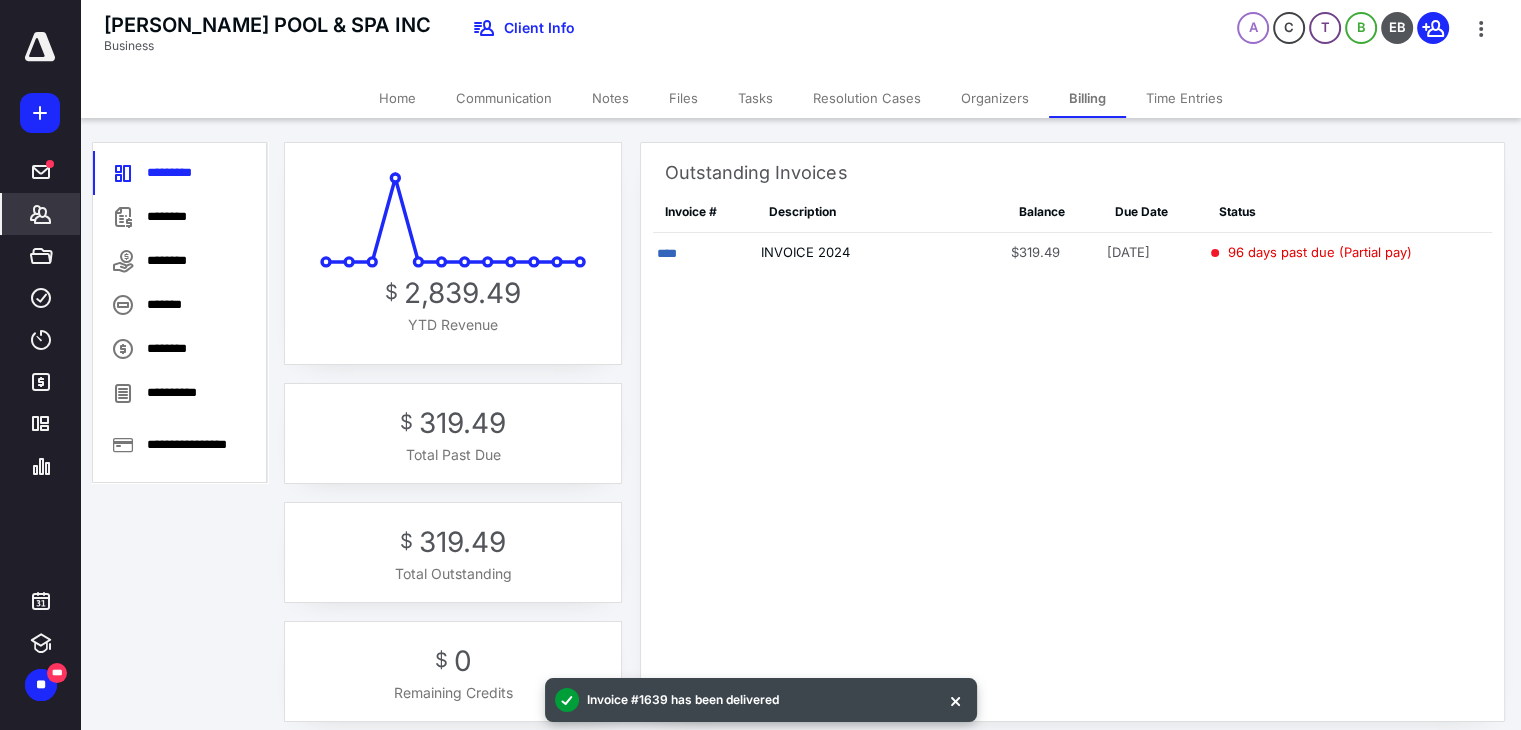 click on "Tasks" at bounding box center (755, 98) 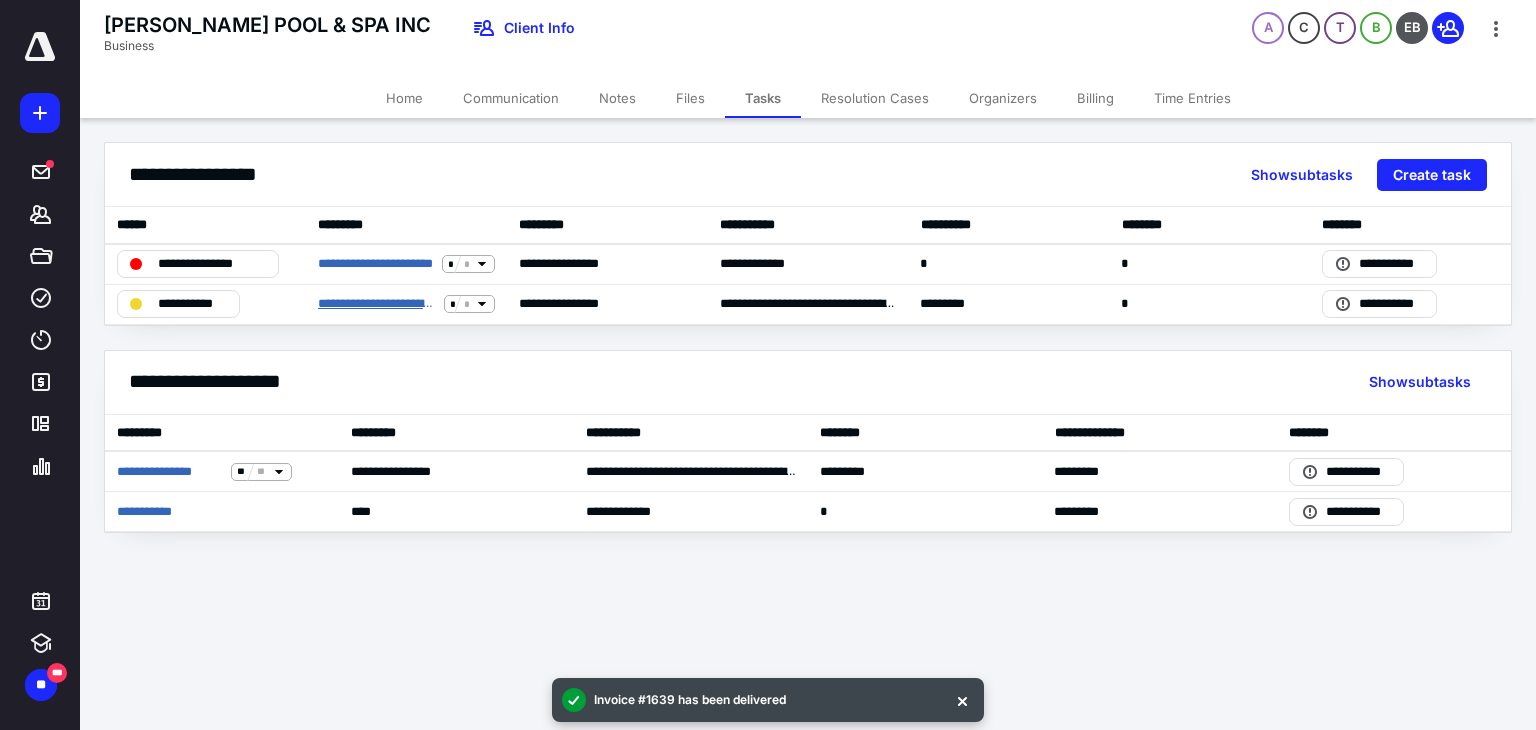 click on "**********" at bounding box center (377, 304) 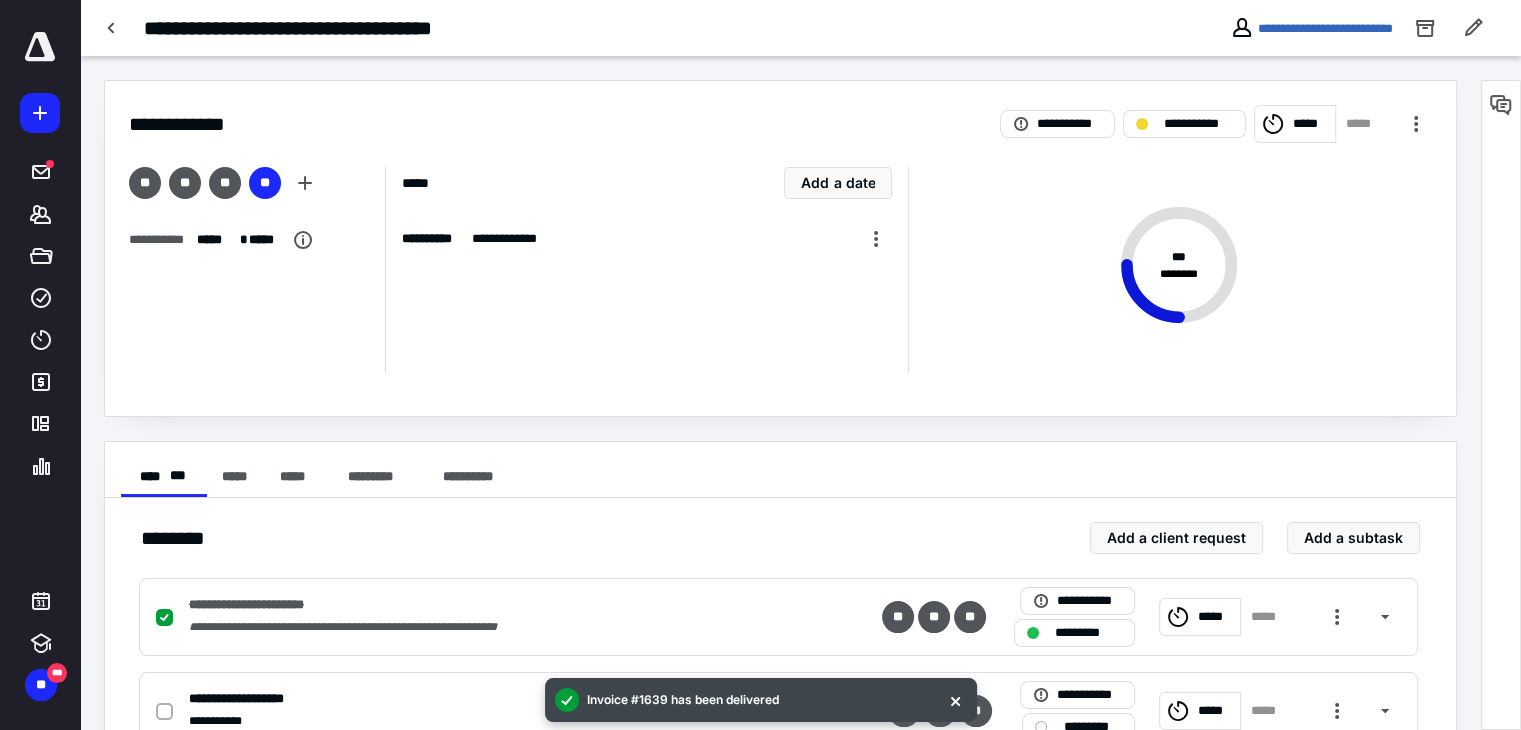 click 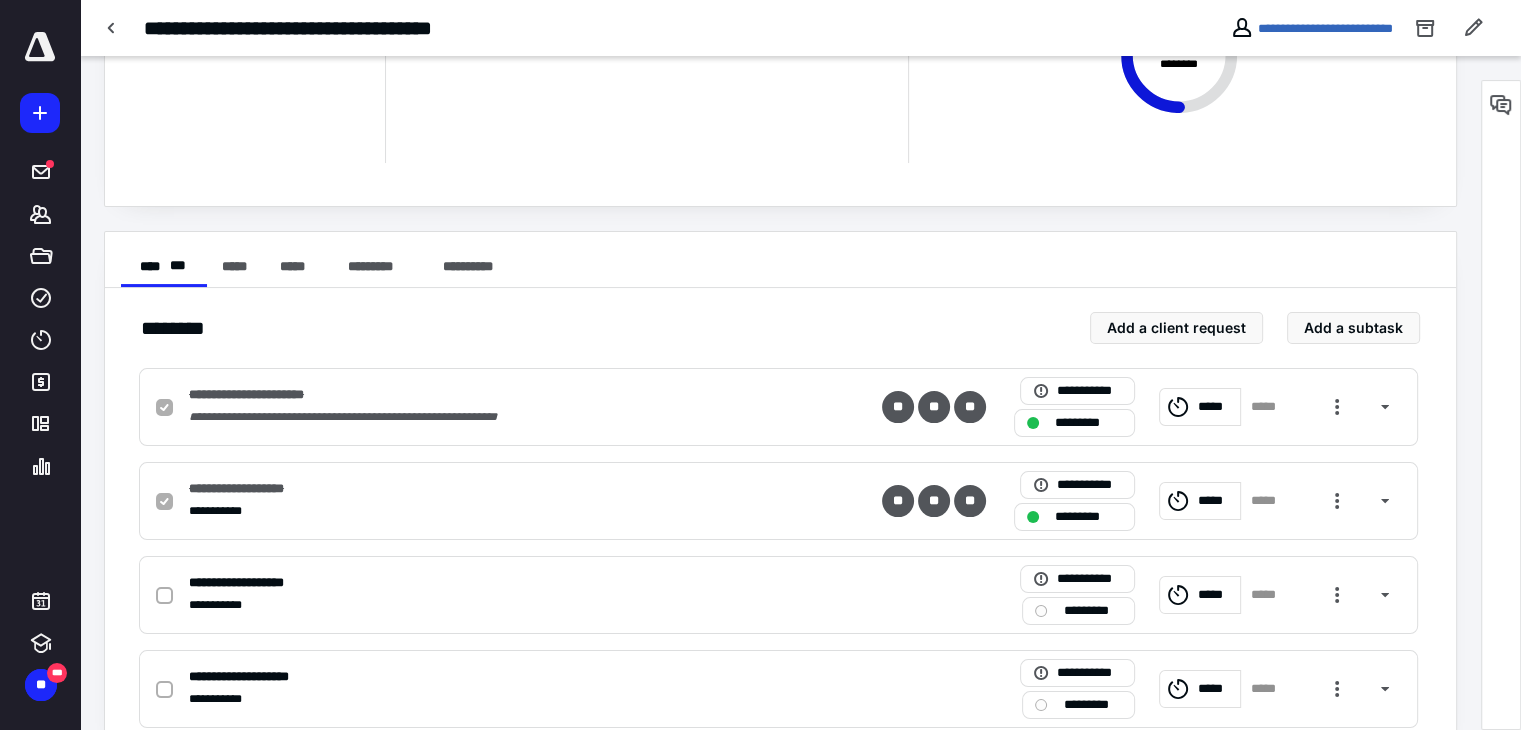 scroll, scrollTop: 296, scrollLeft: 0, axis: vertical 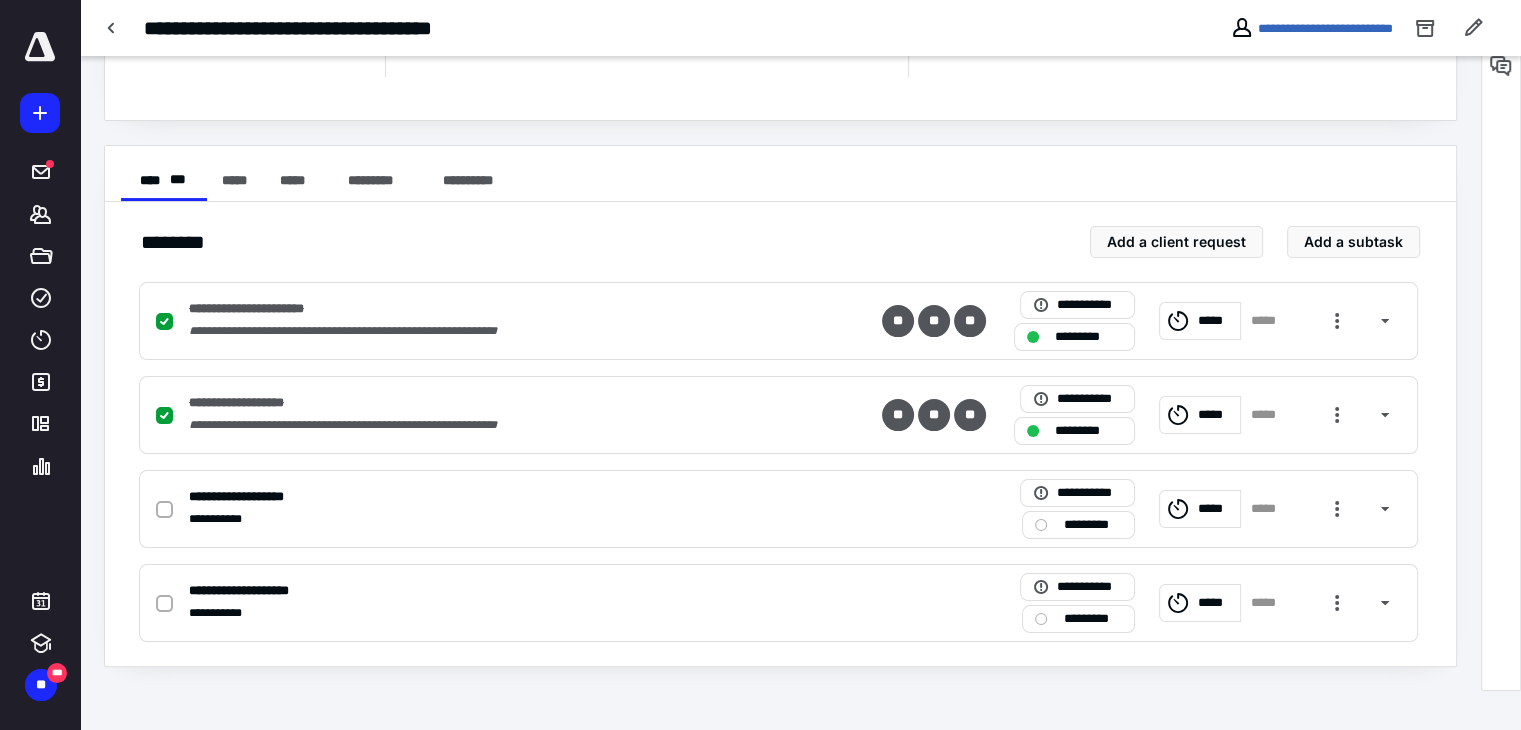 click 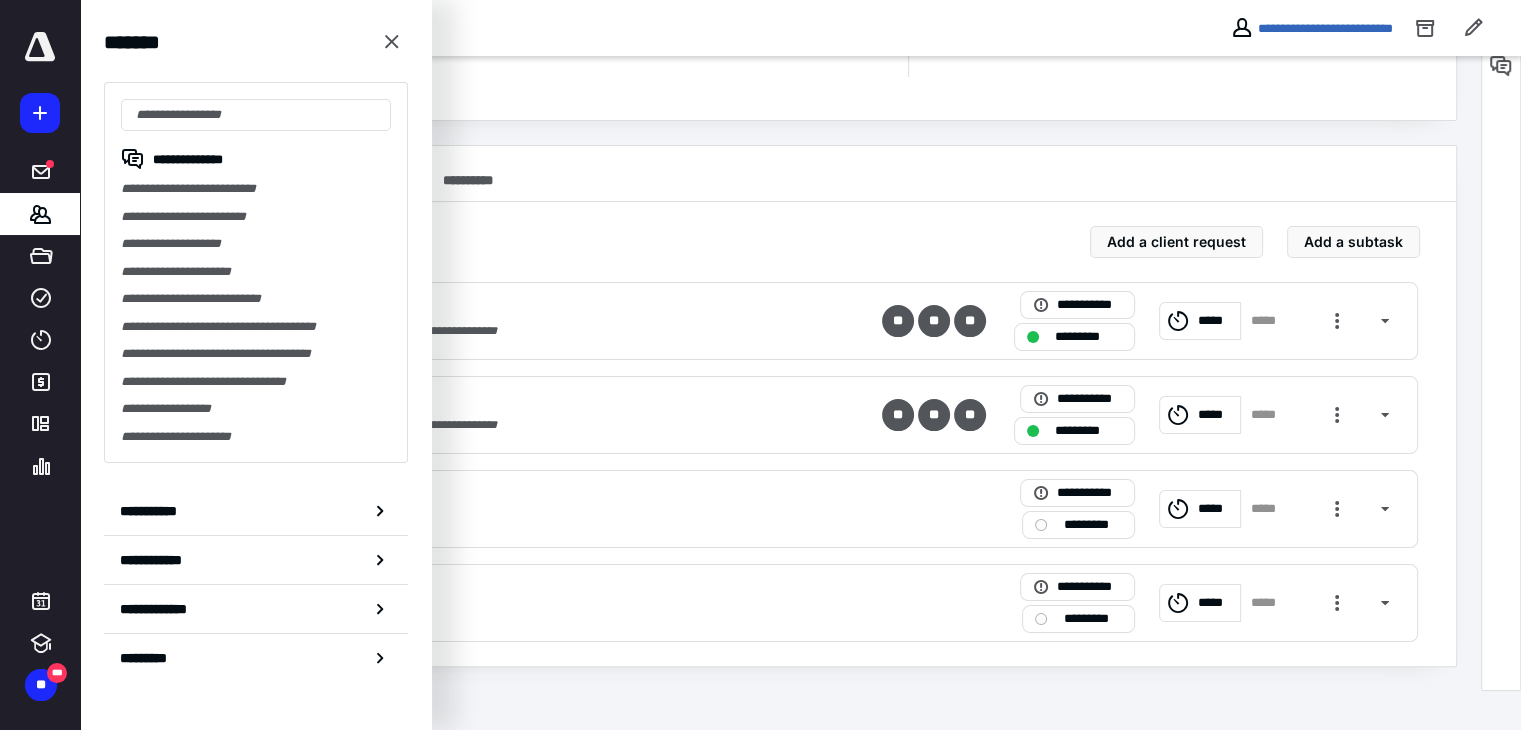 click at bounding box center [256, 115] 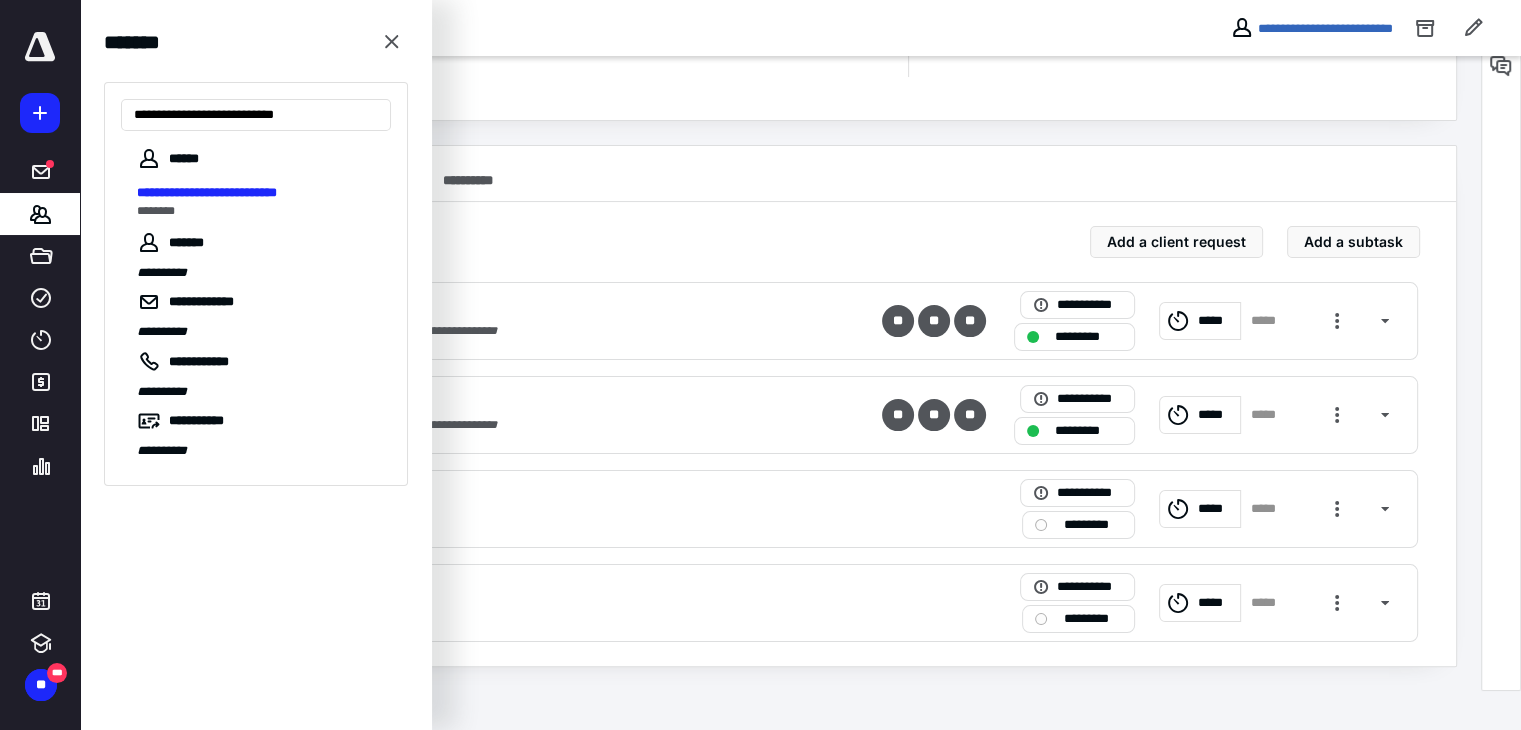 type on "**********" 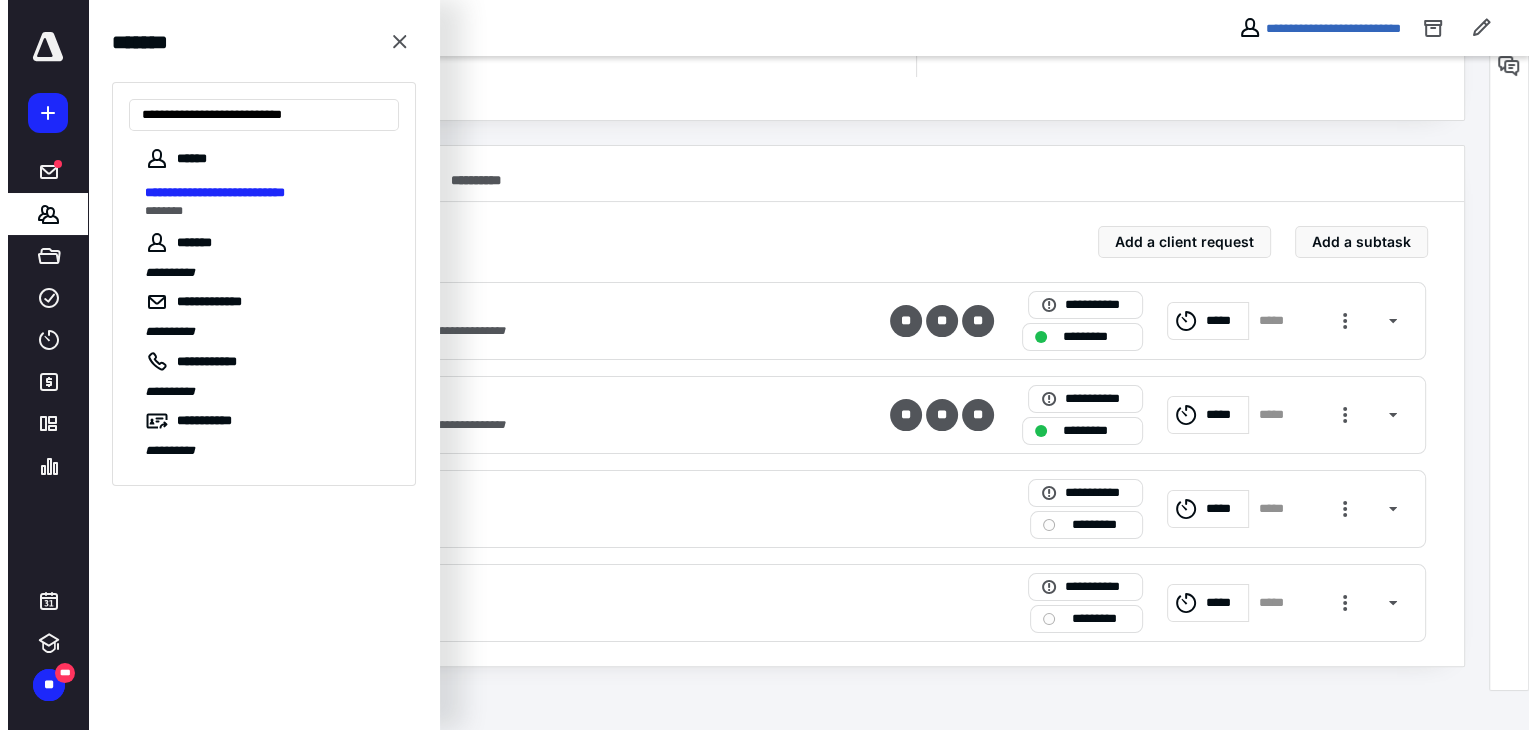 scroll, scrollTop: 0, scrollLeft: 0, axis: both 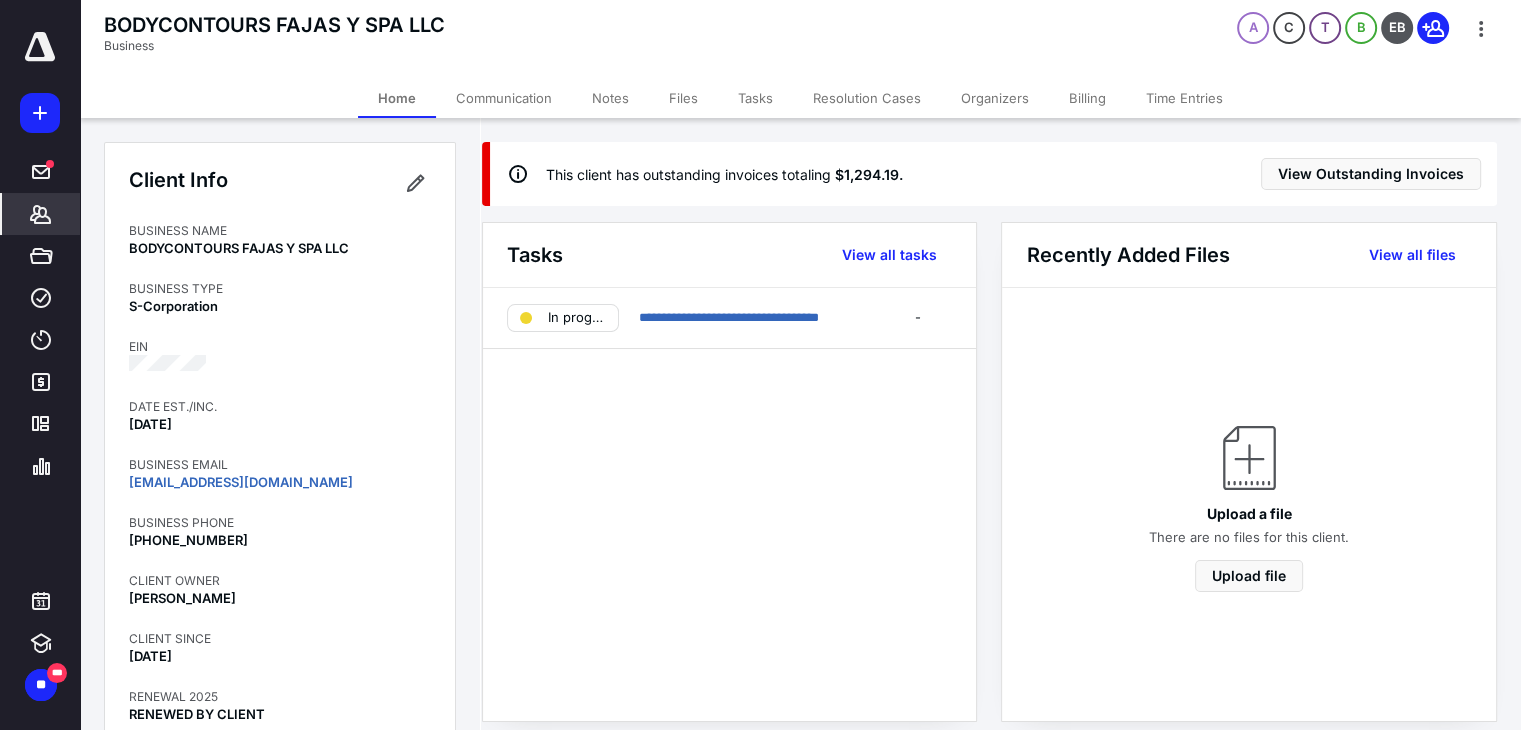 click on "Billing" at bounding box center (1087, 98) 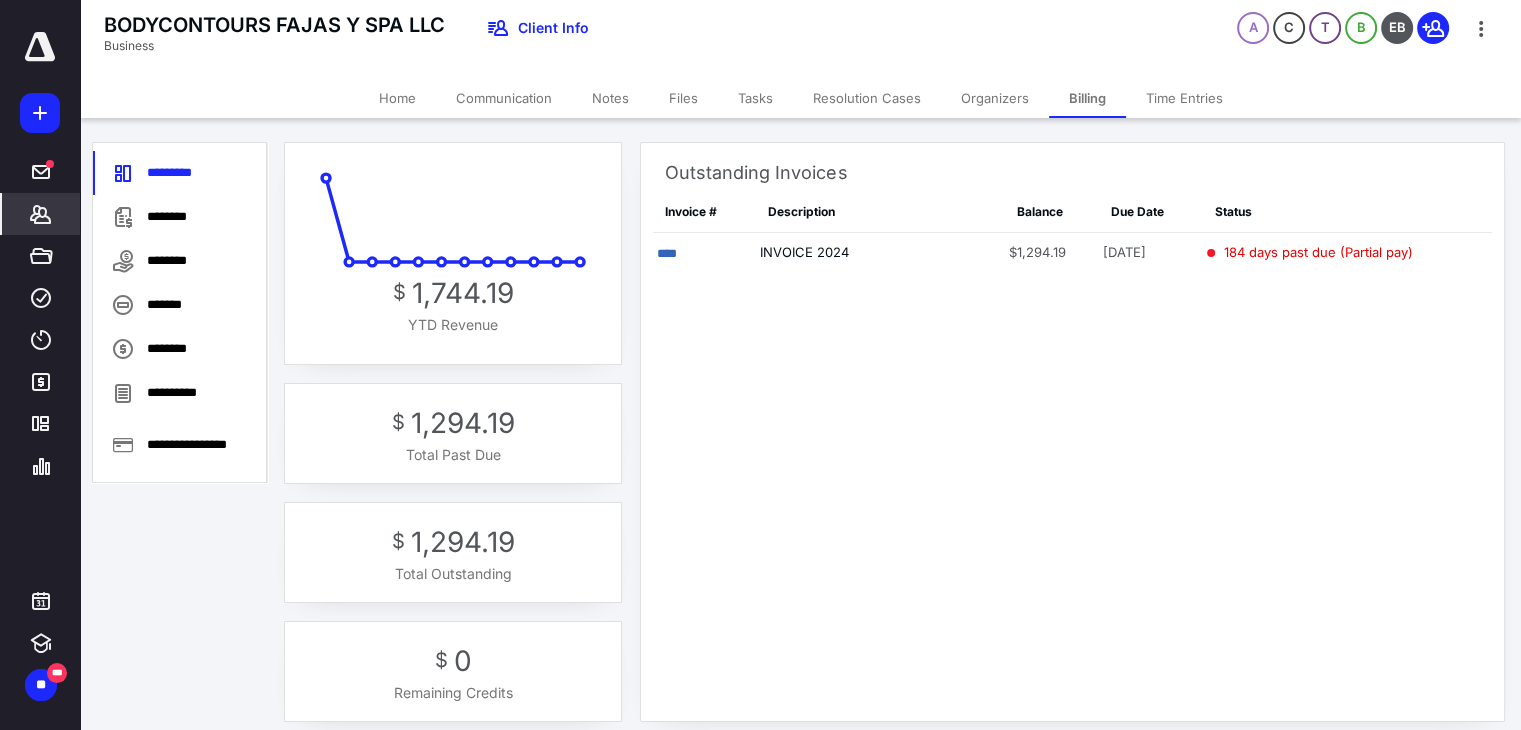 click on "****" at bounding box center [667, 253] 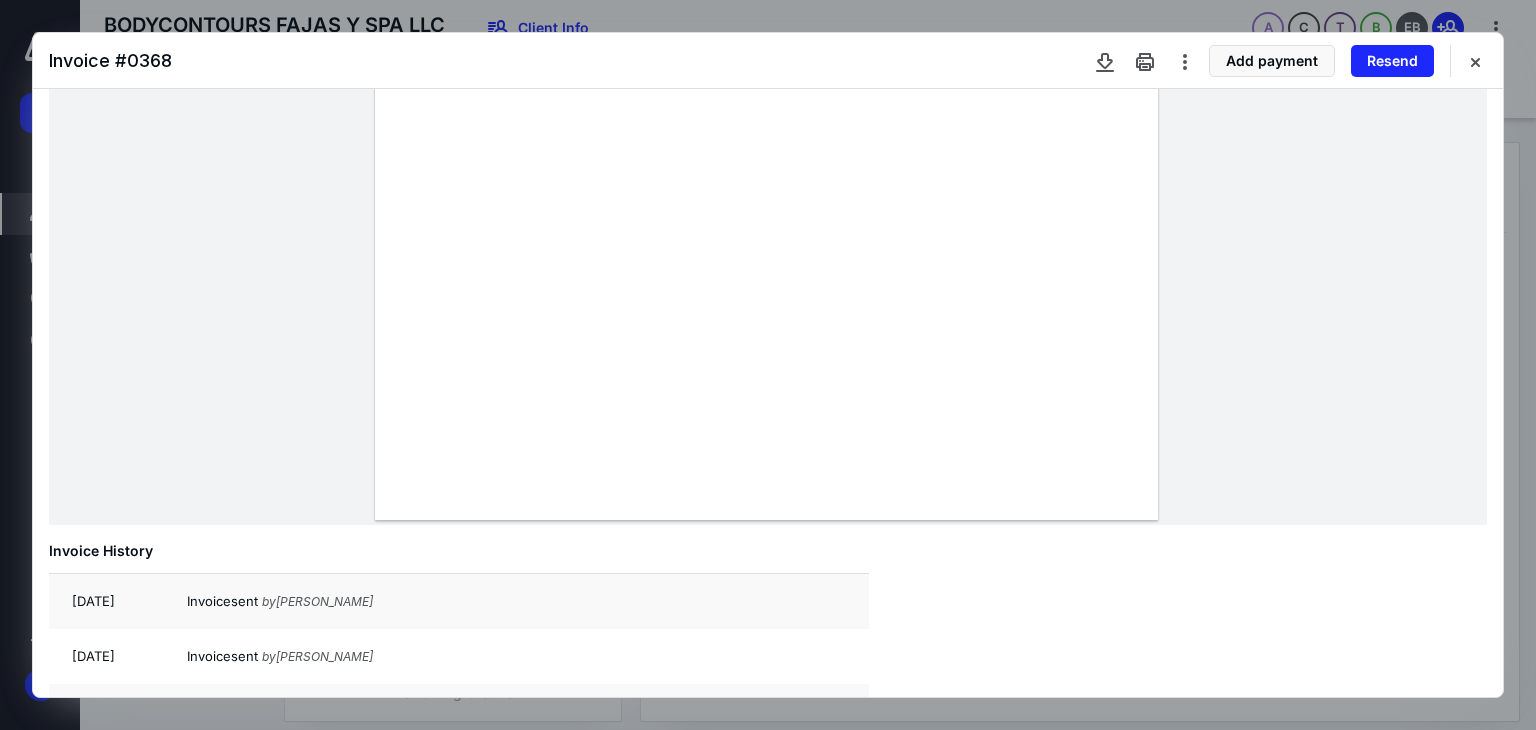 scroll, scrollTop: 572, scrollLeft: 0, axis: vertical 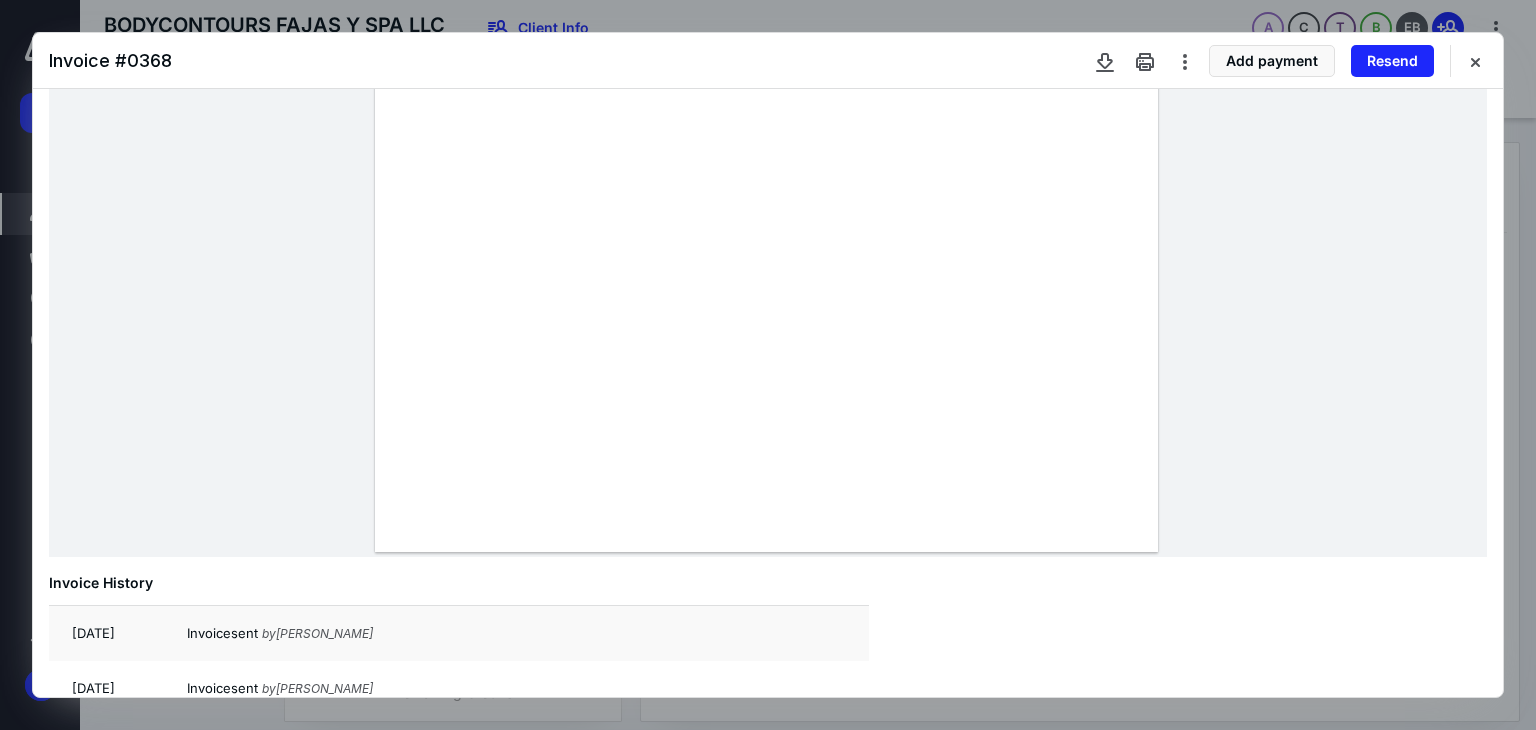 click at bounding box center (1475, 61) 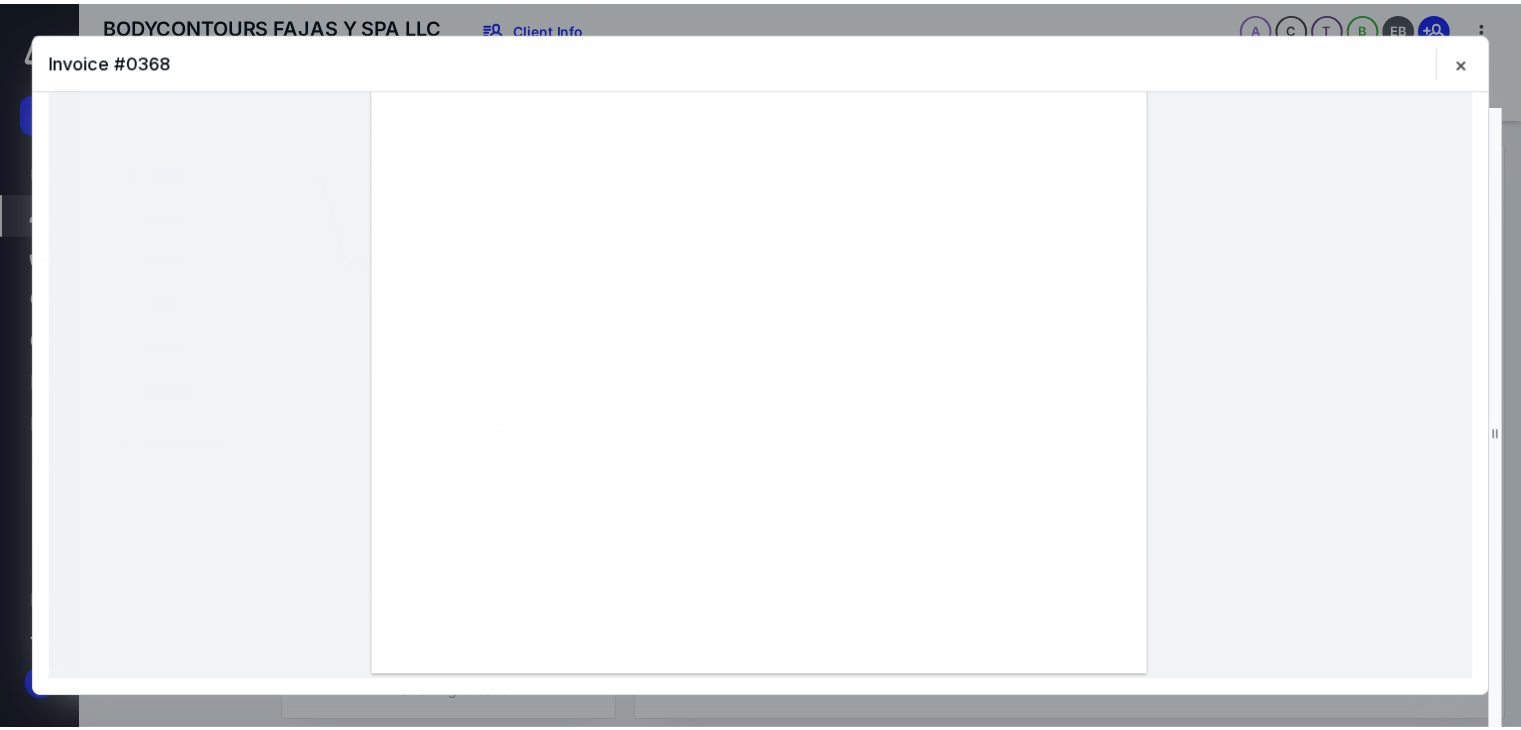 scroll, scrollTop: 448, scrollLeft: 0, axis: vertical 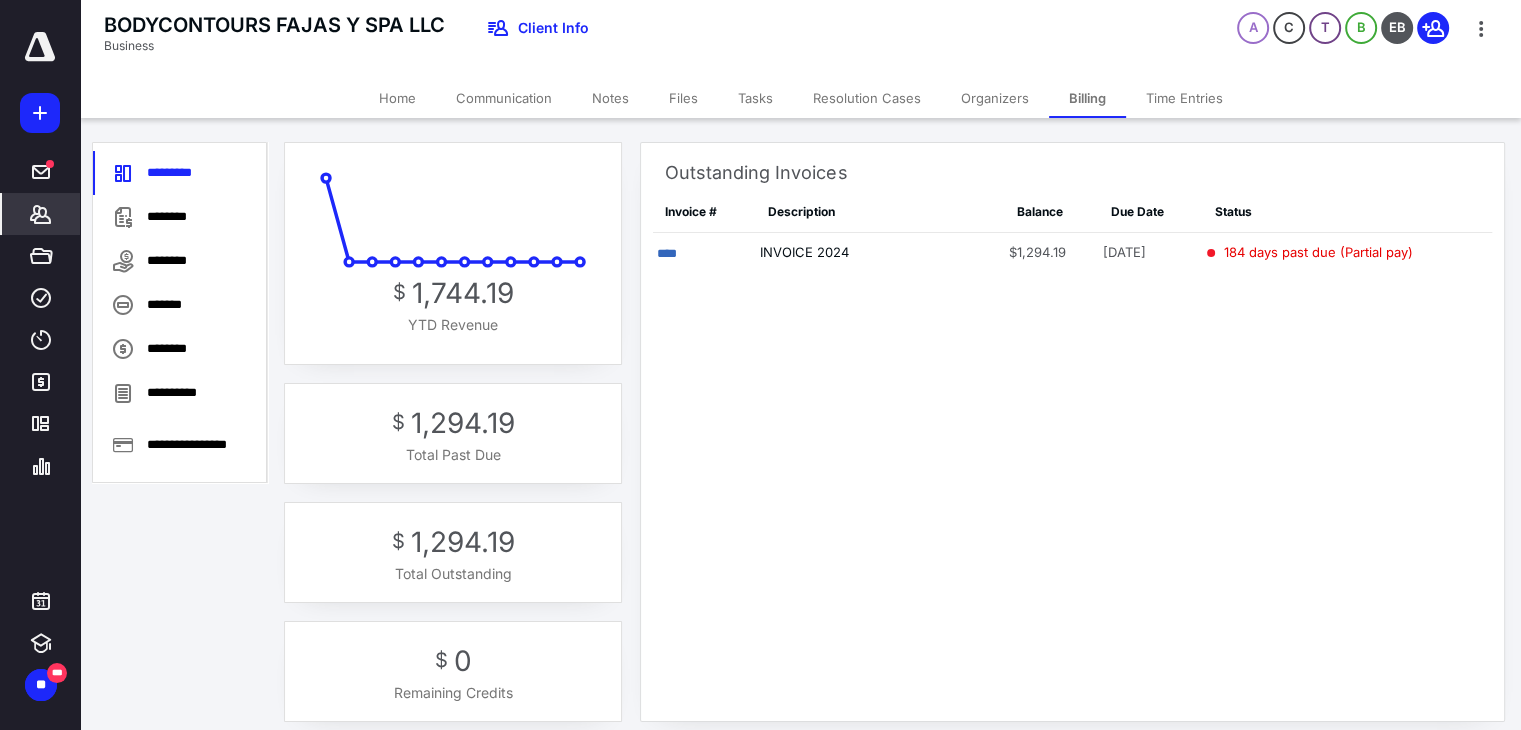 click on "Notes" at bounding box center (610, 98) 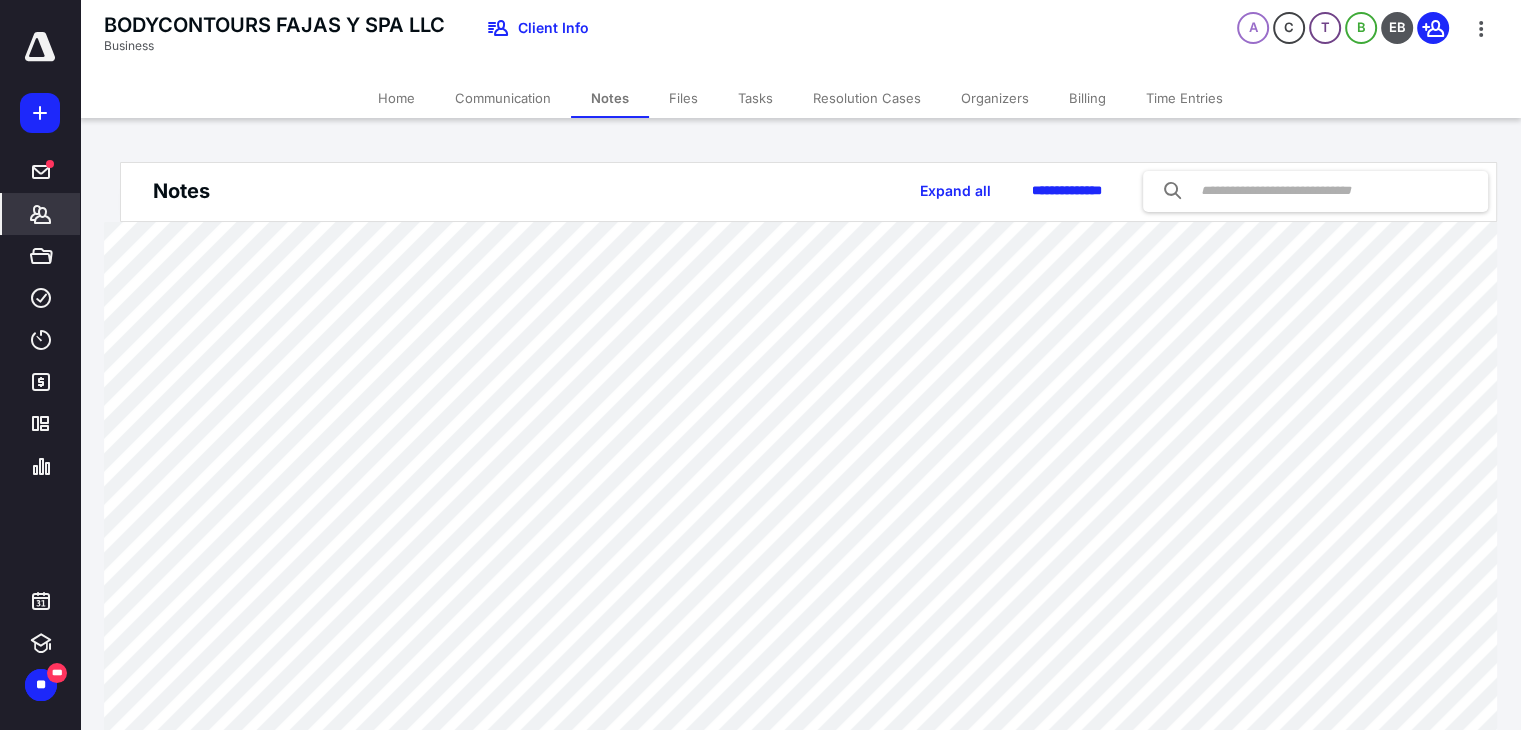 click on "Home" at bounding box center (396, 98) 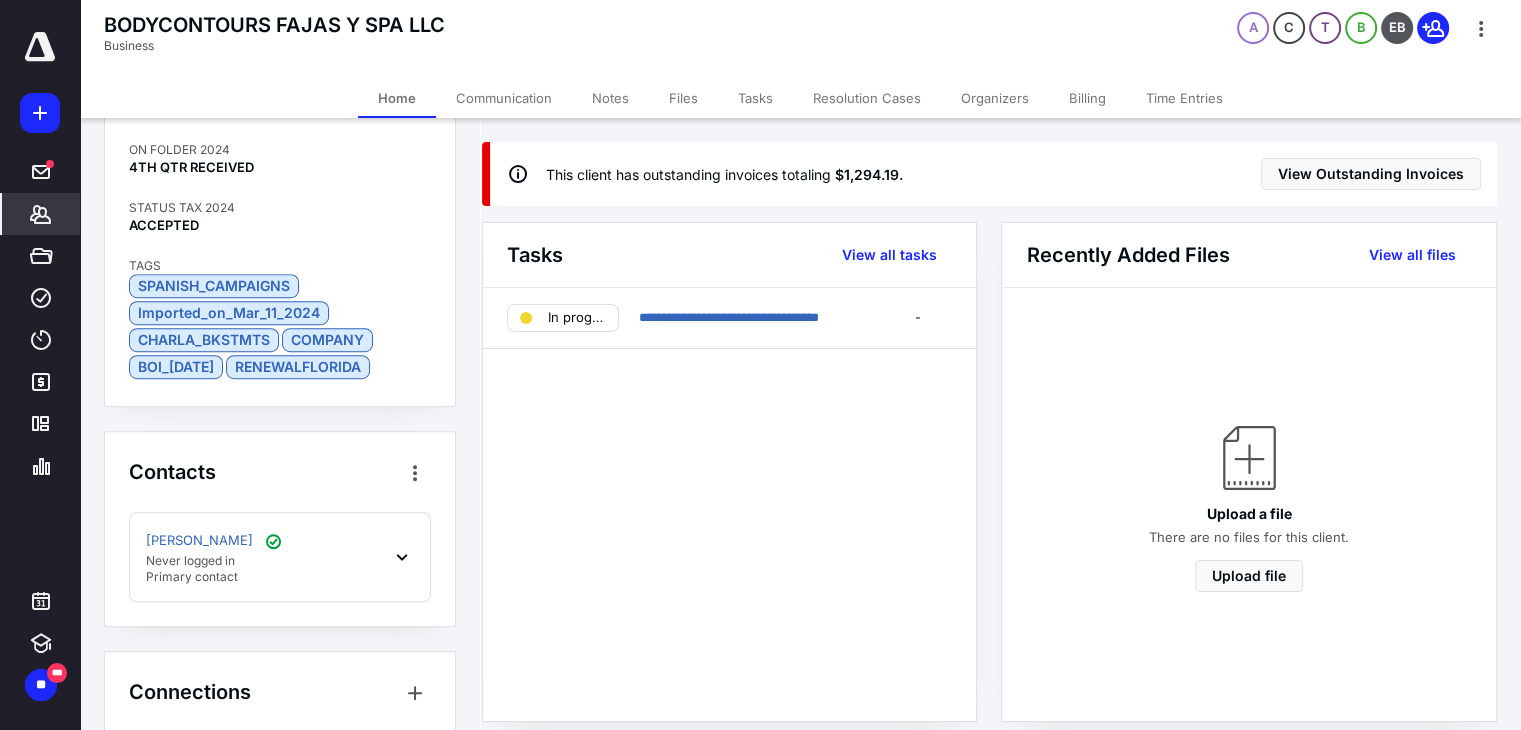 scroll, scrollTop: 1266, scrollLeft: 0, axis: vertical 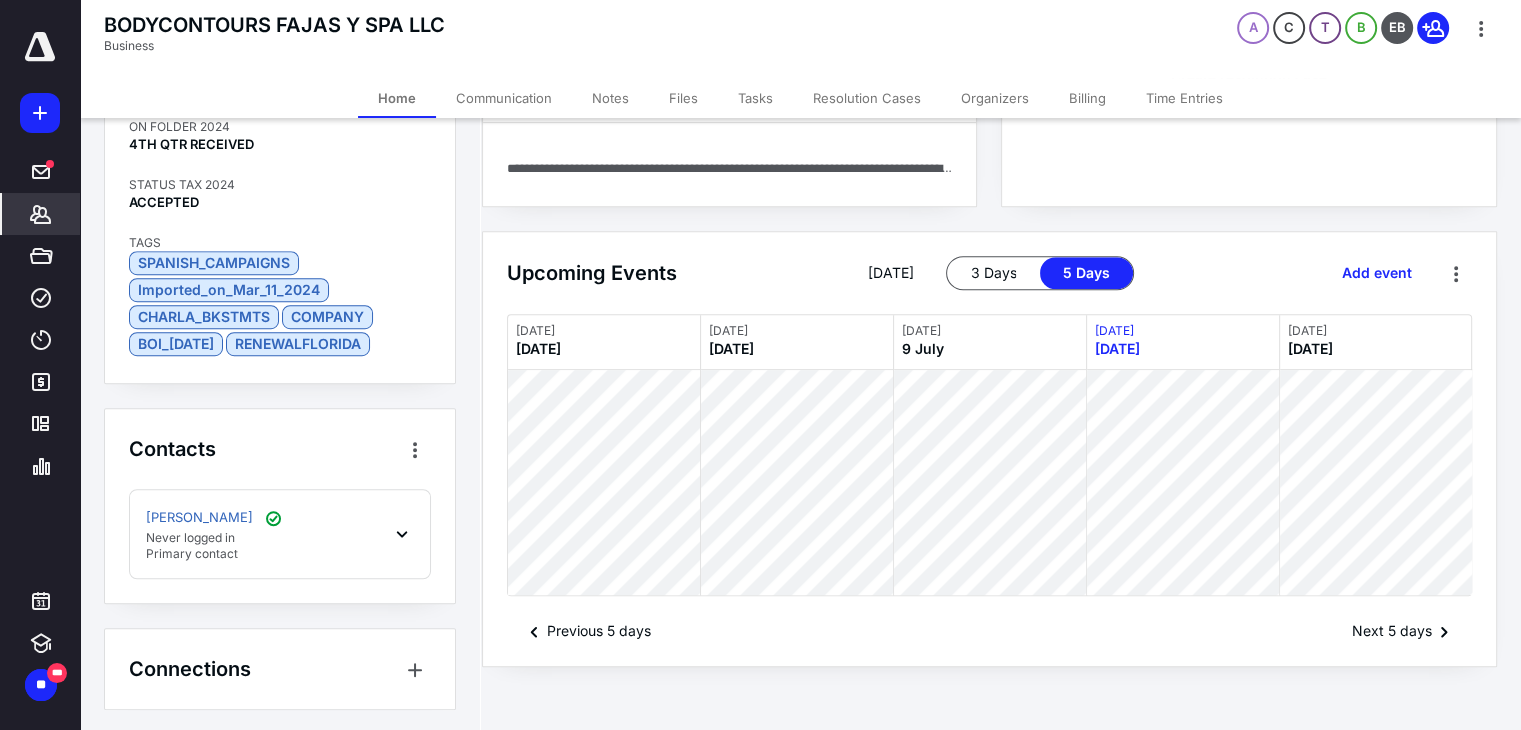 click 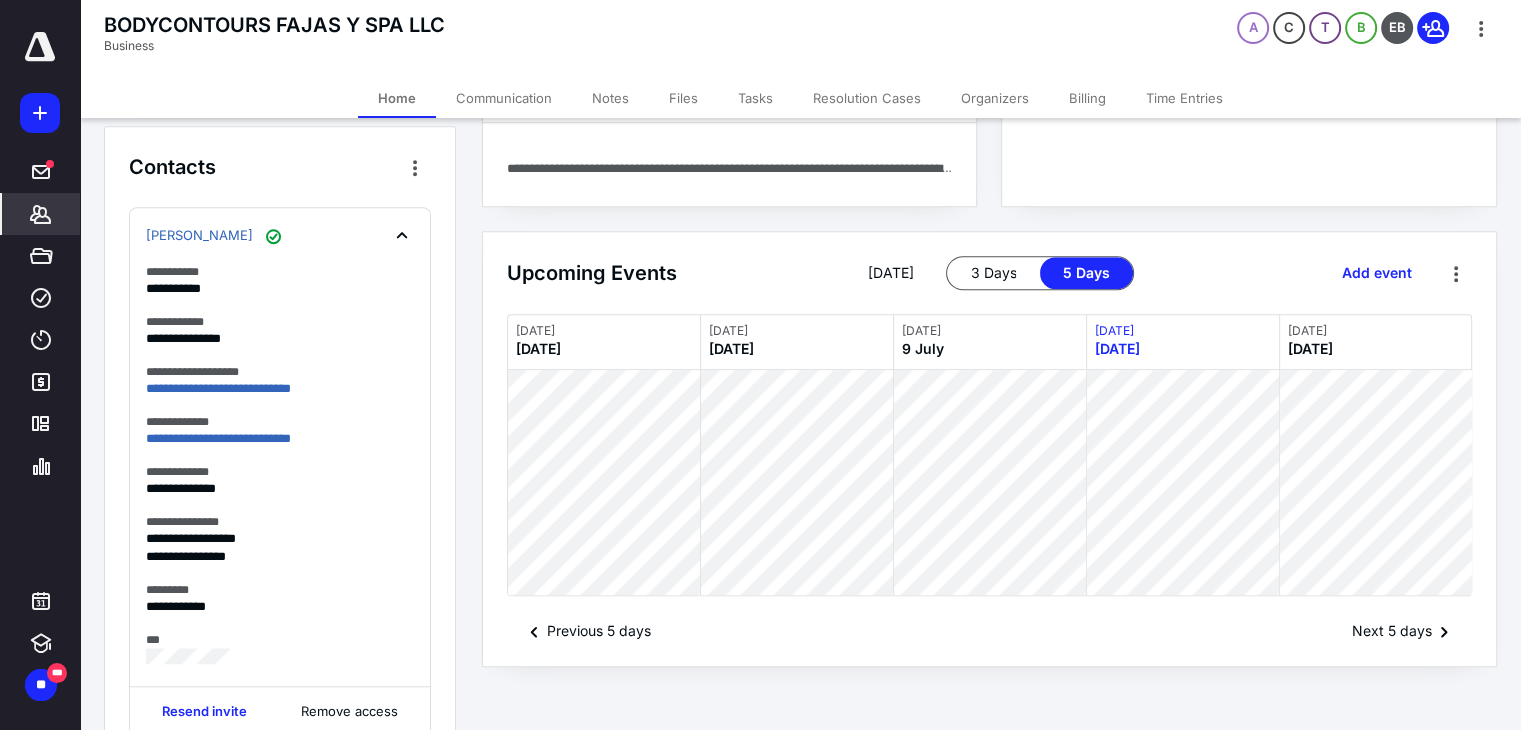 scroll, scrollTop: 1701, scrollLeft: 0, axis: vertical 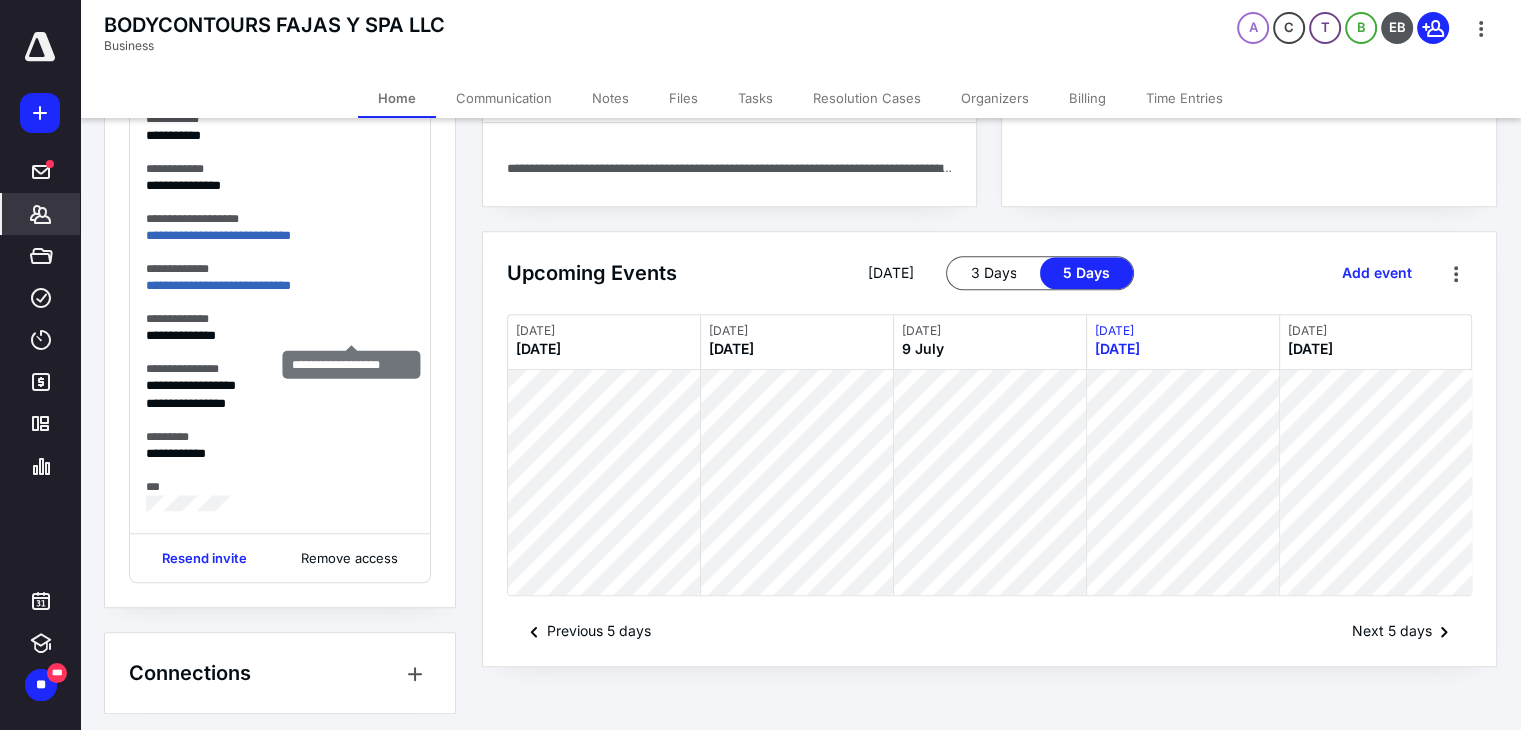click at bounding box center (0, 0) 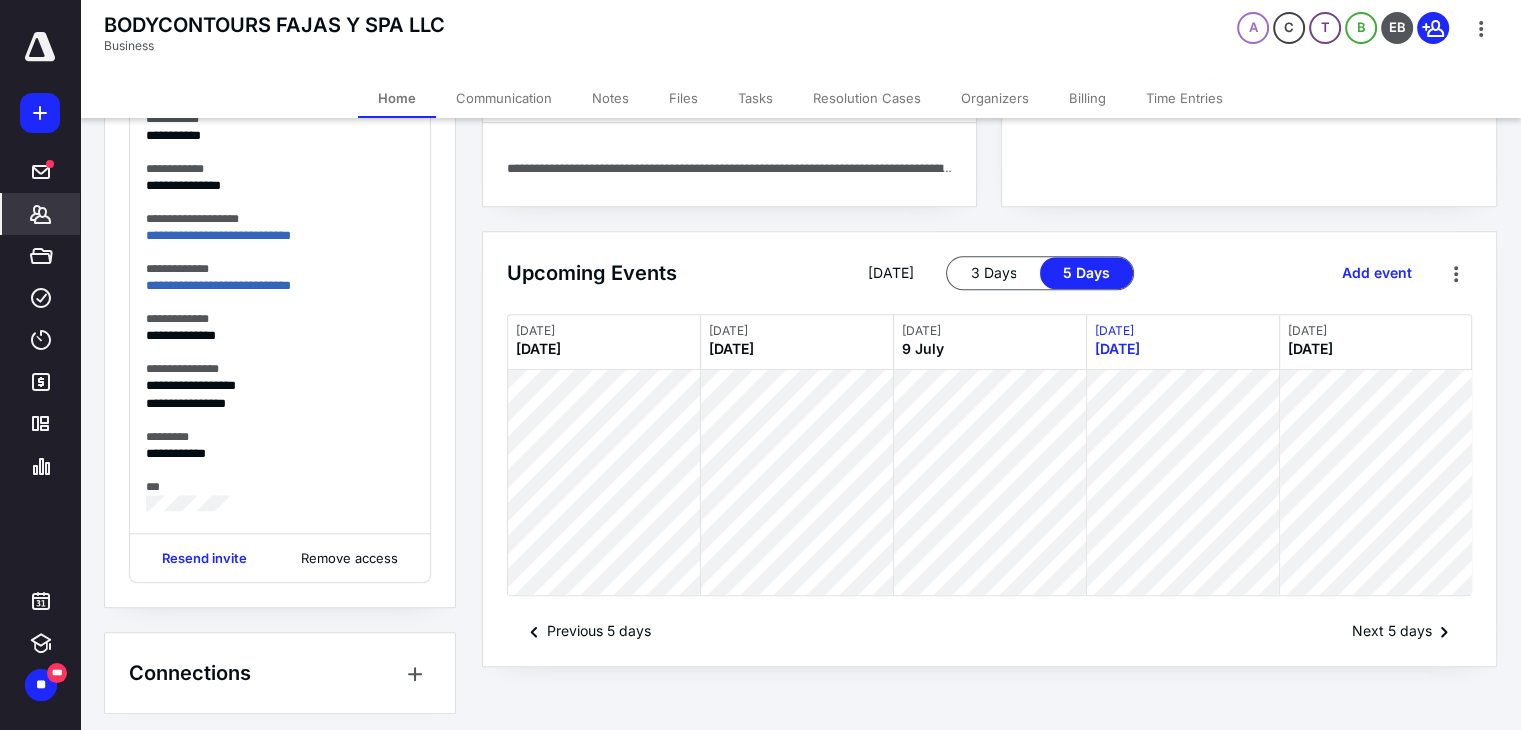 click on "Notes" at bounding box center (610, 98) 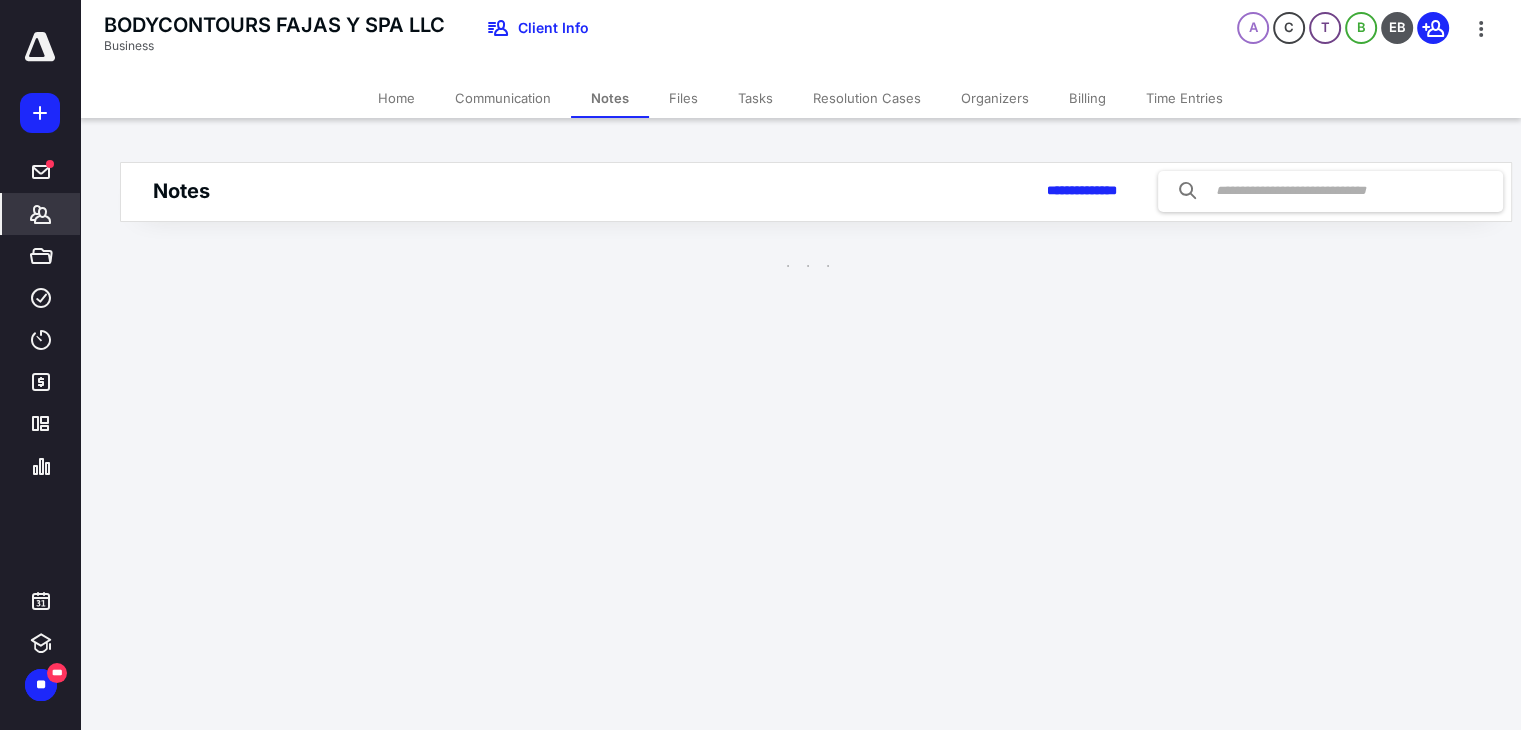 scroll, scrollTop: 0, scrollLeft: 0, axis: both 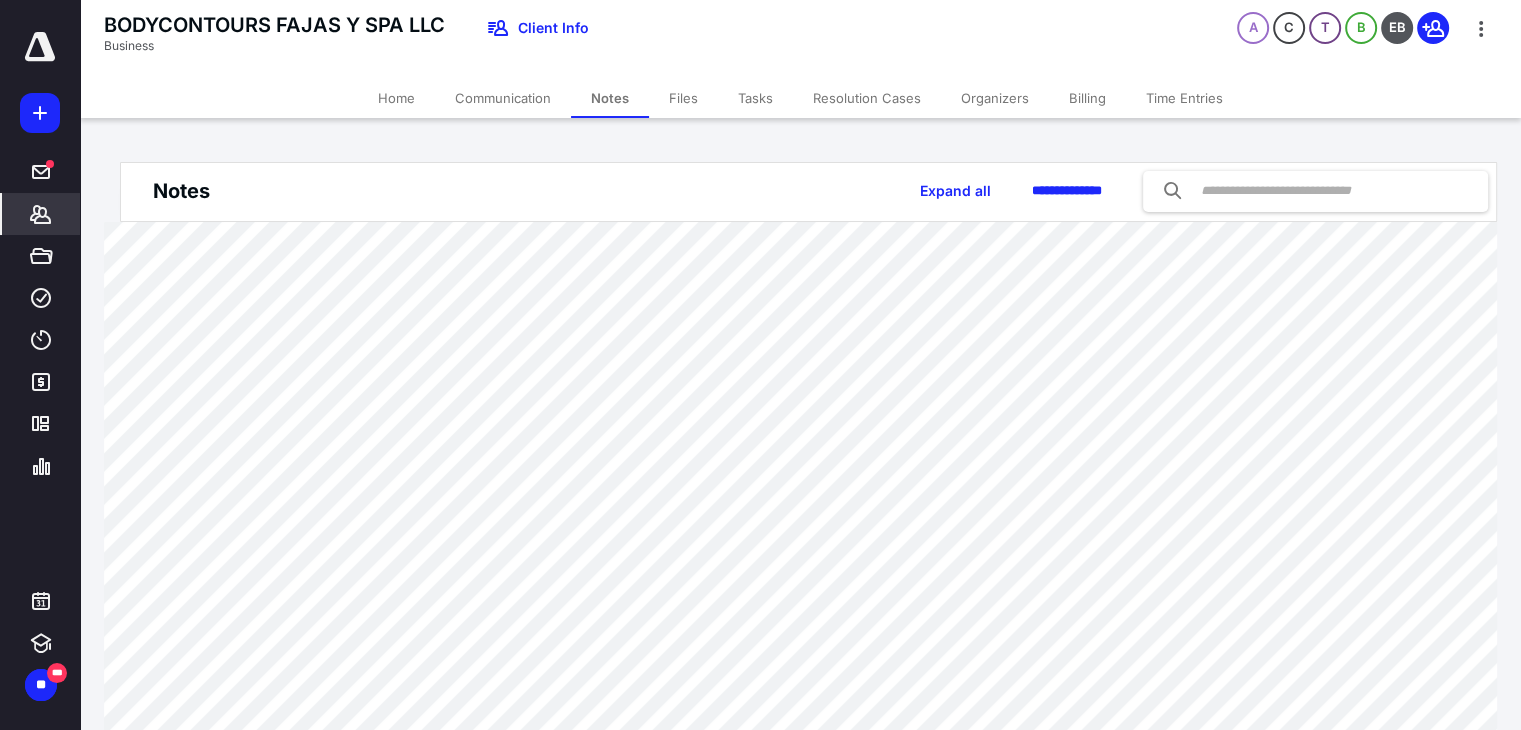 click on "Home" at bounding box center (396, 98) 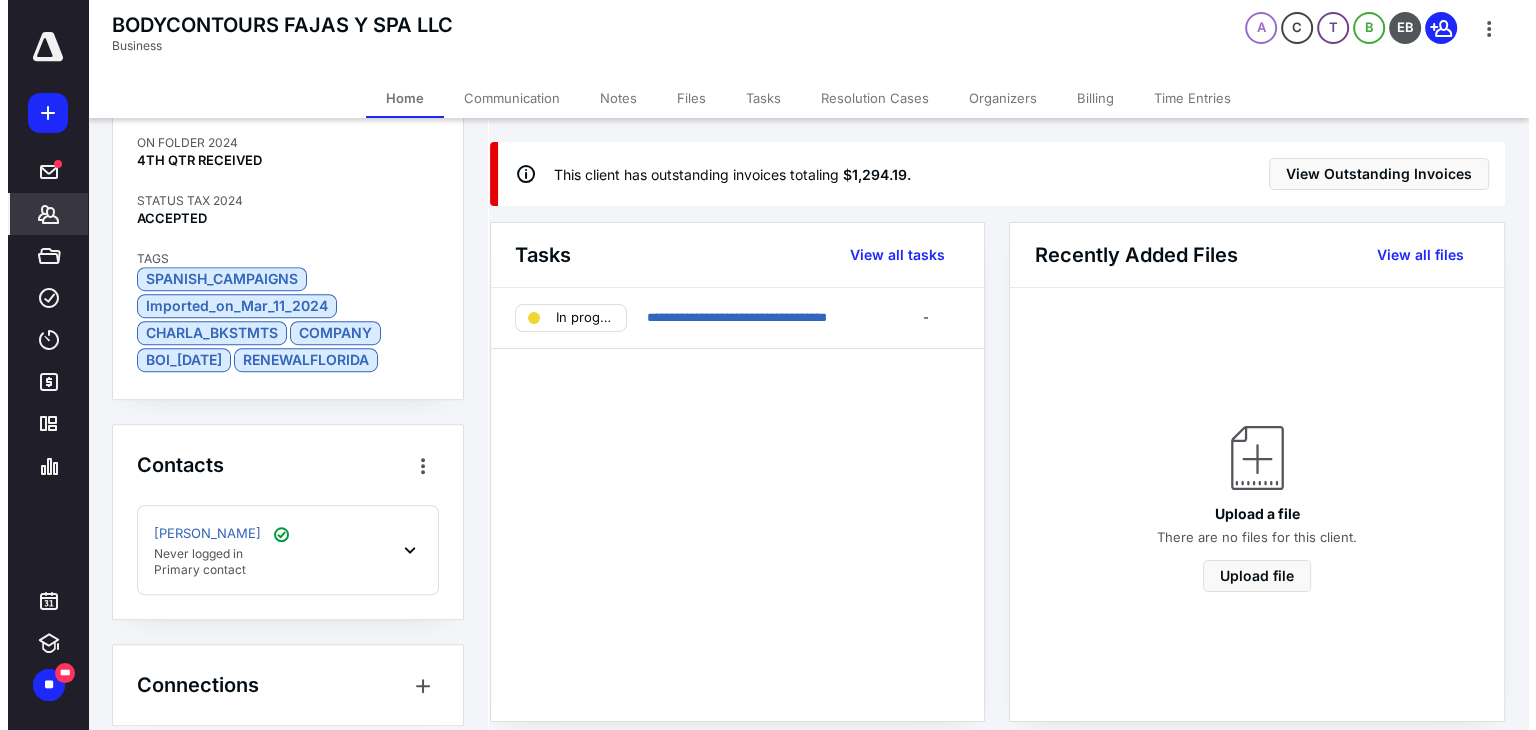 scroll, scrollTop: 1266, scrollLeft: 0, axis: vertical 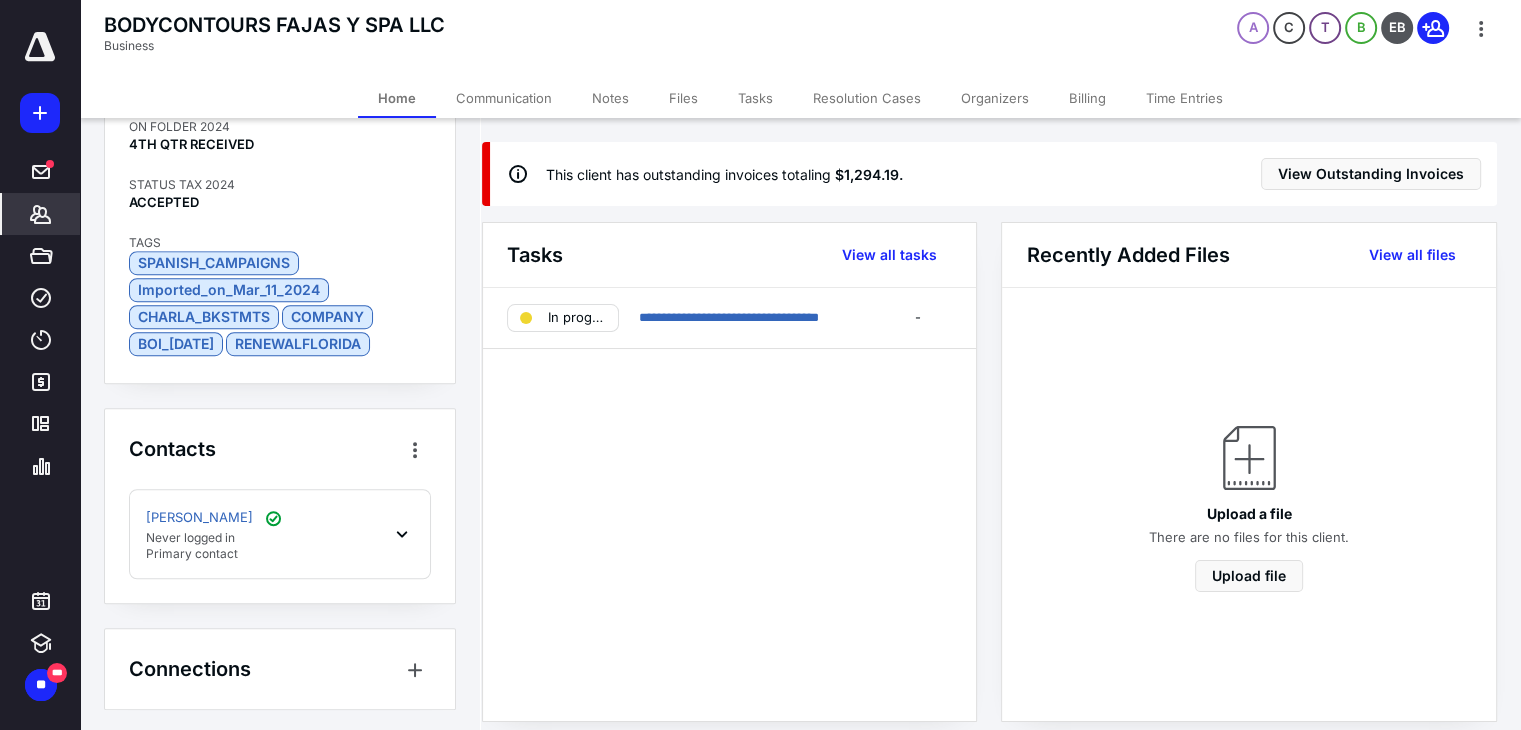 click on "Notes" at bounding box center [610, 98] 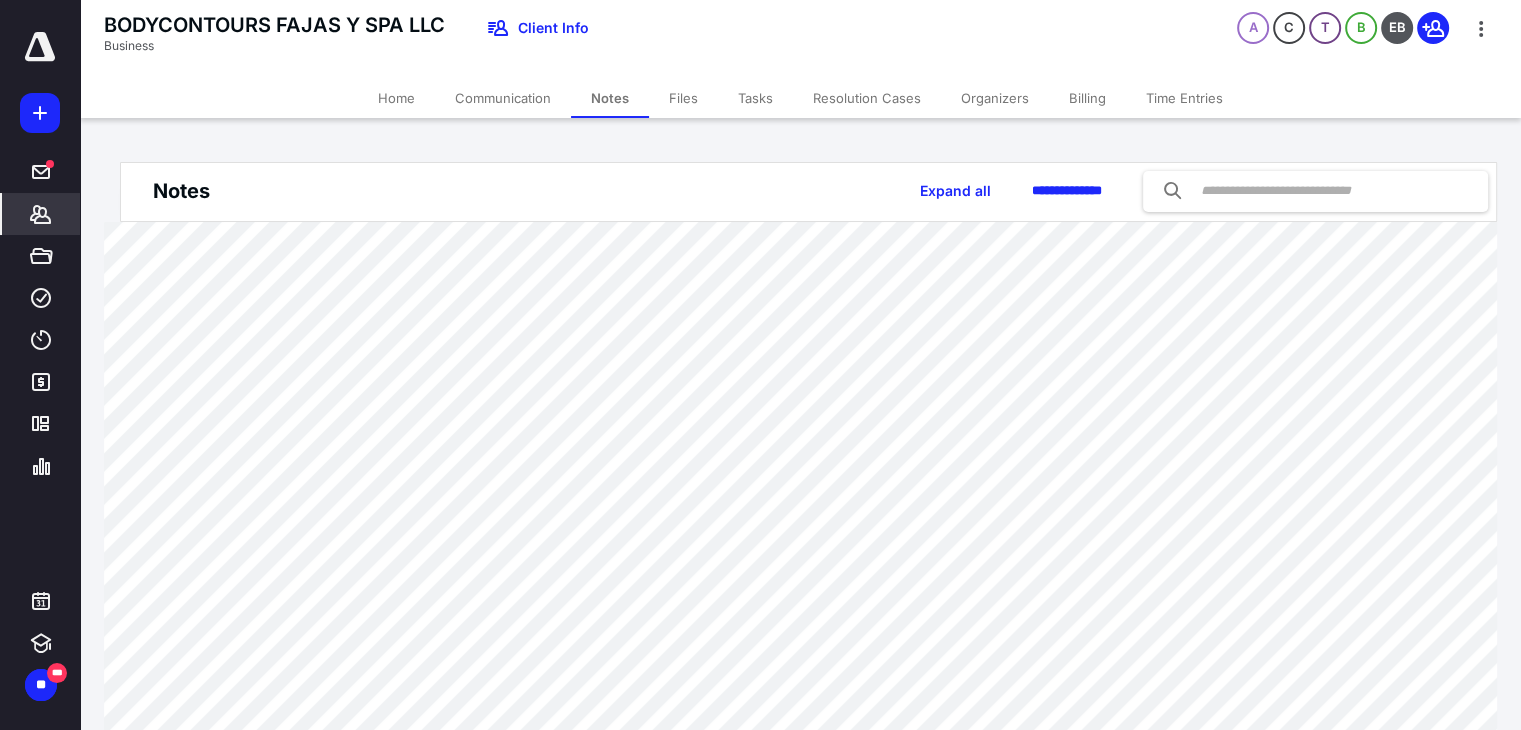 click on "Billing" at bounding box center [1087, 98] 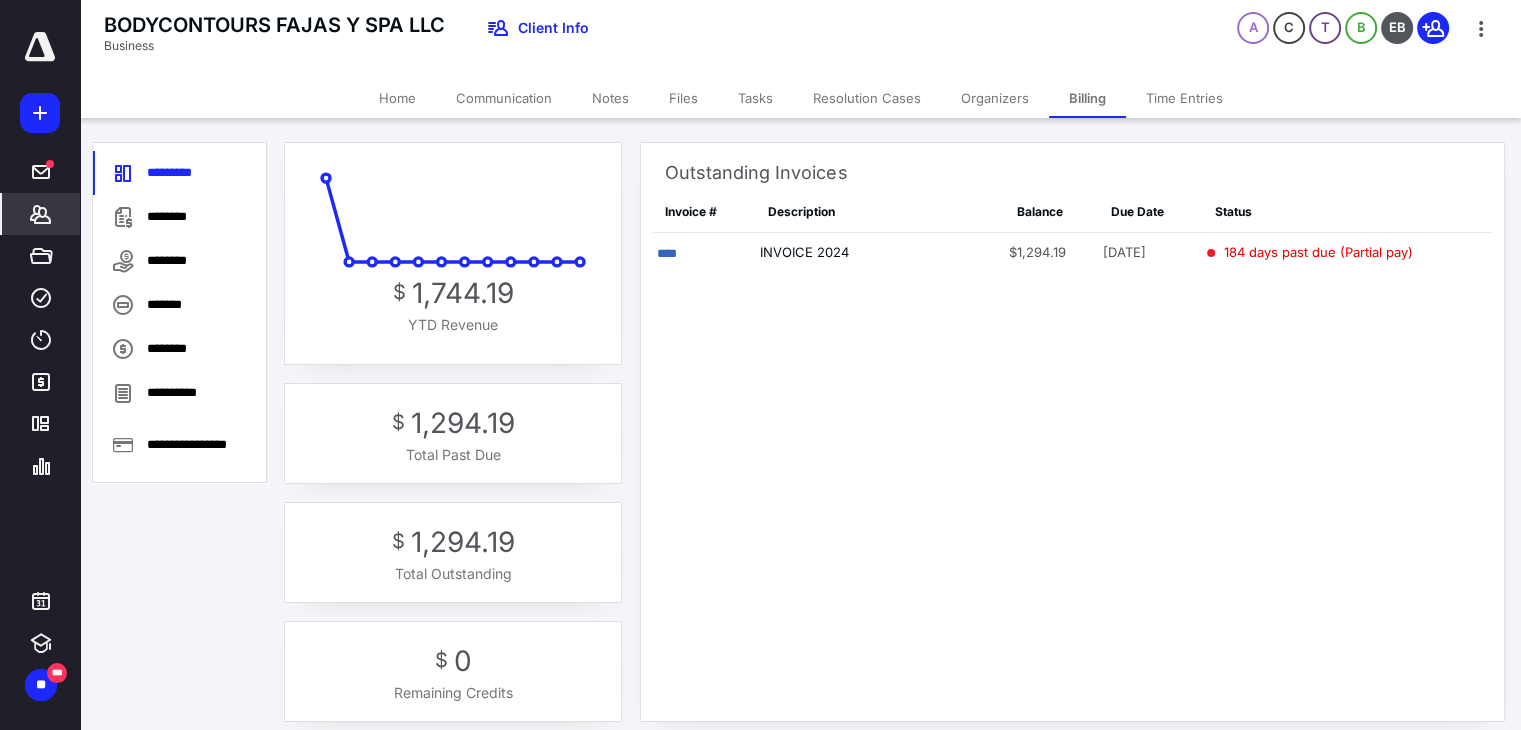 click on "****" at bounding box center (667, 253) 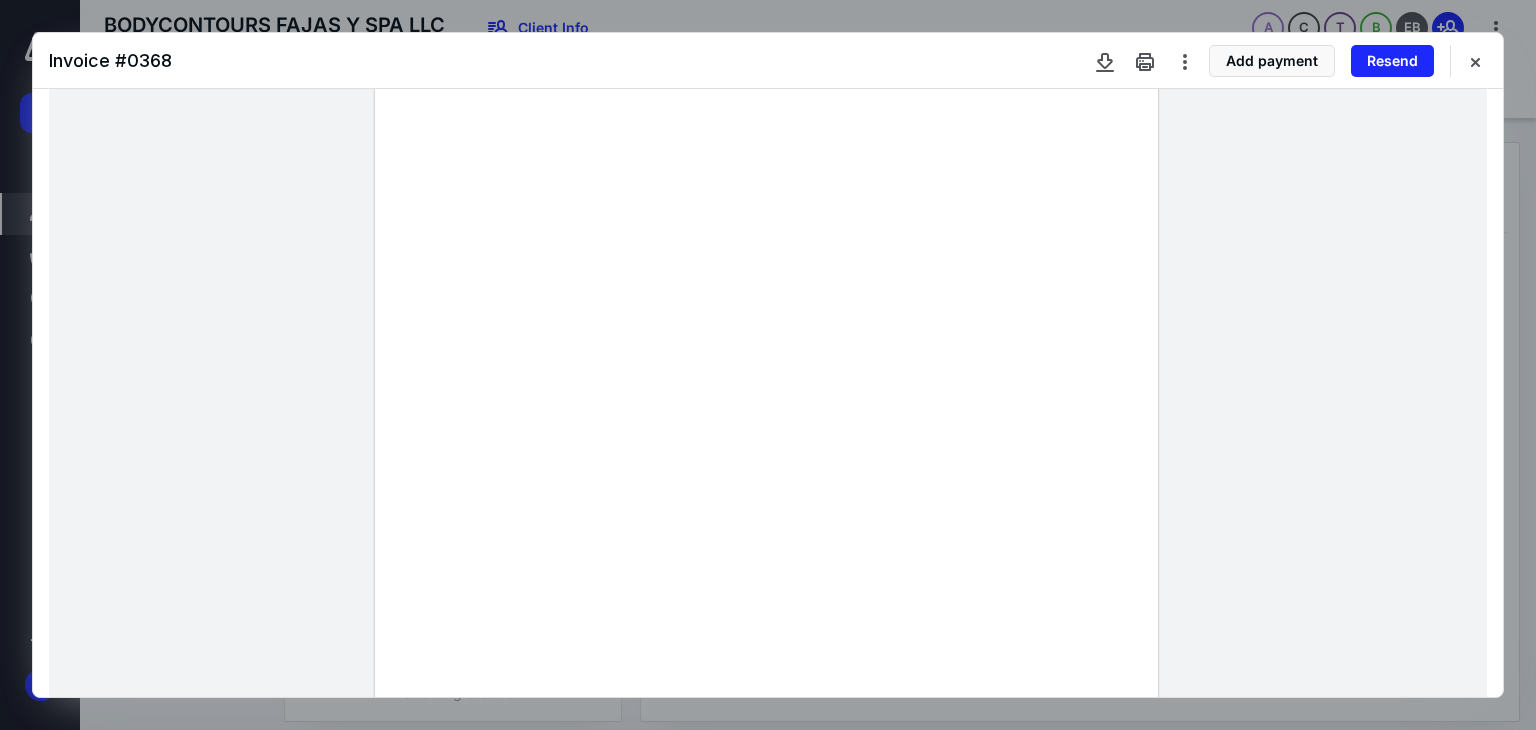 scroll, scrollTop: 0, scrollLeft: 0, axis: both 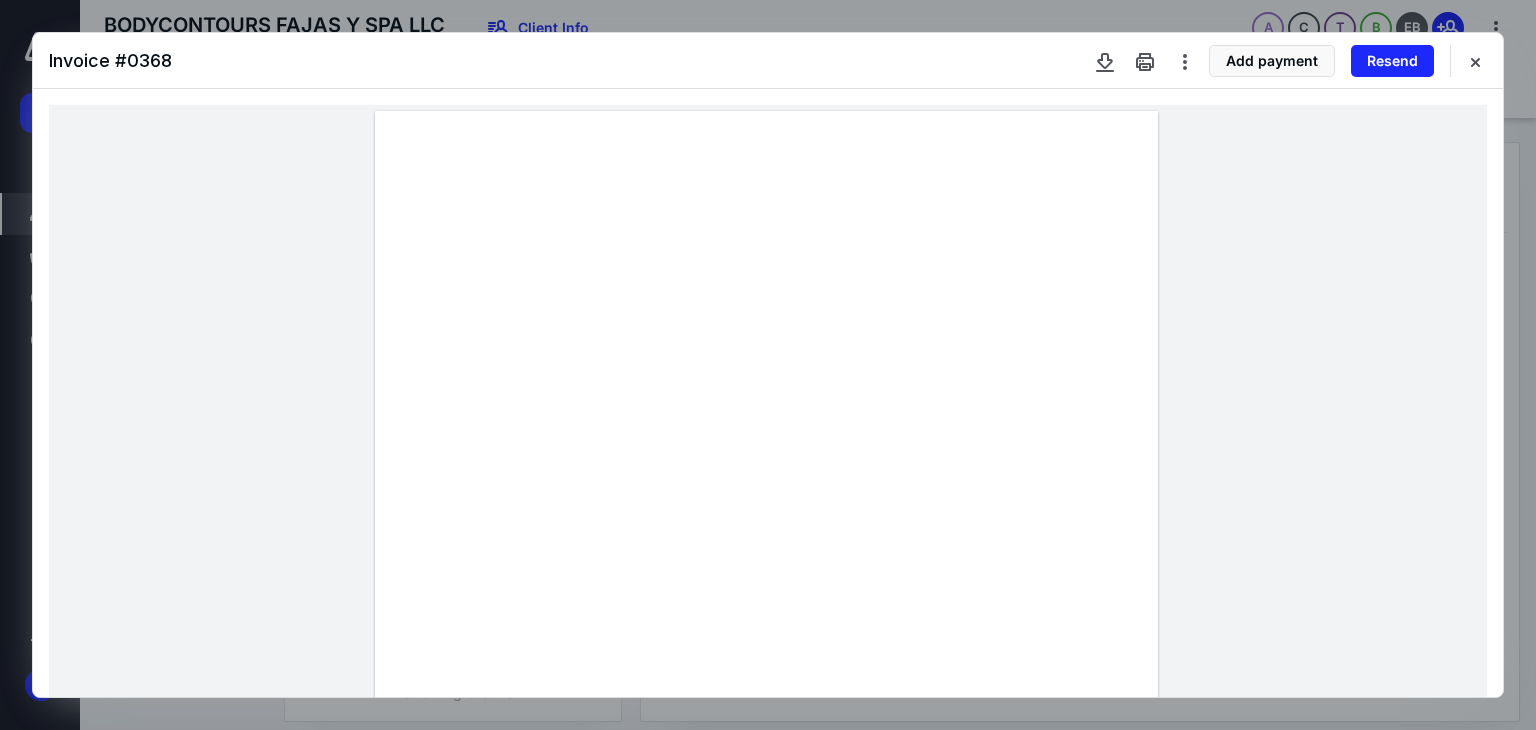 click at bounding box center (1475, 61) 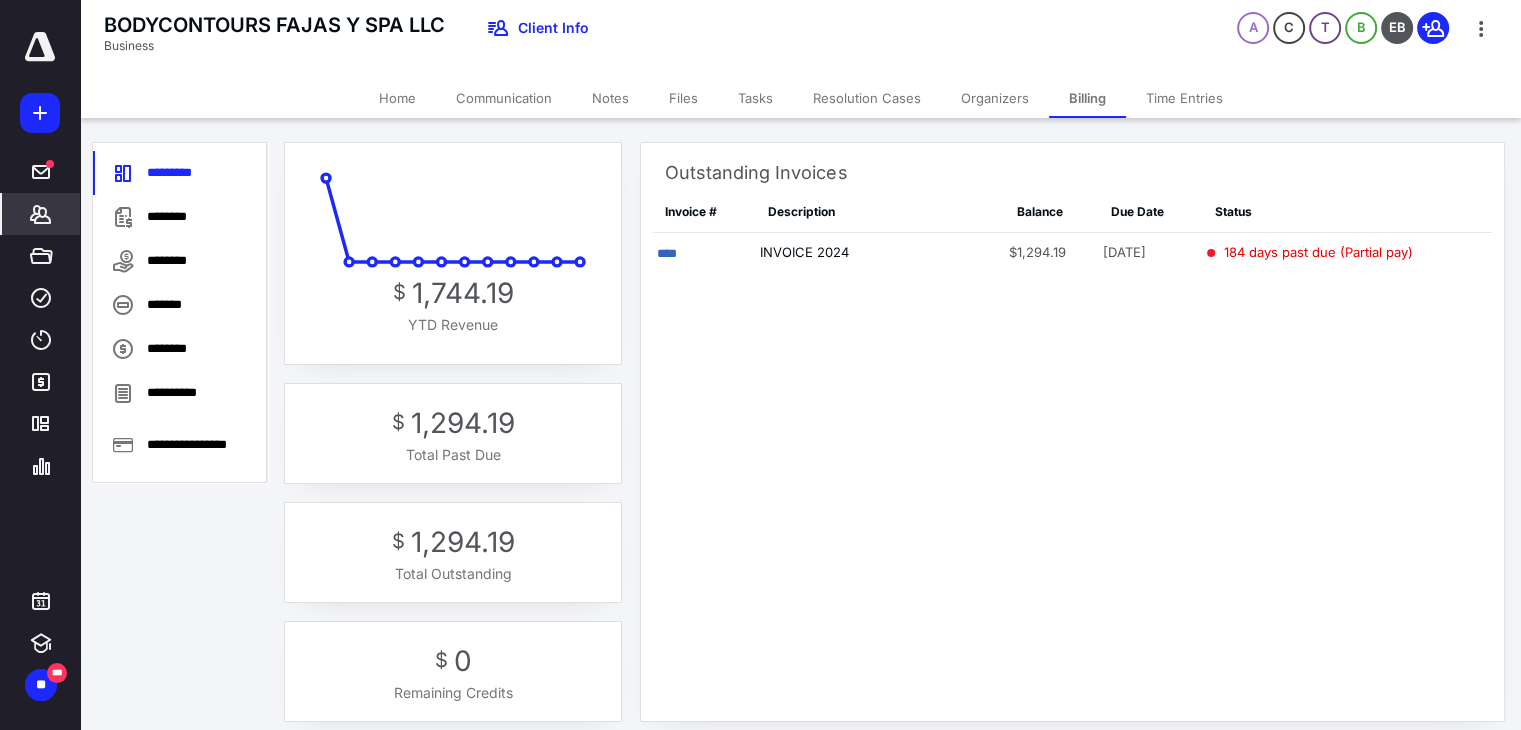 click on "Notes" at bounding box center (610, 98) 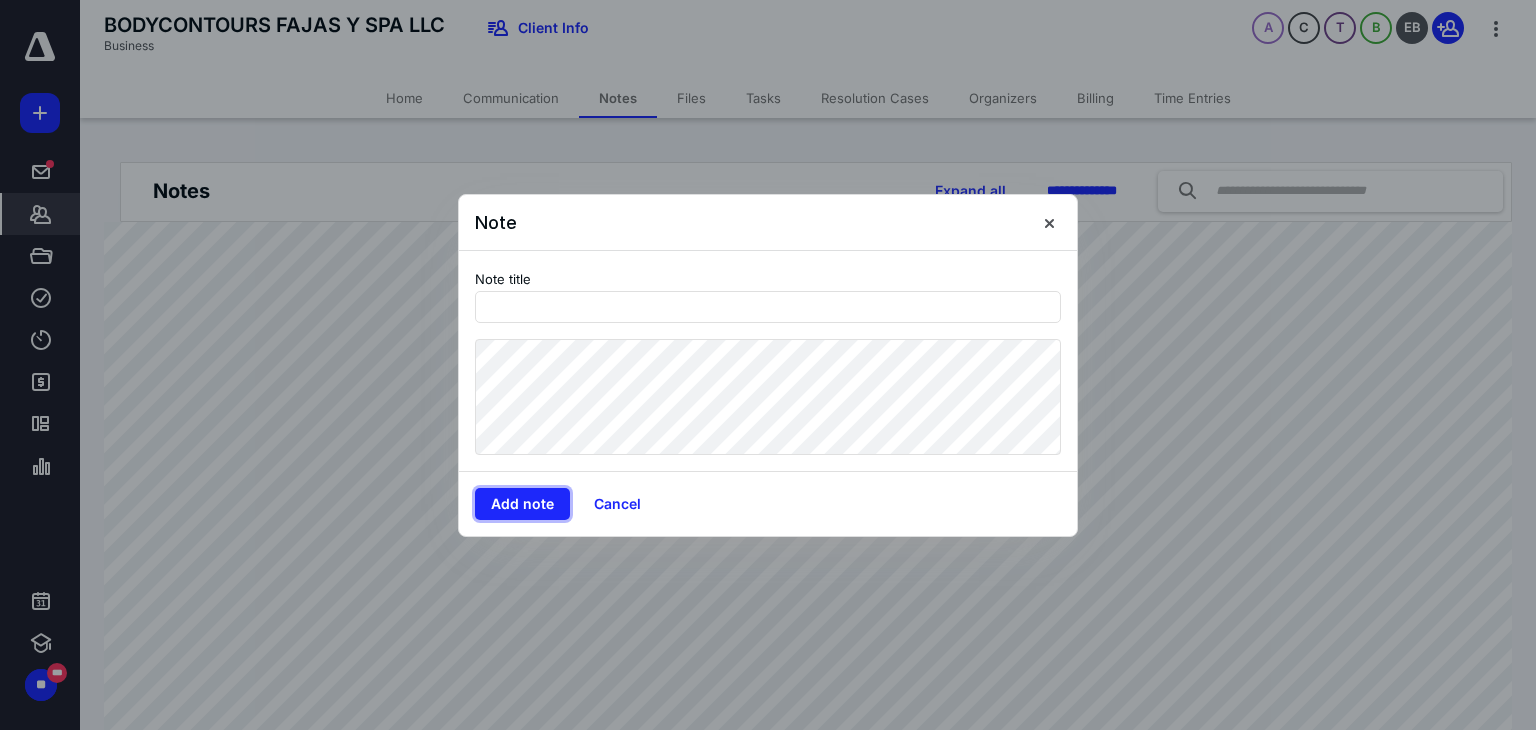 click on "Add note" at bounding box center (522, 504) 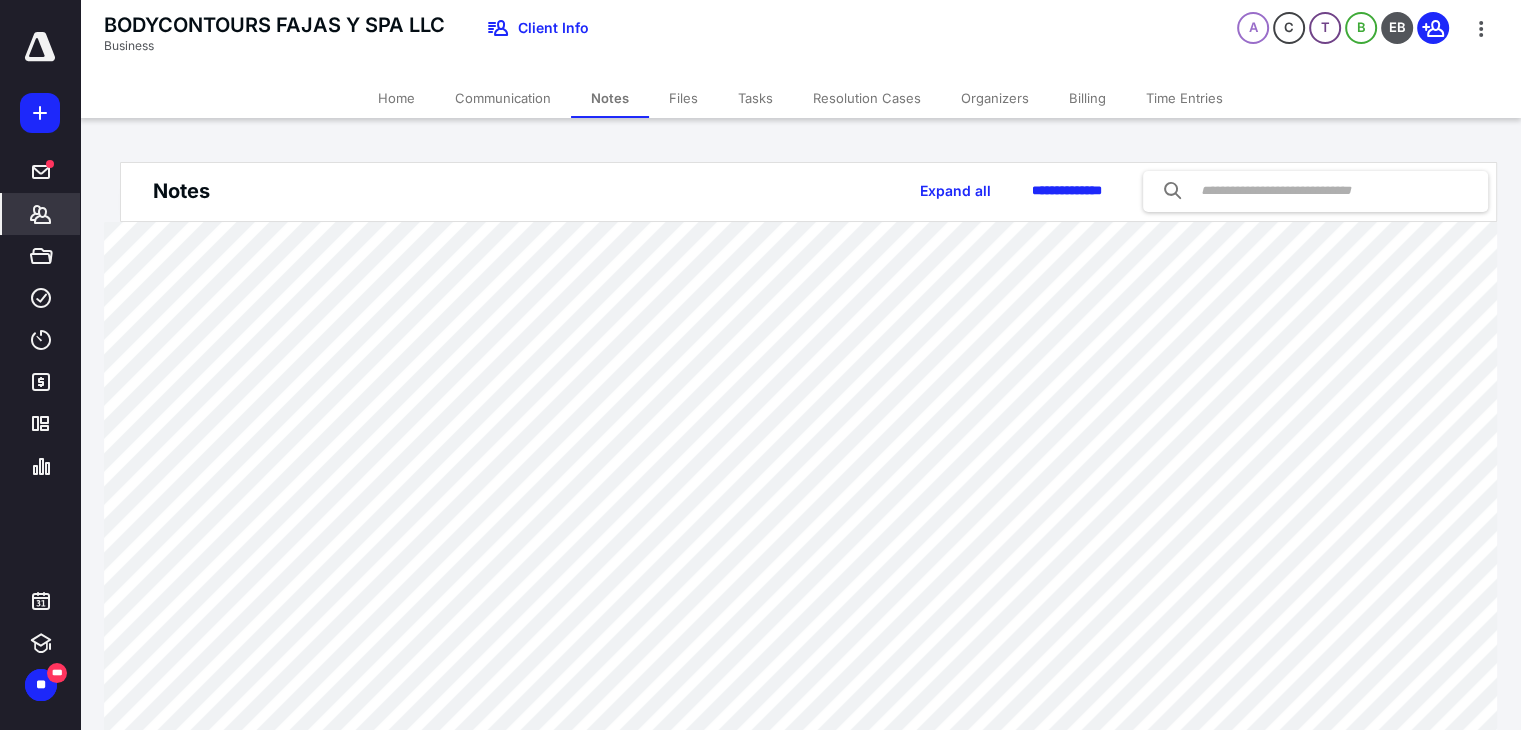 click on "Billing" at bounding box center (1087, 98) 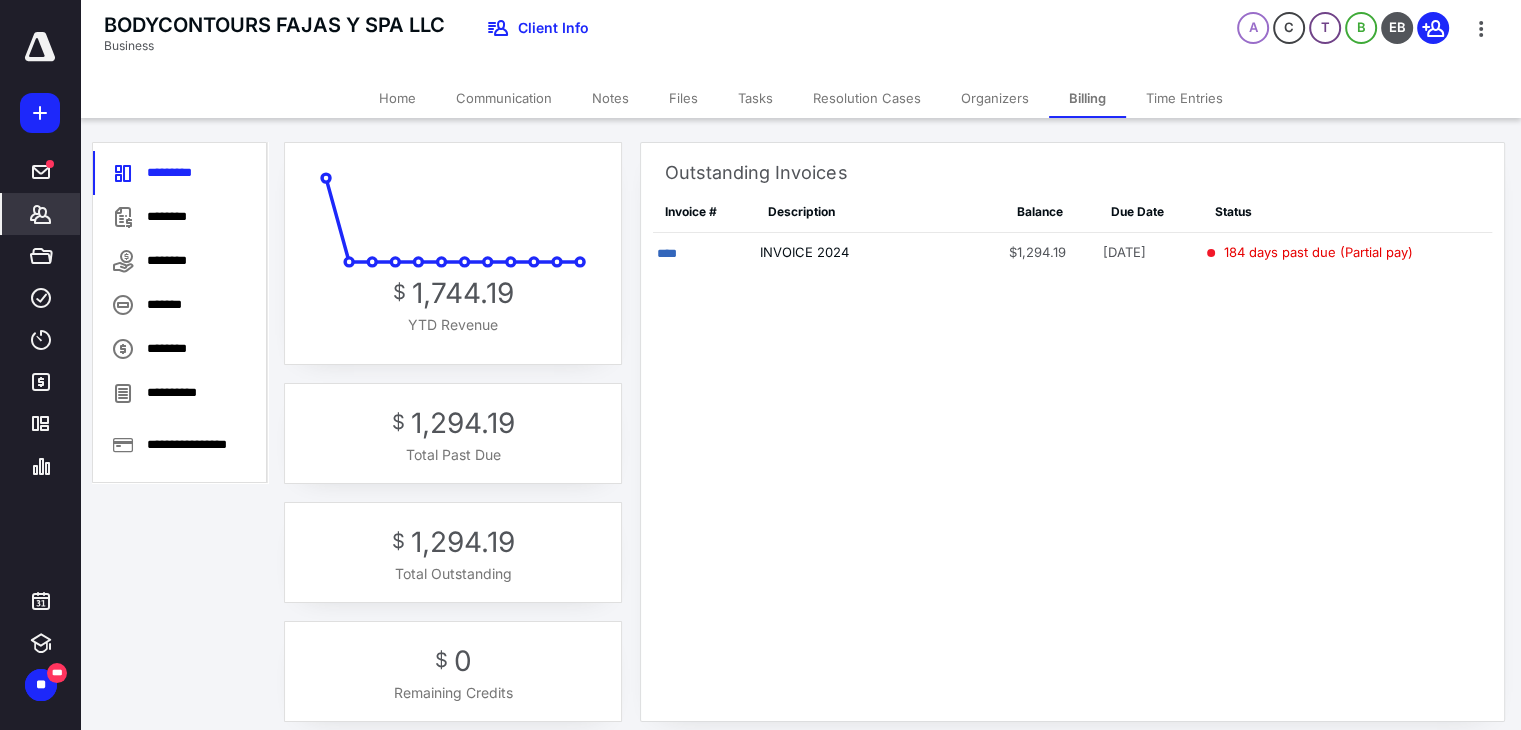 click on "****" at bounding box center [667, 253] 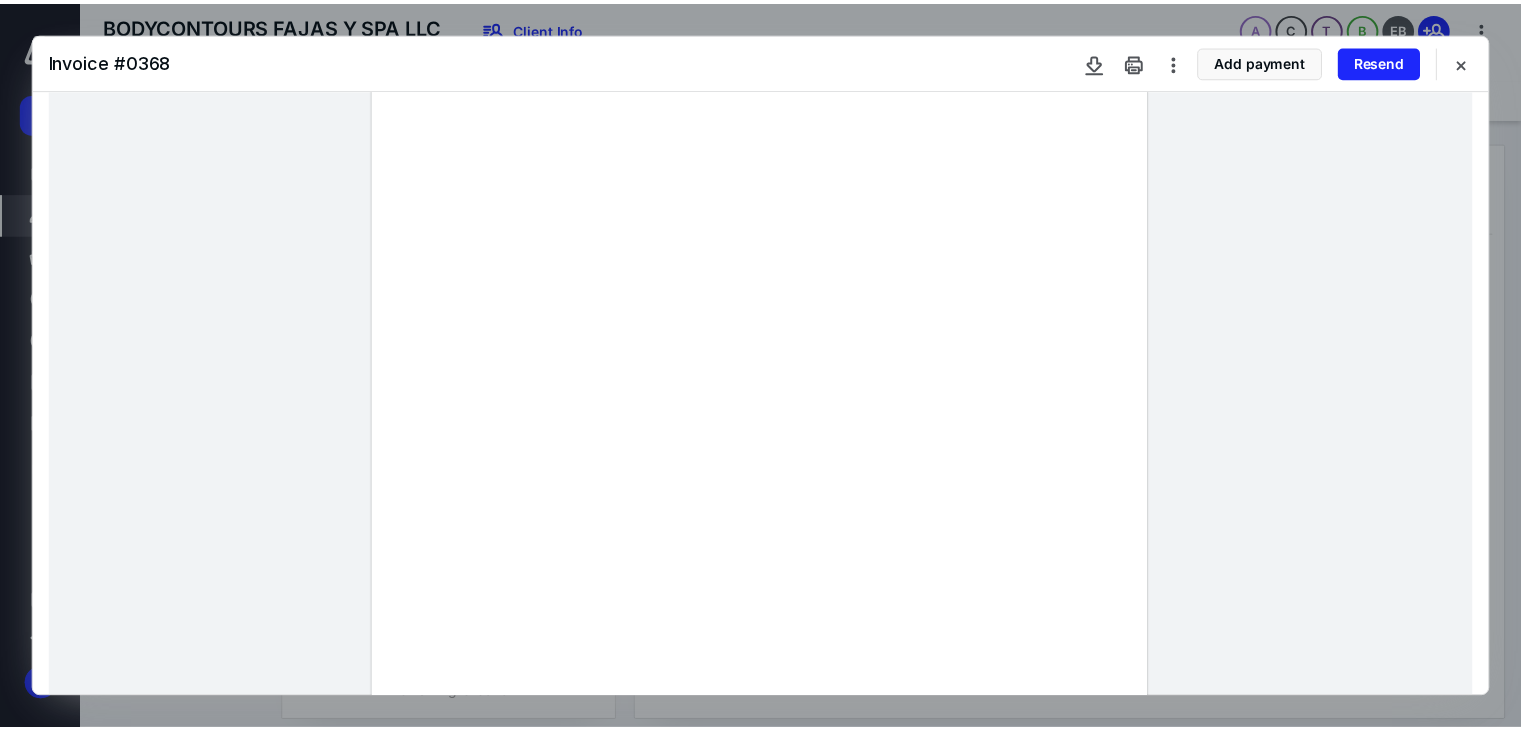 scroll, scrollTop: 0, scrollLeft: 0, axis: both 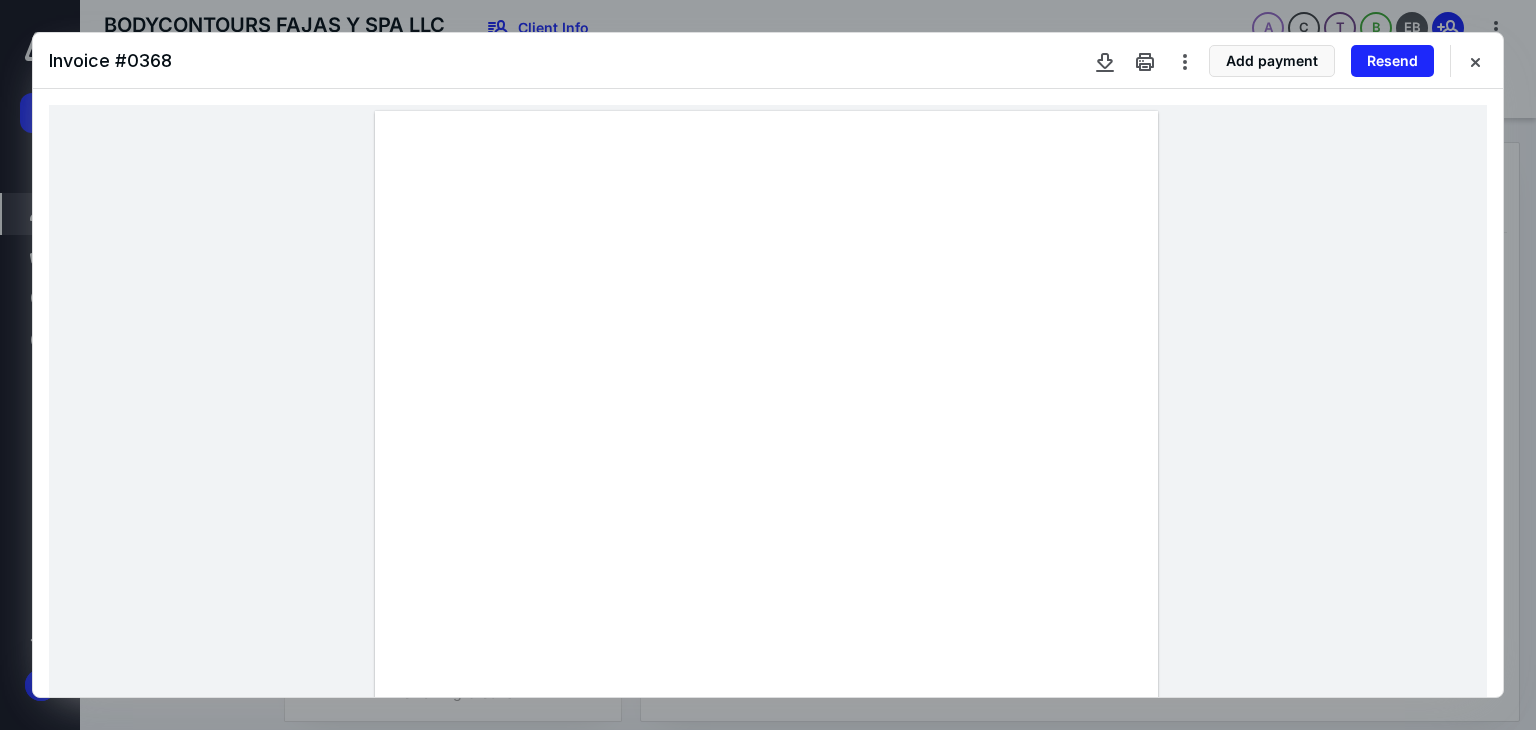 click on "Resend" at bounding box center [1392, 61] 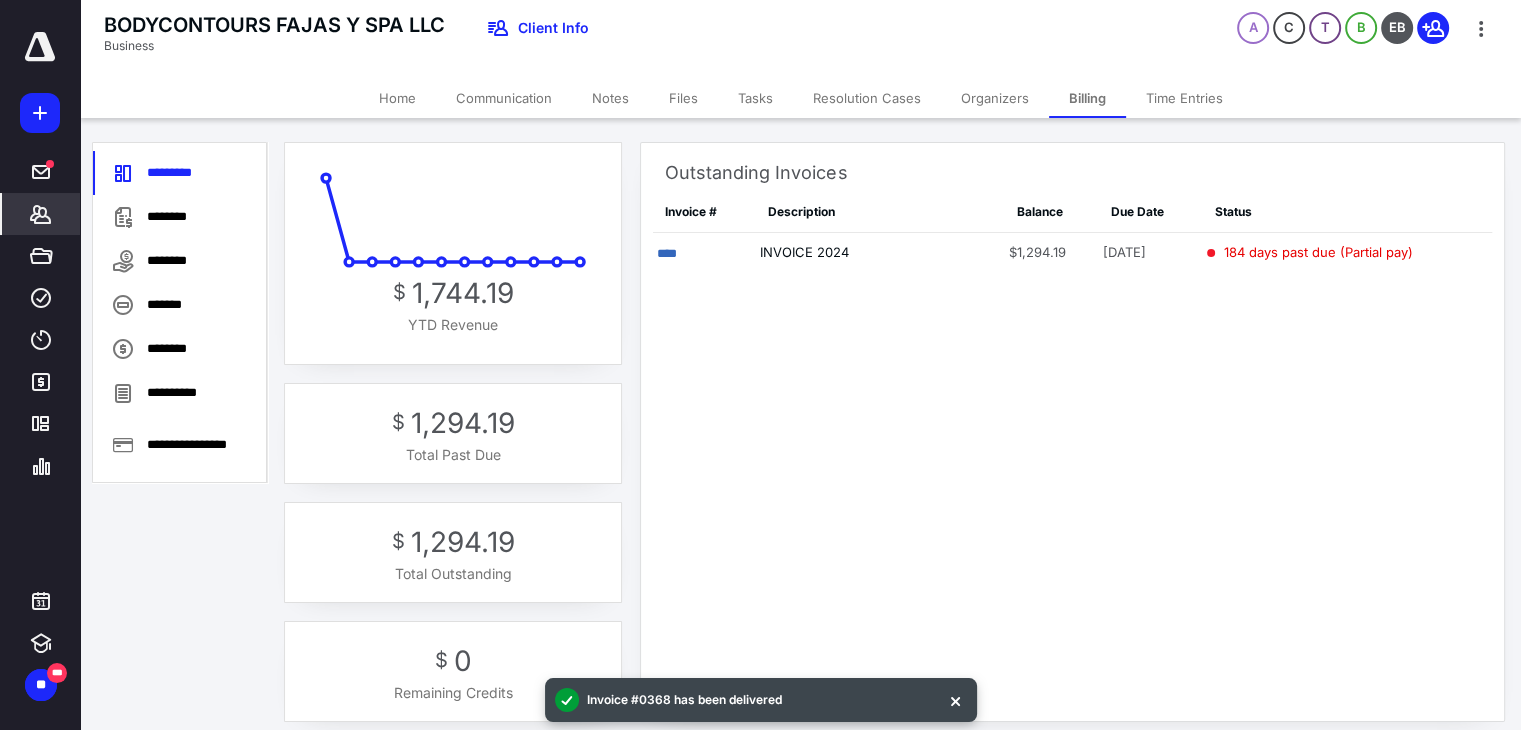 click on "Tasks" at bounding box center [755, 98] 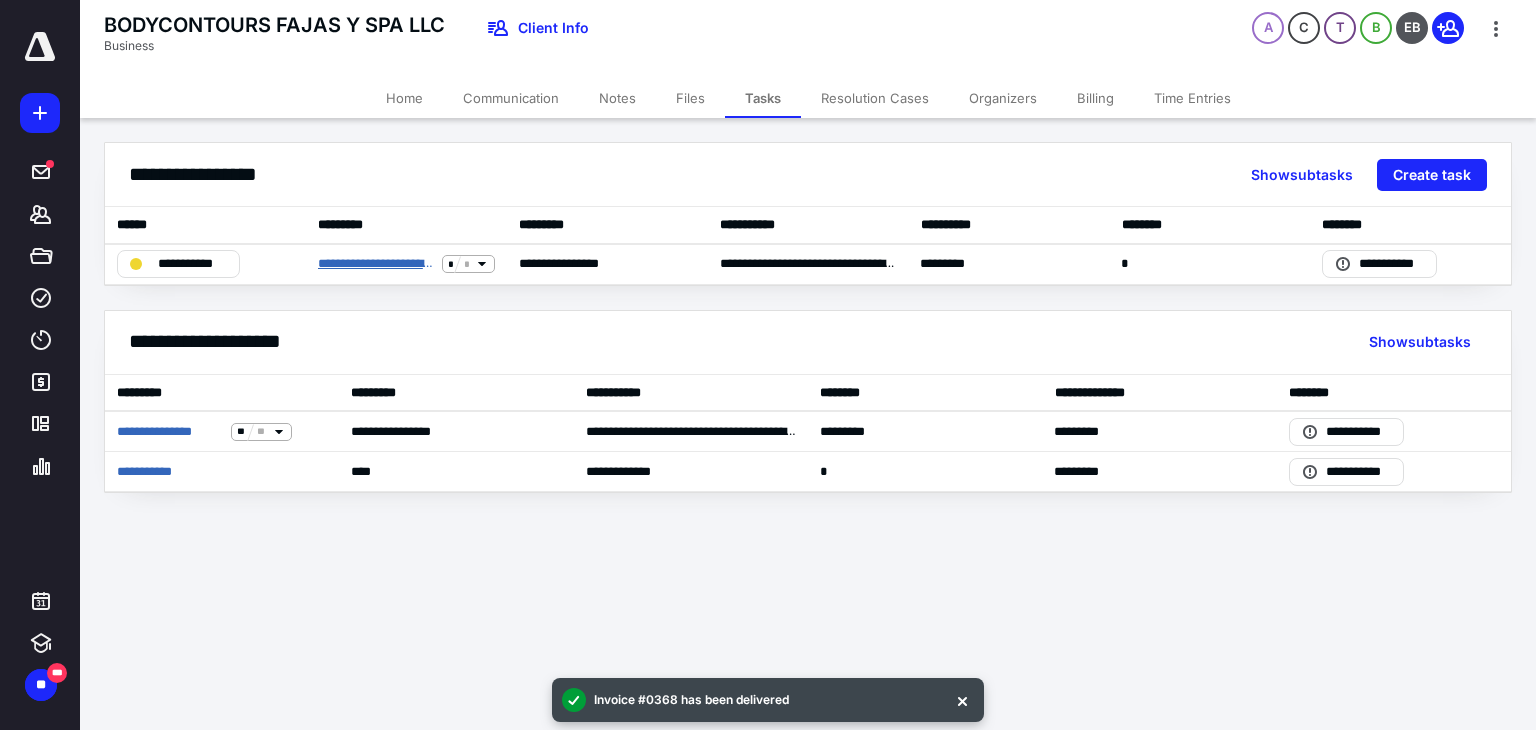 click on "**********" at bounding box center (376, 264) 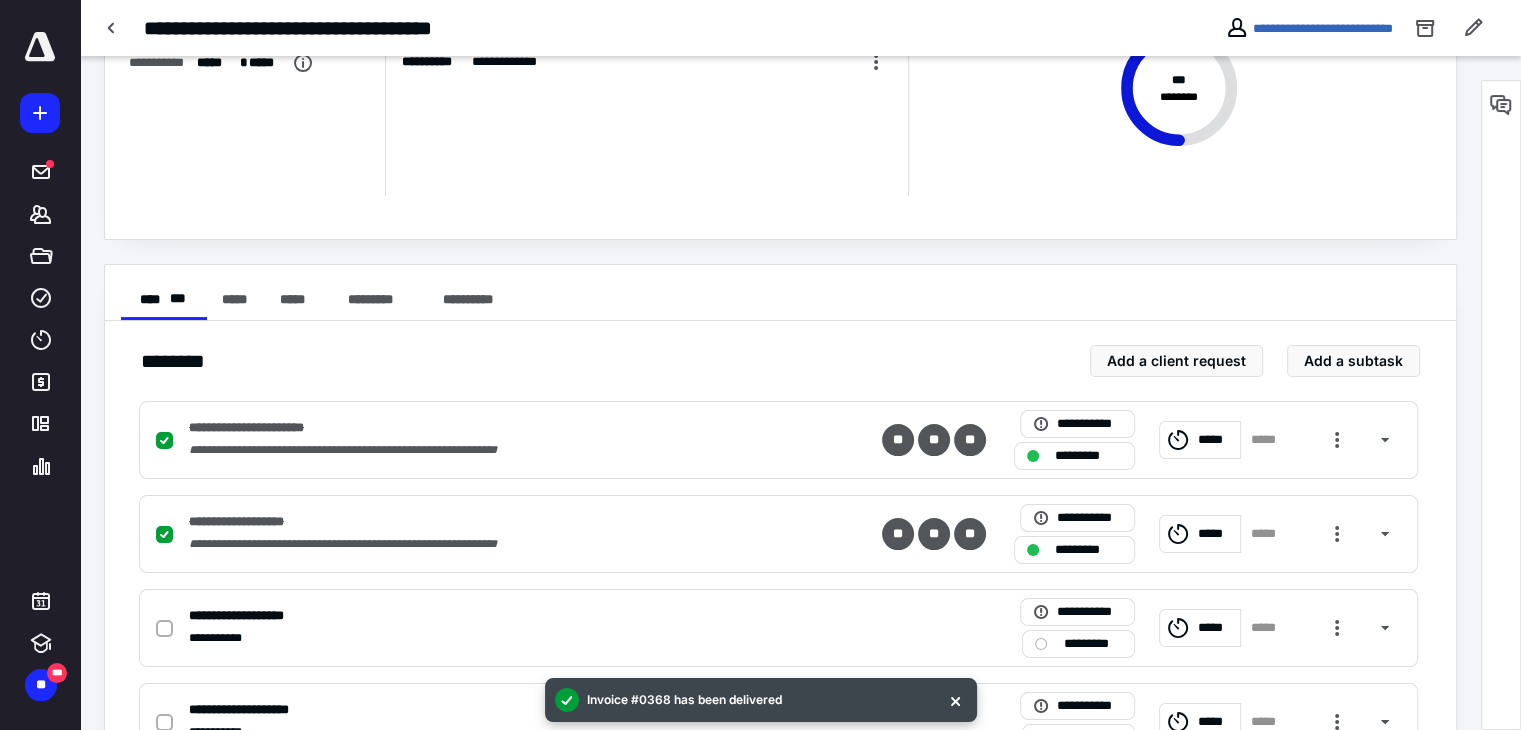 scroll, scrollTop: 200, scrollLeft: 0, axis: vertical 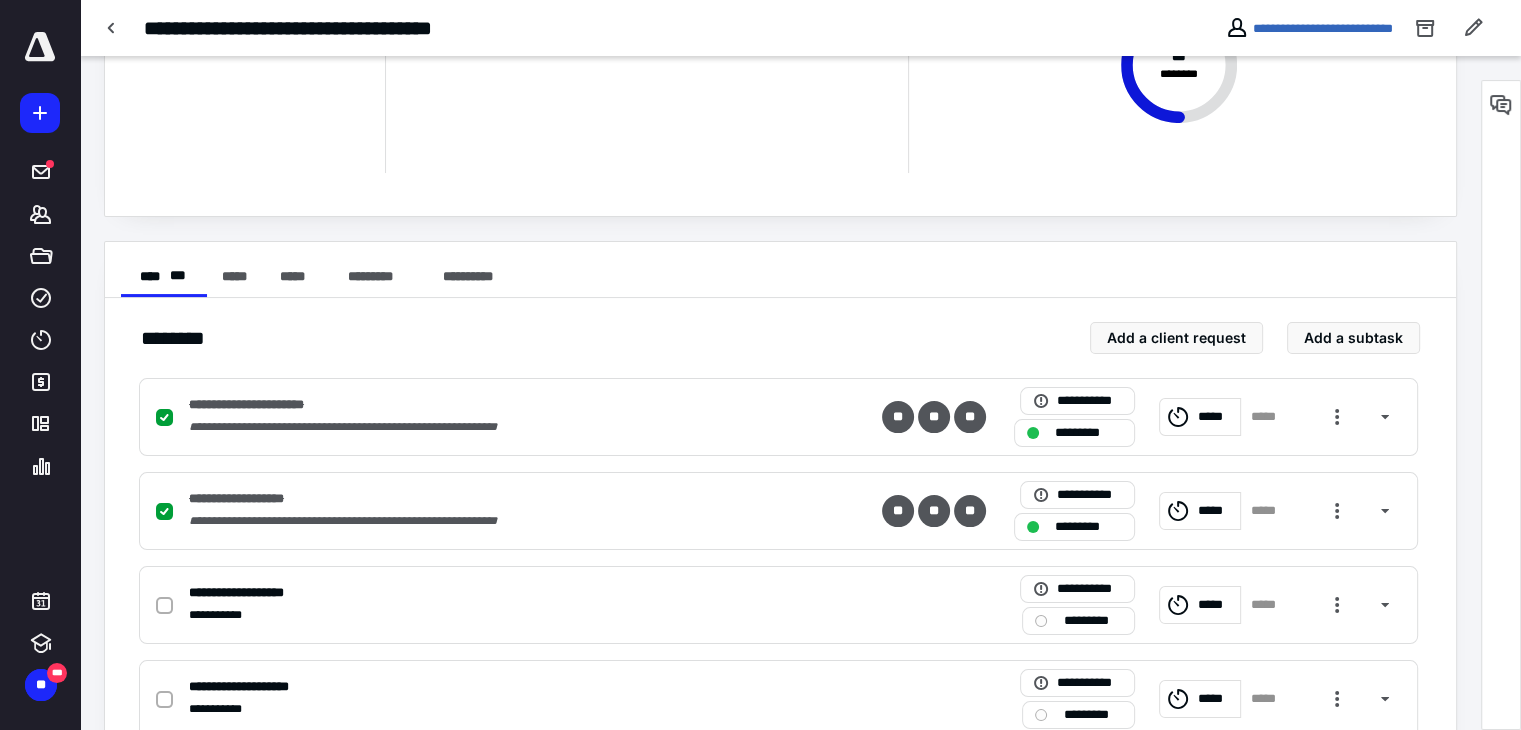 click at bounding box center (168, 605) 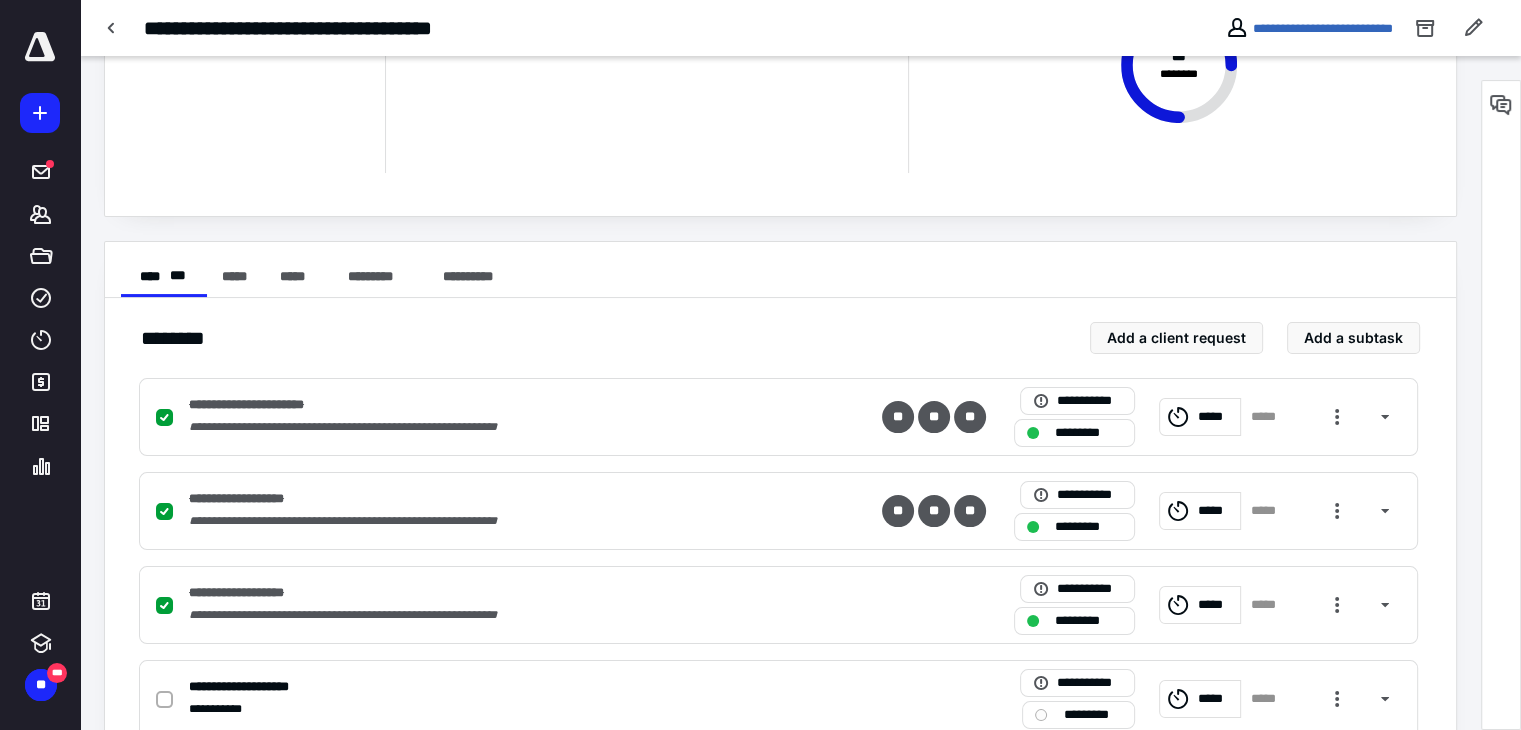 click 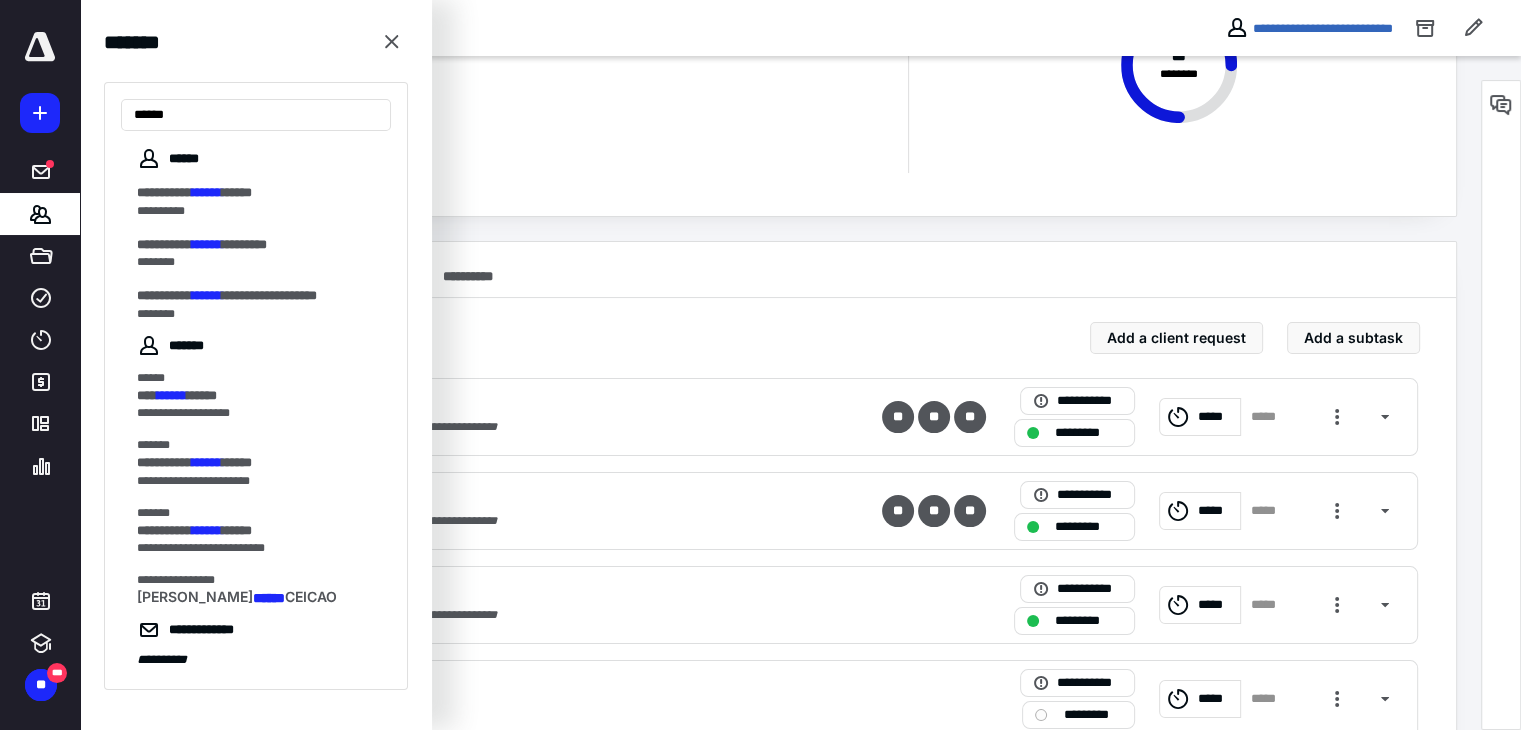 type on "******" 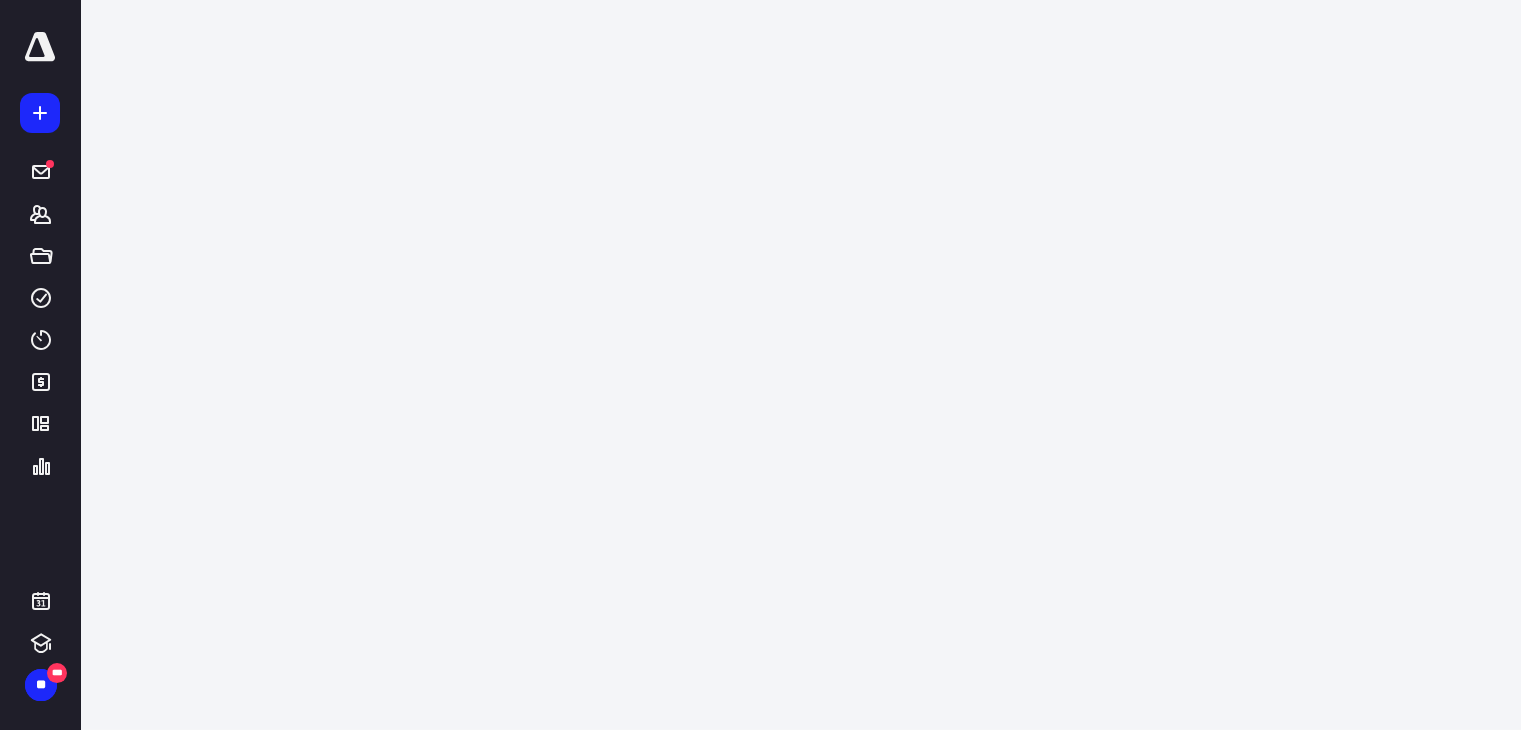 scroll, scrollTop: 0, scrollLeft: 0, axis: both 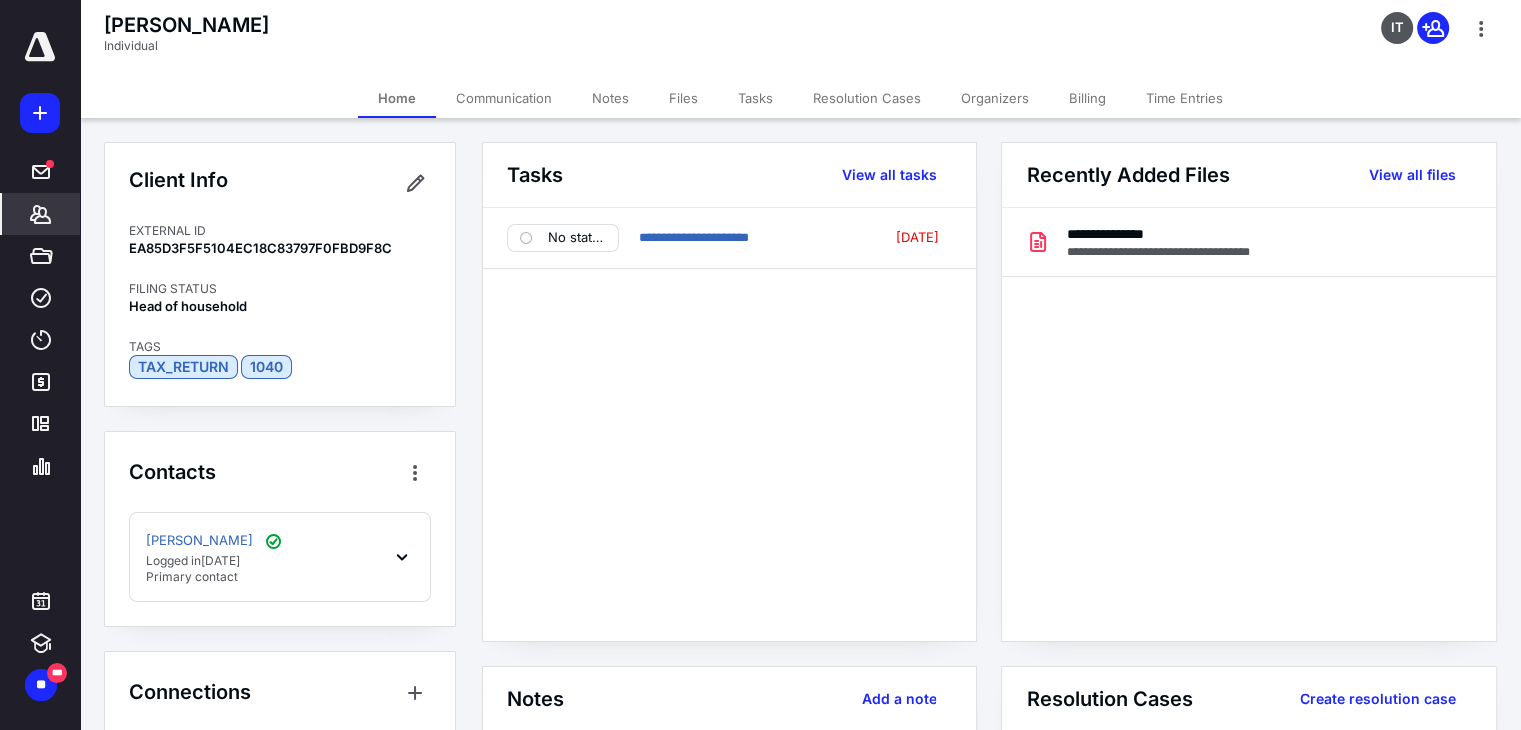 click on "Notes" at bounding box center (610, 98) 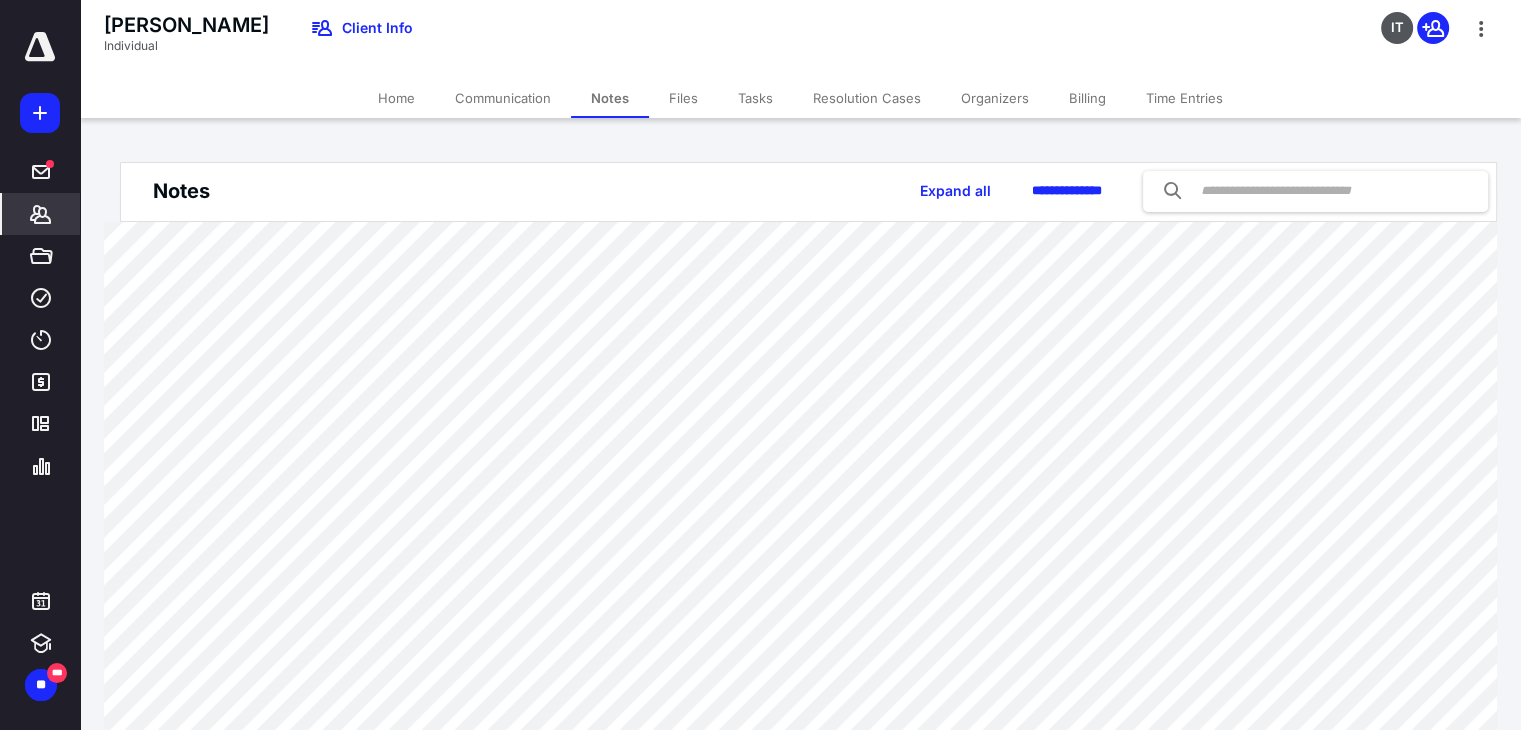 click on "Billing" at bounding box center [1087, 98] 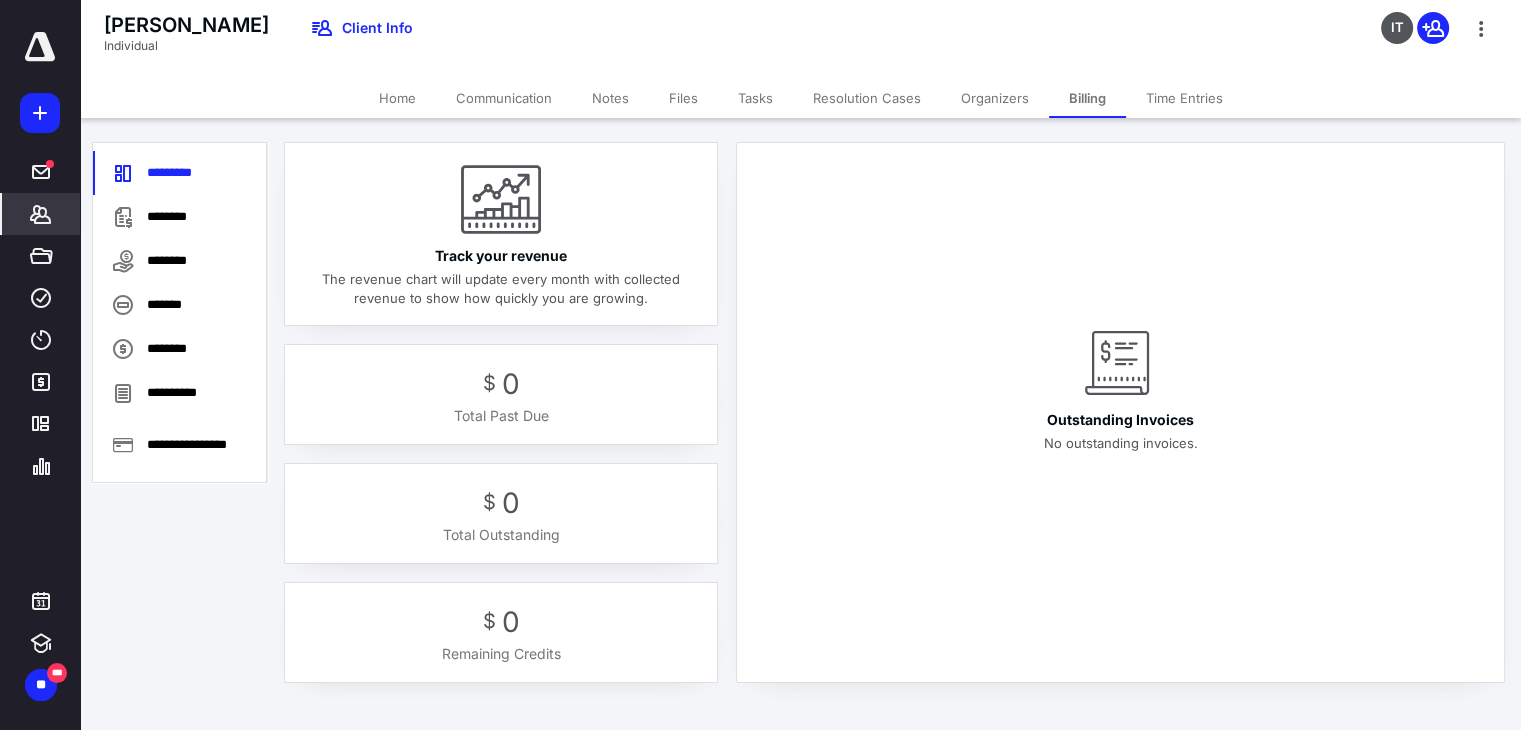 click 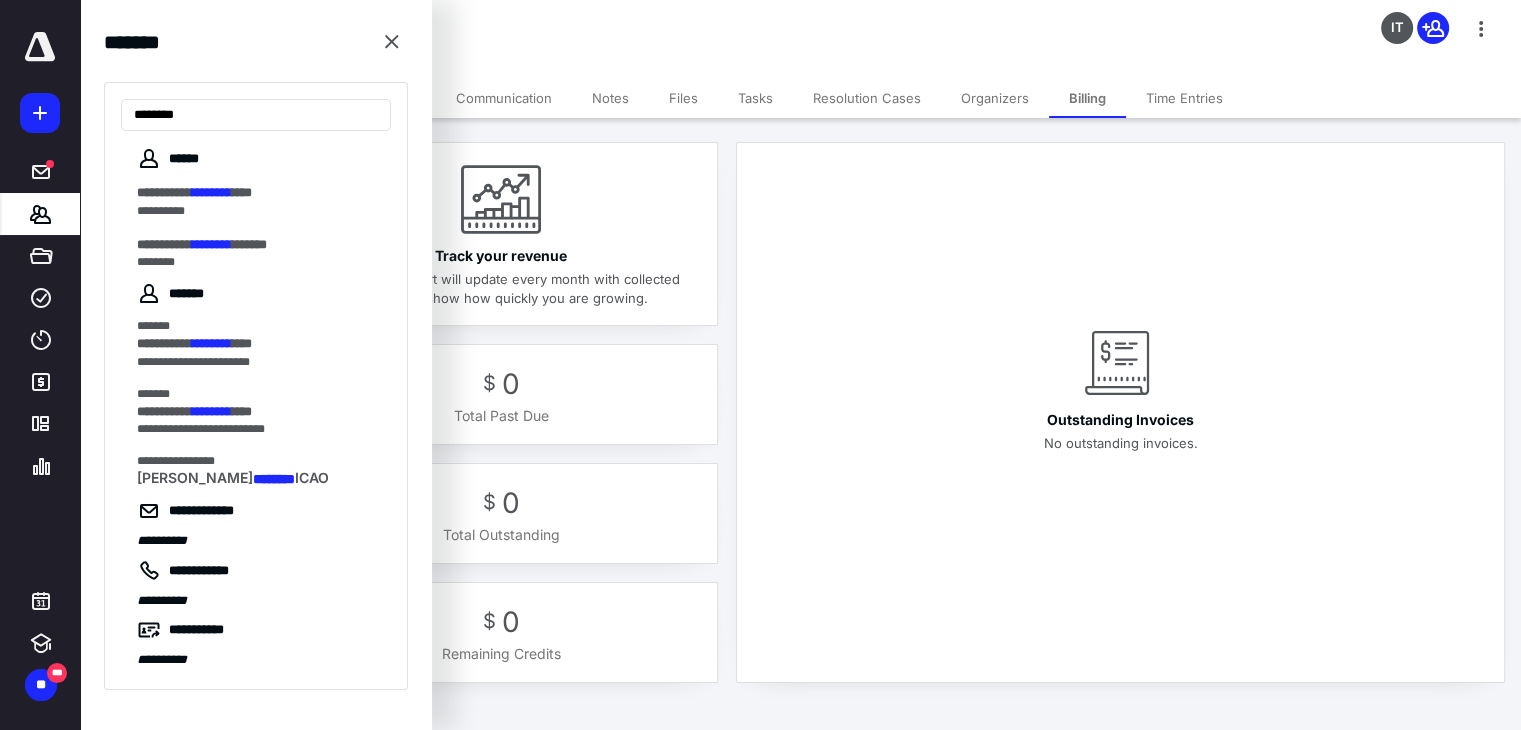 type on "********" 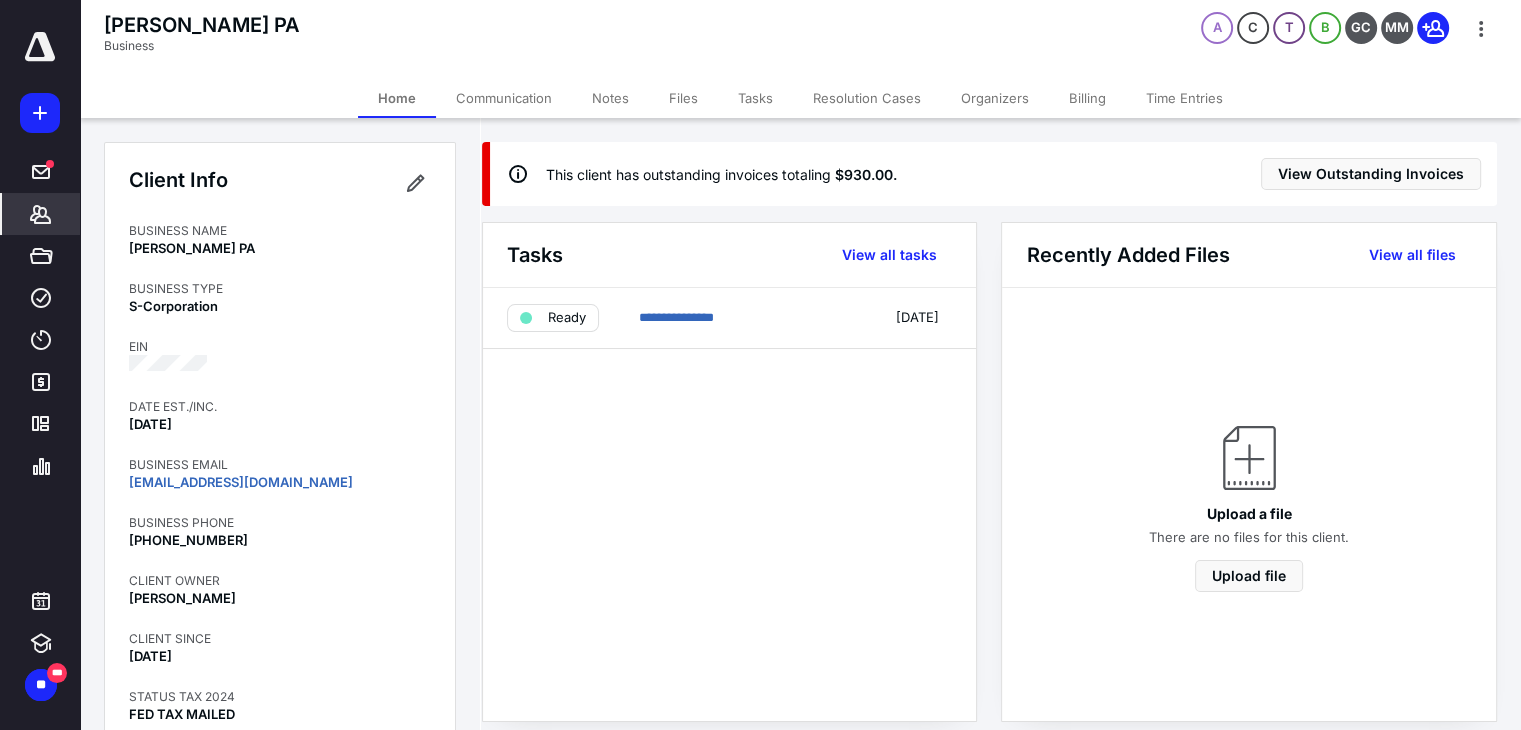 click on "Billing" at bounding box center [1087, 98] 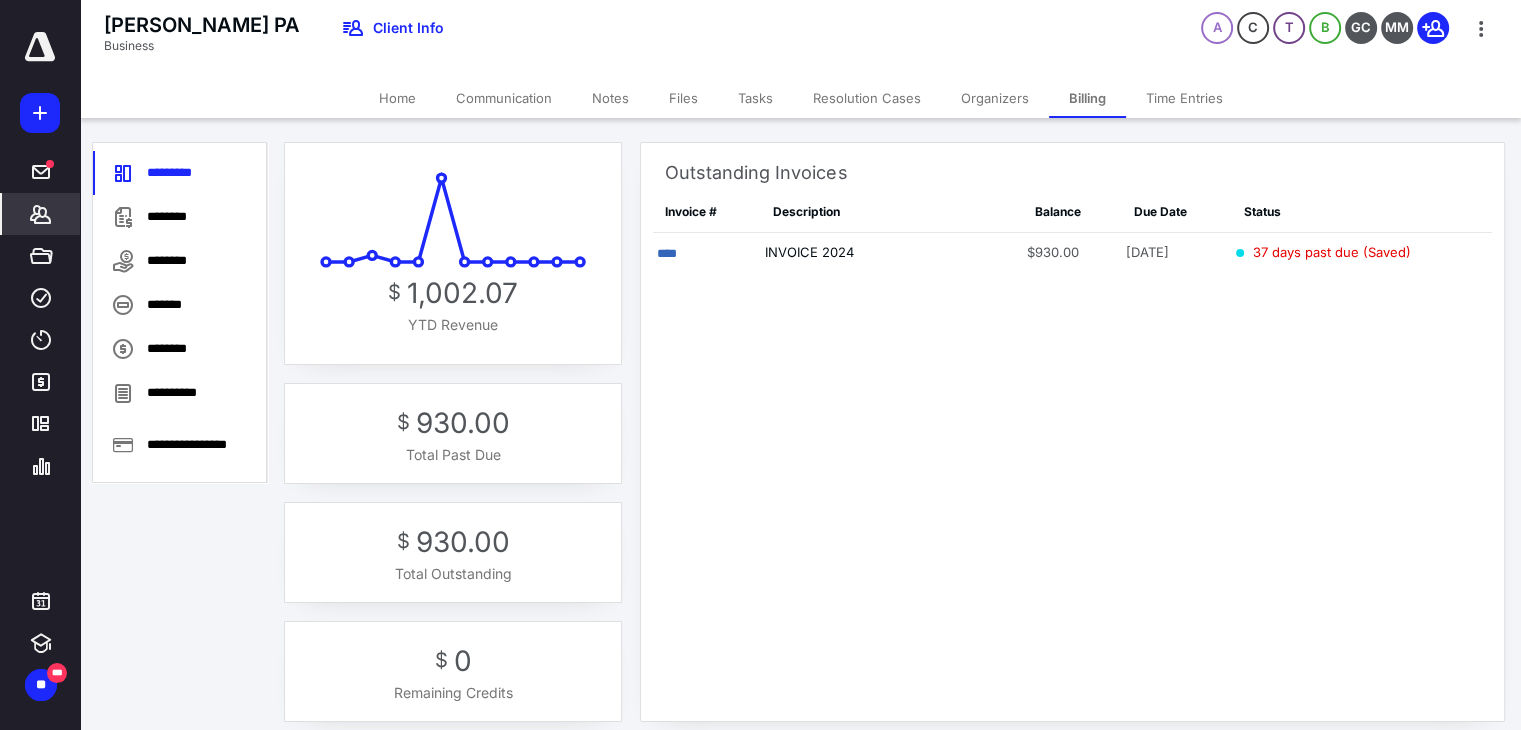 click on "Notes" at bounding box center (610, 98) 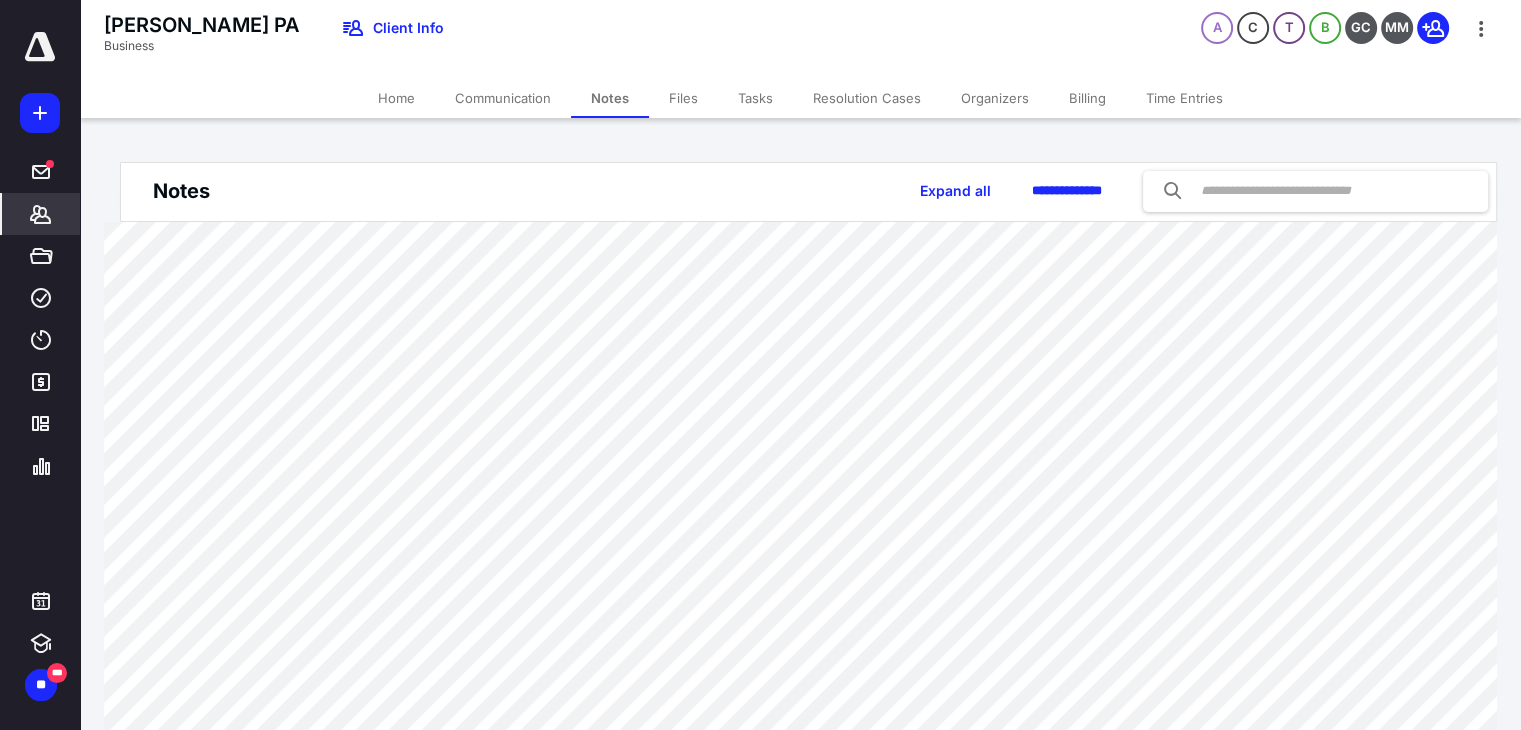 click on "Home" at bounding box center [396, 98] 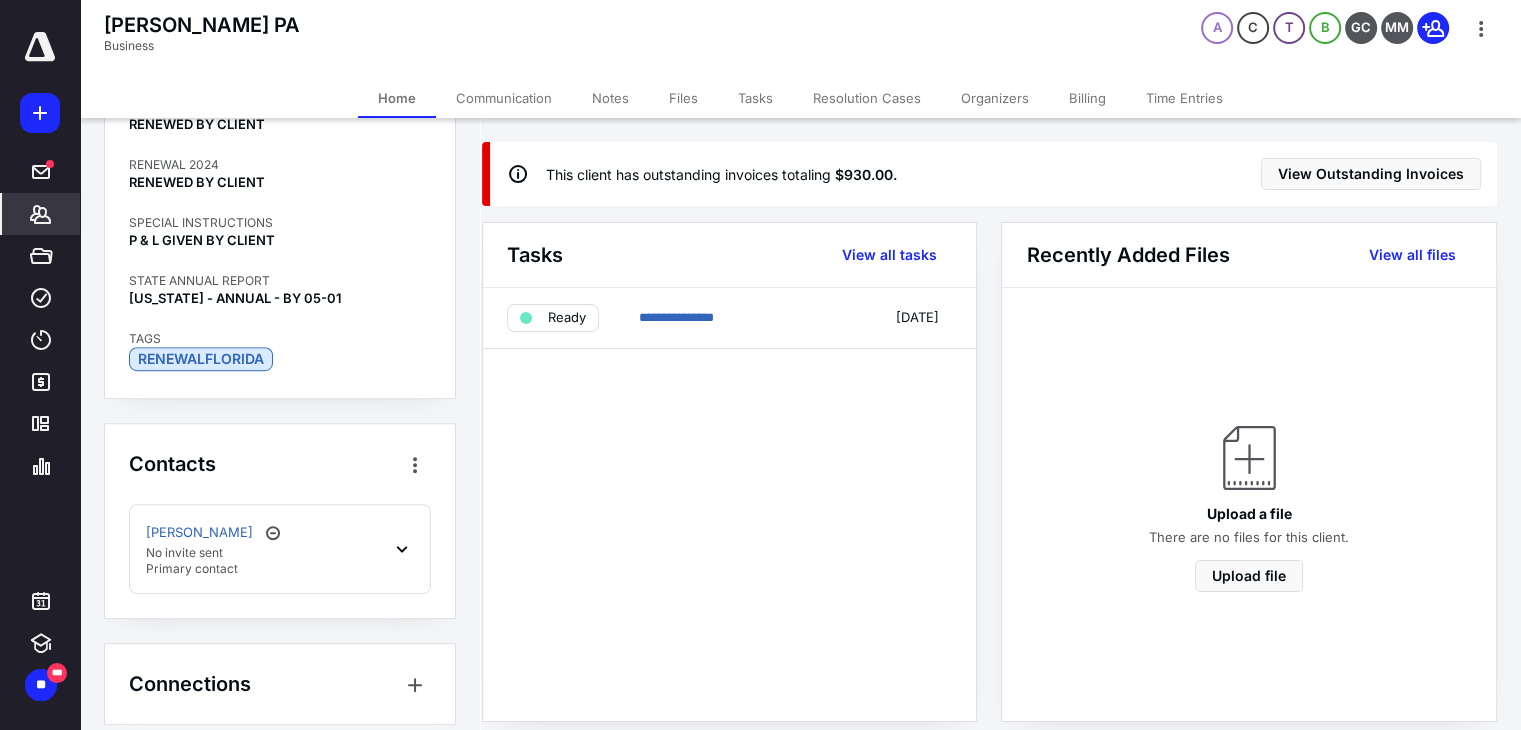 scroll, scrollTop: 1127, scrollLeft: 0, axis: vertical 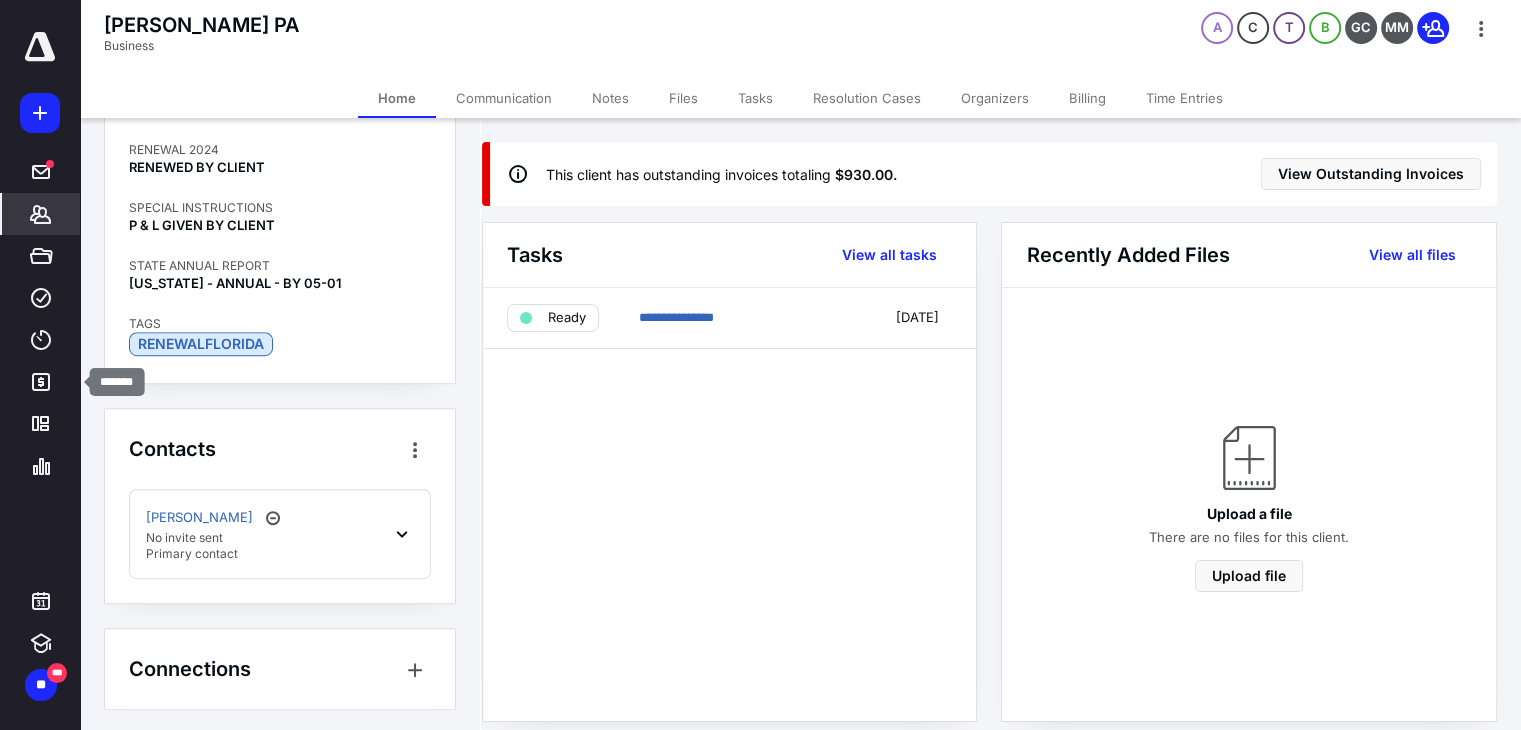 click 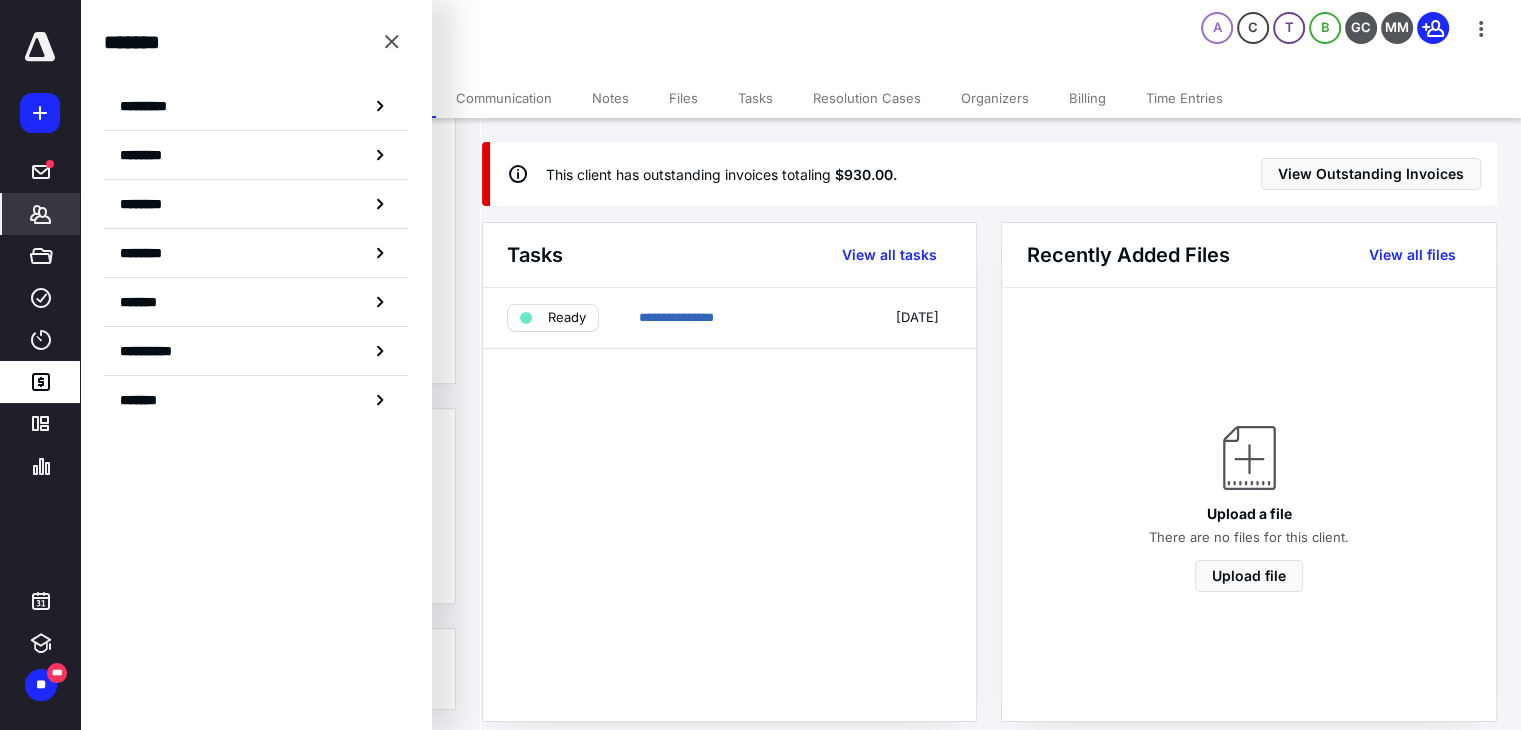 click on "********" at bounding box center [256, 204] 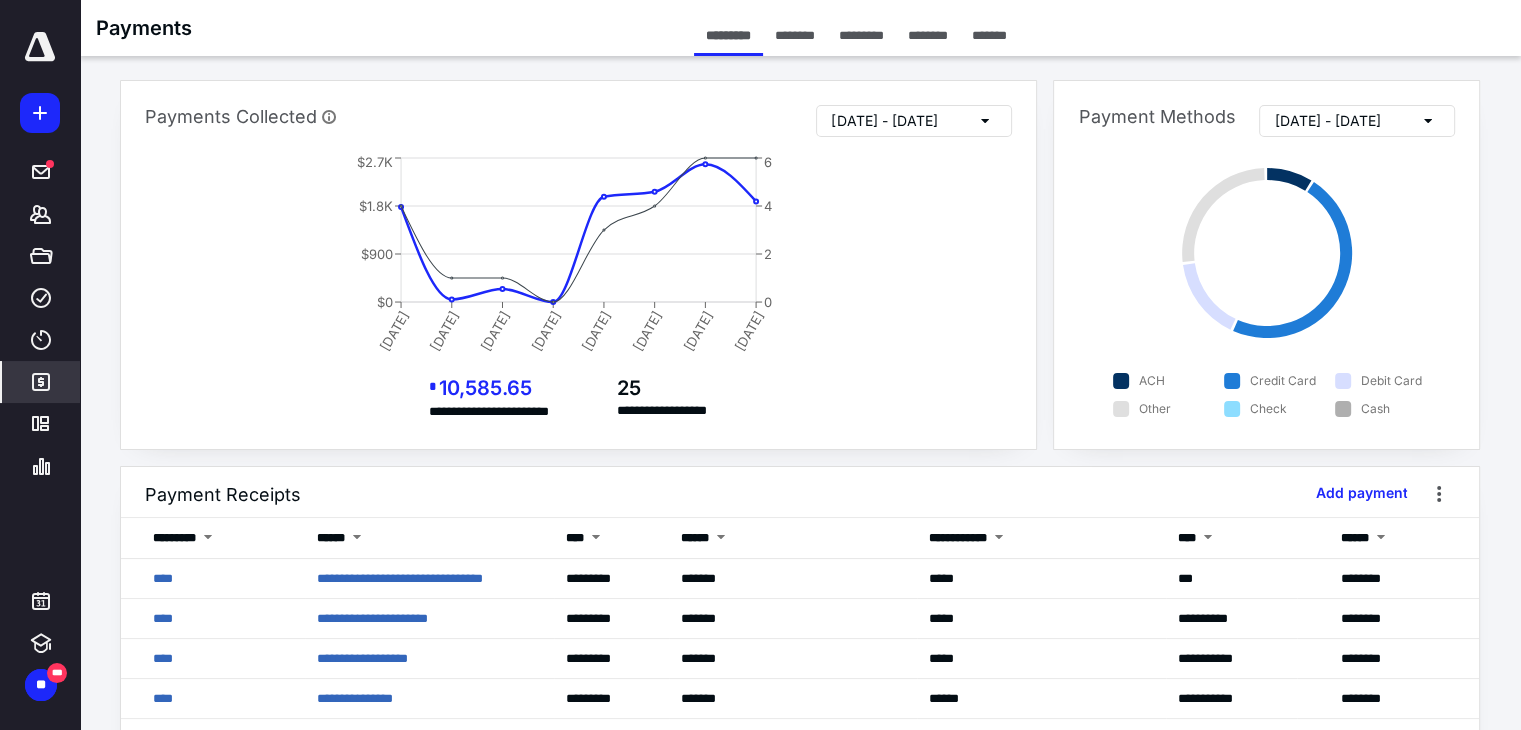 scroll, scrollTop: 200, scrollLeft: 0, axis: vertical 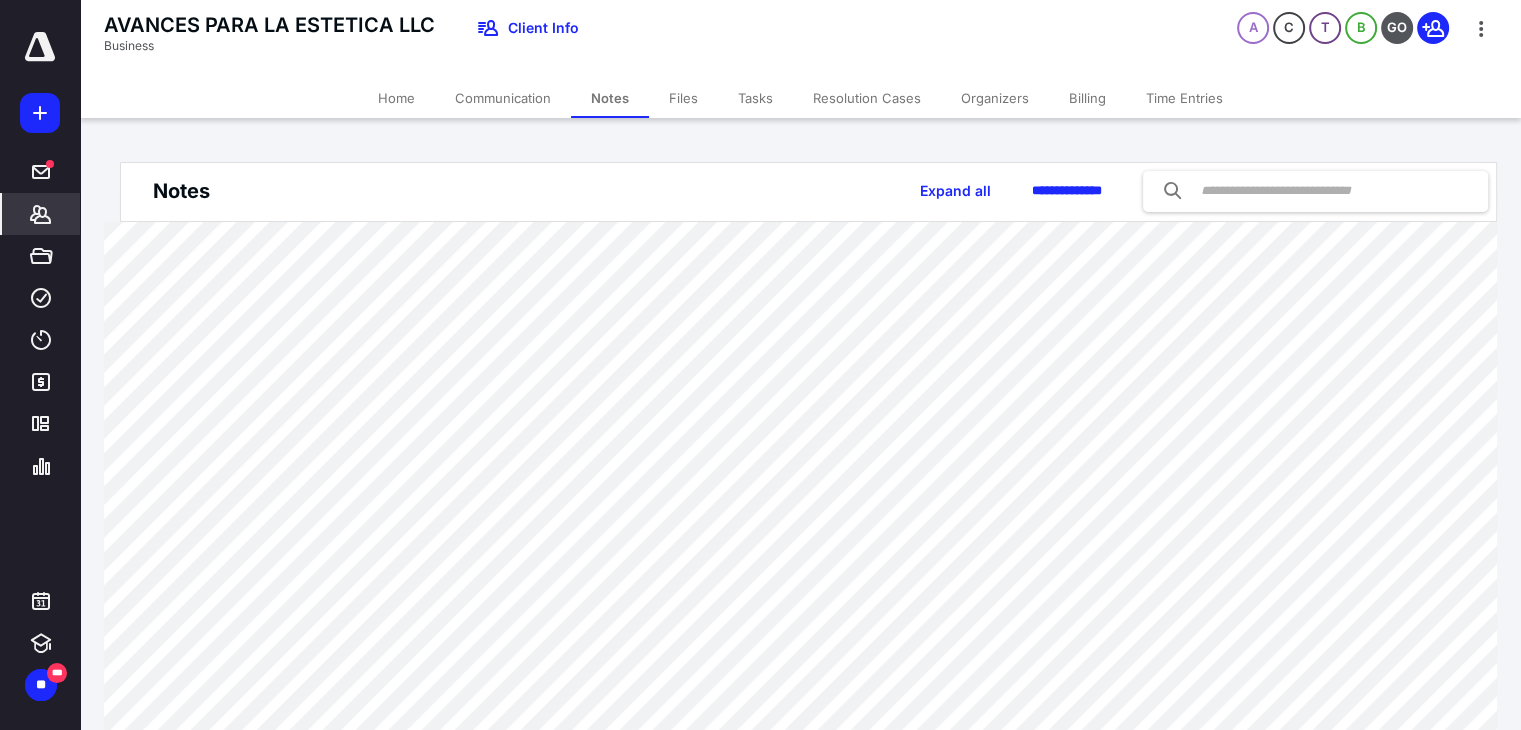 click on "Billing" at bounding box center (1087, 98) 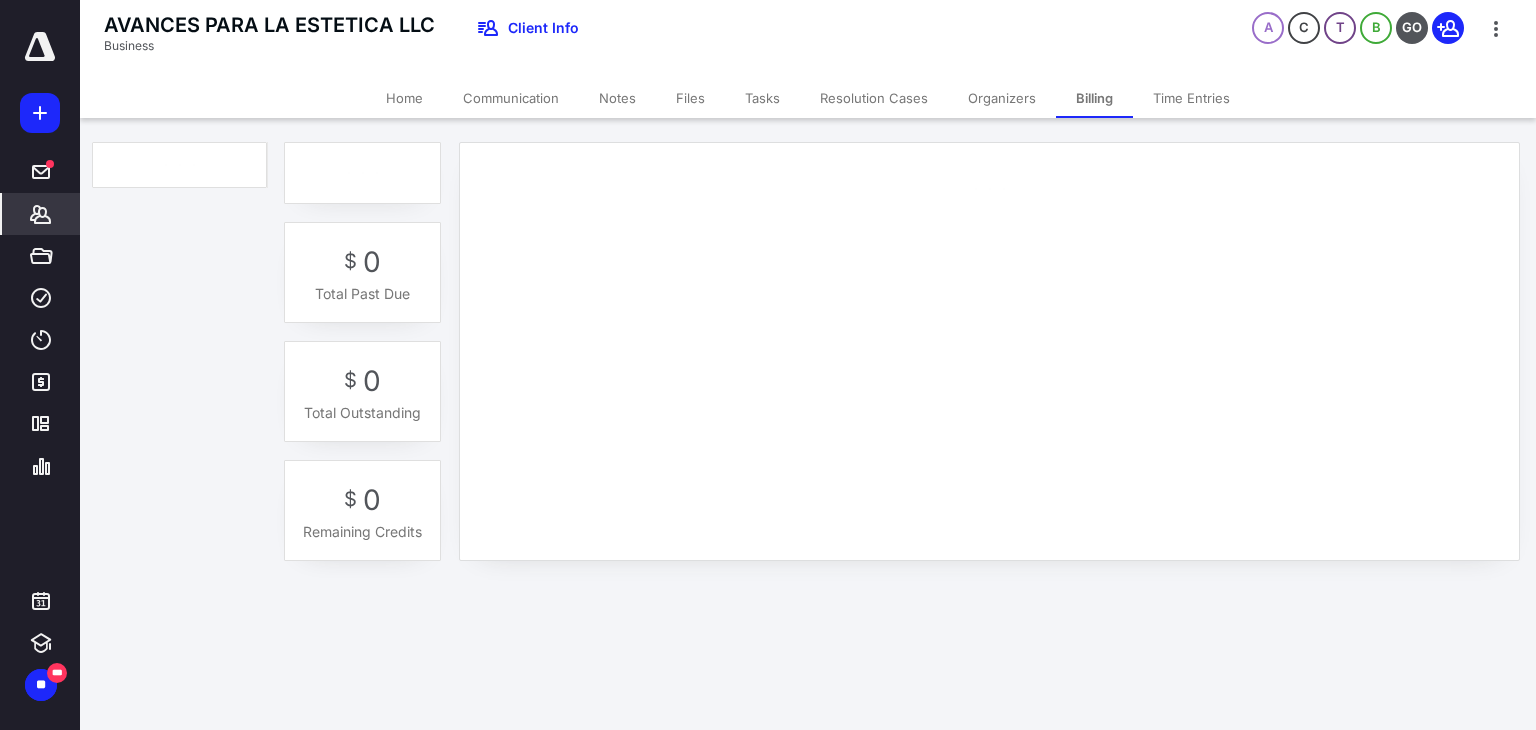 click on "Billing" at bounding box center [1094, 98] 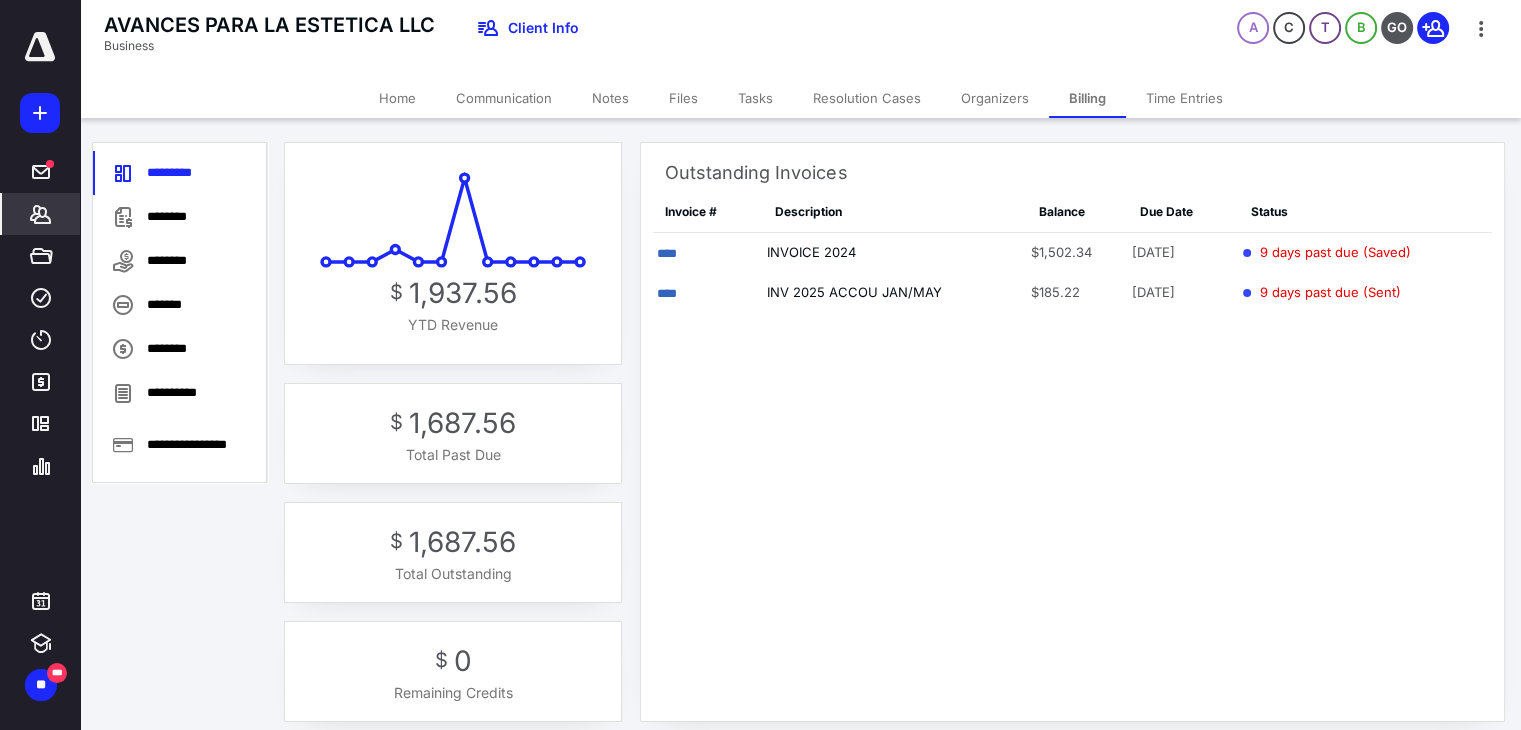 click on "****" at bounding box center [667, 253] 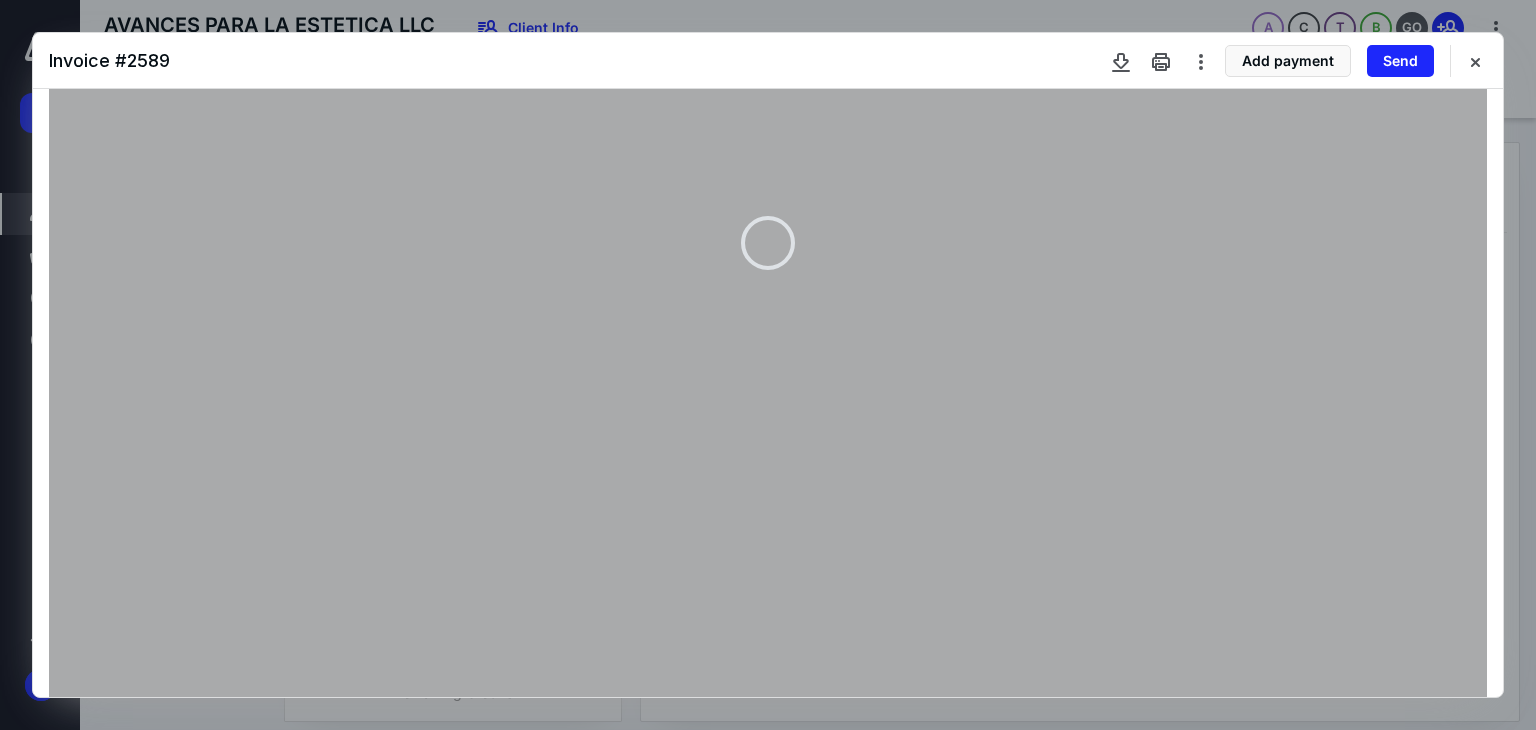 scroll, scrollTop: 552, scrollLeft: 0, axis: vertical 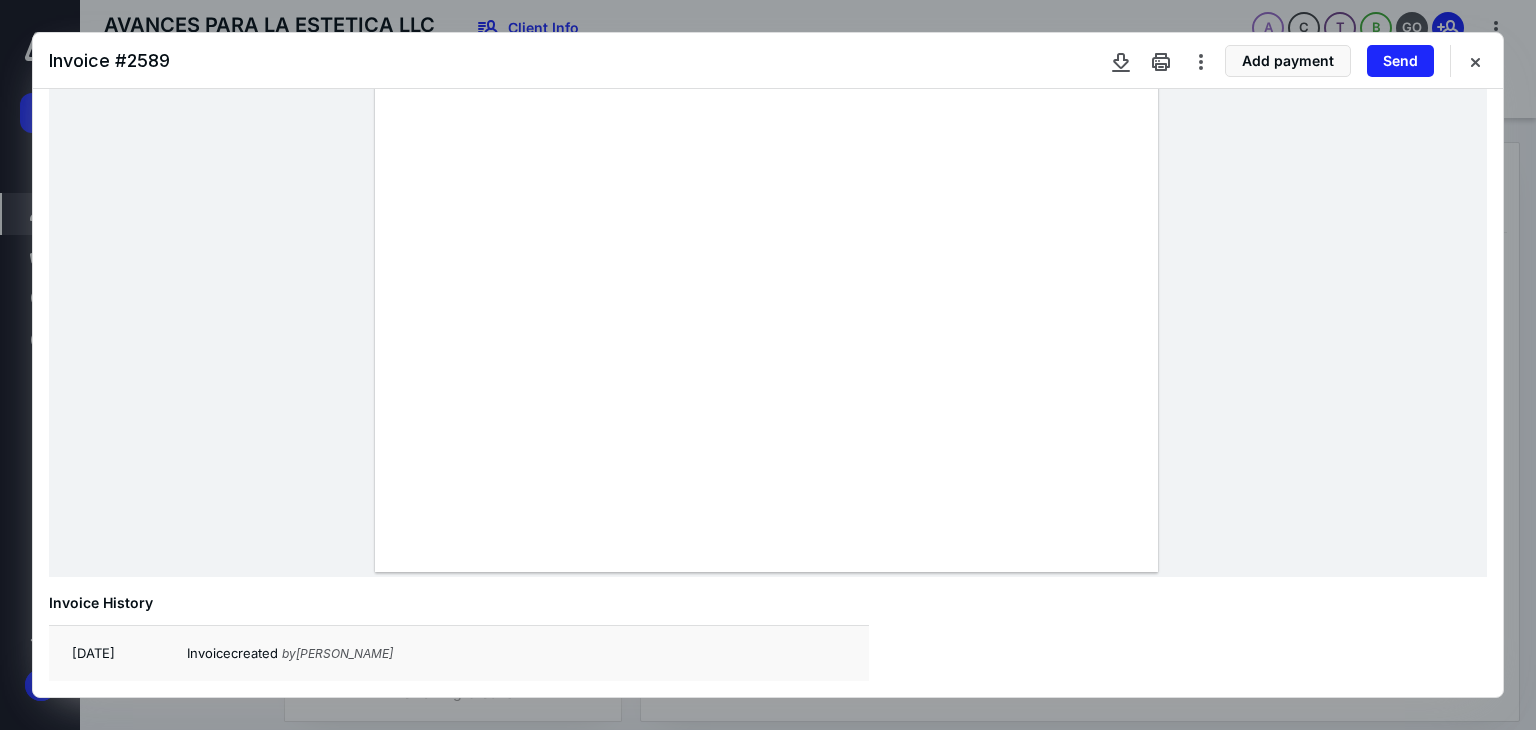 click at bounding box center (1475, 61) 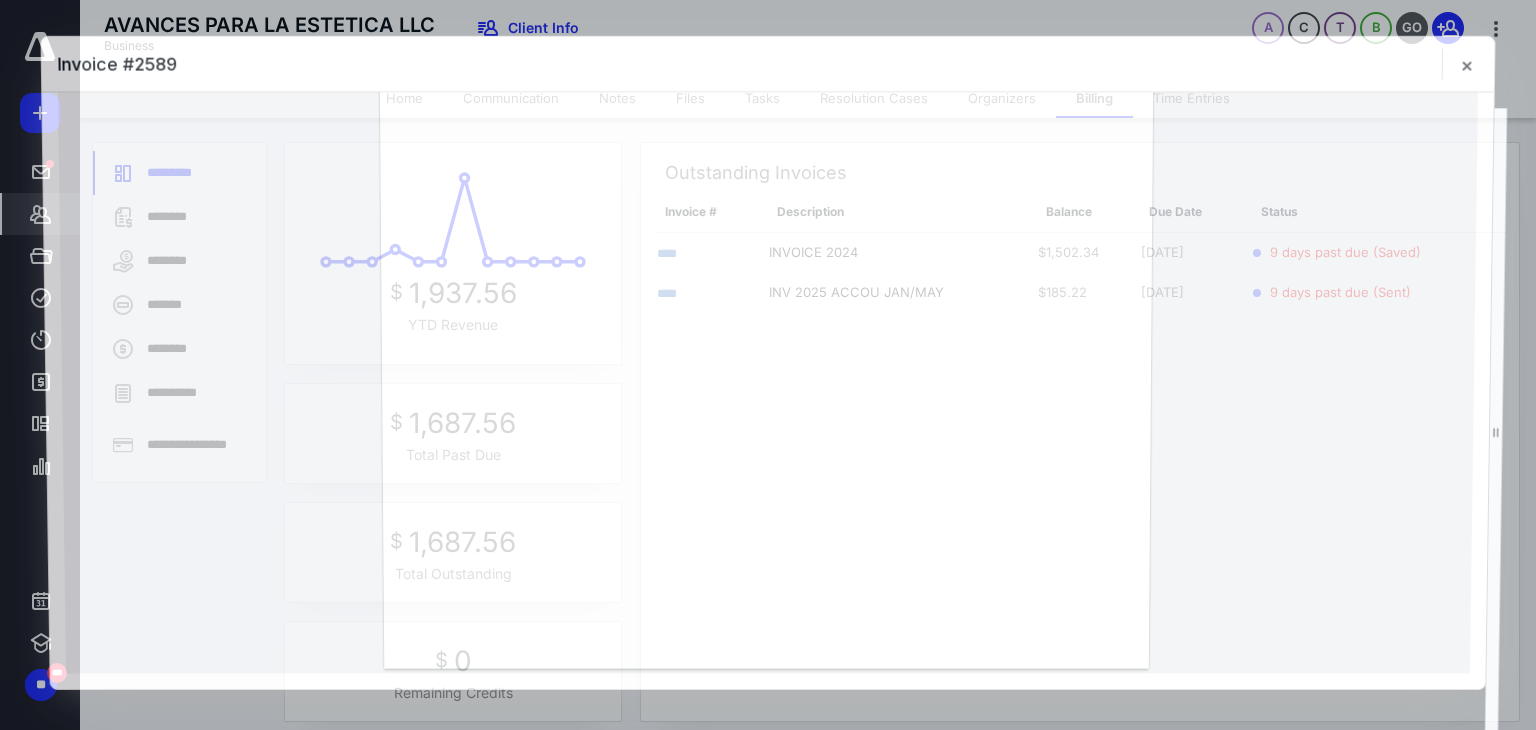 scroll, scrollTop: 448, scrollLeft: 0, axis: vertical 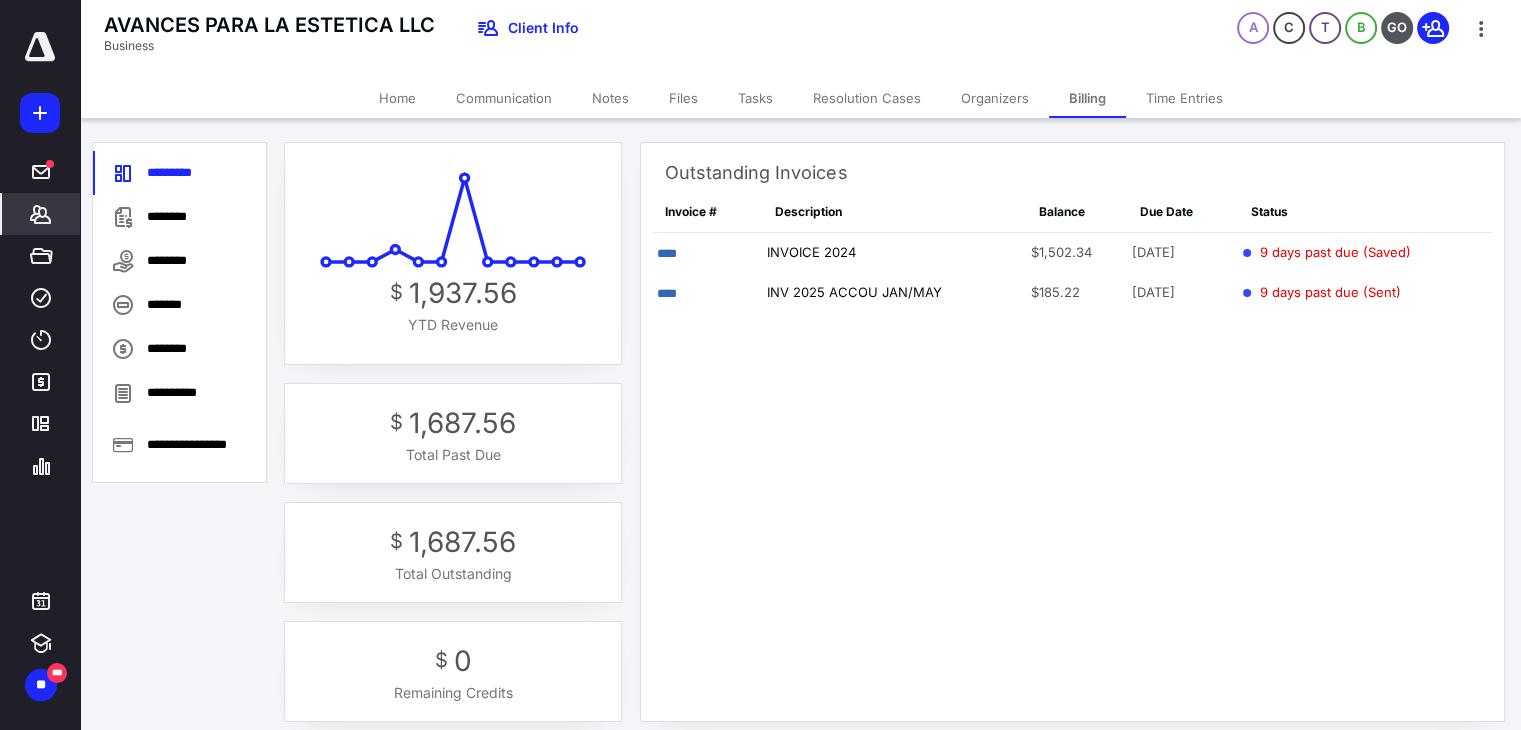 click on "****" at bounding box center [667, 293] 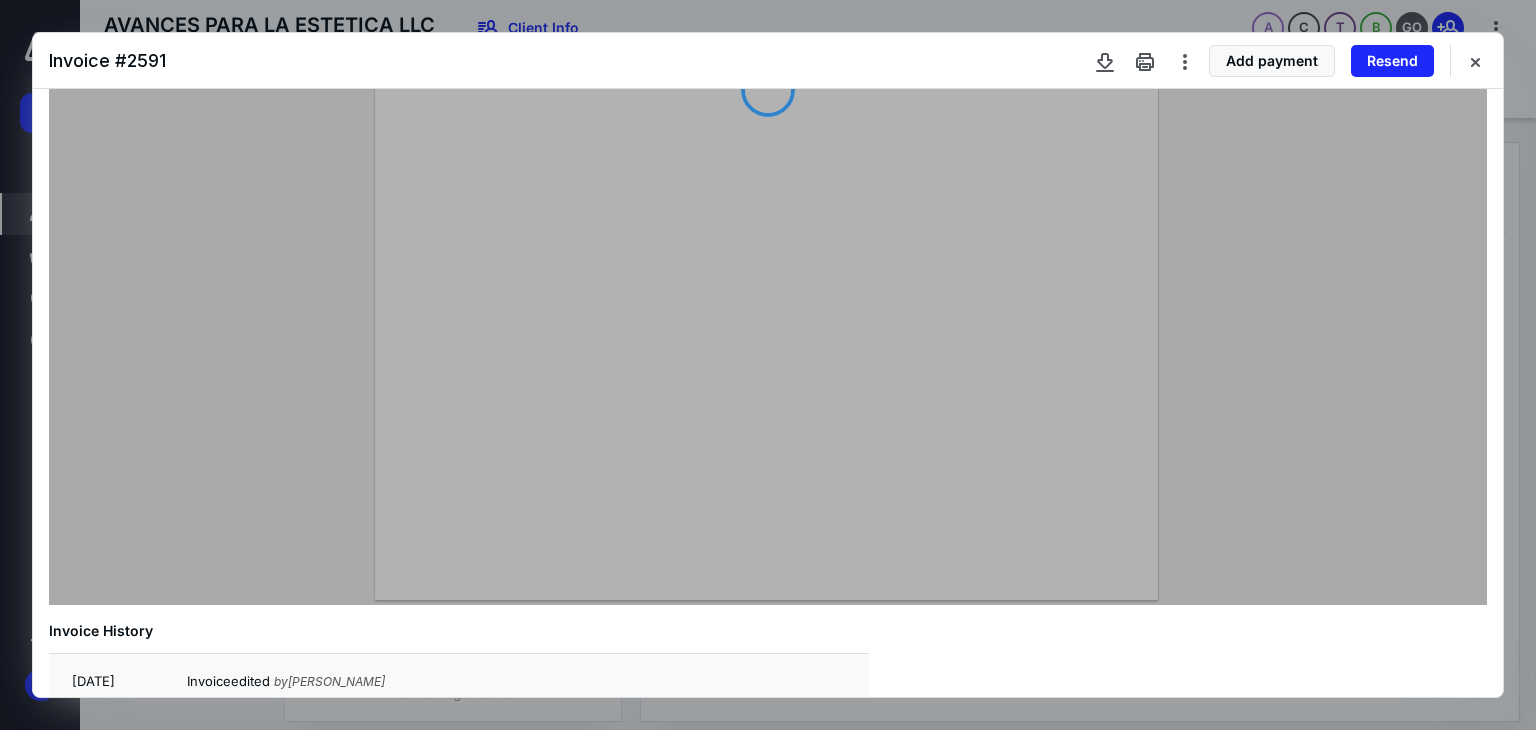 scroll, scrollTop: 661, scrollLeft: 0, axis: vertical 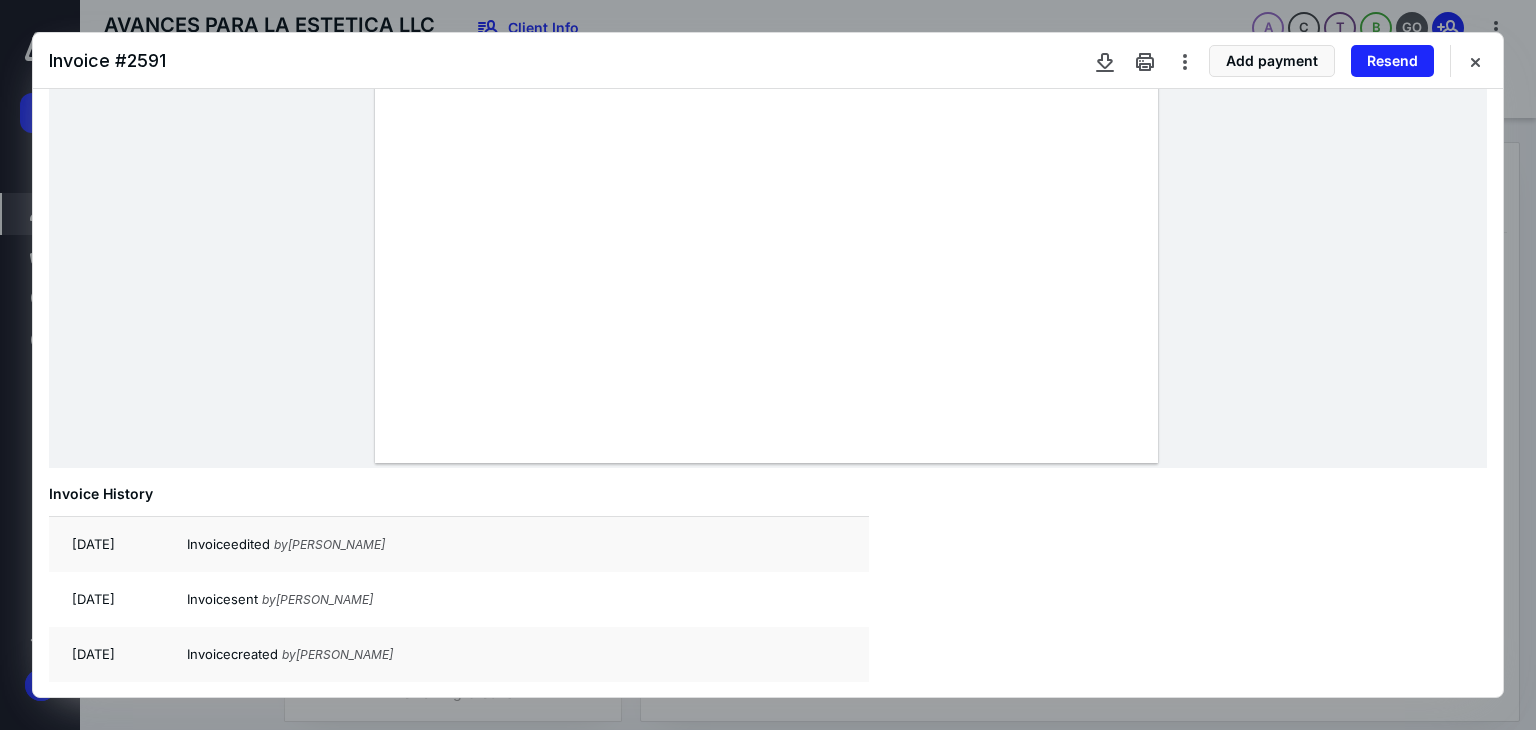 click at bounding box center [1475, 61] 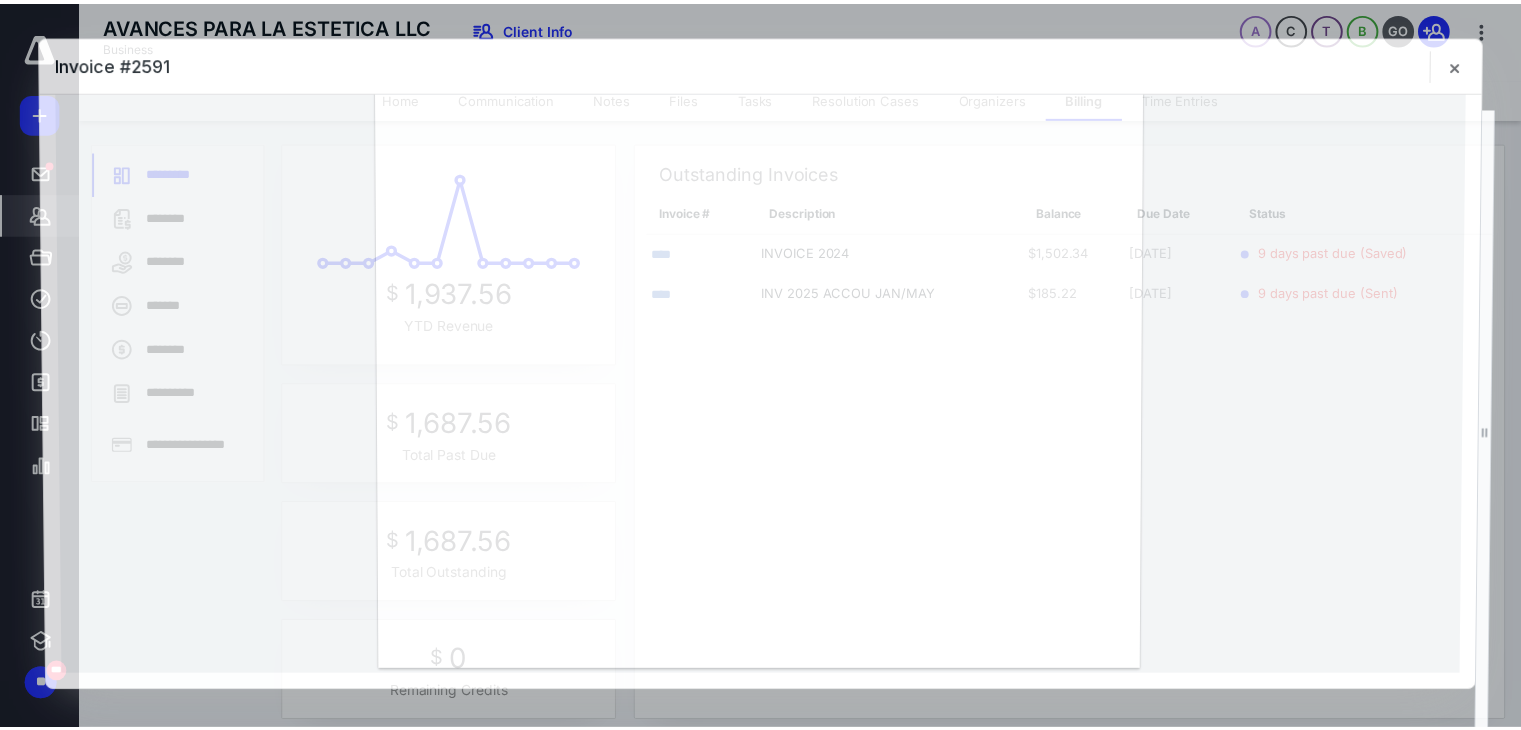 scroll, scrollTop: 448, scrollLeft: 0, axis: vertical 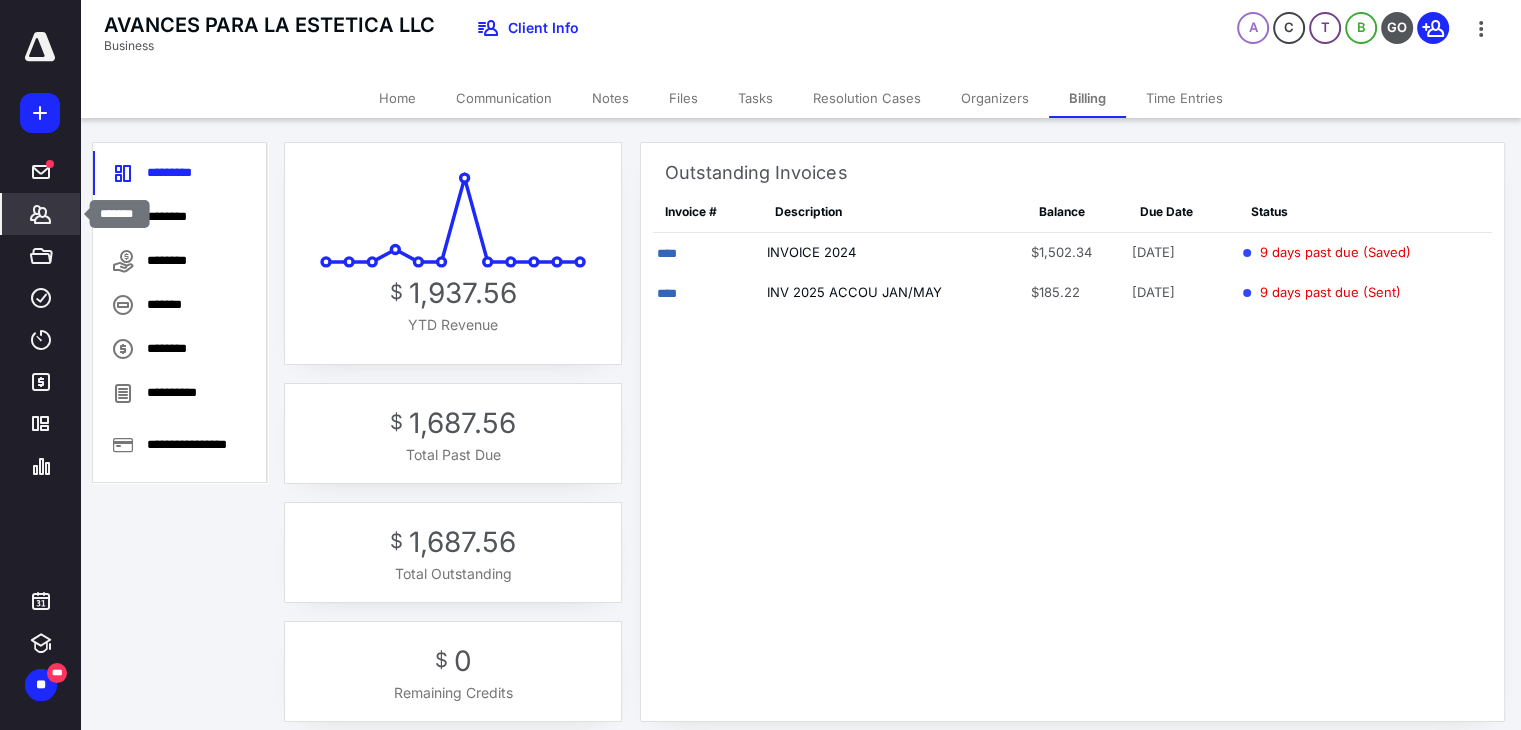 click 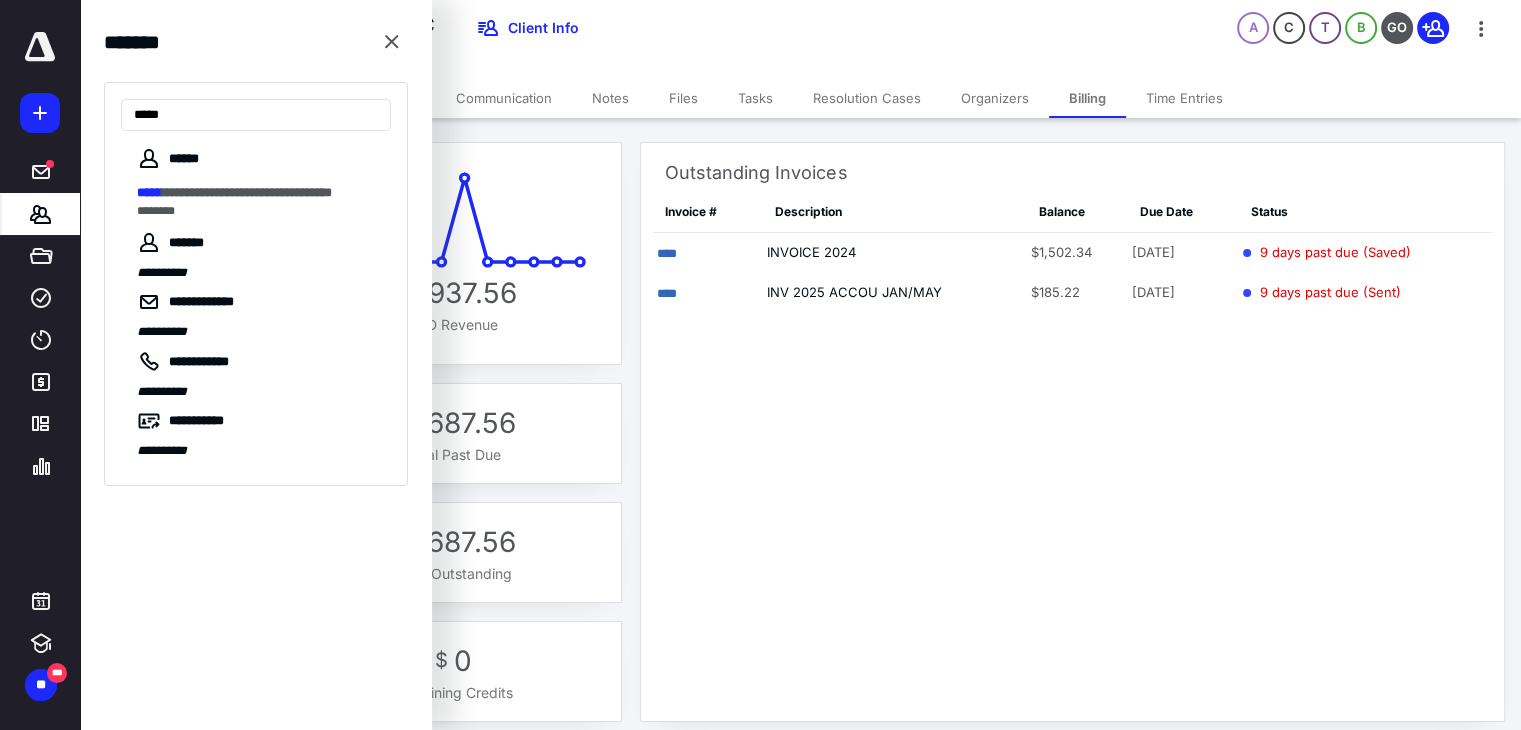 type on "*****" 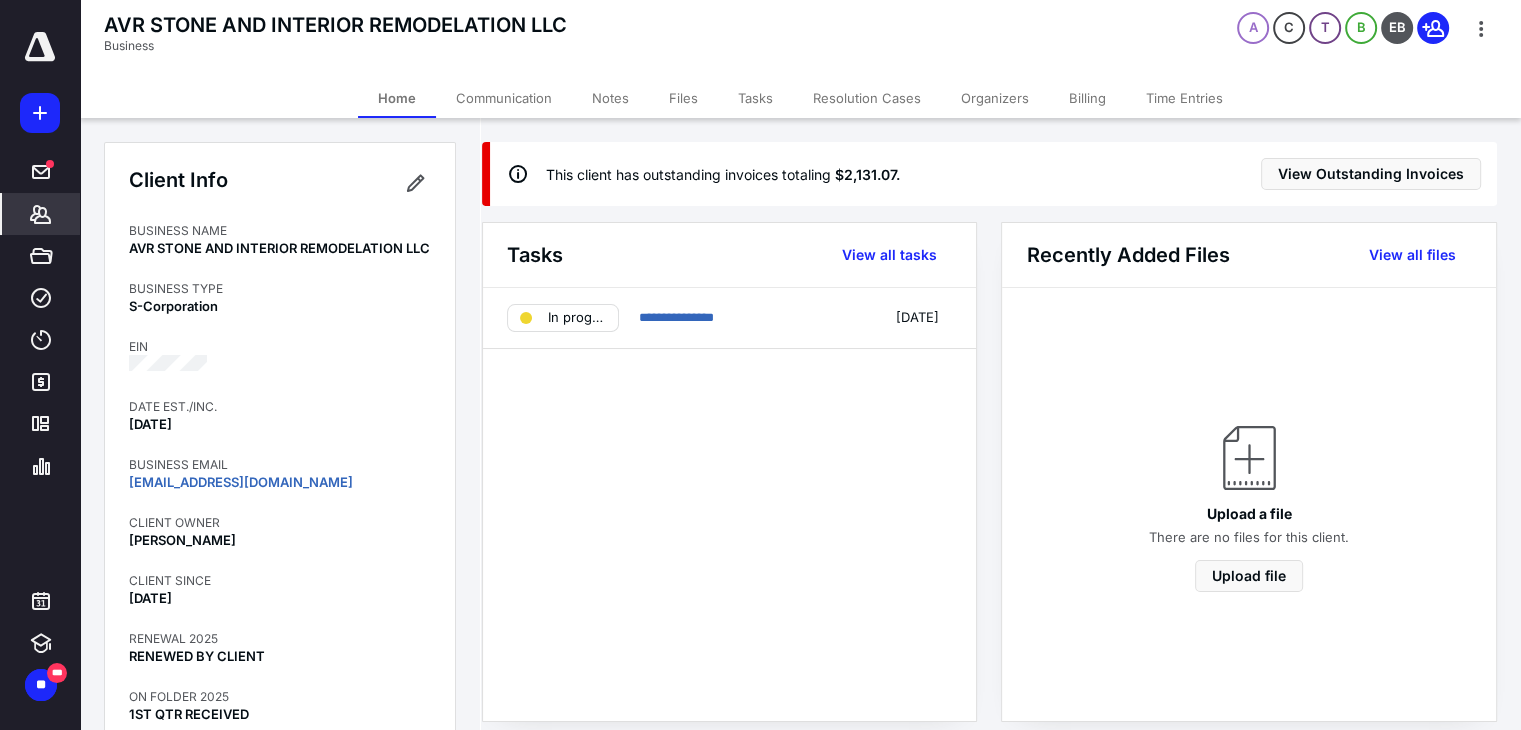 click on "Billing" at bounding box center [1087, 98] 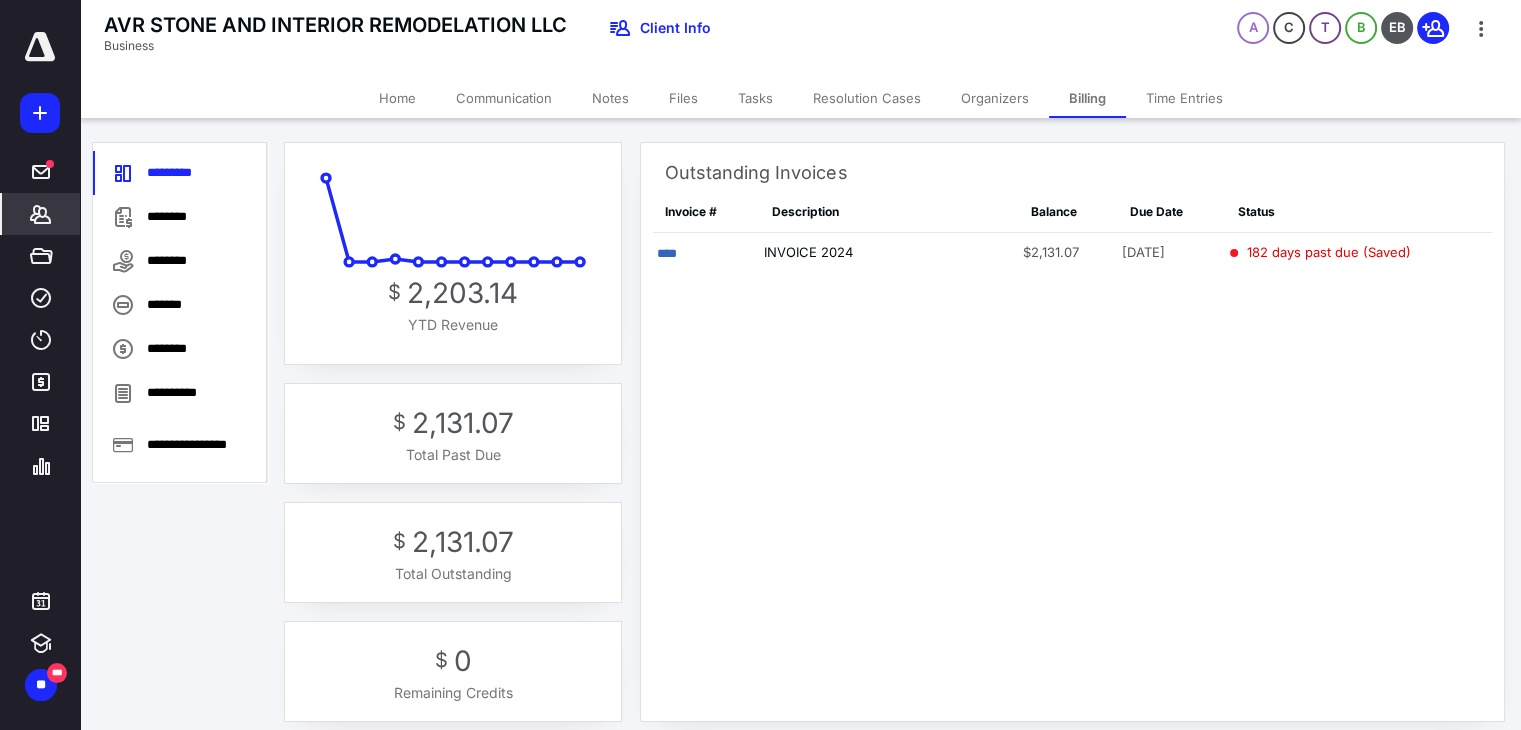 click on "Notes" at bounding box center (610, 98) 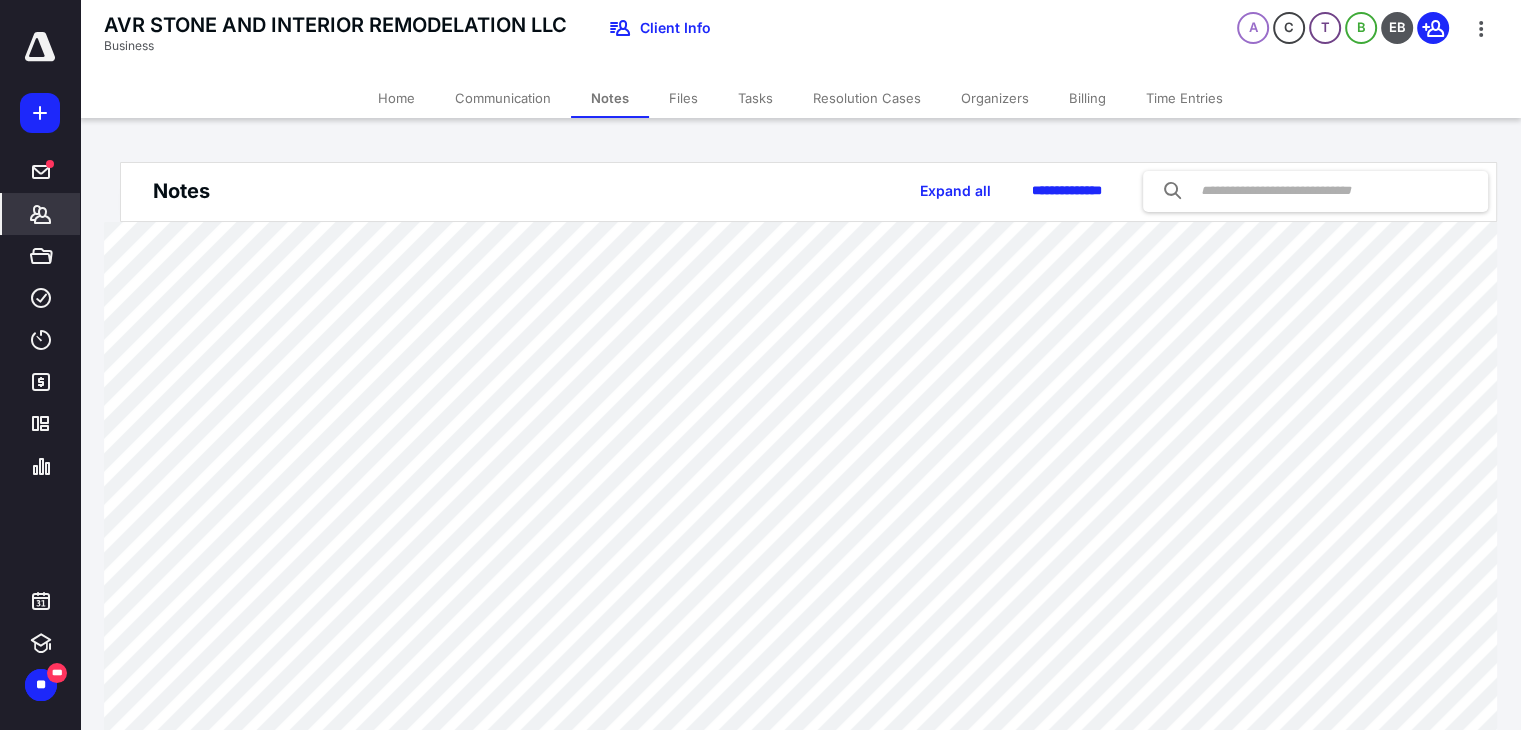click 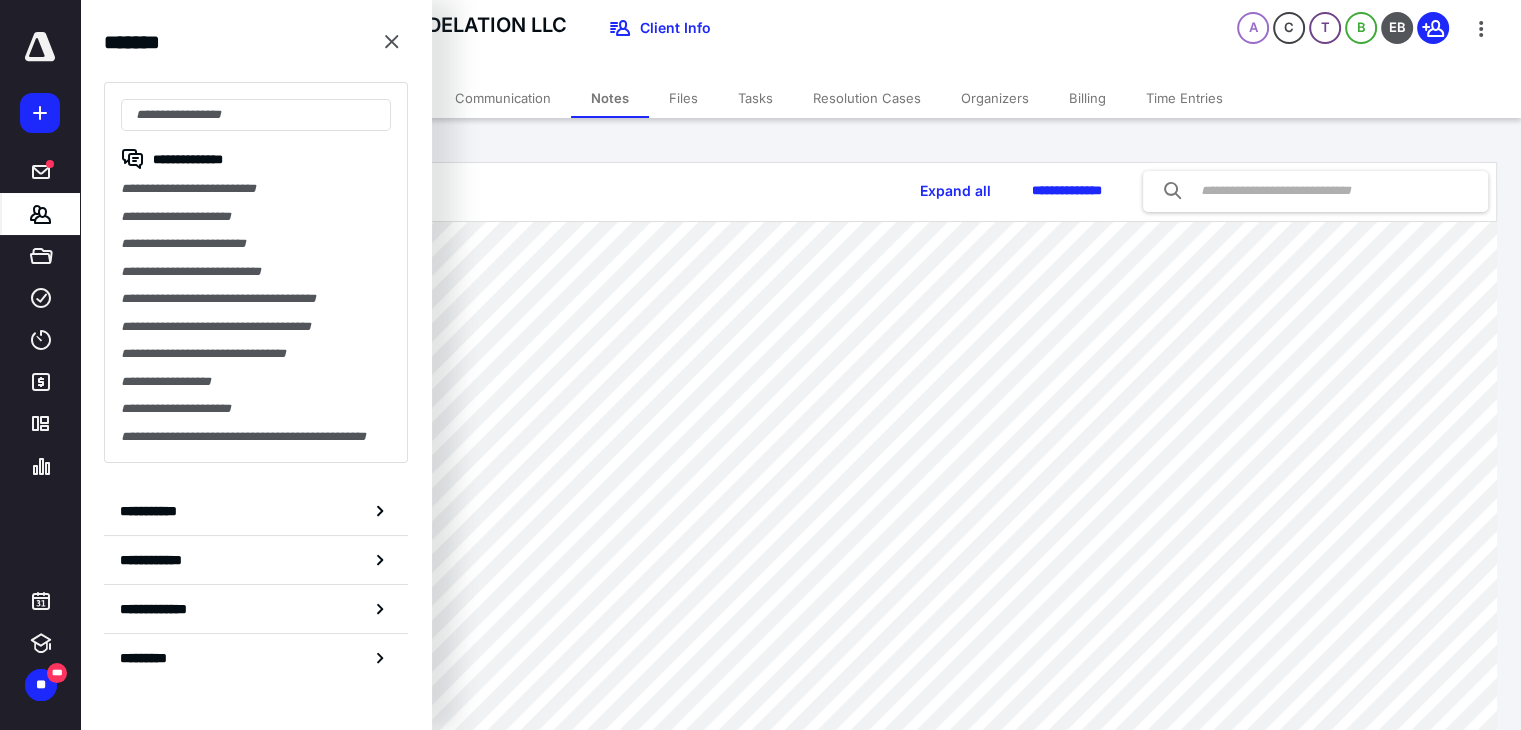 click on "**********" at bounding box center [256, 244] 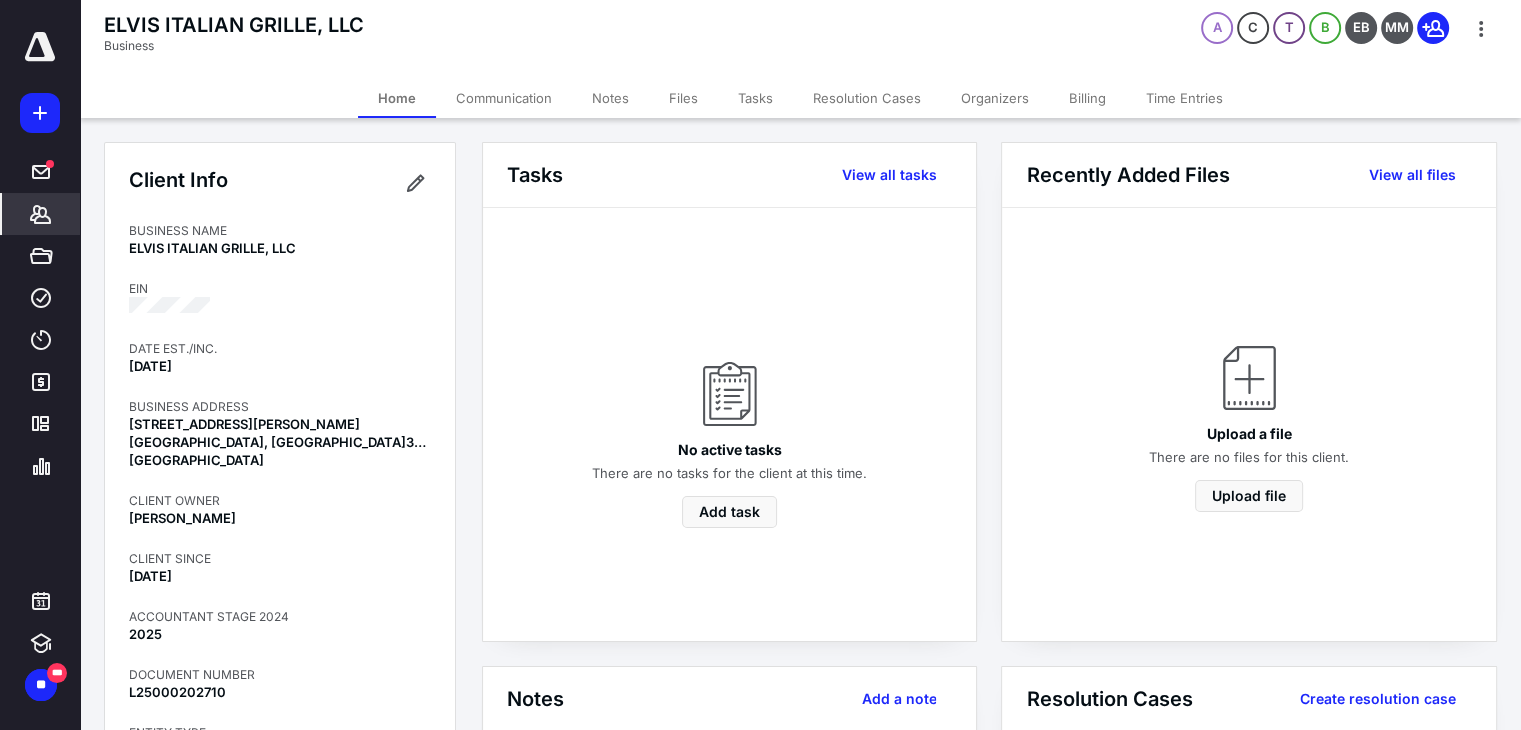 click on "Communication" at bounding box center (504, 98) 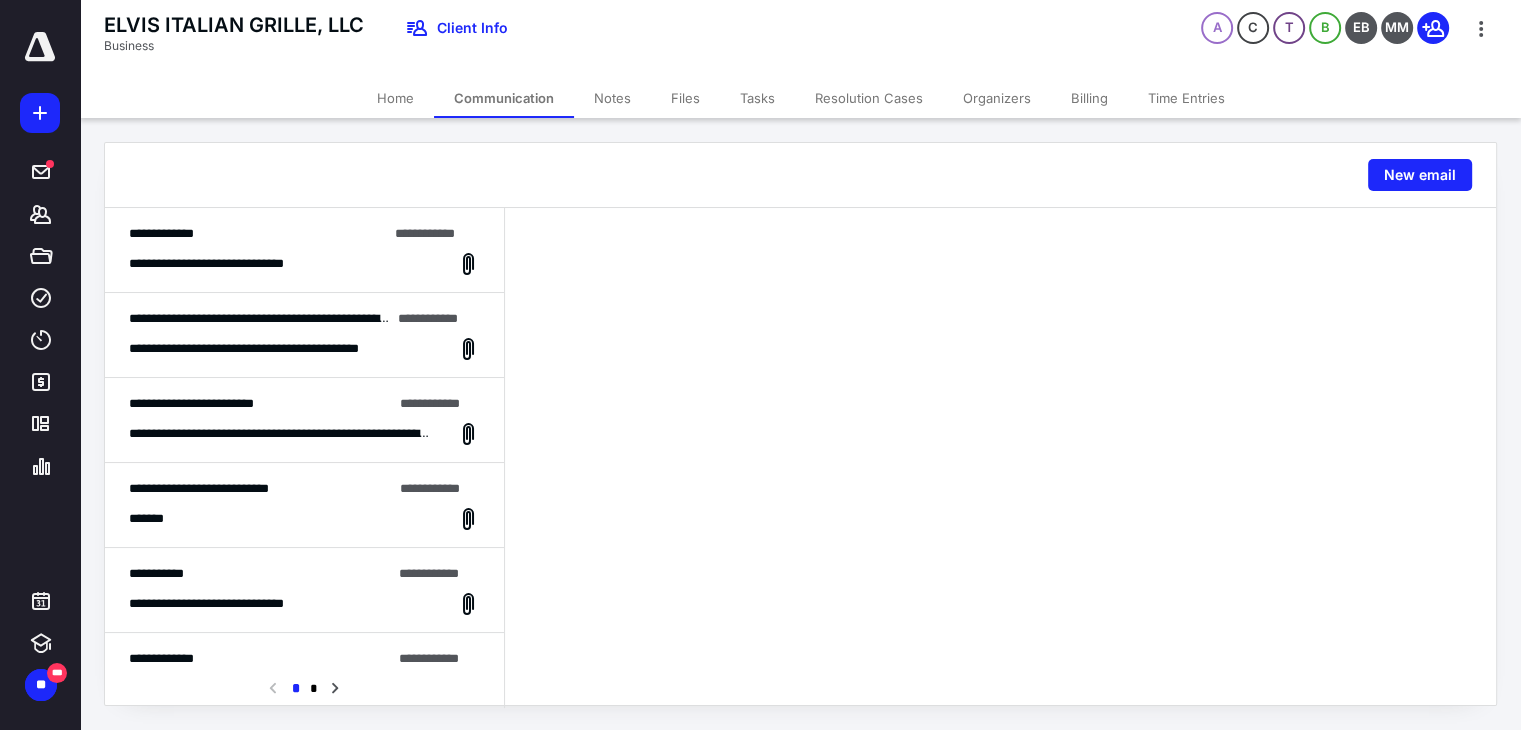 click on "**********" at bounding box center (304, 335) 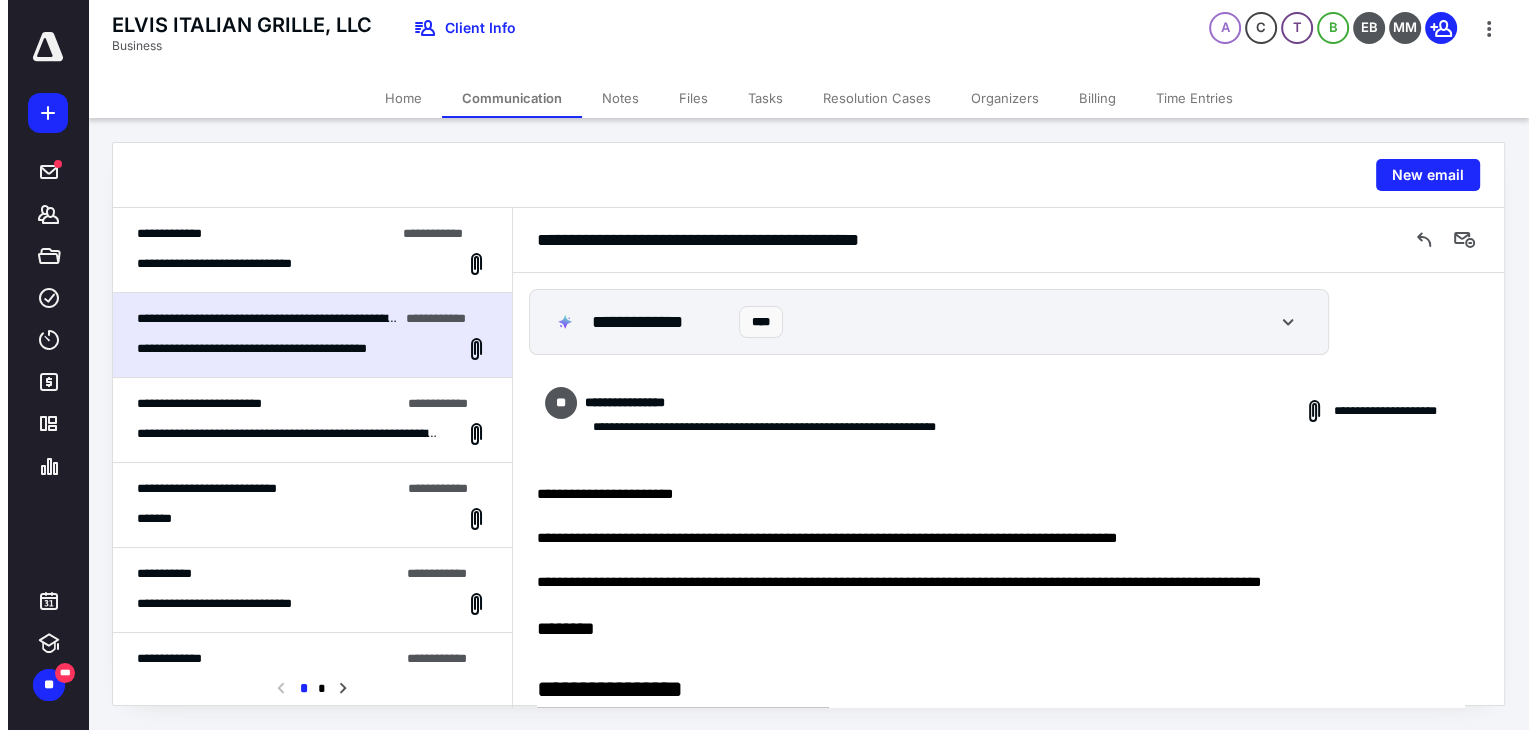 scroll, scrollTop: 594, scrollLeft: 0, axis: vertical 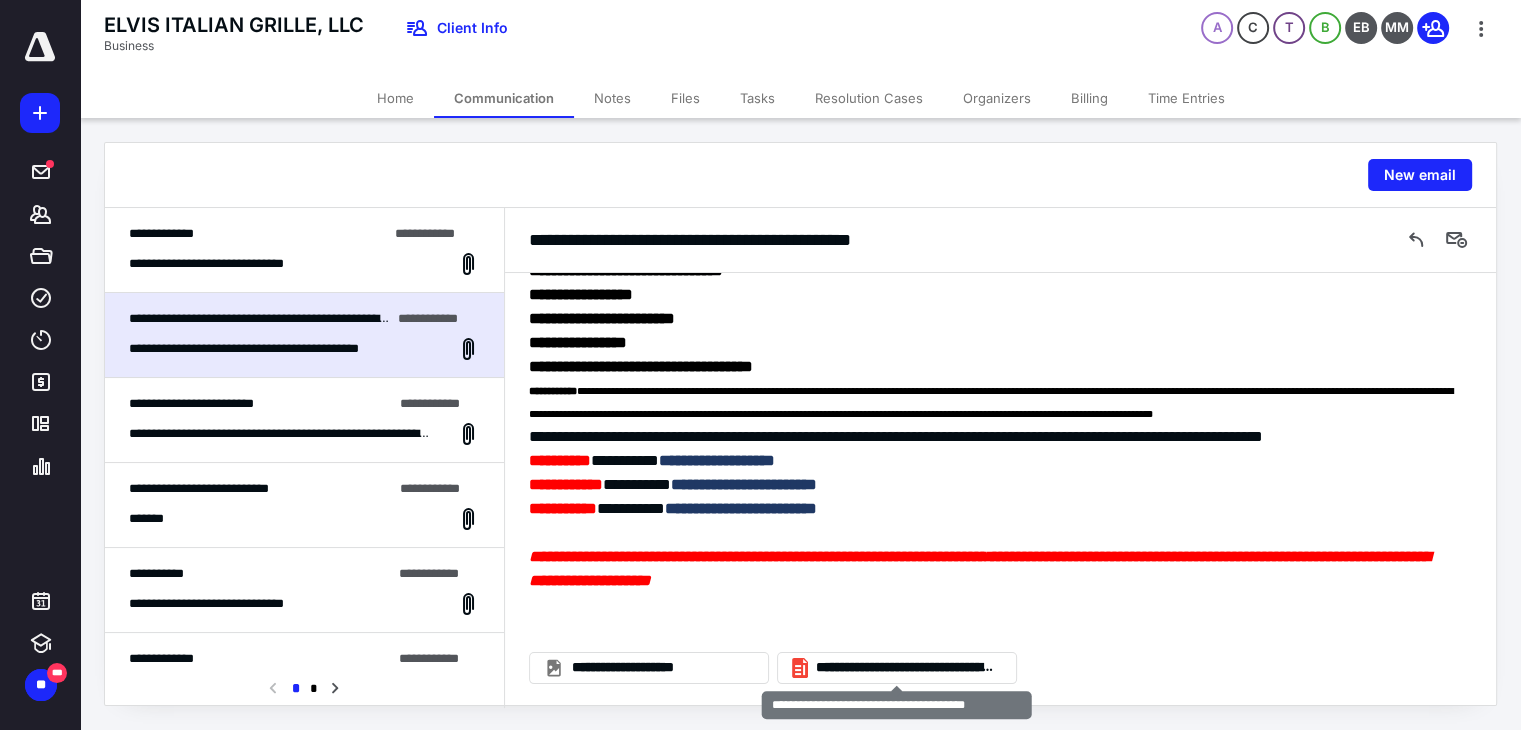 click on "**********" at bounding box center [905, 668] 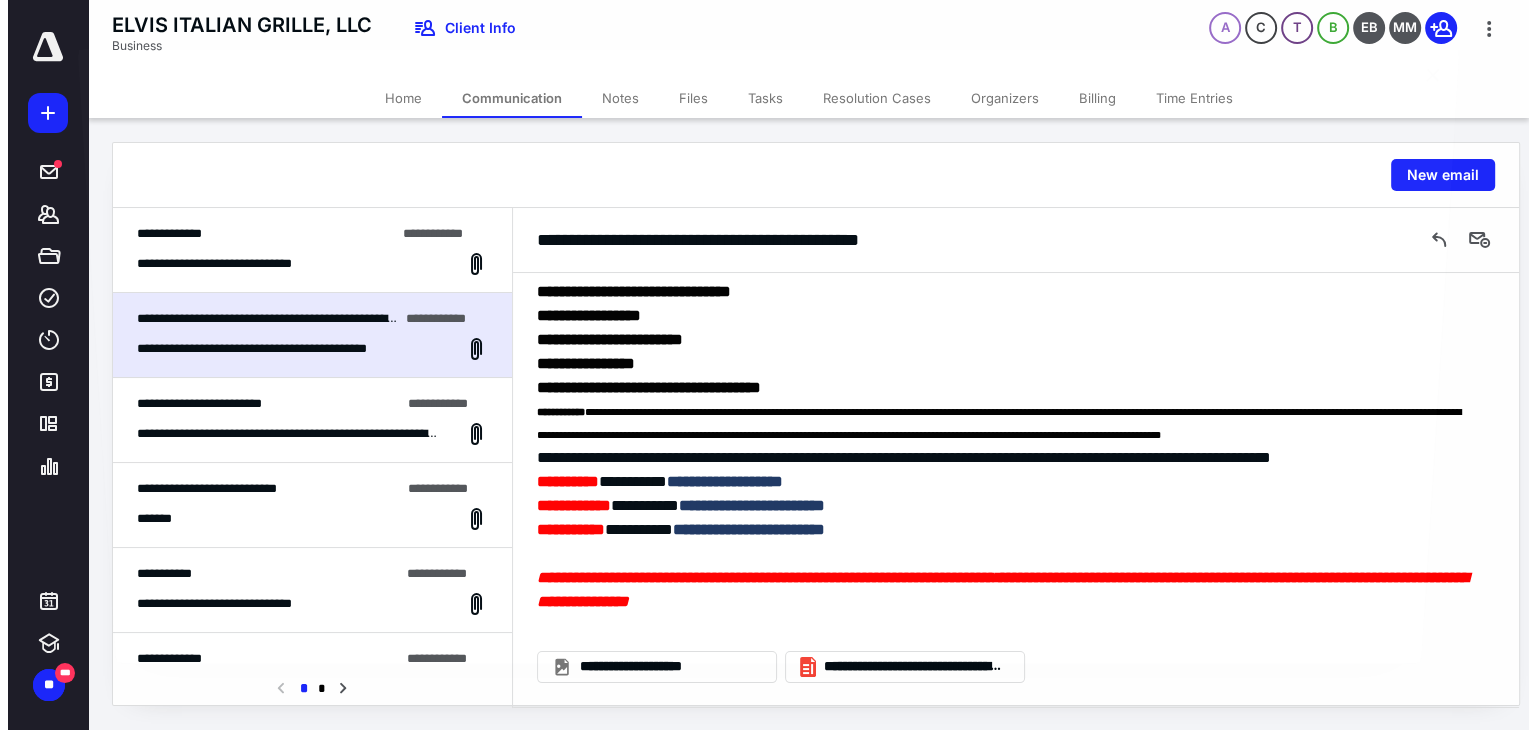 scroll, scrollTop: 572, scrollLeft: 0, axis: vertical 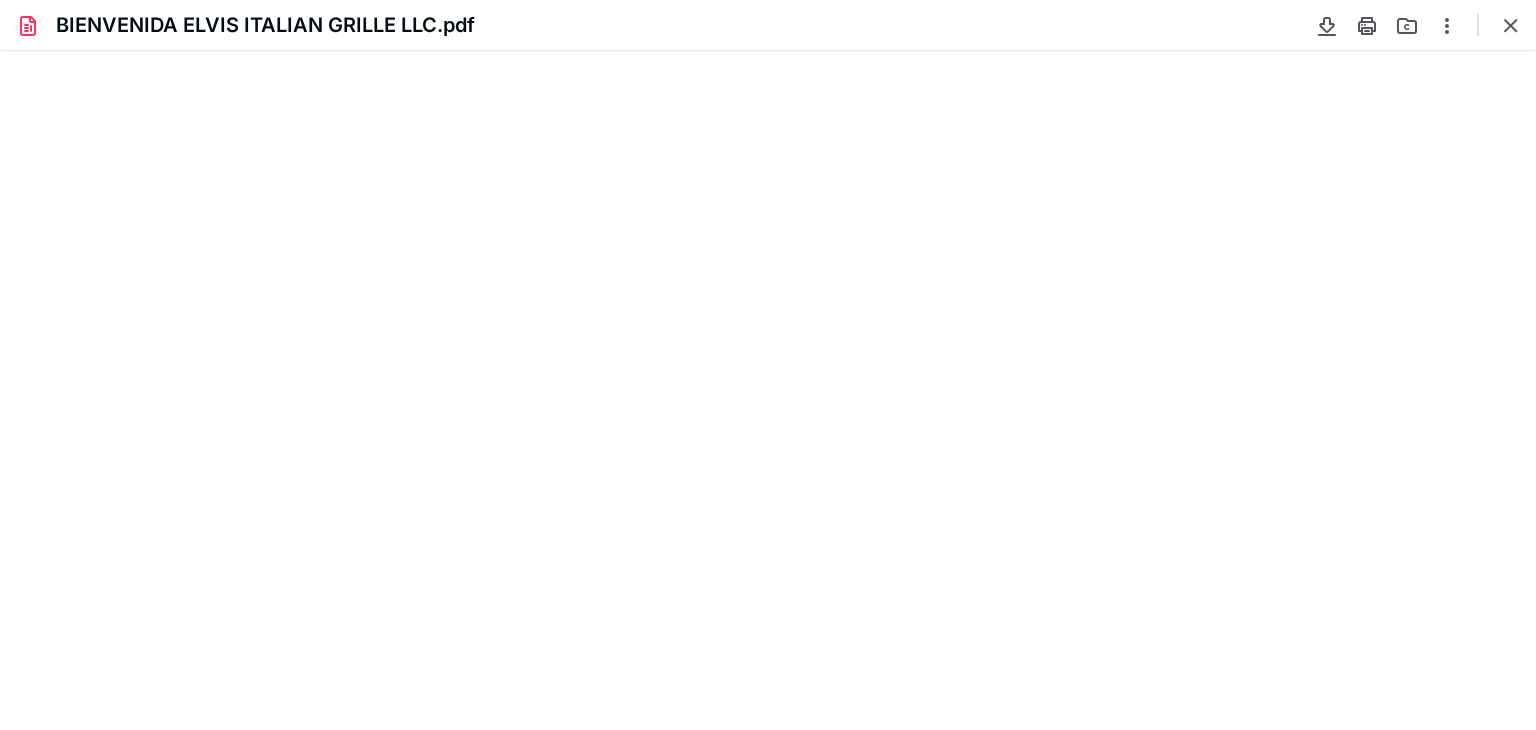 type on "81" 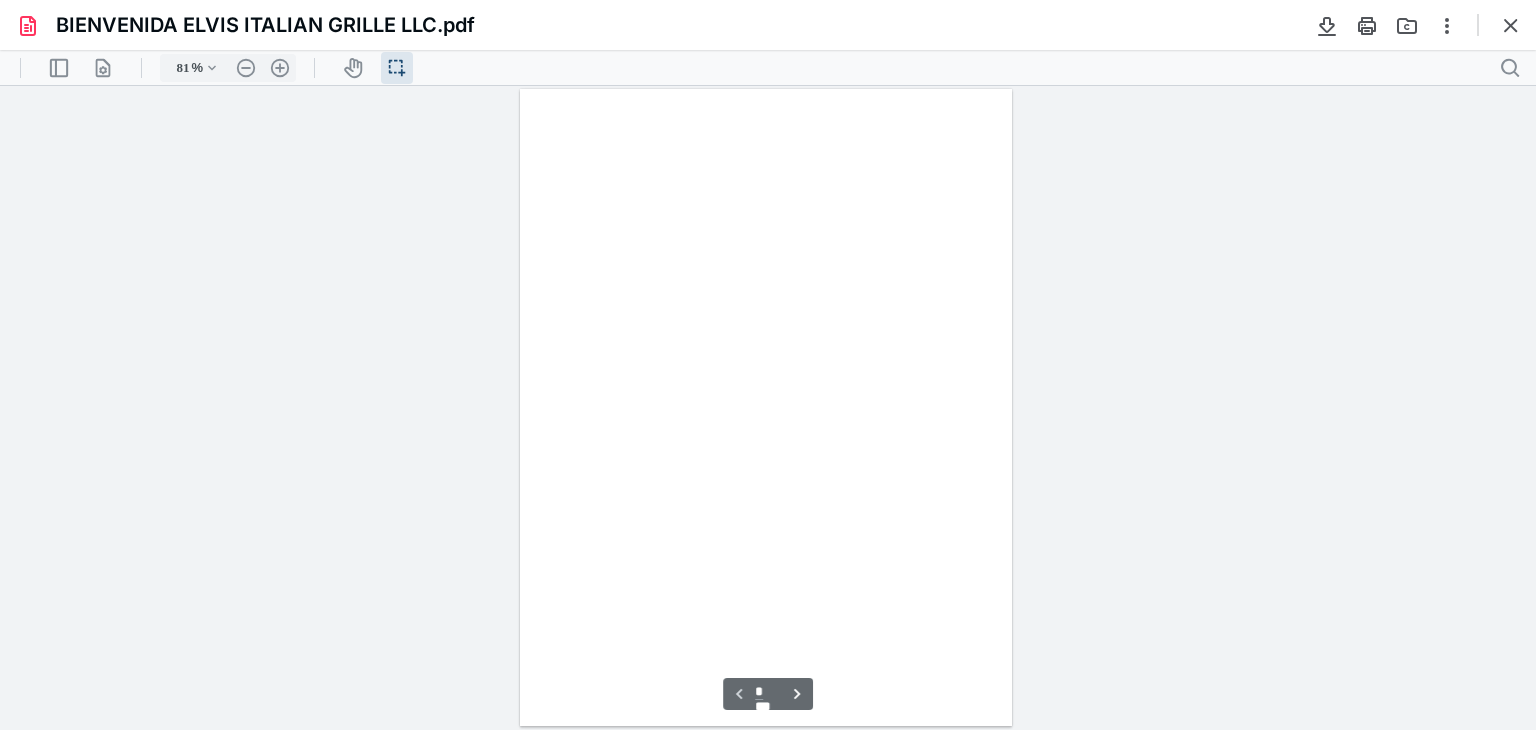 scroll, scrollTop: 39, scrollLeft: 0, axis: vertical 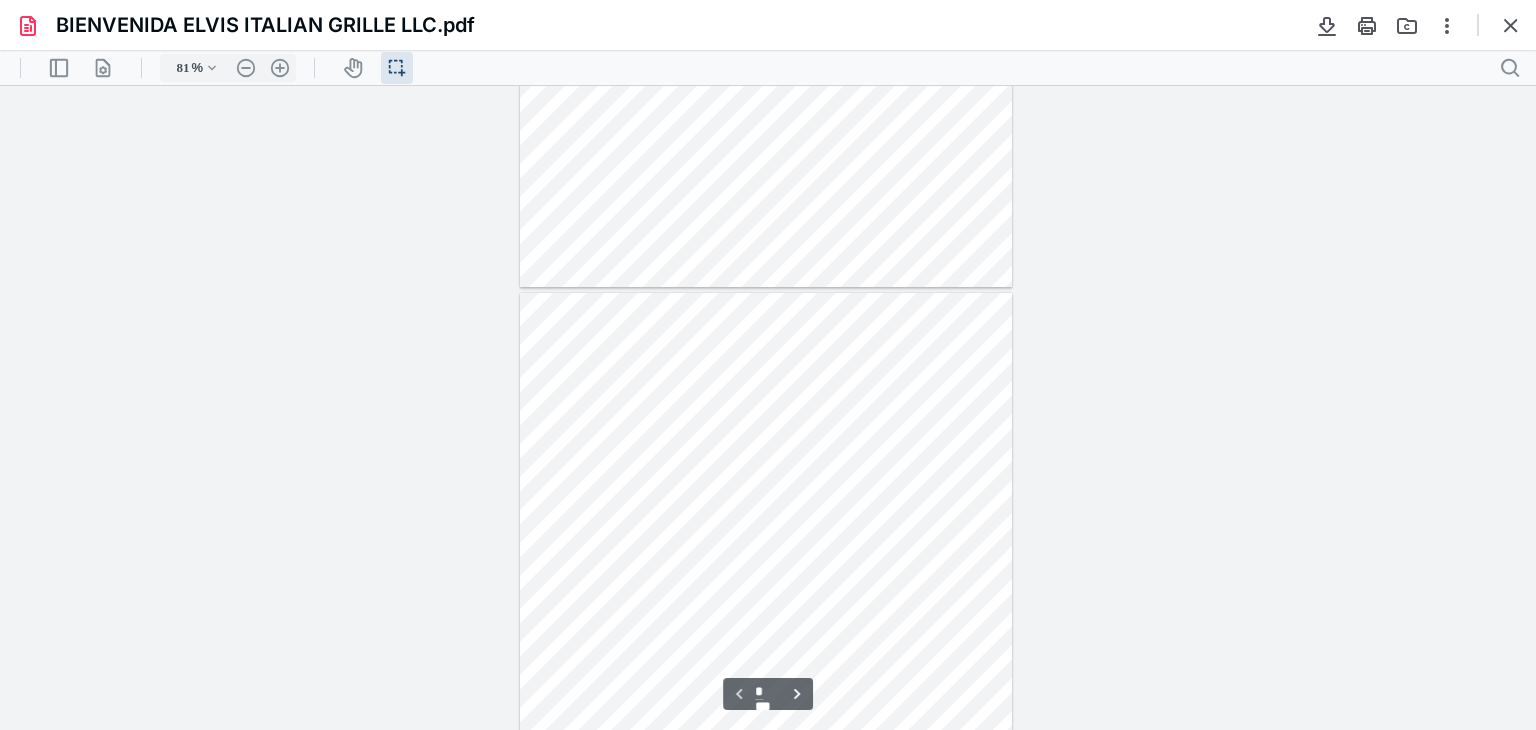 type on "*" 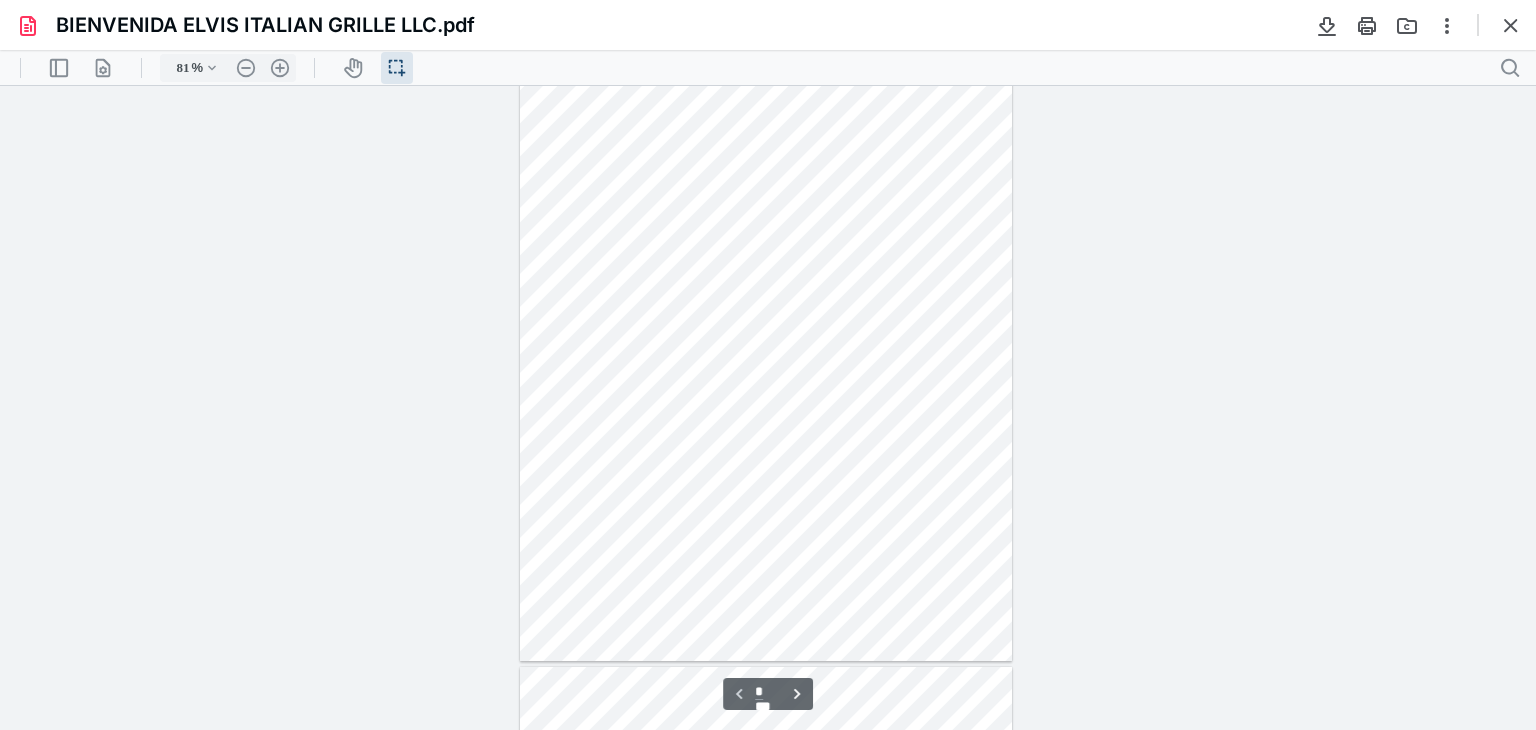 scroll, scrollTop: 39, scrollLeft: 0, axis: vertical 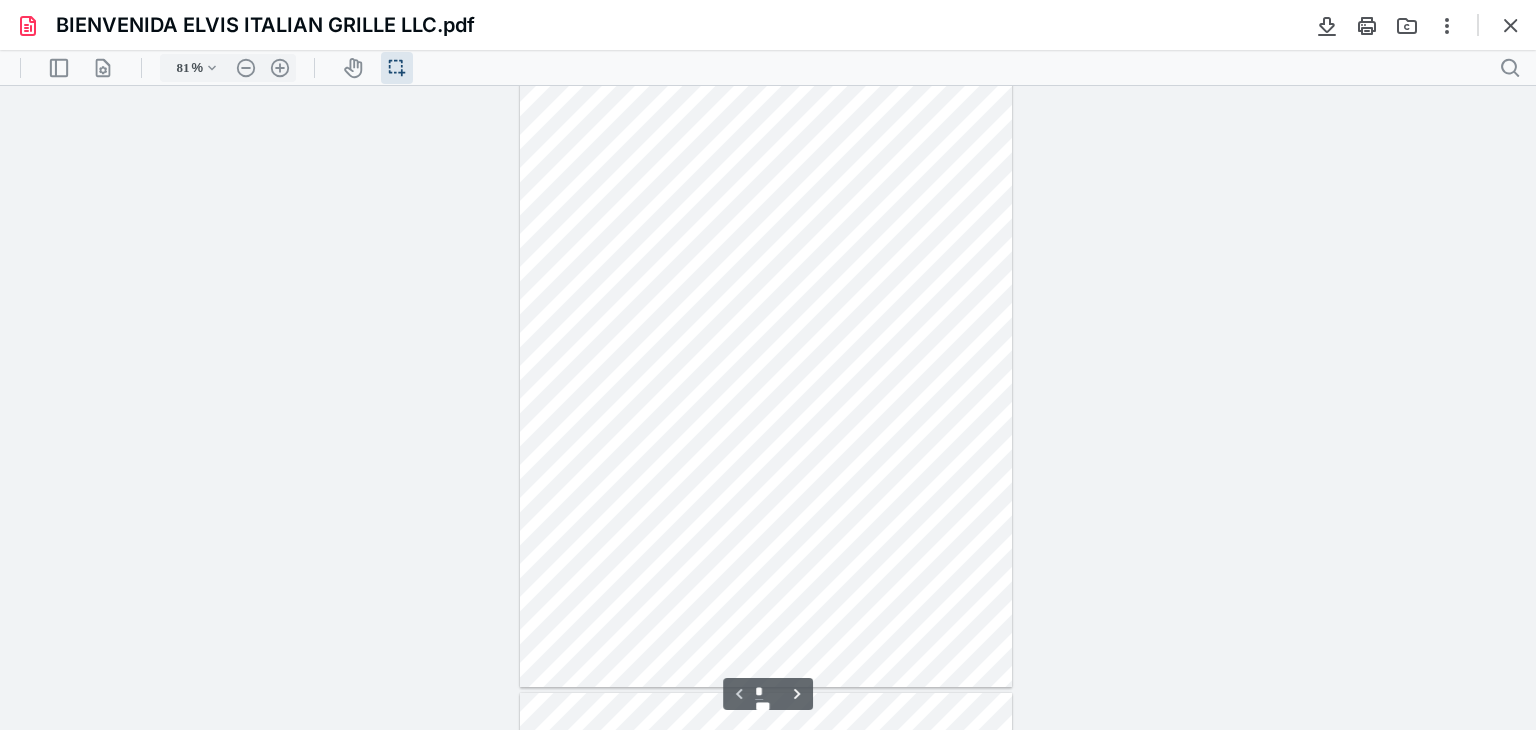 click on ".cls-1{fill:#abb0c4;} icon - header - zoom - in - line" at bounding box center (280, 68) 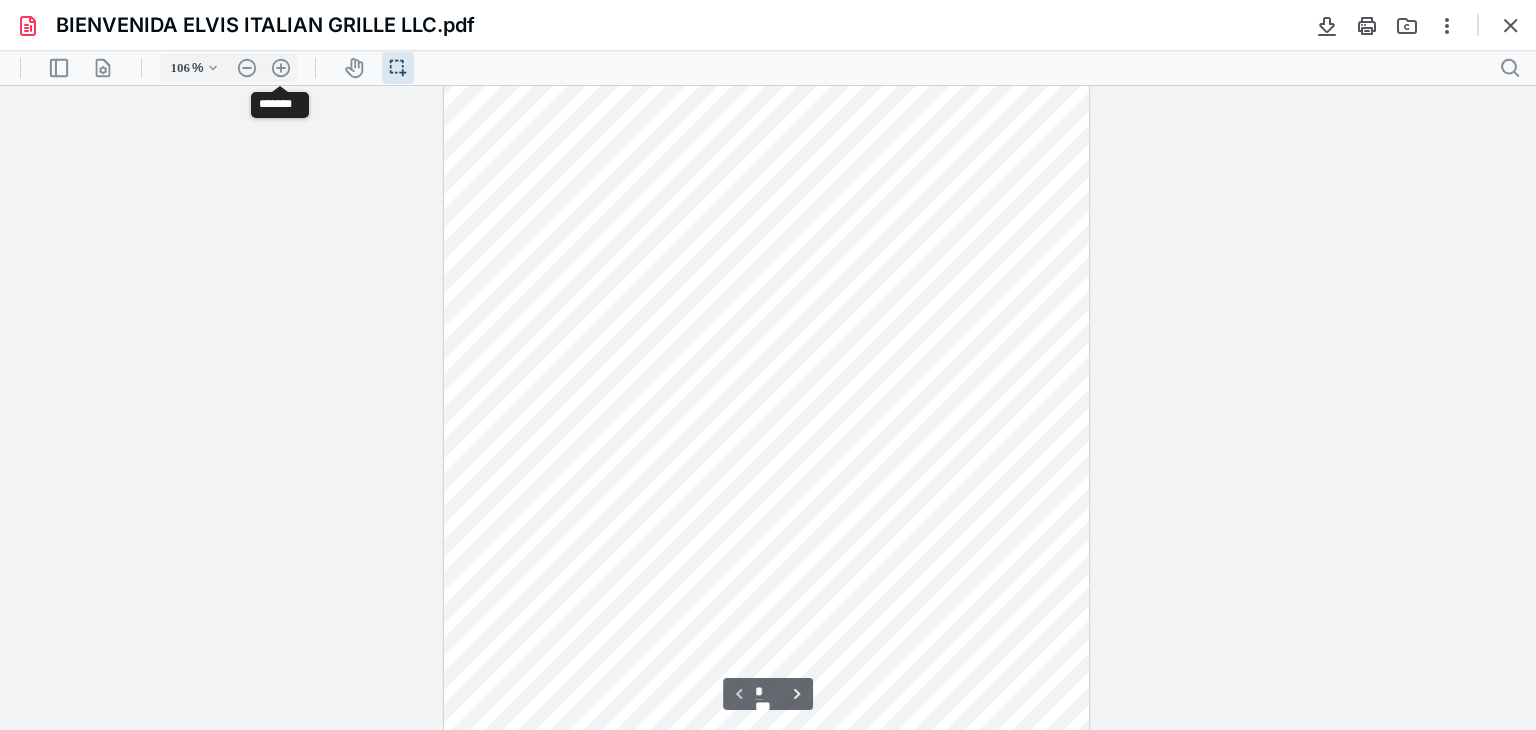 click on ".cls-1{fill:#abb0c4;} icon - header - zoom - in - line" at bounding box center (281, 68) 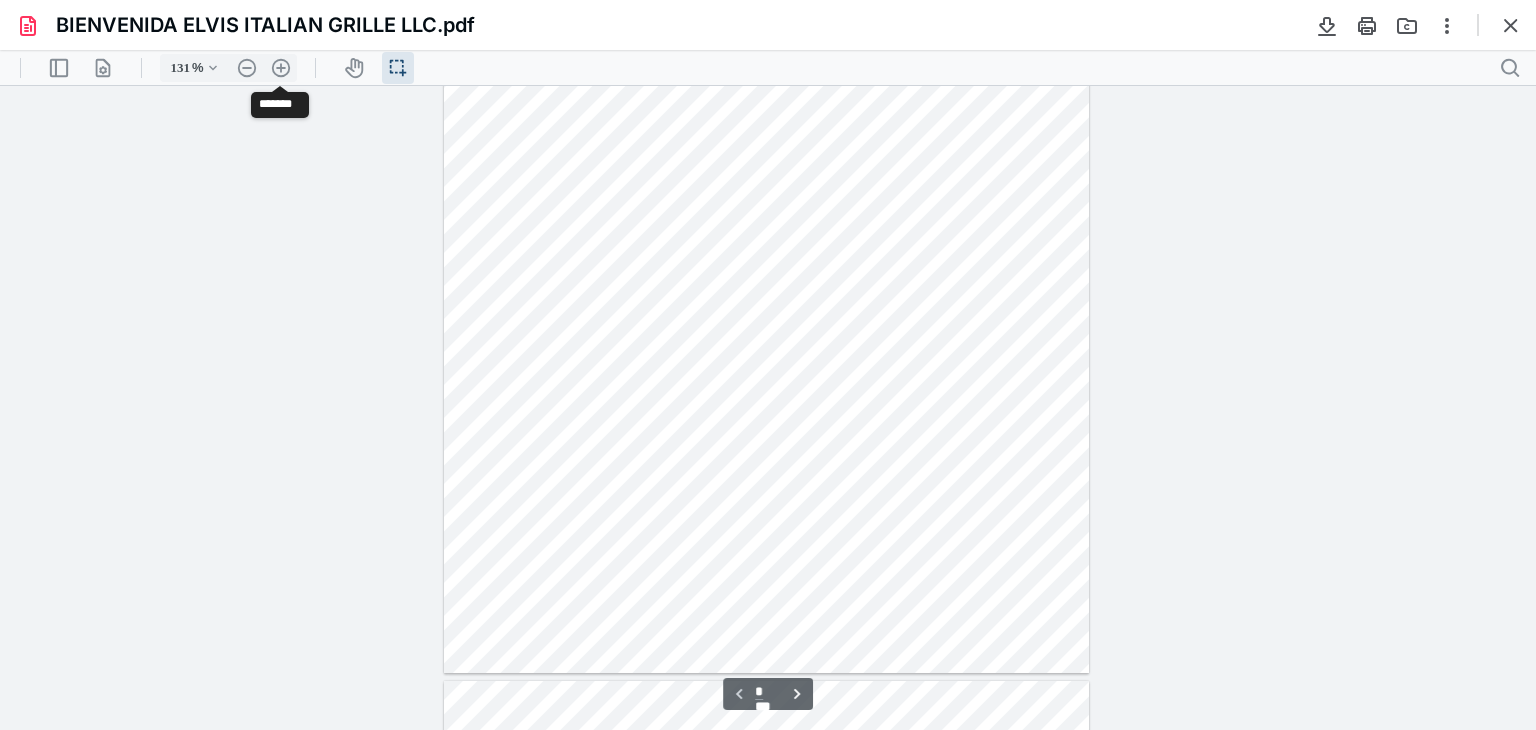 click on ".cls-1{fill:#abb0c4;} icon - header - zoom - in - line" at bounding box center [281, 68] 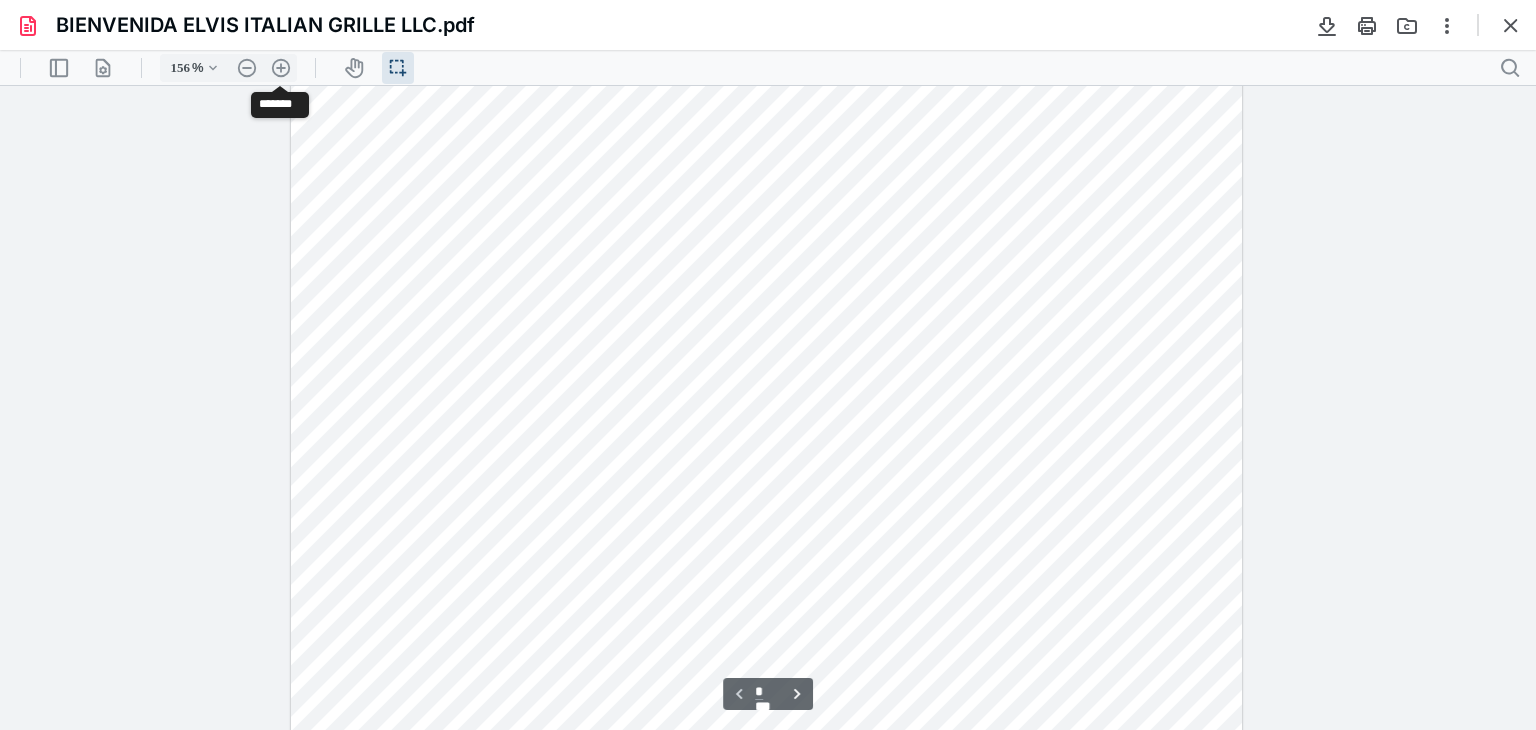 scroll, scrollTop: 571, scrollLeft: 0, axis: vertical 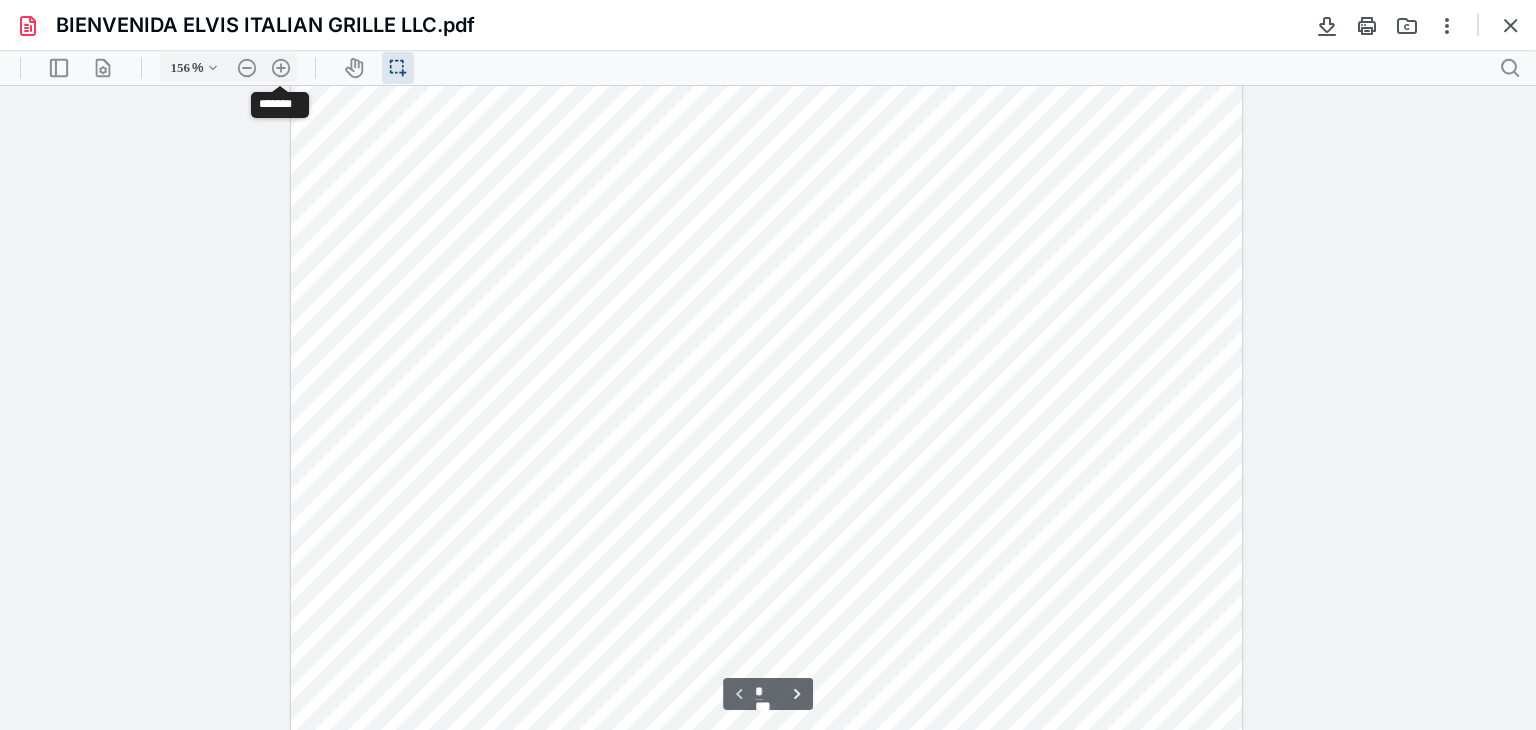 click on ".cls-1{fill:#abb0c4;} icon - header - zoom - in - line" at bounding box center [281, 68] 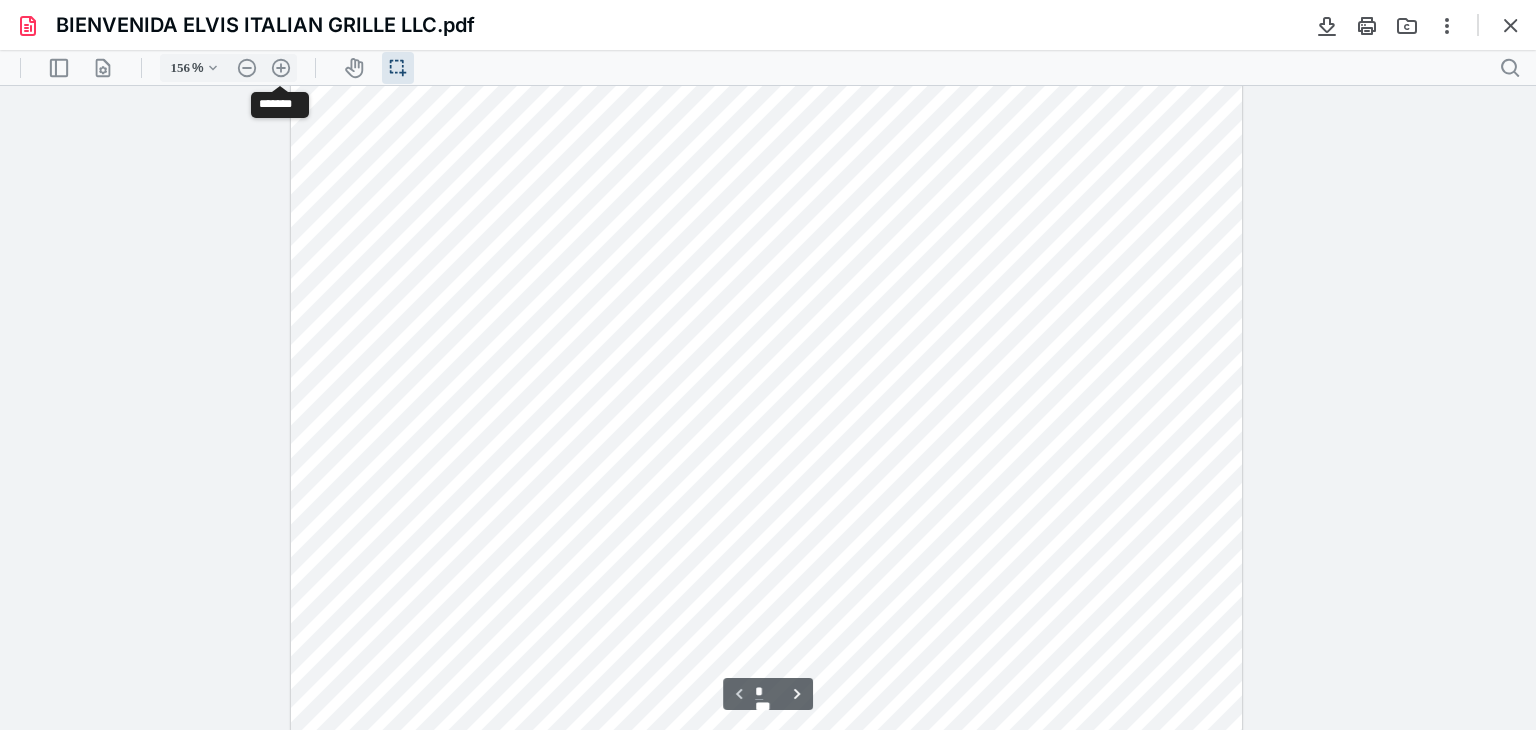 type on "206" 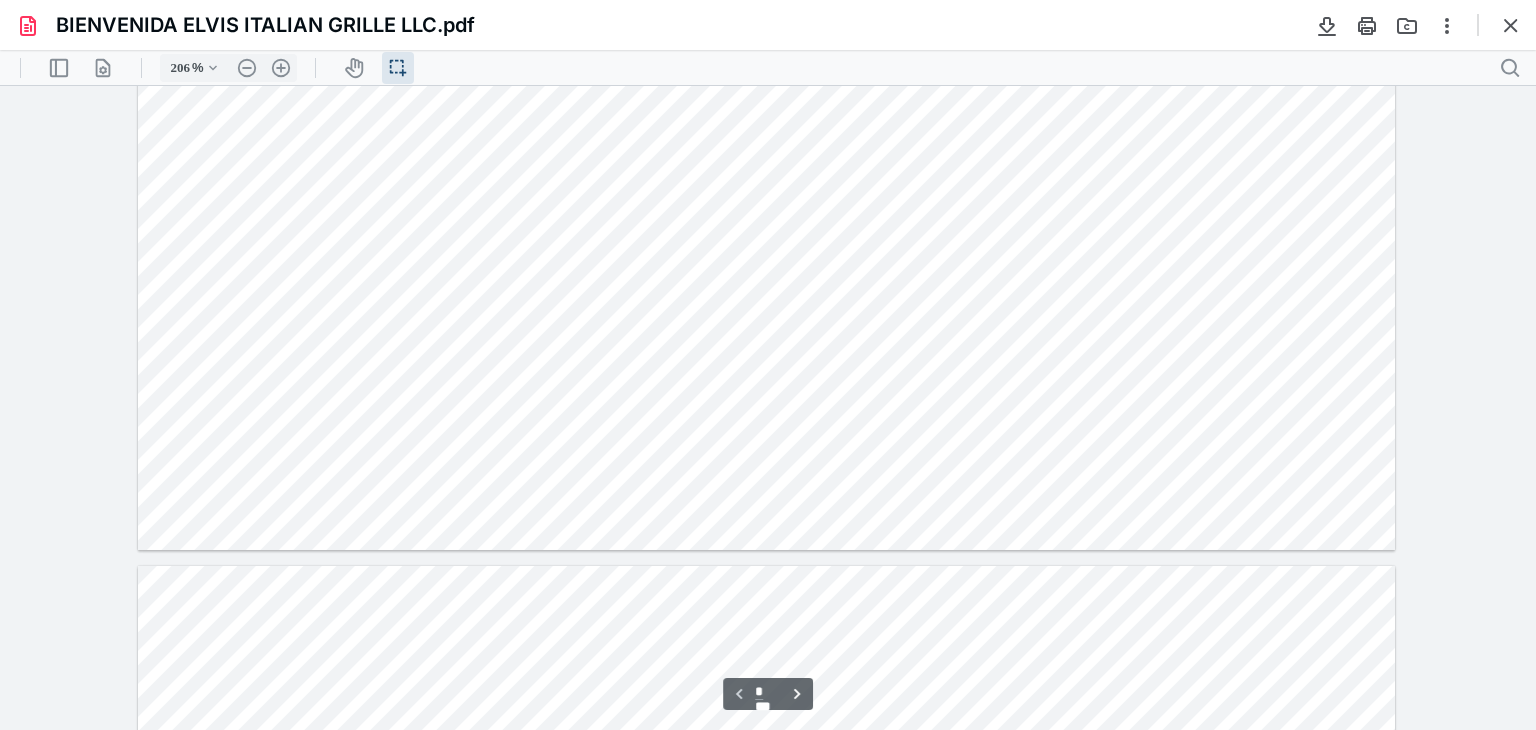 type on "*" 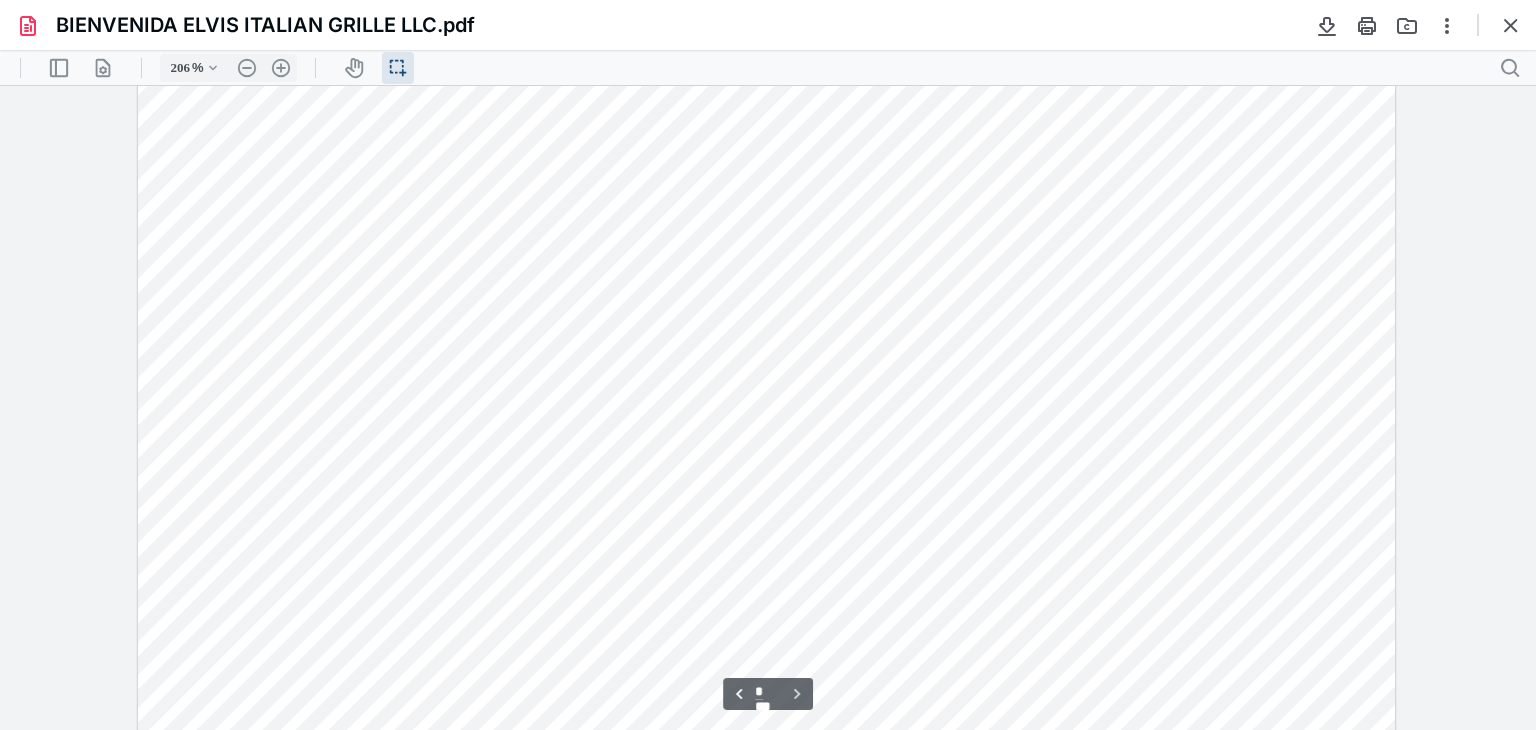 scroll, scrollTop: 2171, scrollLeft: 0, axis: vertical 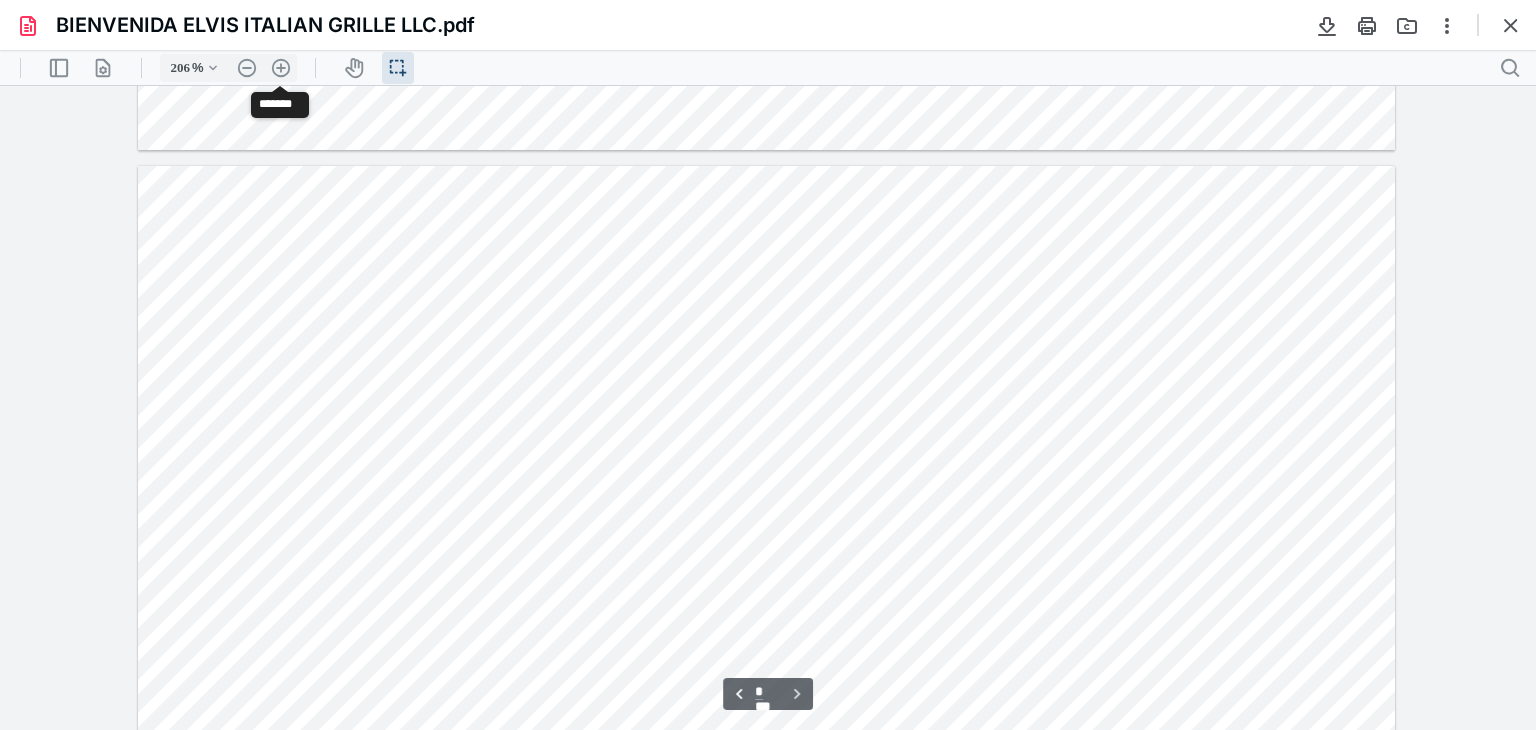 click on "BIENVENIDA ELVIS ITALIAN GRILLE LLC.pdf" at bounding box center (768, 25) 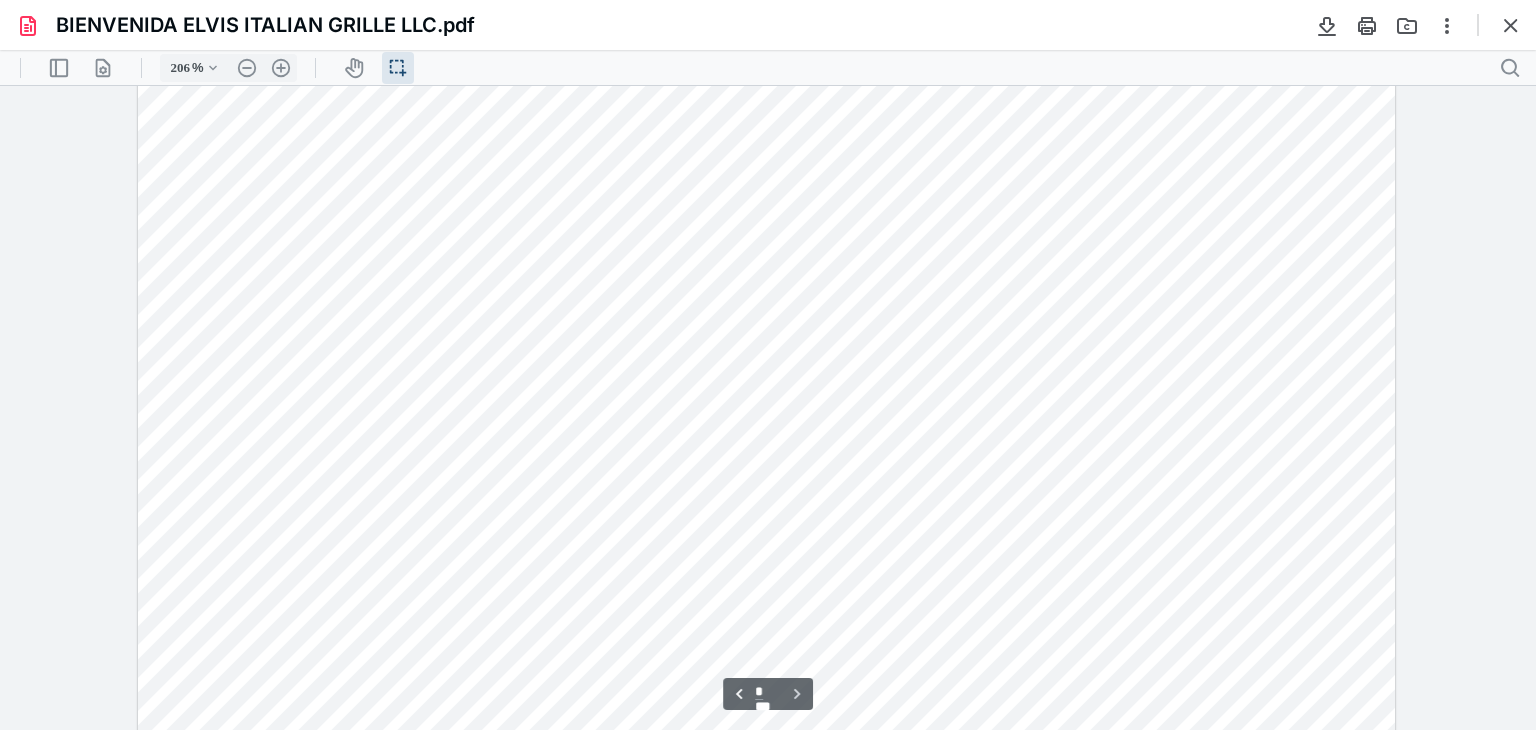 scroll, scrollTop: 2171, scrollLeft: 0, axis: vertical 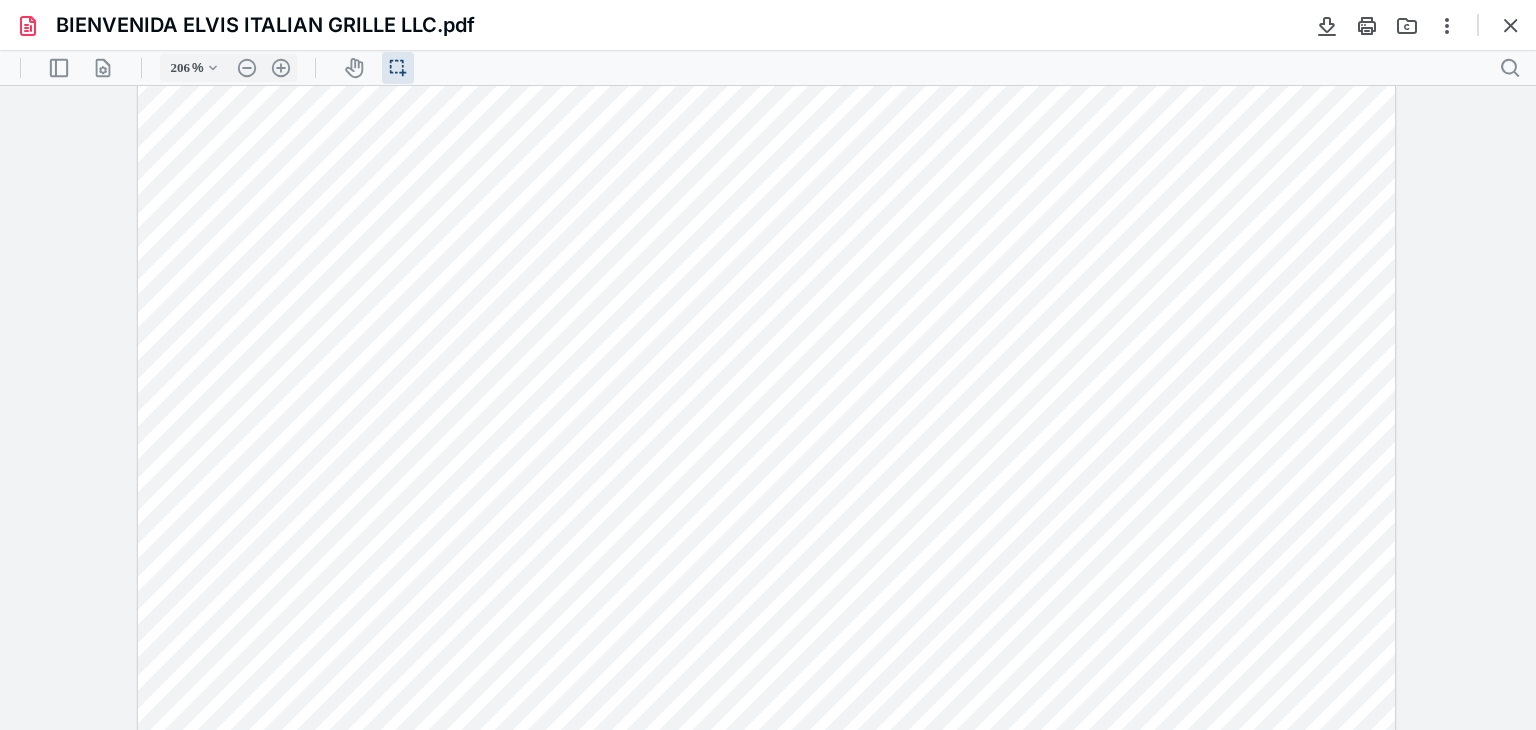 click at bounding box center [1511, 25] 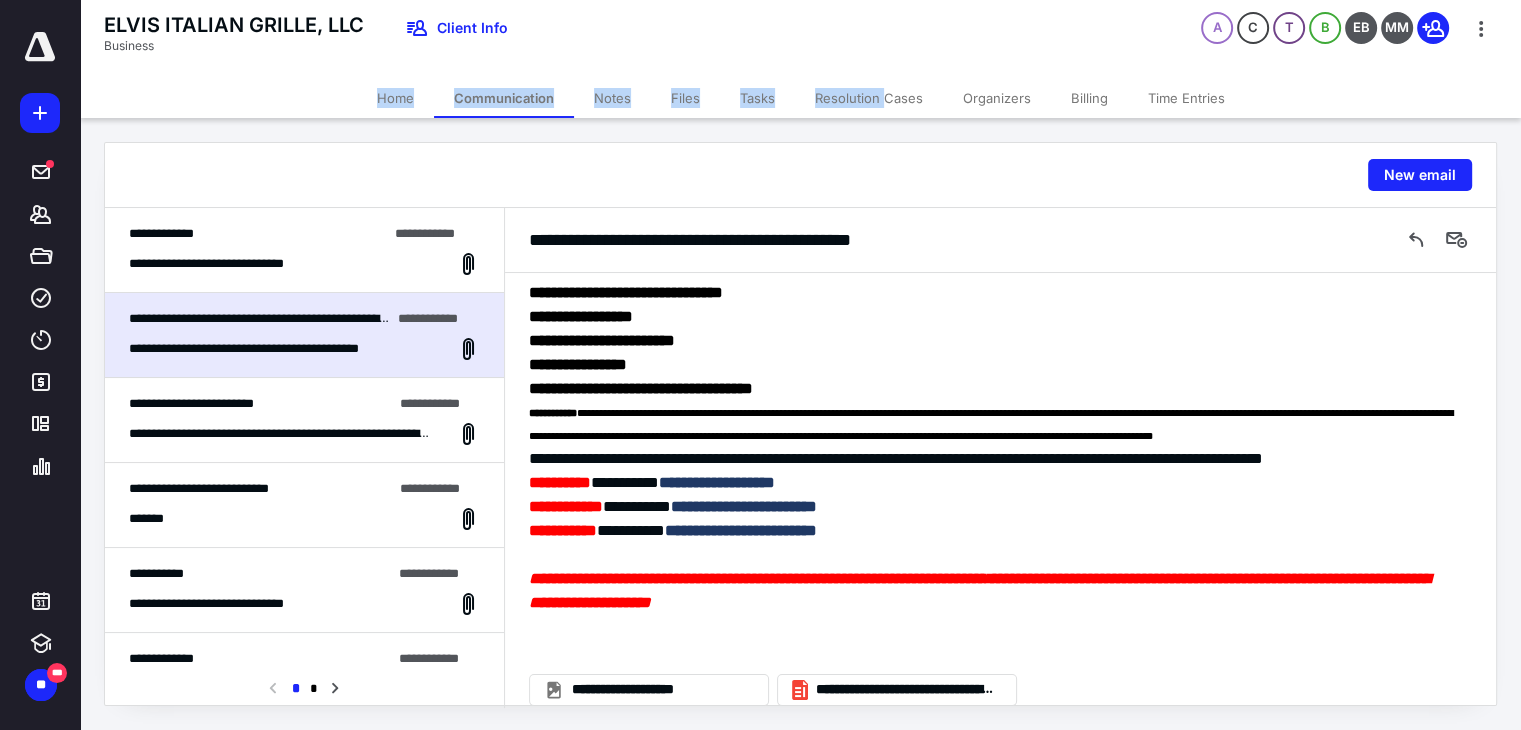 click on "ELVIS ITALIAN GRILLE, LLC Business Client Info A C T B EB MM" at bounding box center (800, 39) 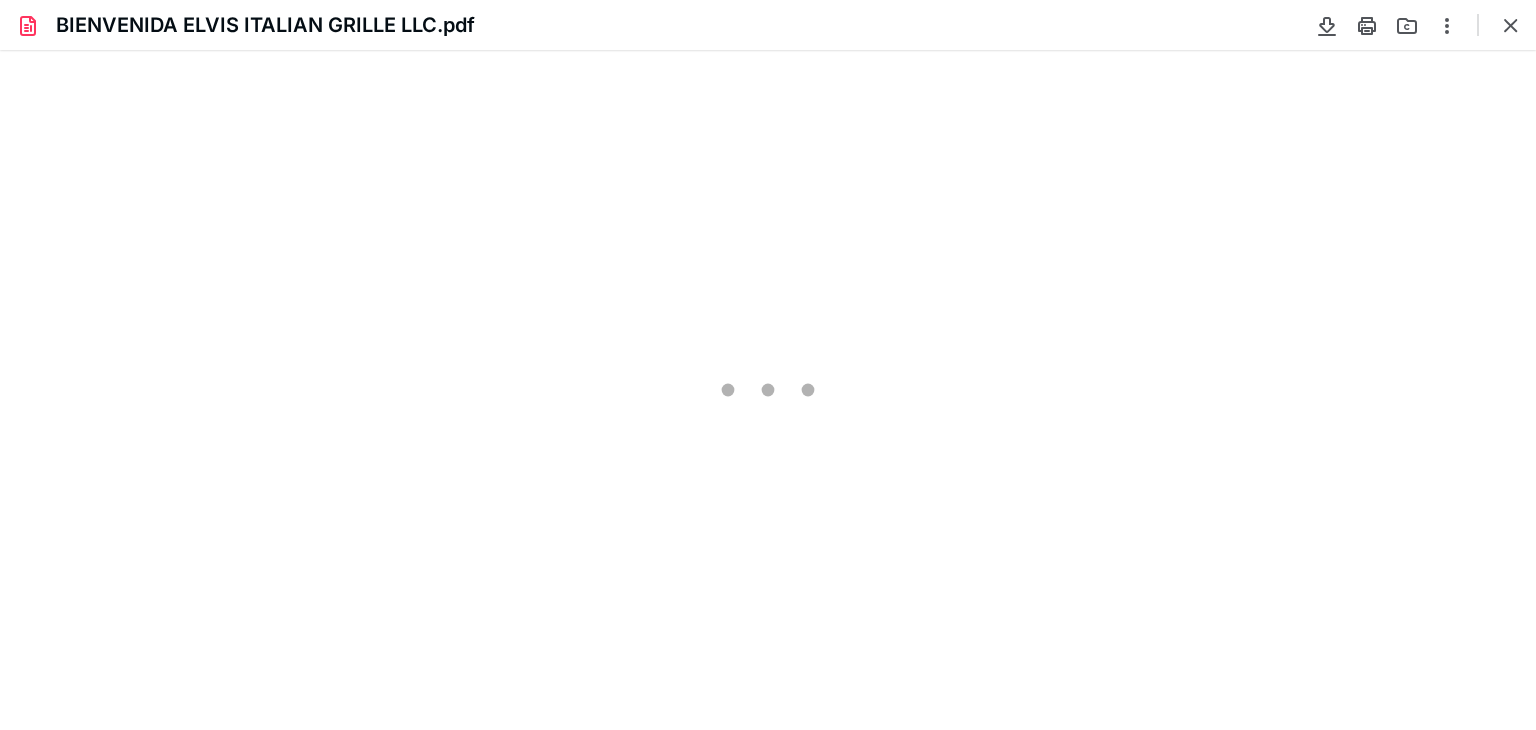 scroll, scrollTop: 0, scrollLeft: 0, axis: both 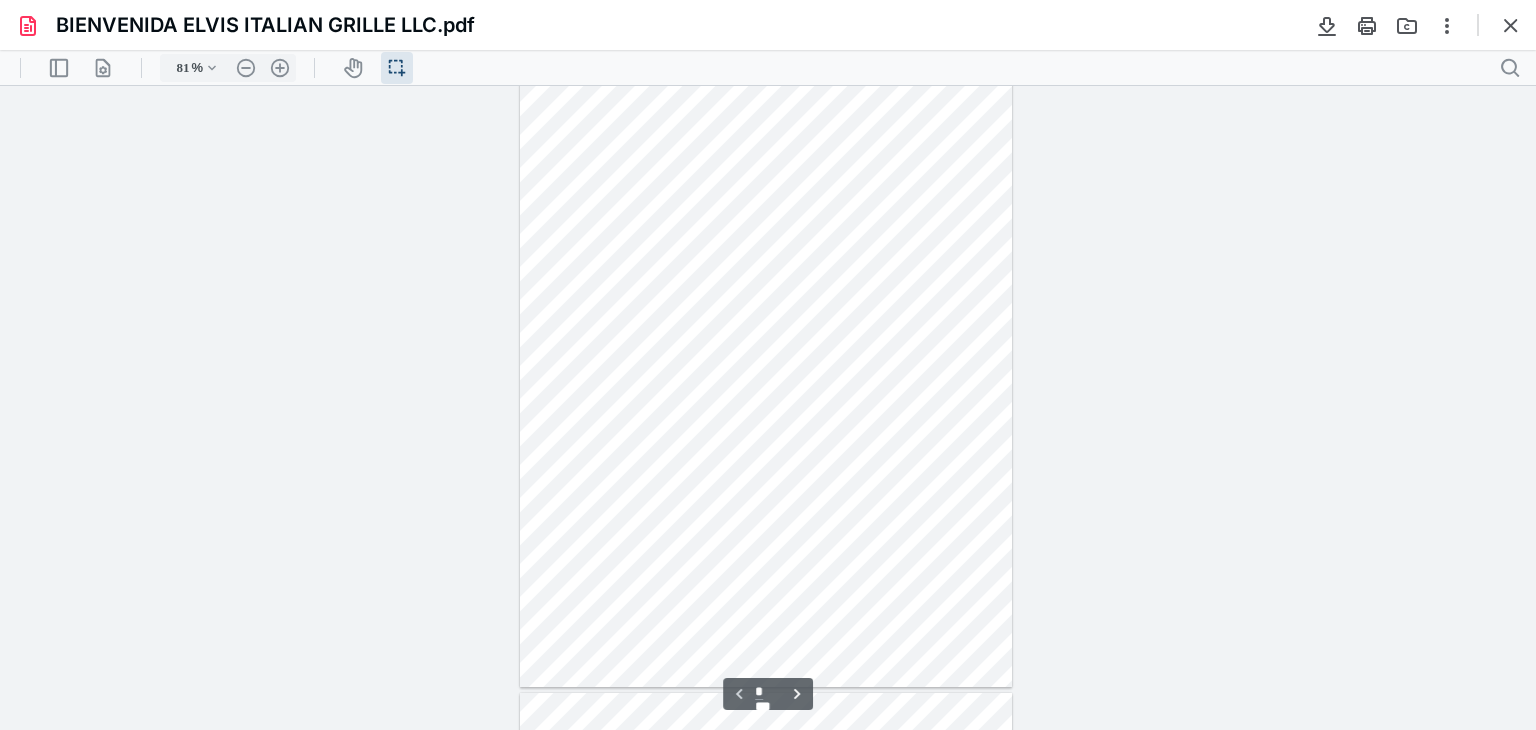 click on ".cls-1{fill:#abb0c4;} icon - header - zoom - in - line" at bounding box center (280, 68) 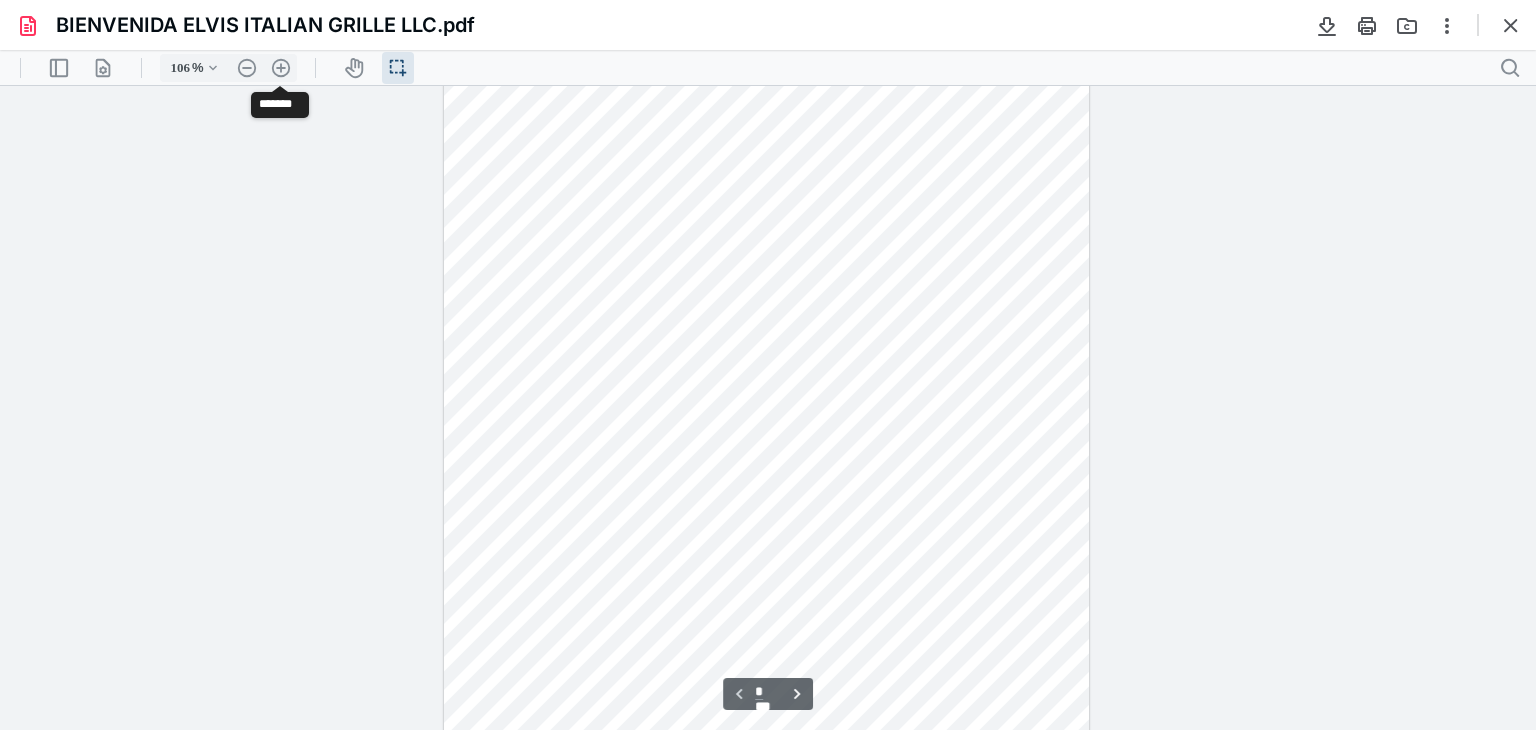 click on ".cls-1{fill:#abb0c4;} icon - header - zoom - in - line" at bounding box center [281, 68] 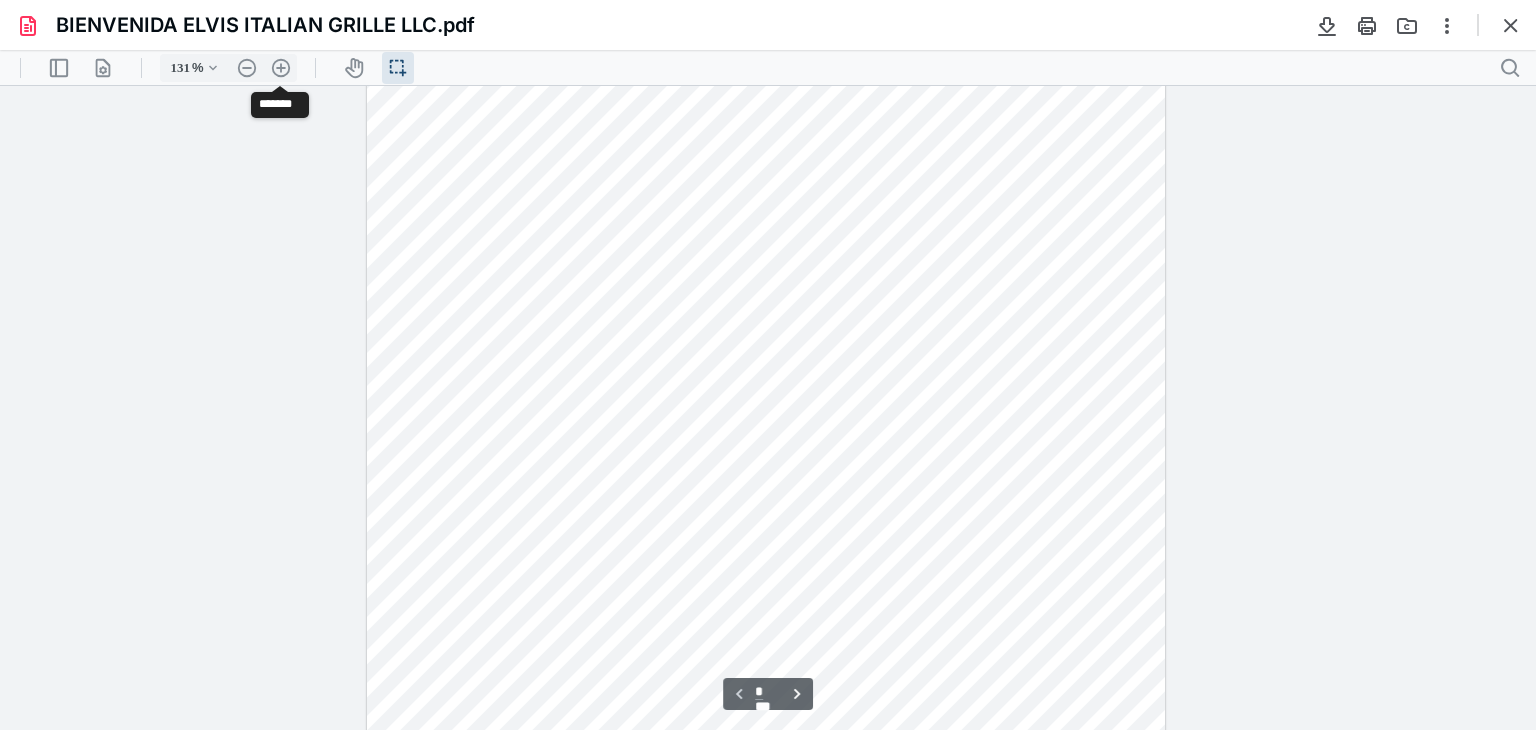 click on ".cls-1{fill:#abb0c4;} icon - header - zoom - in - line" at bounding box center (281, 68) 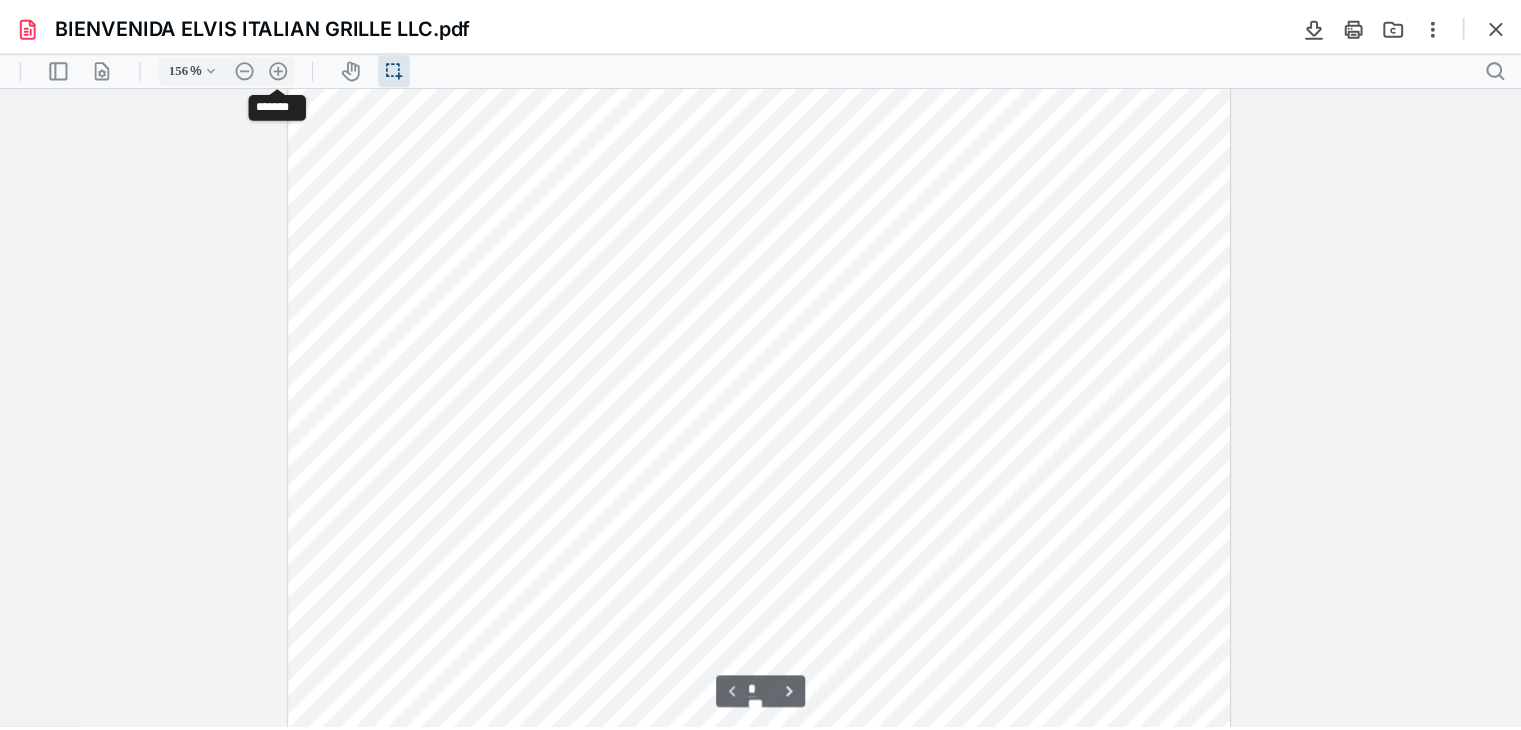 scroll, scrollTop: 358, scrollLeft: 0, axis: vertical 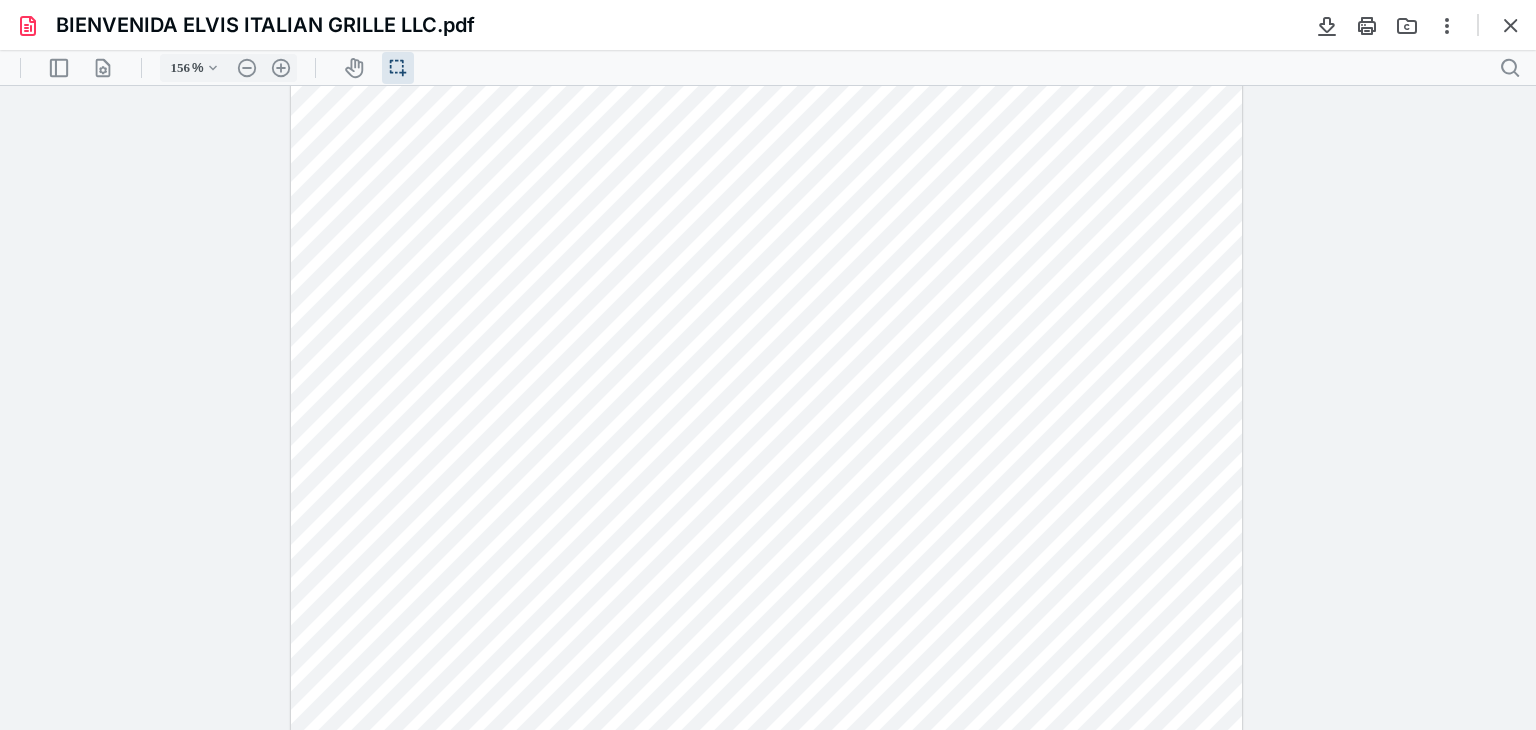 click at bounding box center (1511, 25) 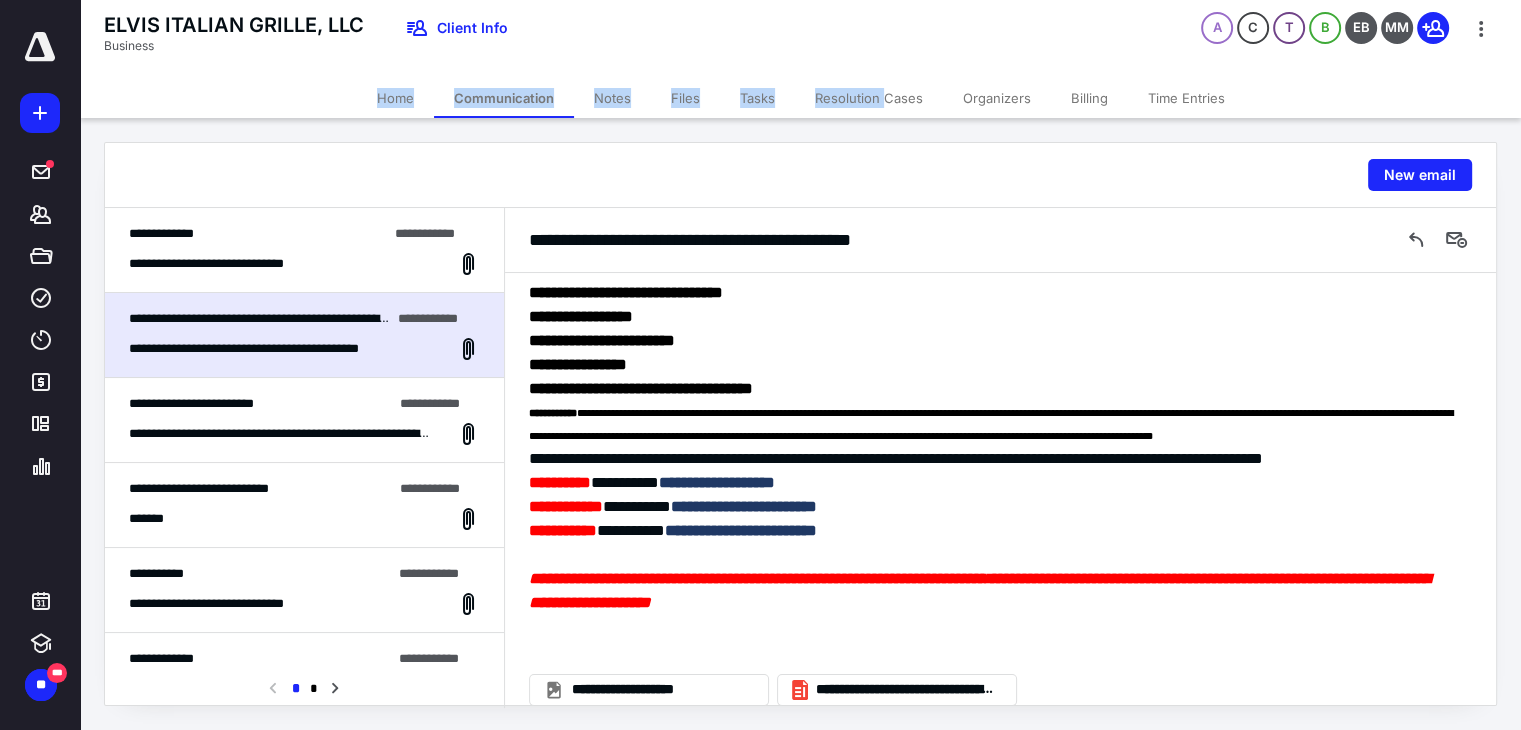click on "Client Info" at bounding box center (460, 28) 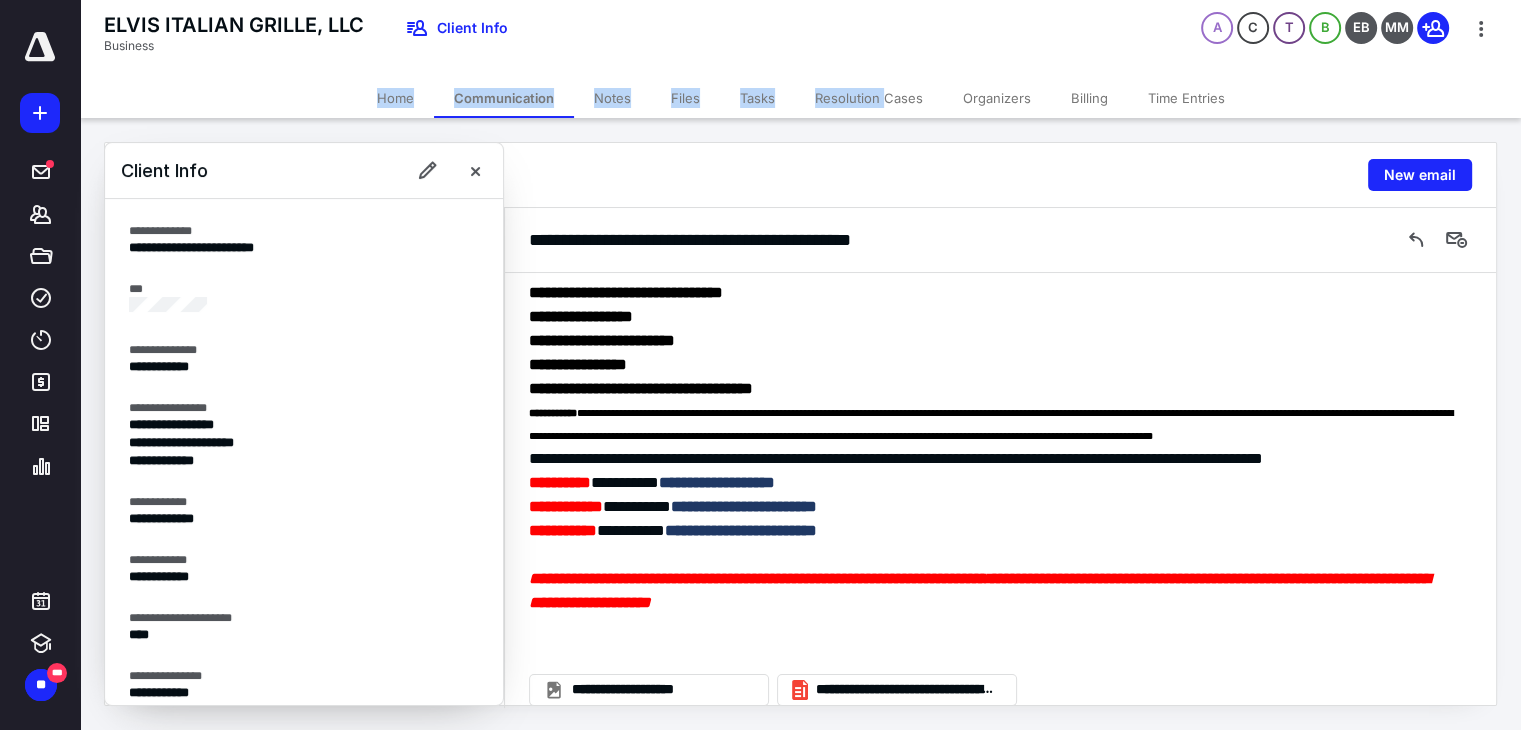 scroll, scrollTop: 573, scrollLeft: 0, axis: vertical 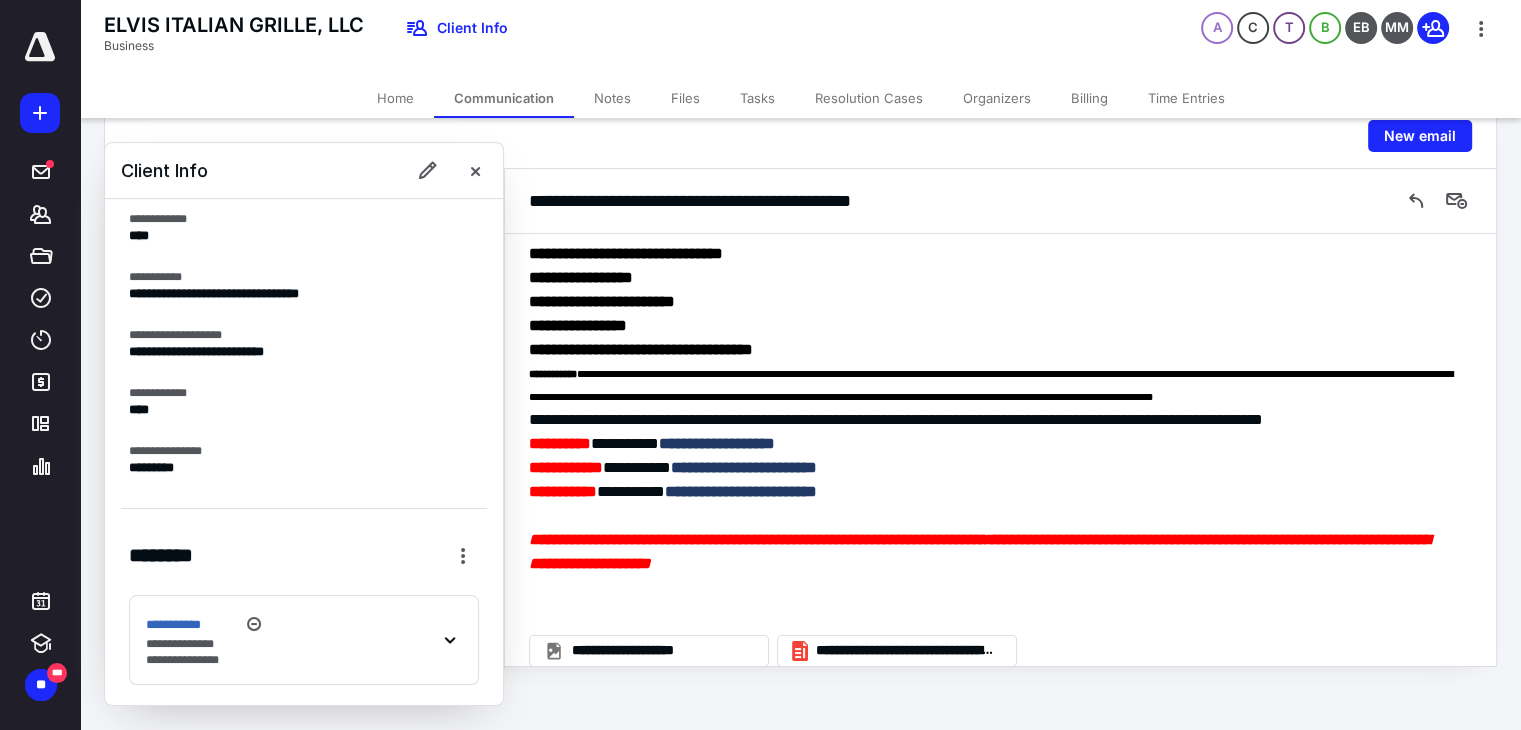 click on "**********" at bounding box center (190, 625) 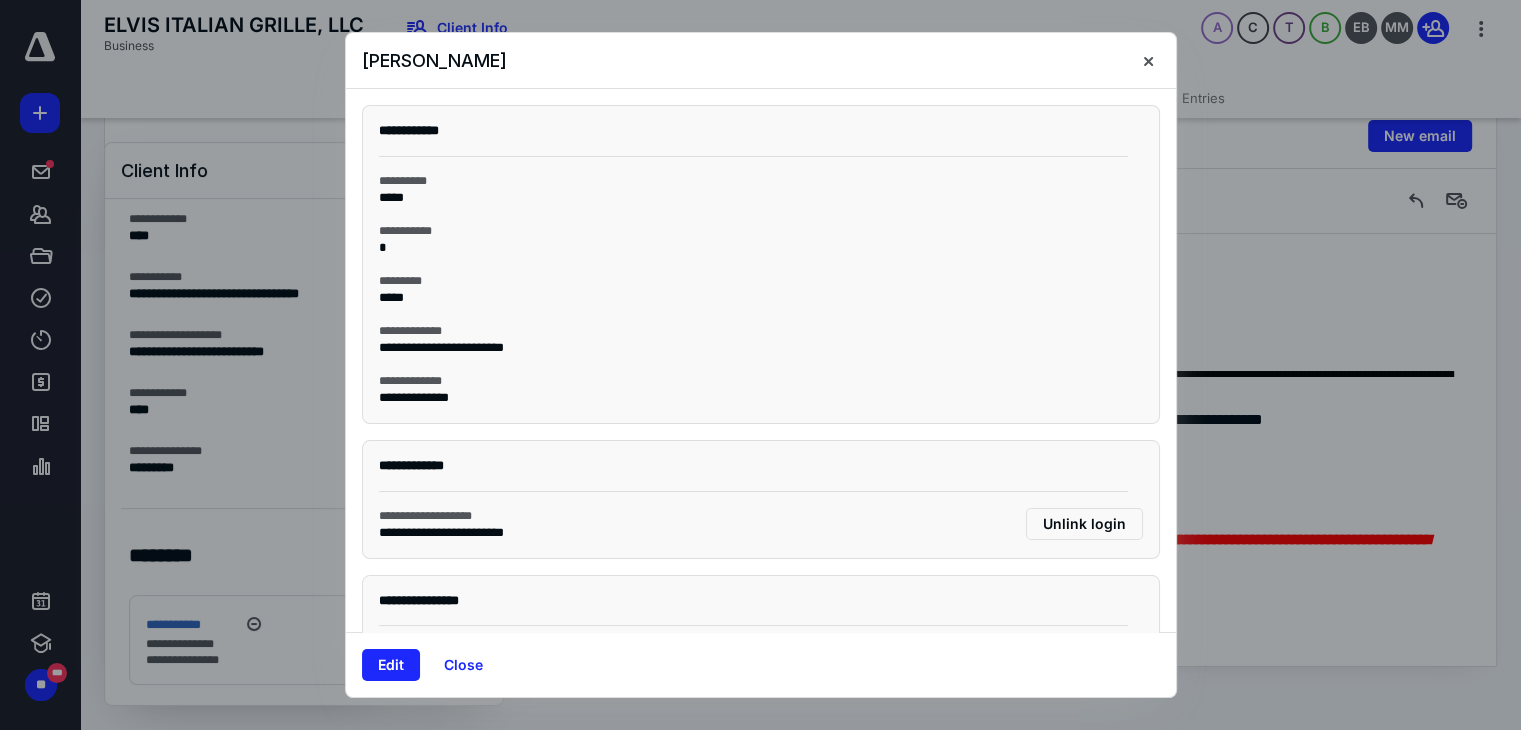 click at bounding box center [1148, 61] 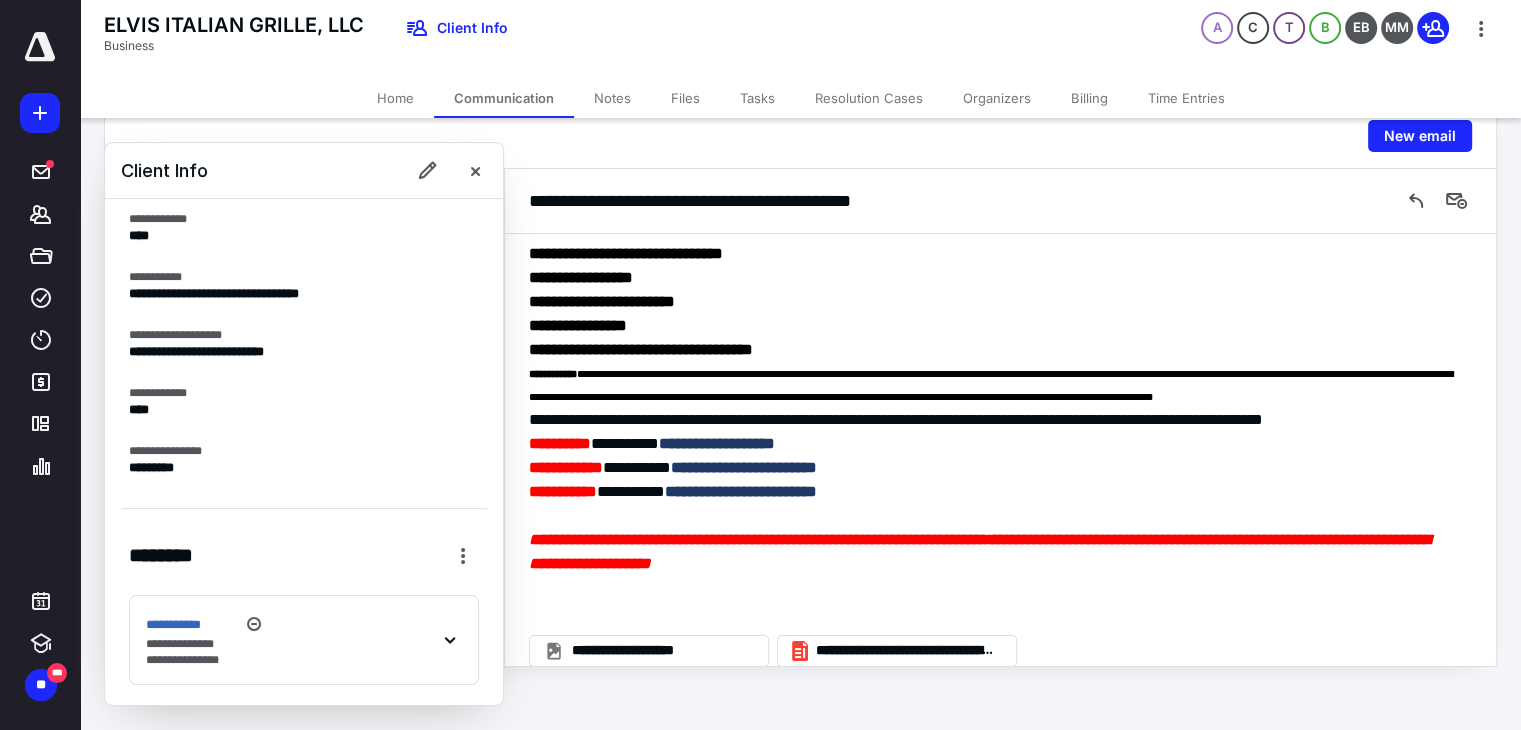 click 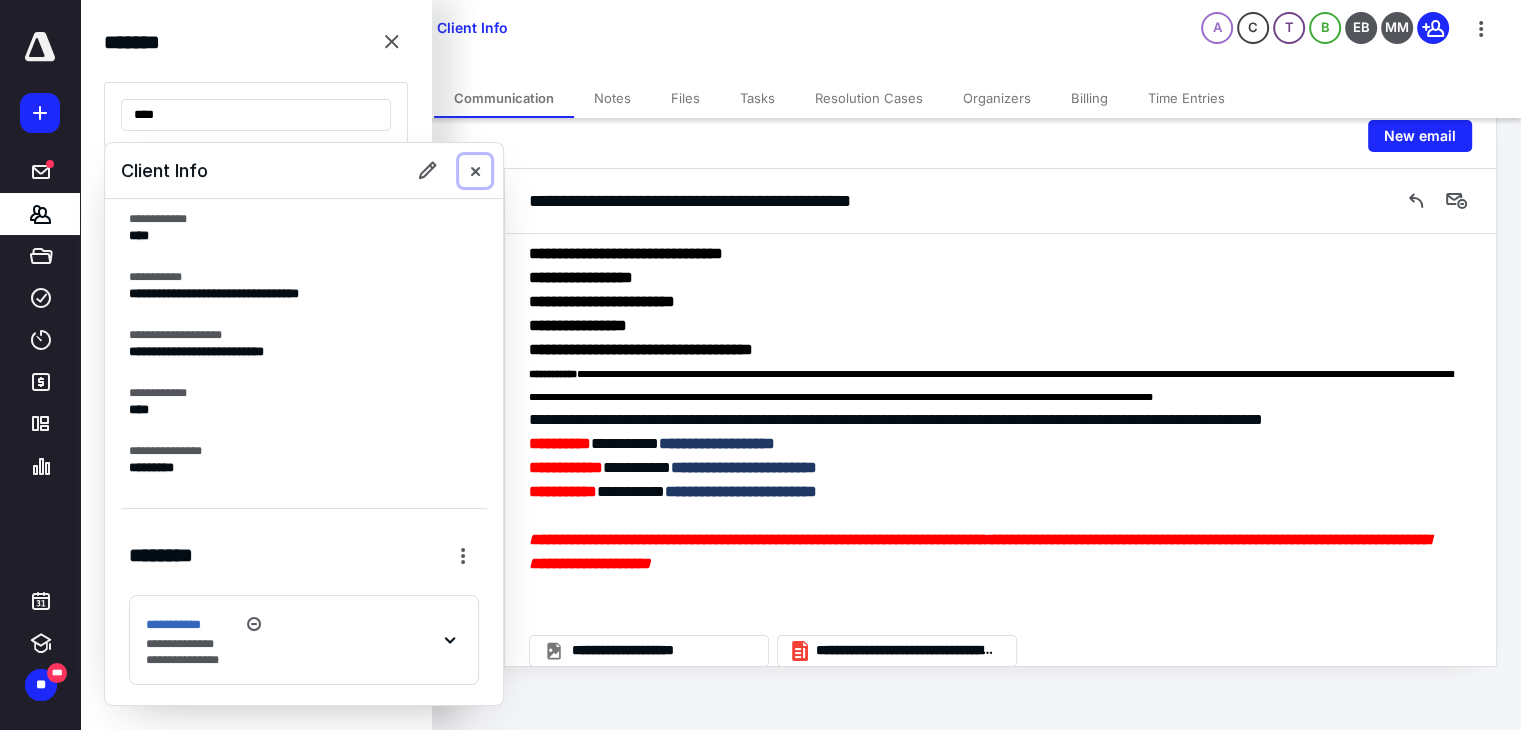 click at bounding box center (475, 171) 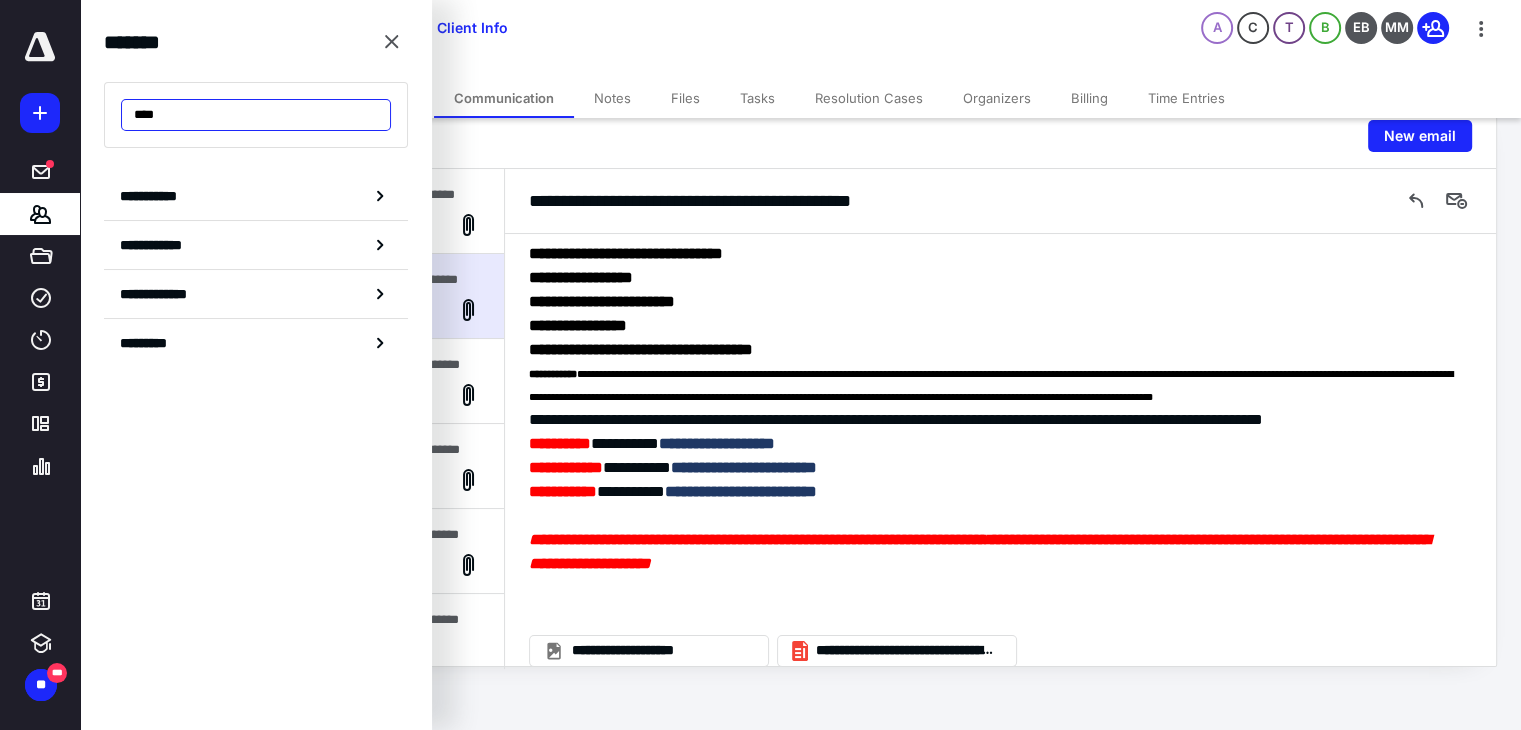 click on "****" at bounding box center [256, 115] 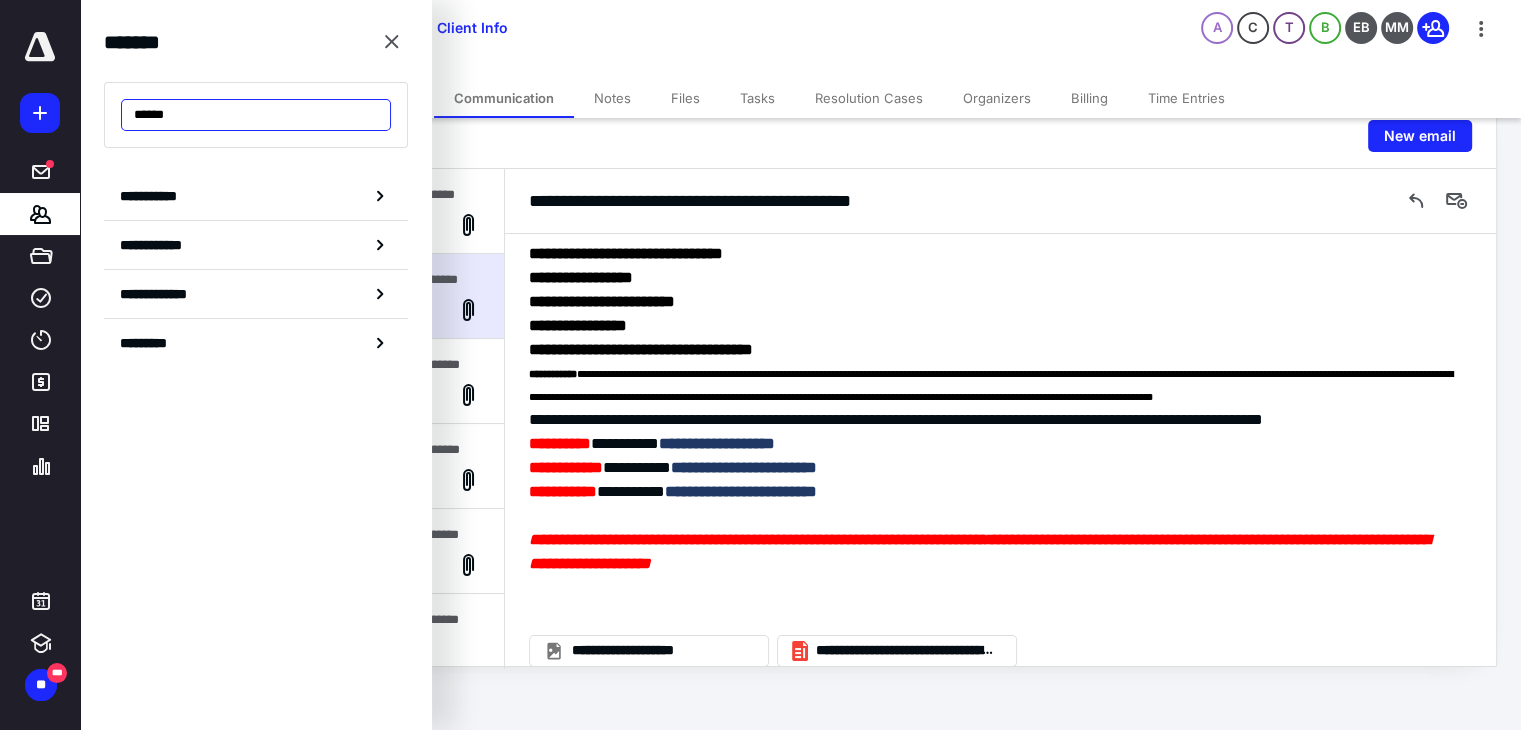 click on "******" at bounding box center (256, 115) 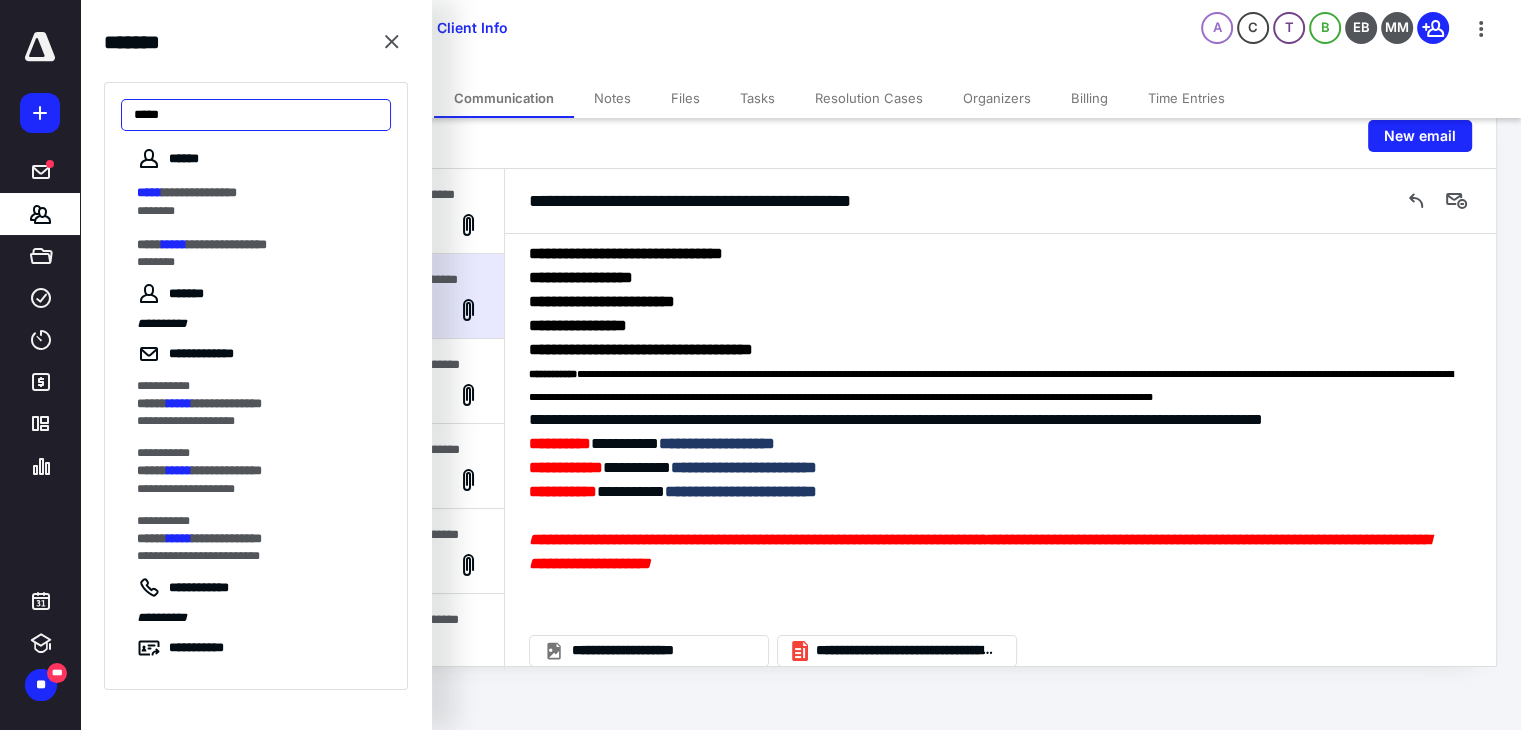 type on "*****" 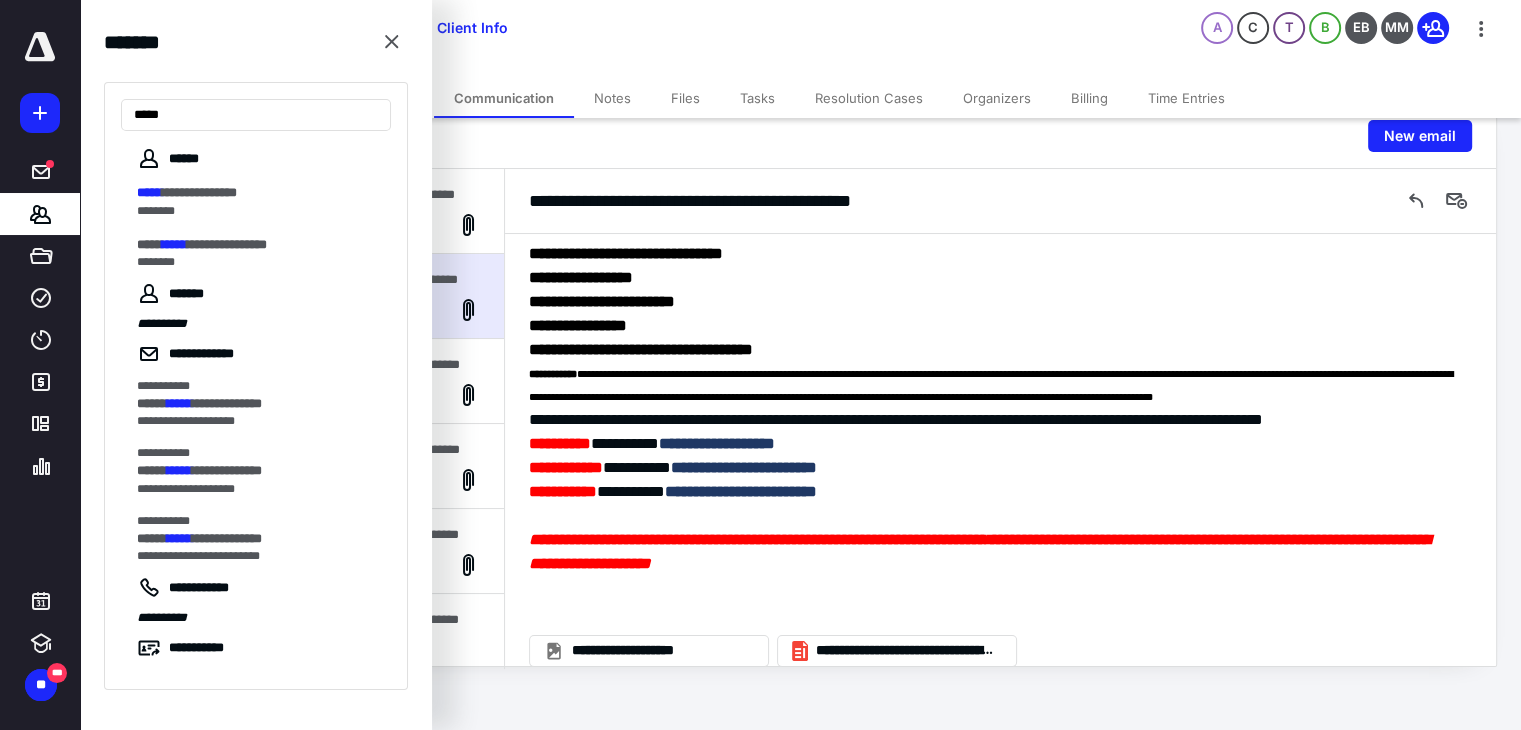 click on "**********" at bounding box center (199, 192) 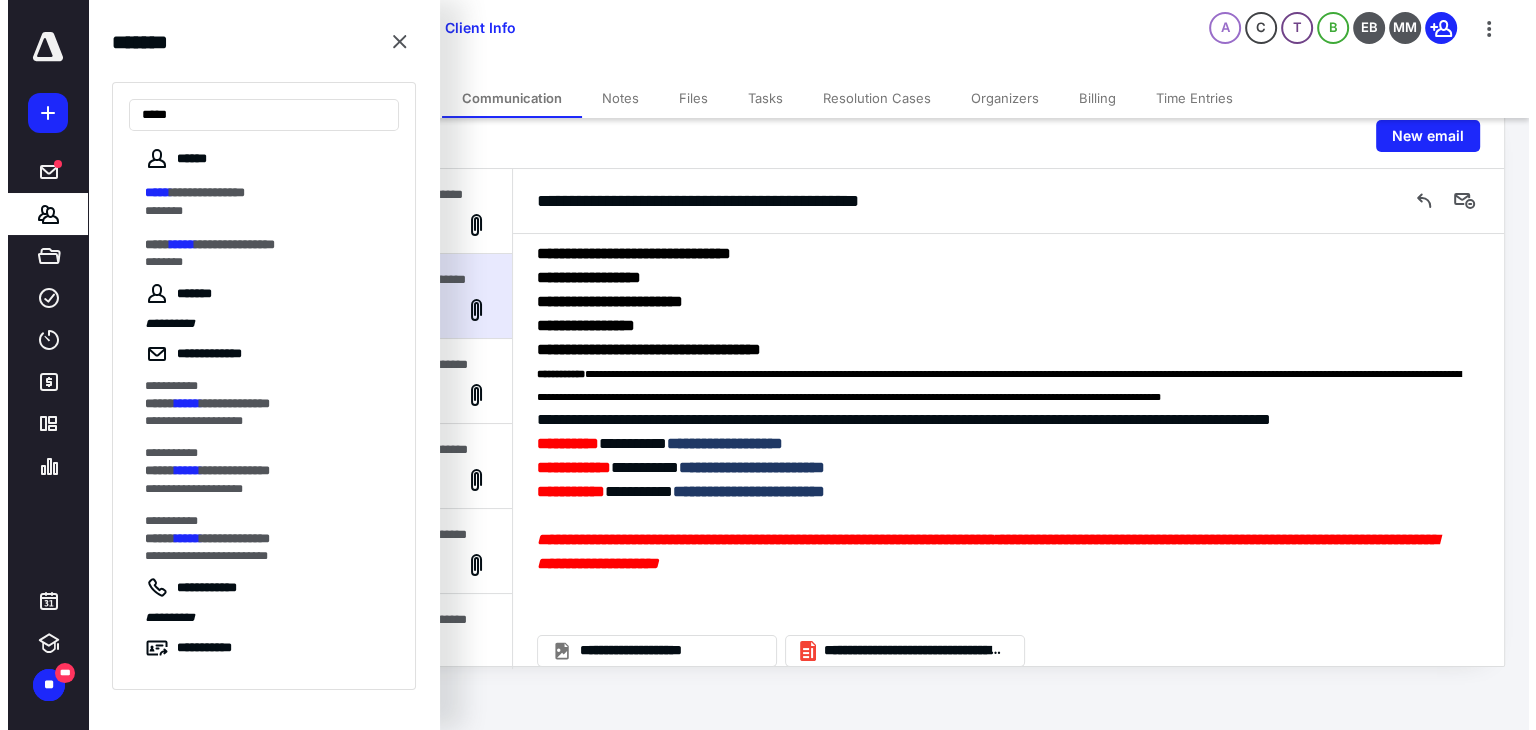 scroll, scrollTop: 0, scrollLeft: 0, axis: both 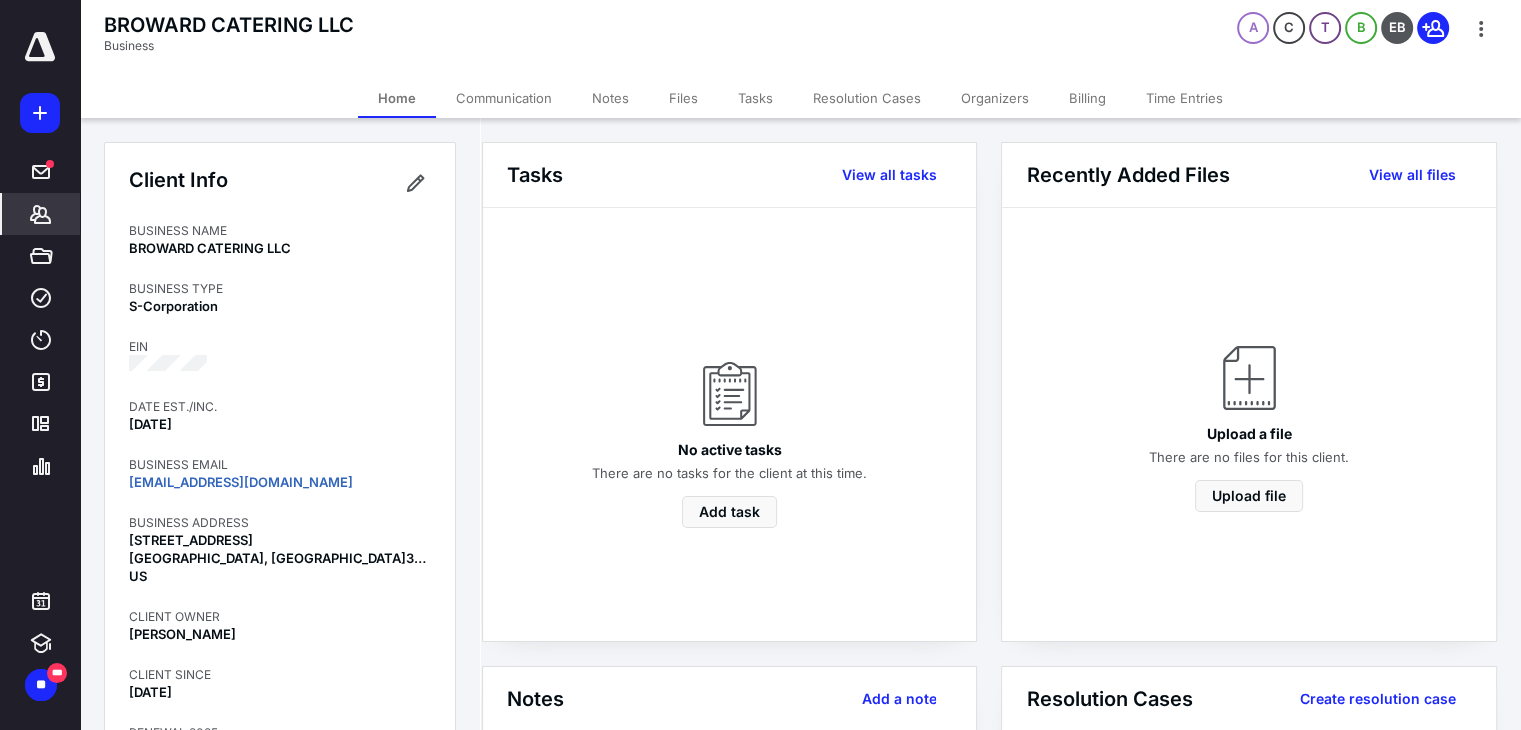 click on "Billing" at bounding box center (1087, 98) 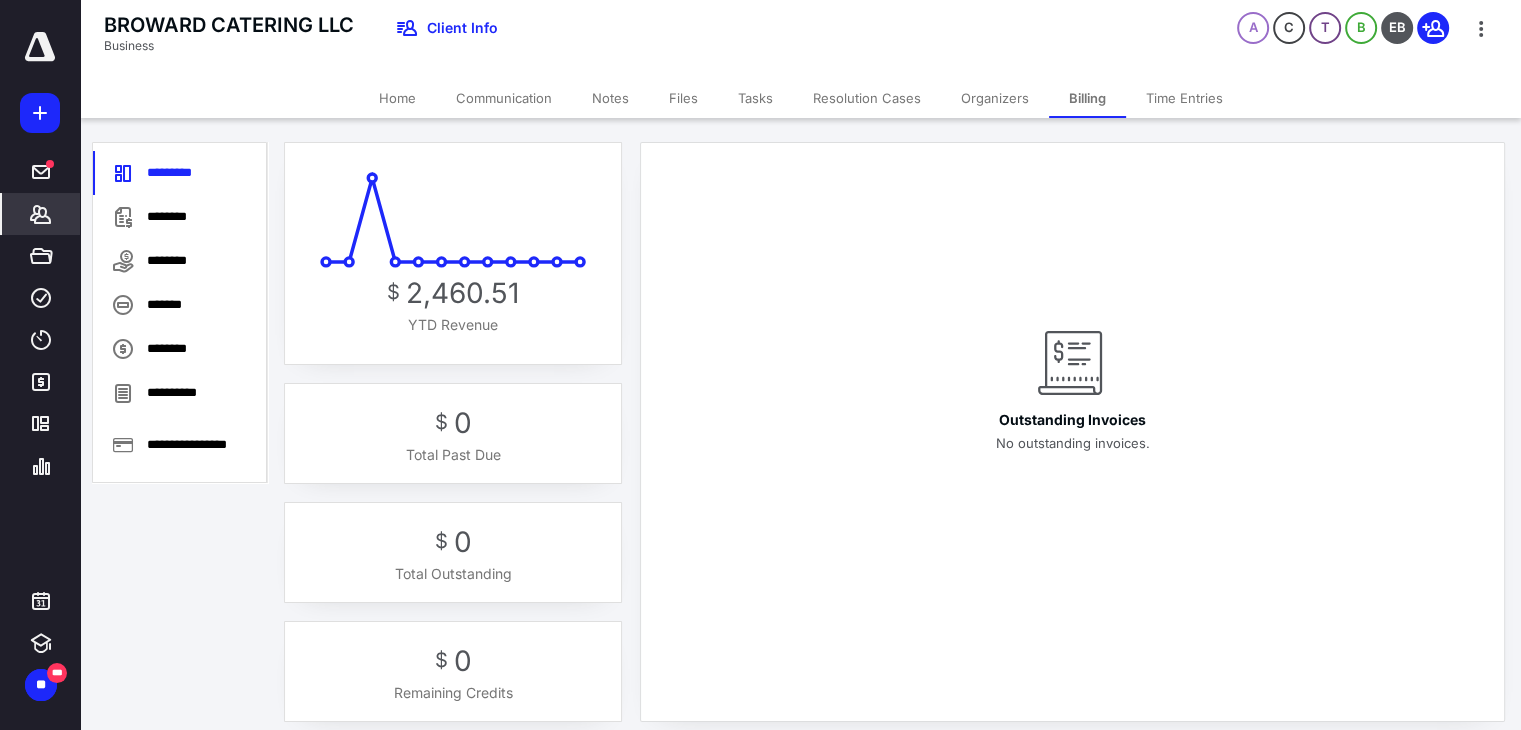 click on "********" at bounding box center [180, 217] 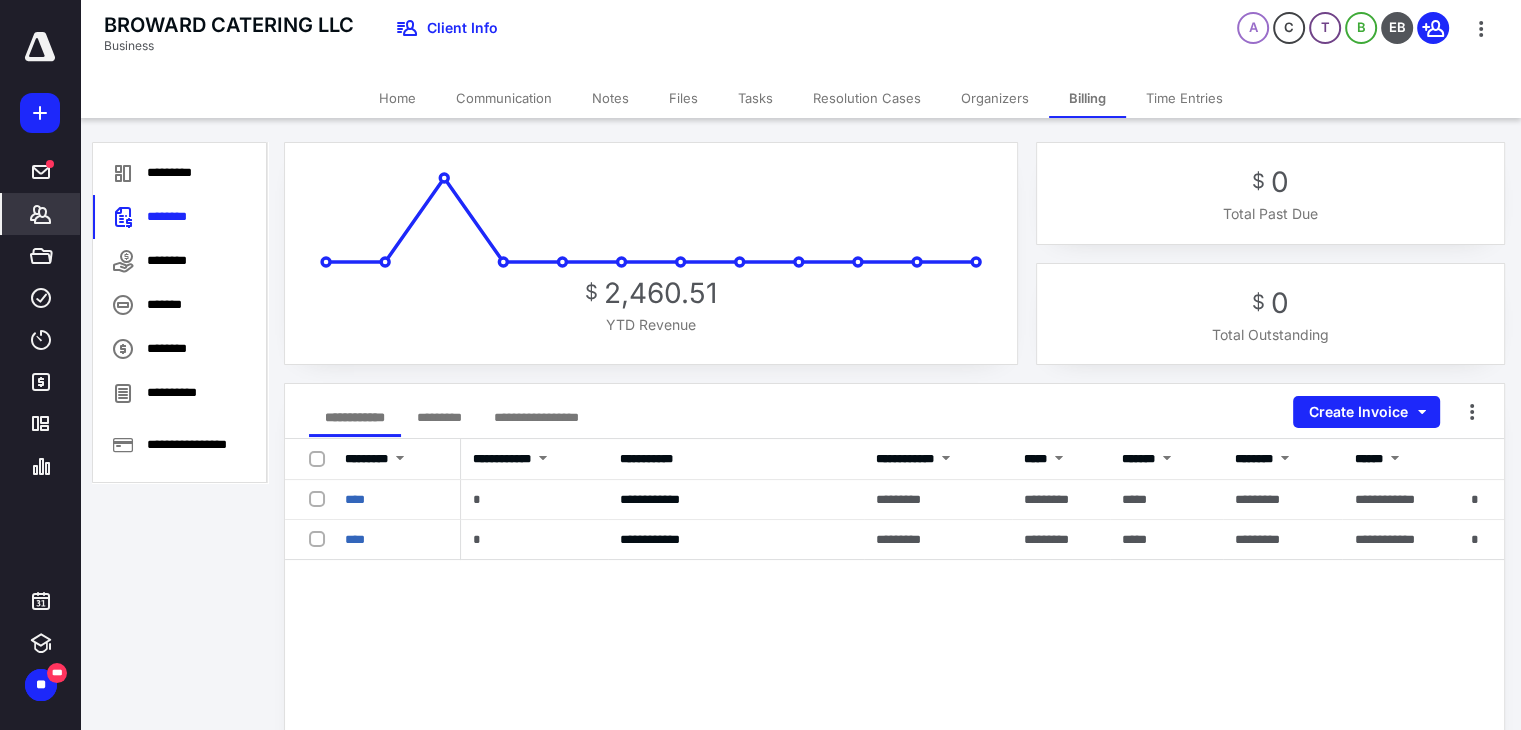 click on "****" at bounding box center (355, 499) 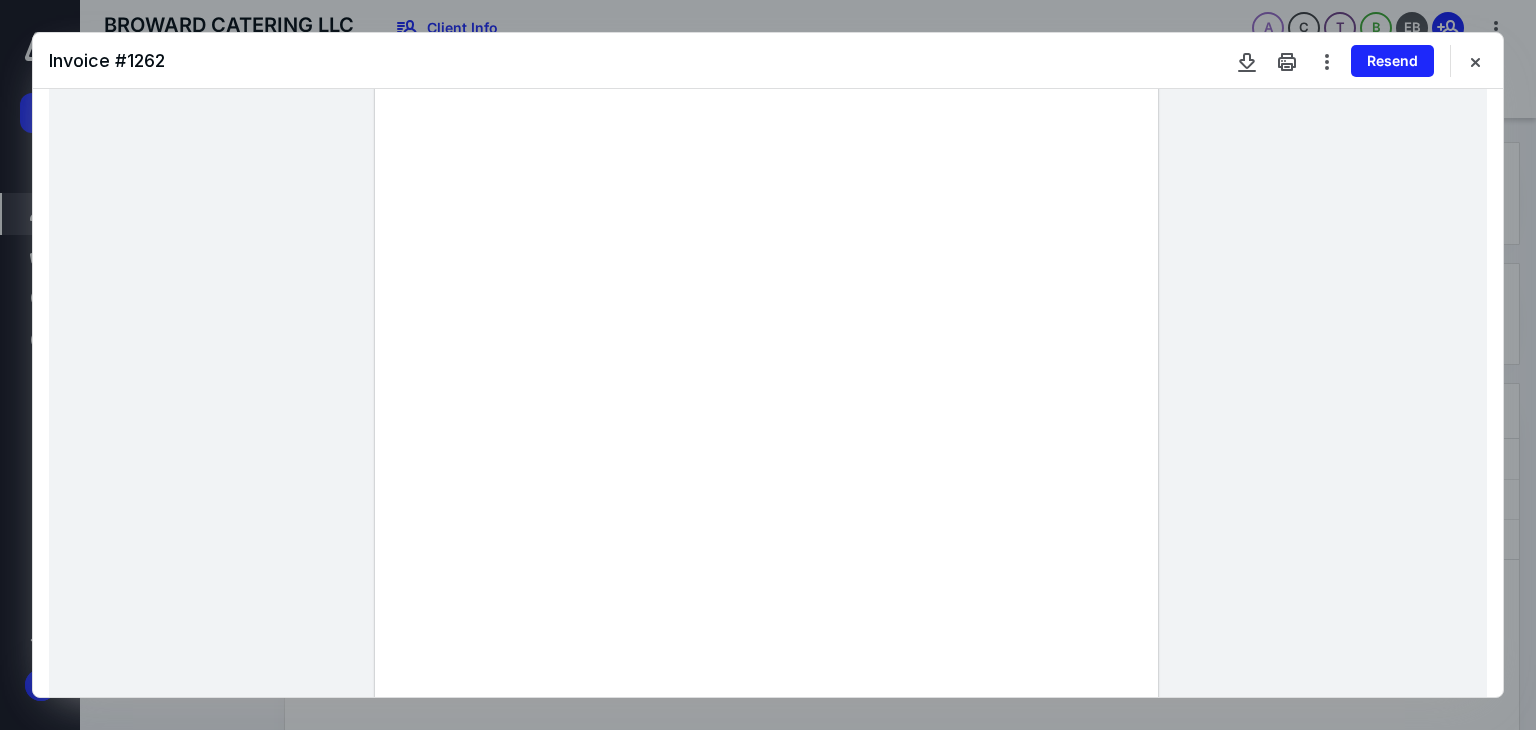 scroll, scrollTop: 0, scrollLeft: 0, axis: both 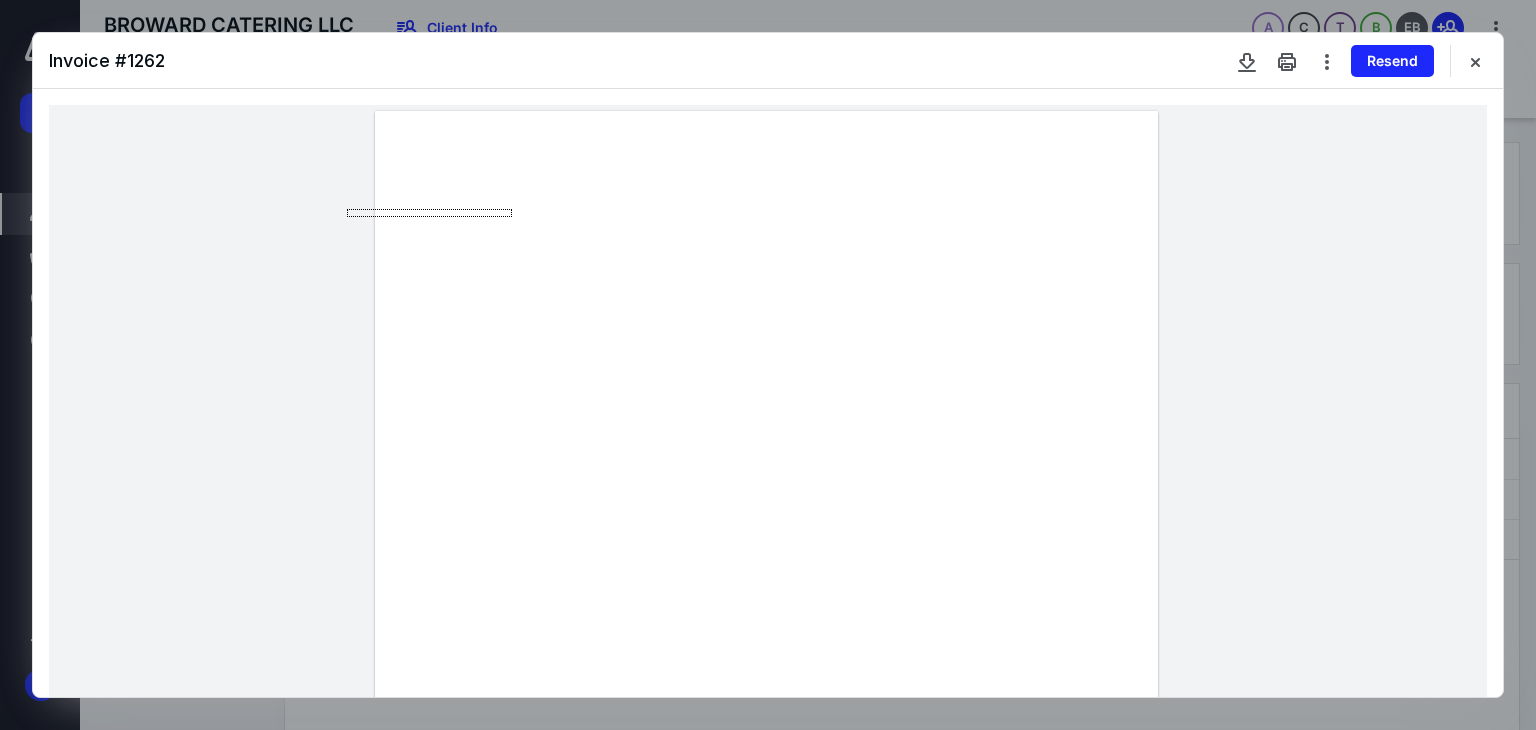 drag, startPoint x: 561, startPoint y: 314, endPoint x: 396, endPoint y: 322, distance: 165.19383 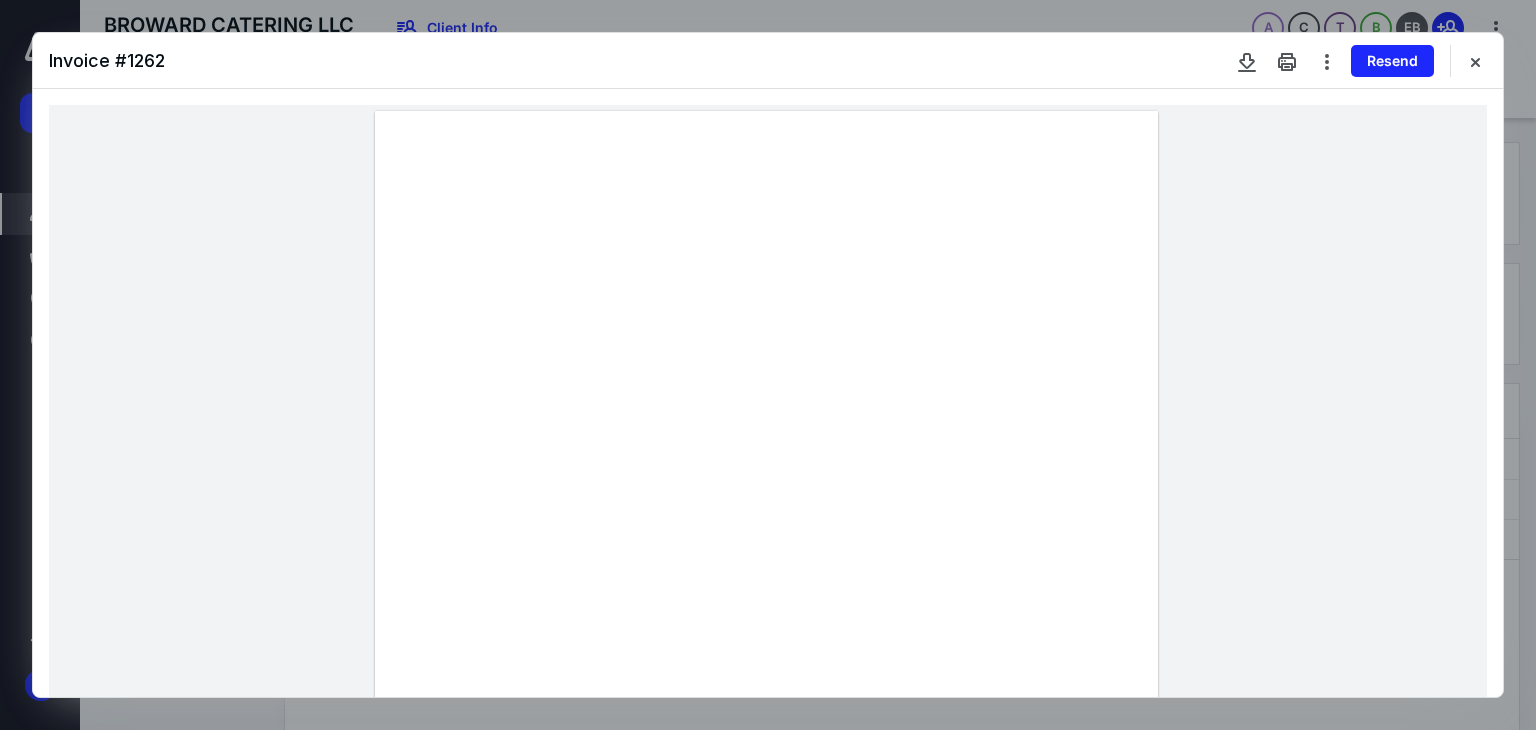 click at bounding box center [766, 618] 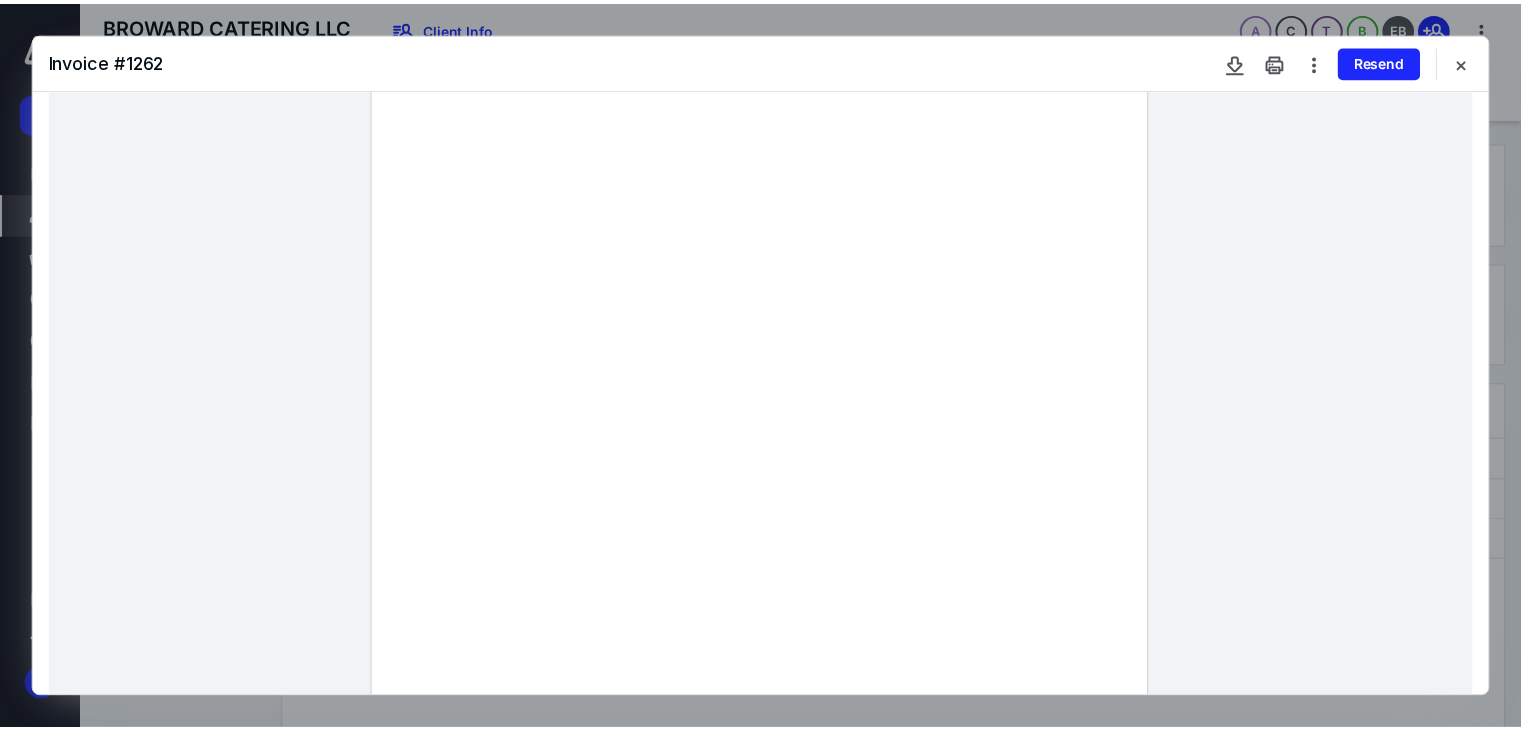 scroll, scrollTop: 200, scrollLeft: 0, axis: vertical 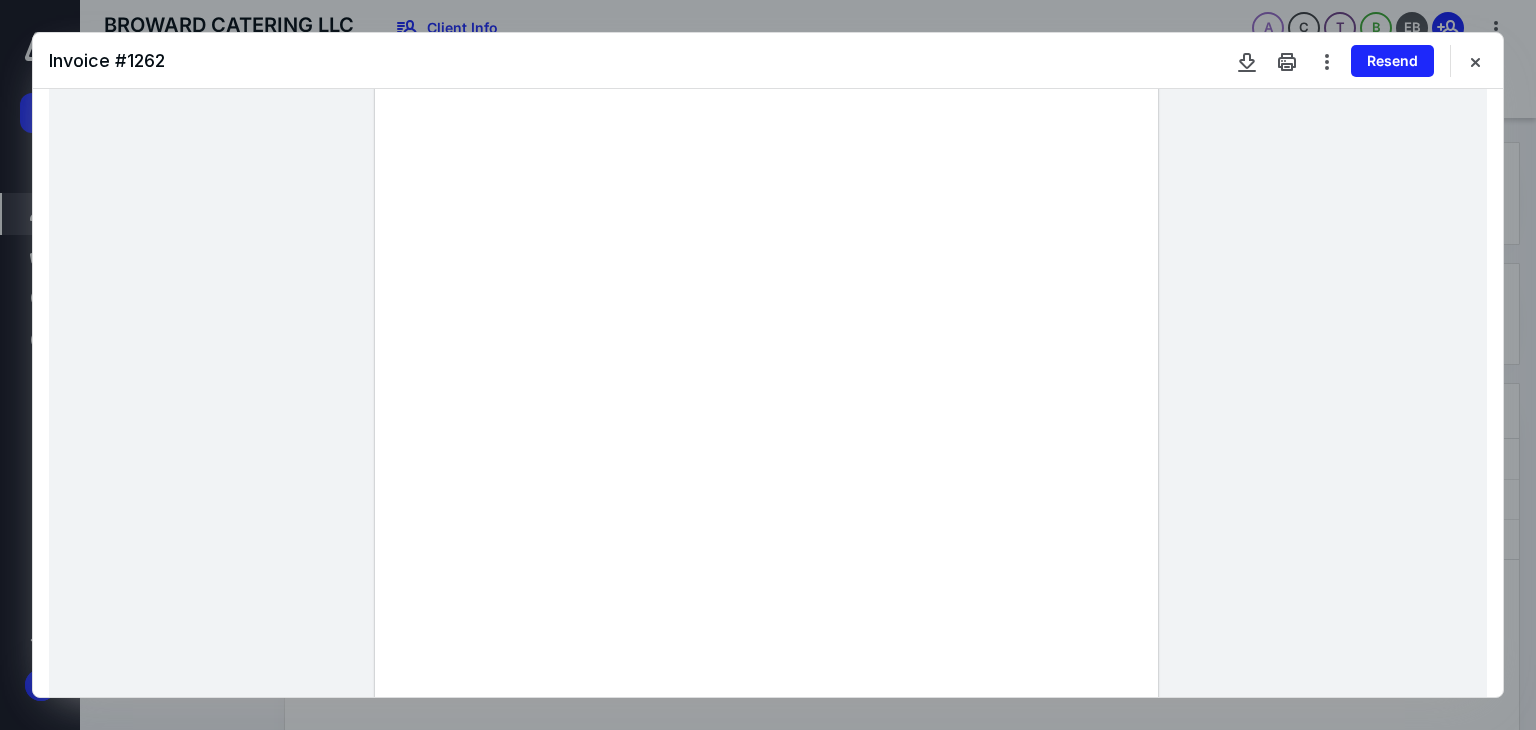 click at bounding box center [1475, 61] 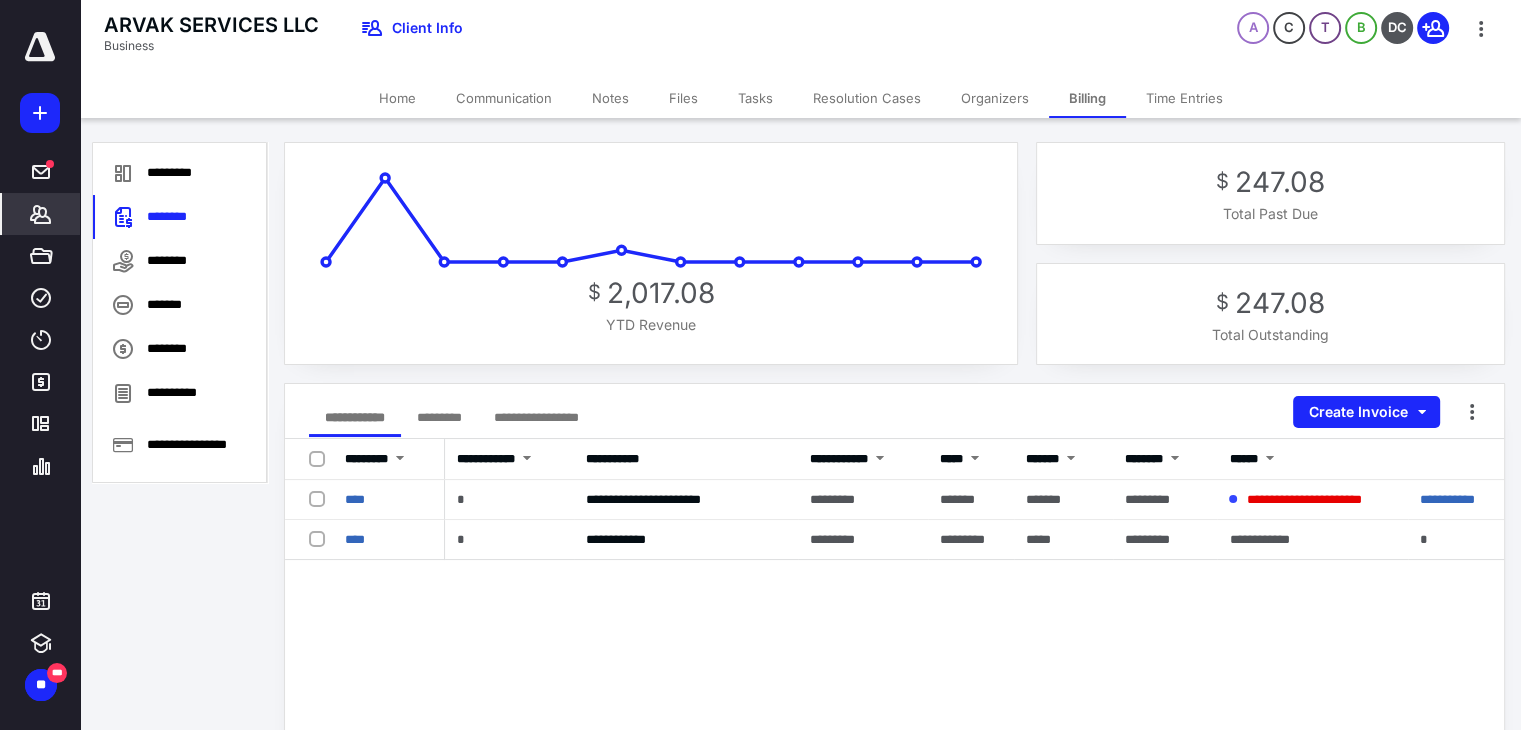 scroll, scrollTop: 0, scrollLeft: 0, axis: both 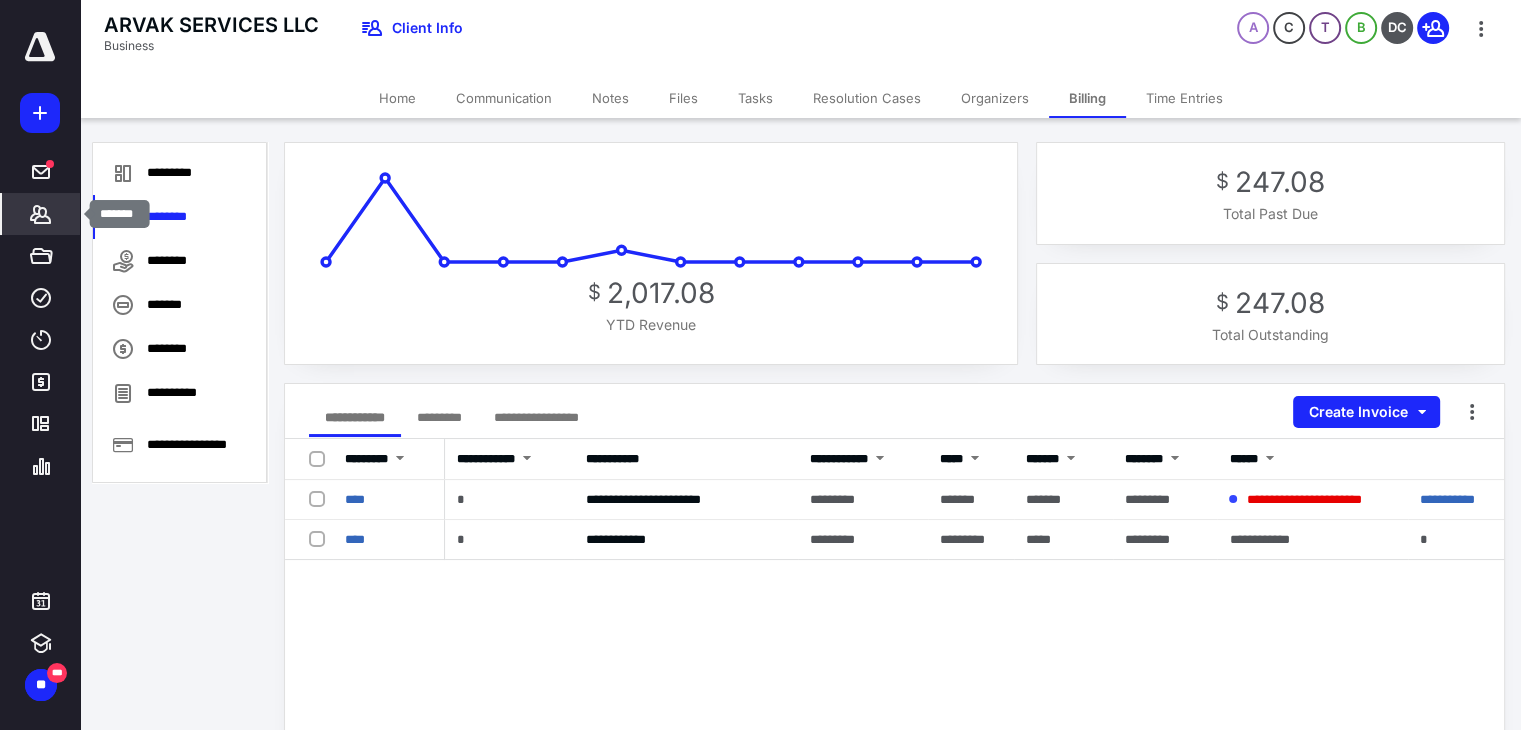 click on "*******" at bounding box center (41, 214) 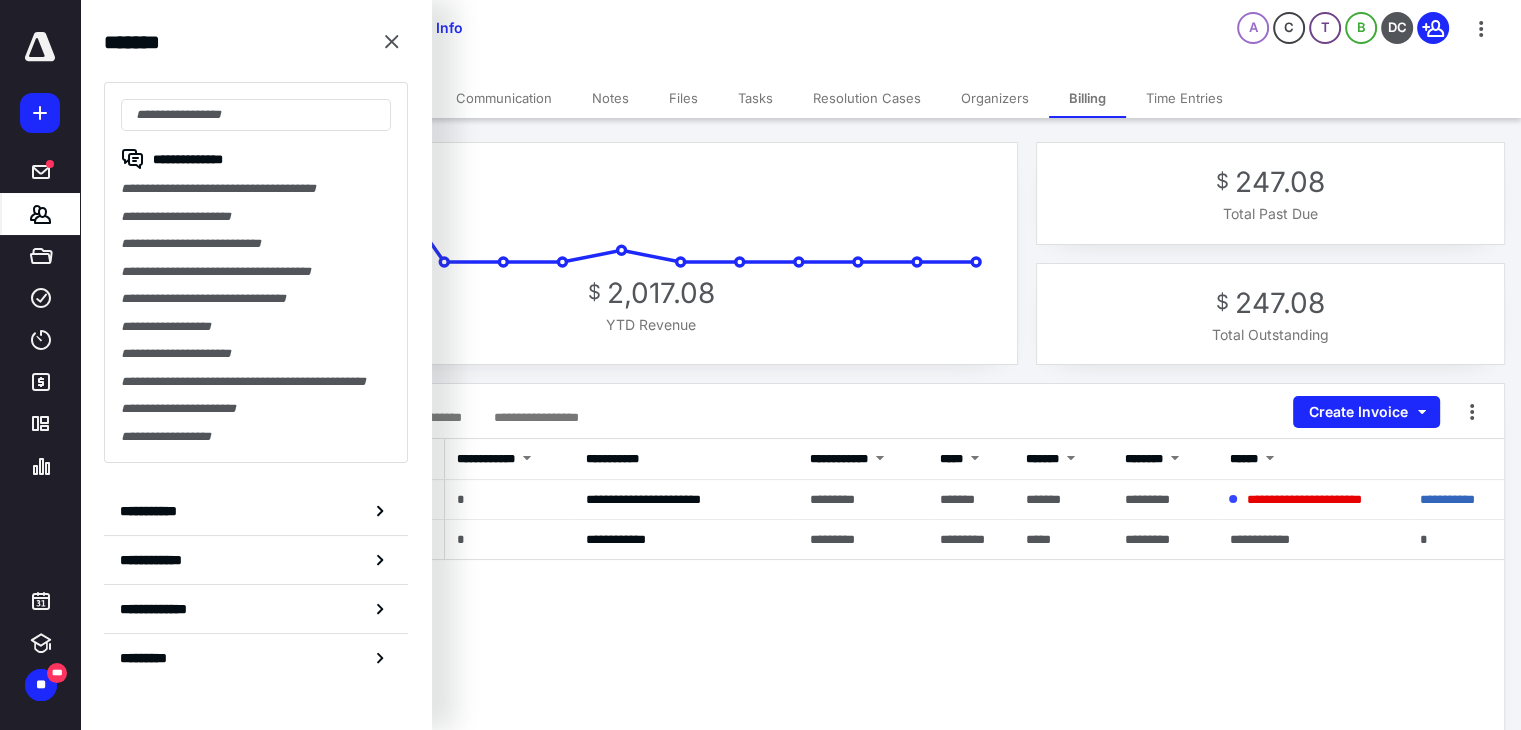 click on "**********" at bounding box center (256, 244) 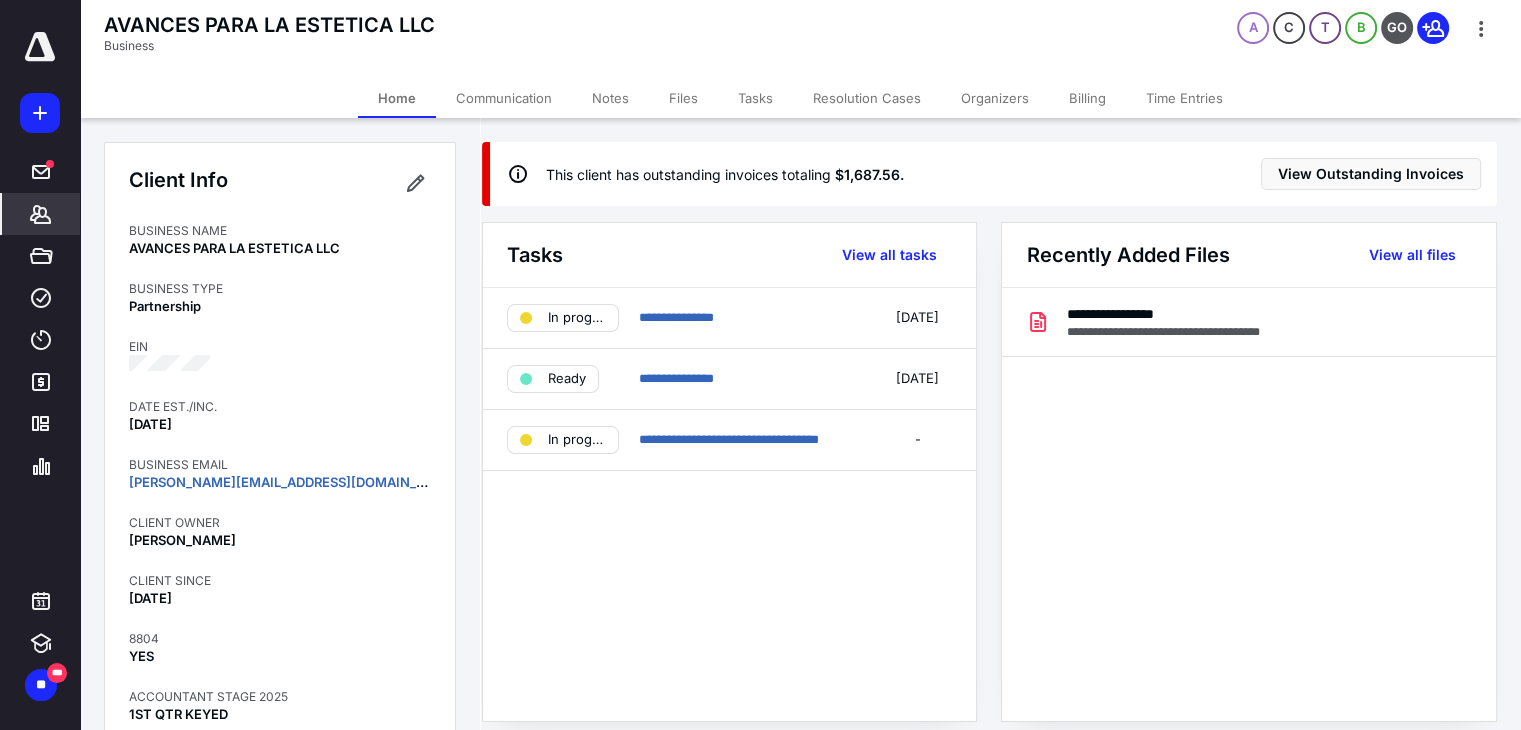 click on "Notes" at bounding box center (610, 98) 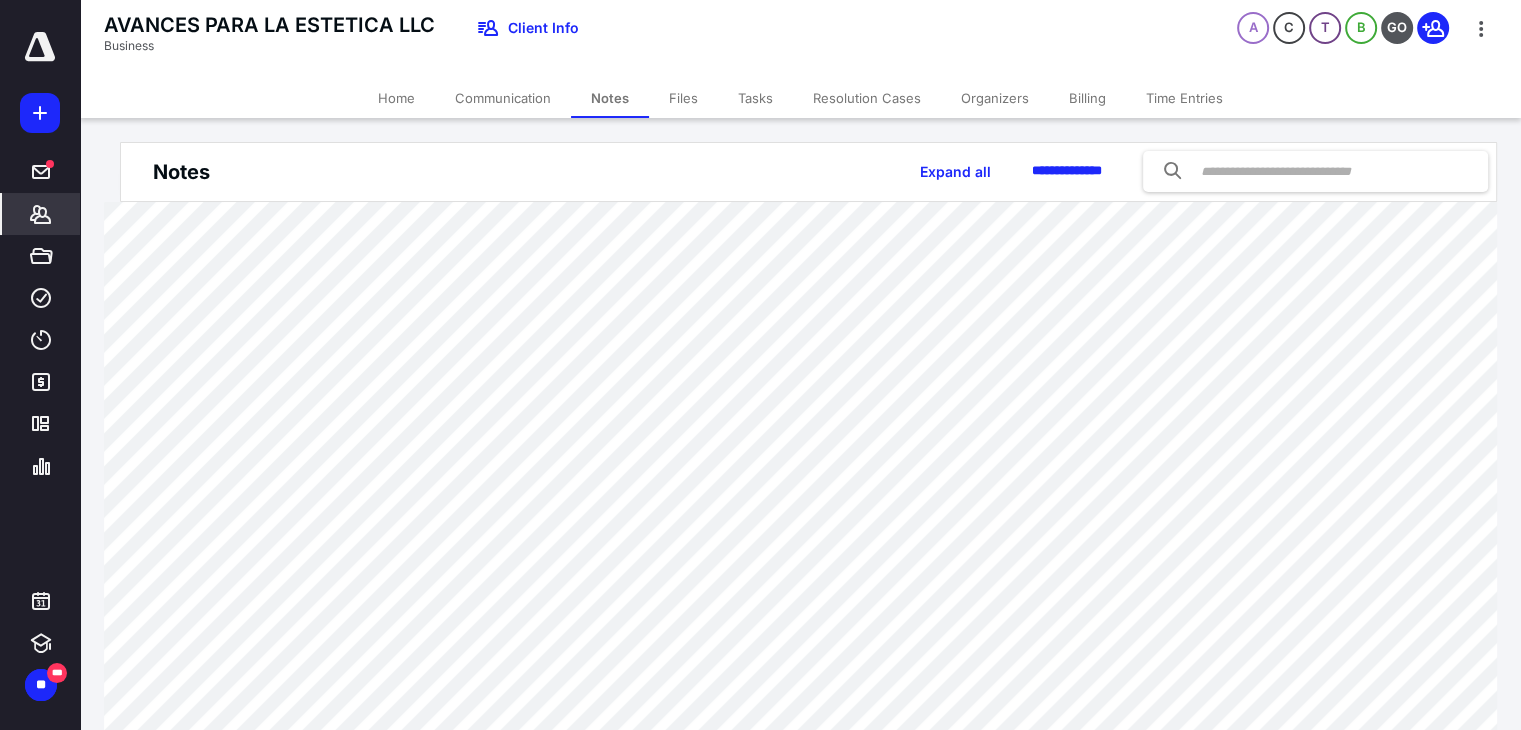 click 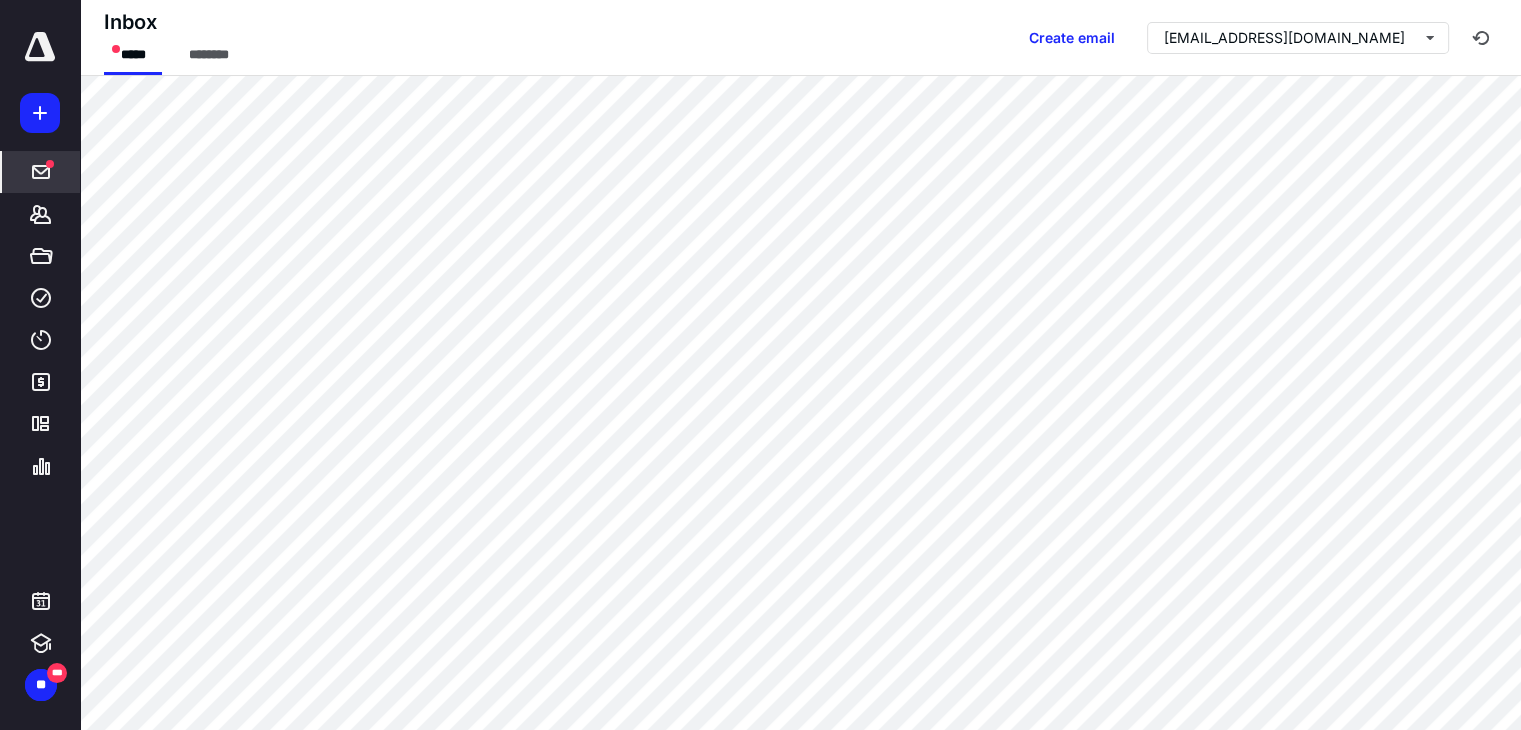 click 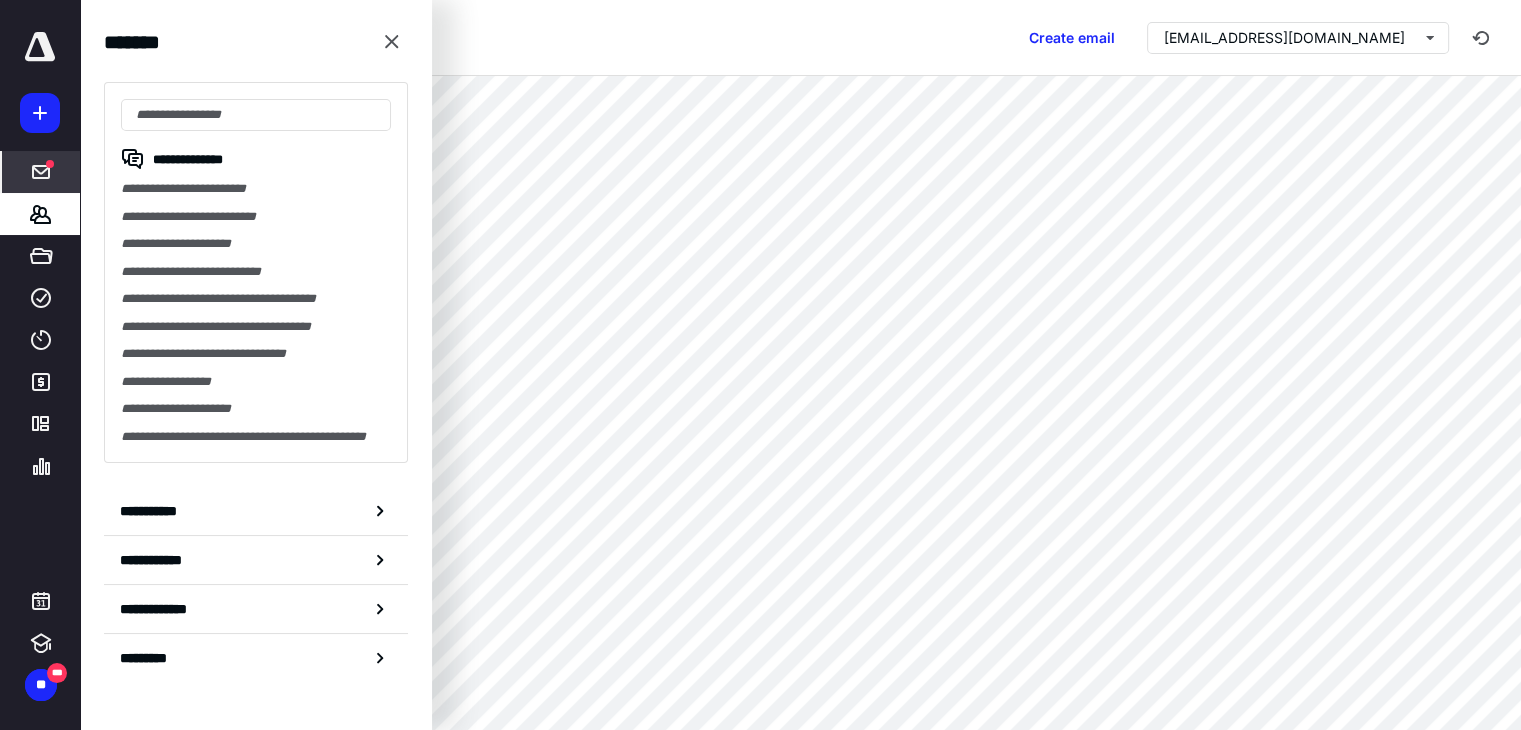 click on "**********" at bounding box center (256, 189) 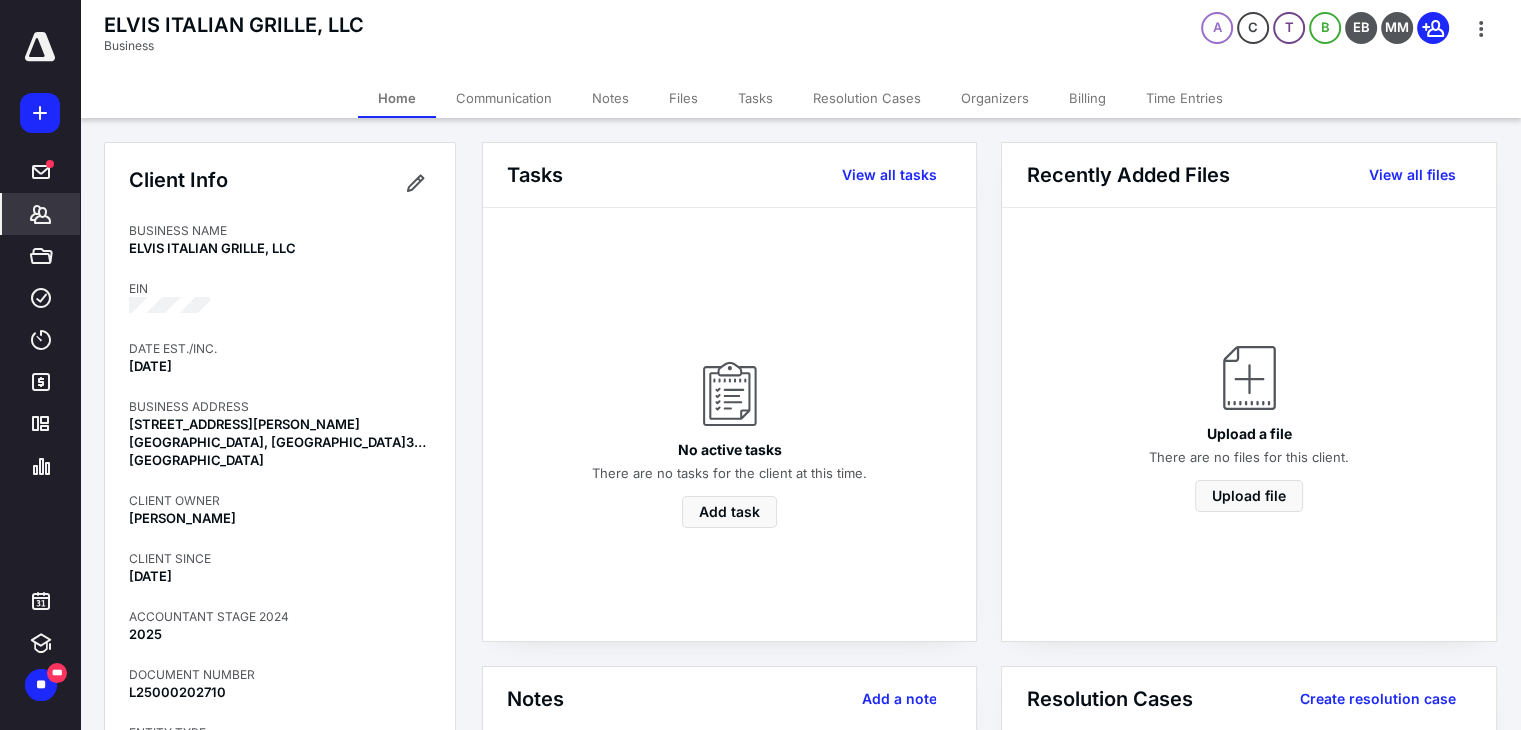 click on "Billing" at bounding box center [1087, 98] 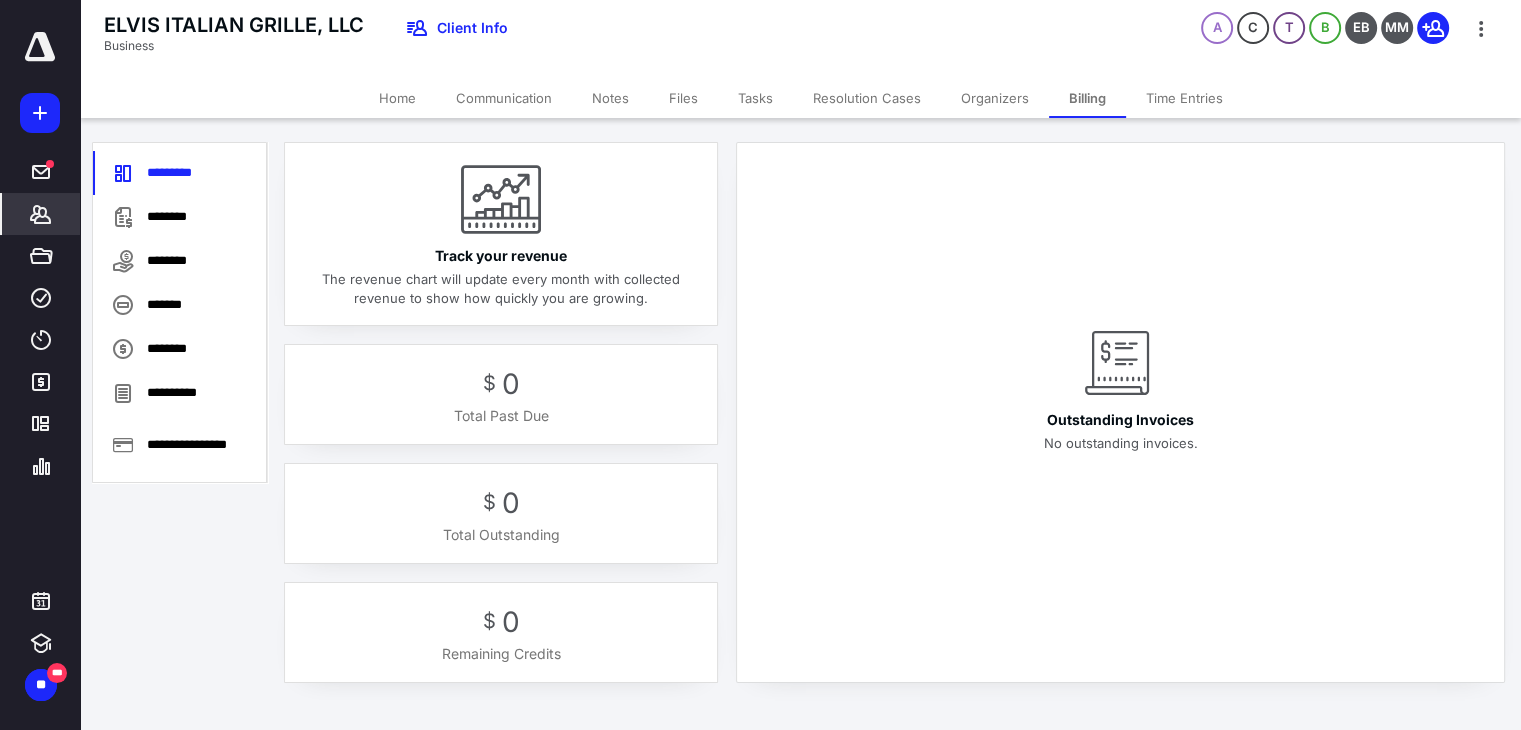 click on "********" at bounding box center [180, 217] 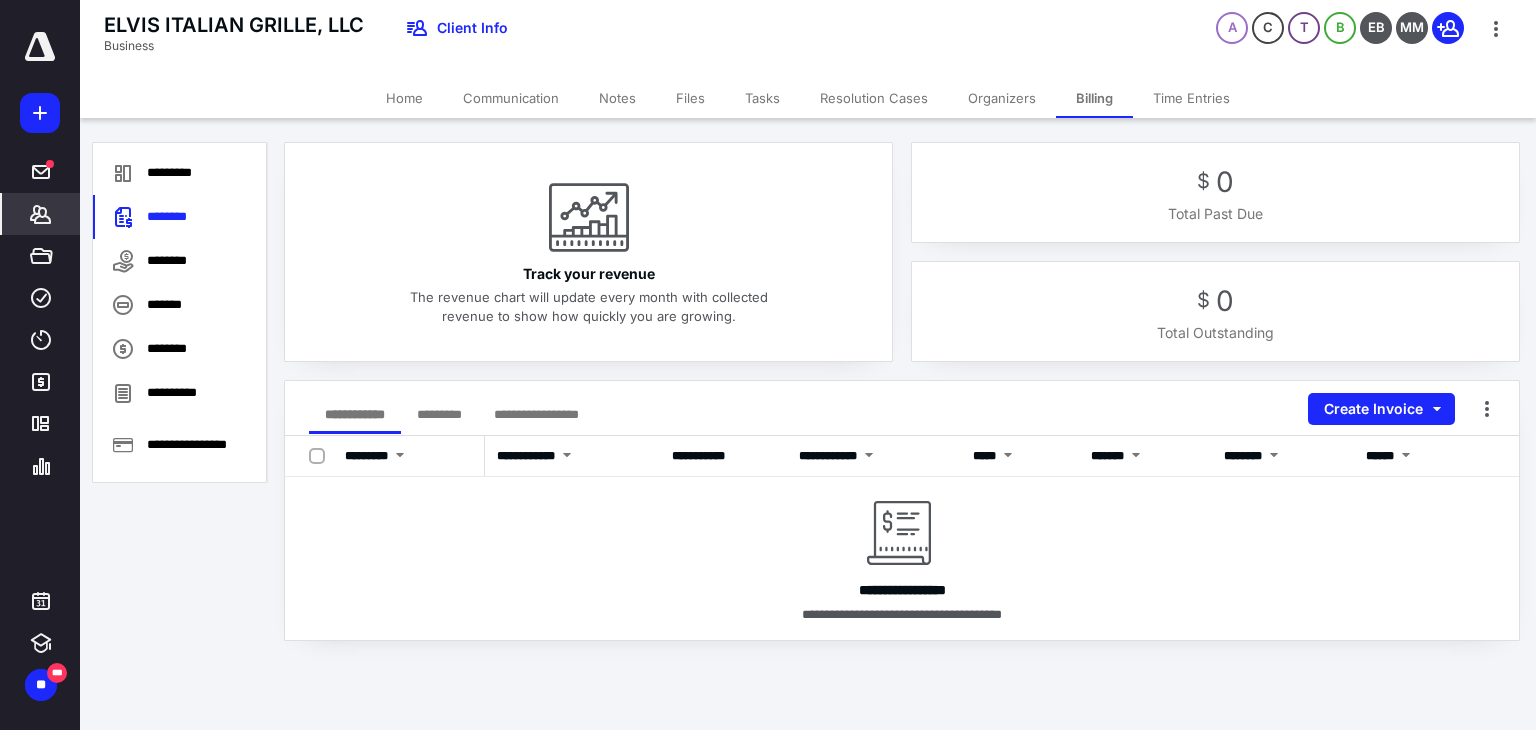click on "Create Invoice" at bounding box center [1381, 409] 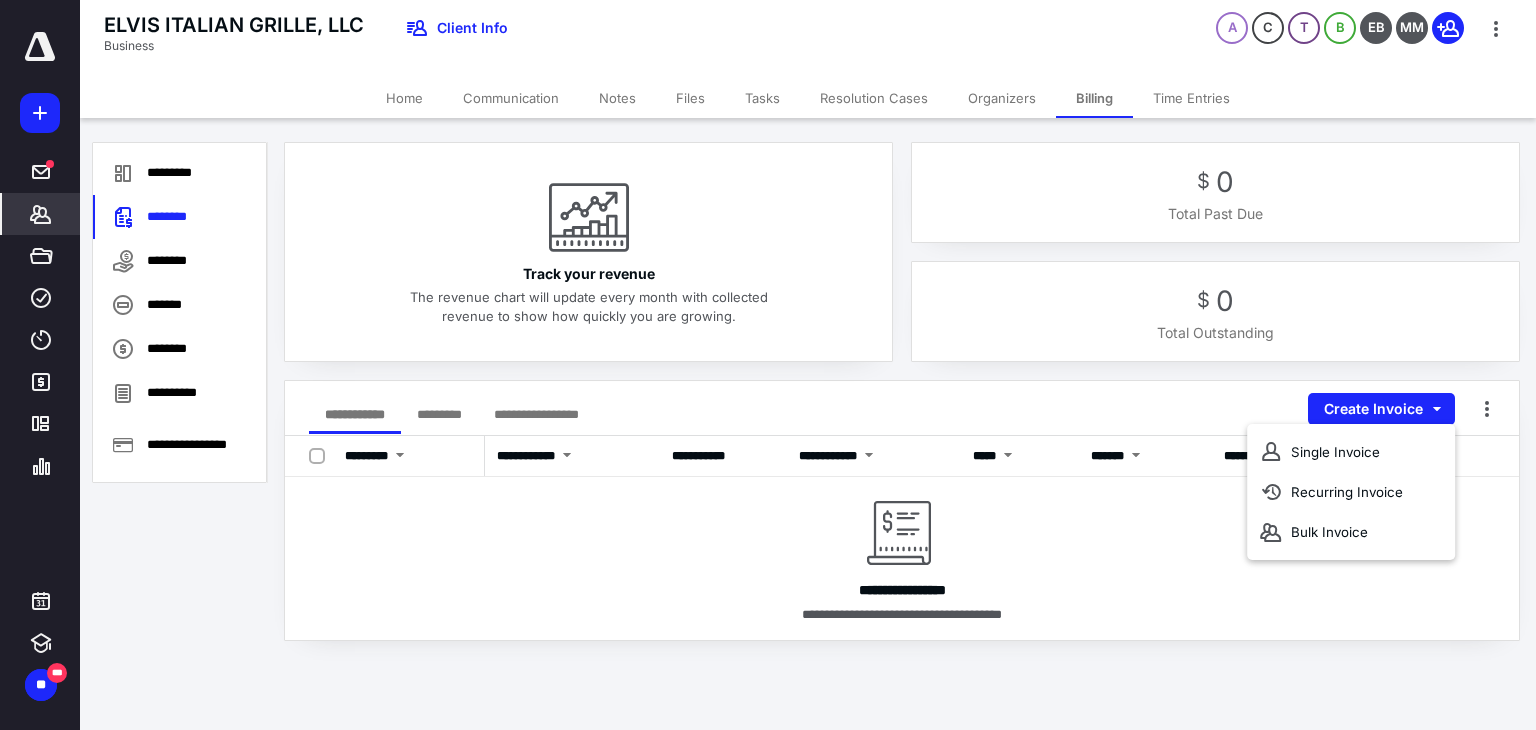 click on "Single Invoice" at bounding box center (1351, 452) 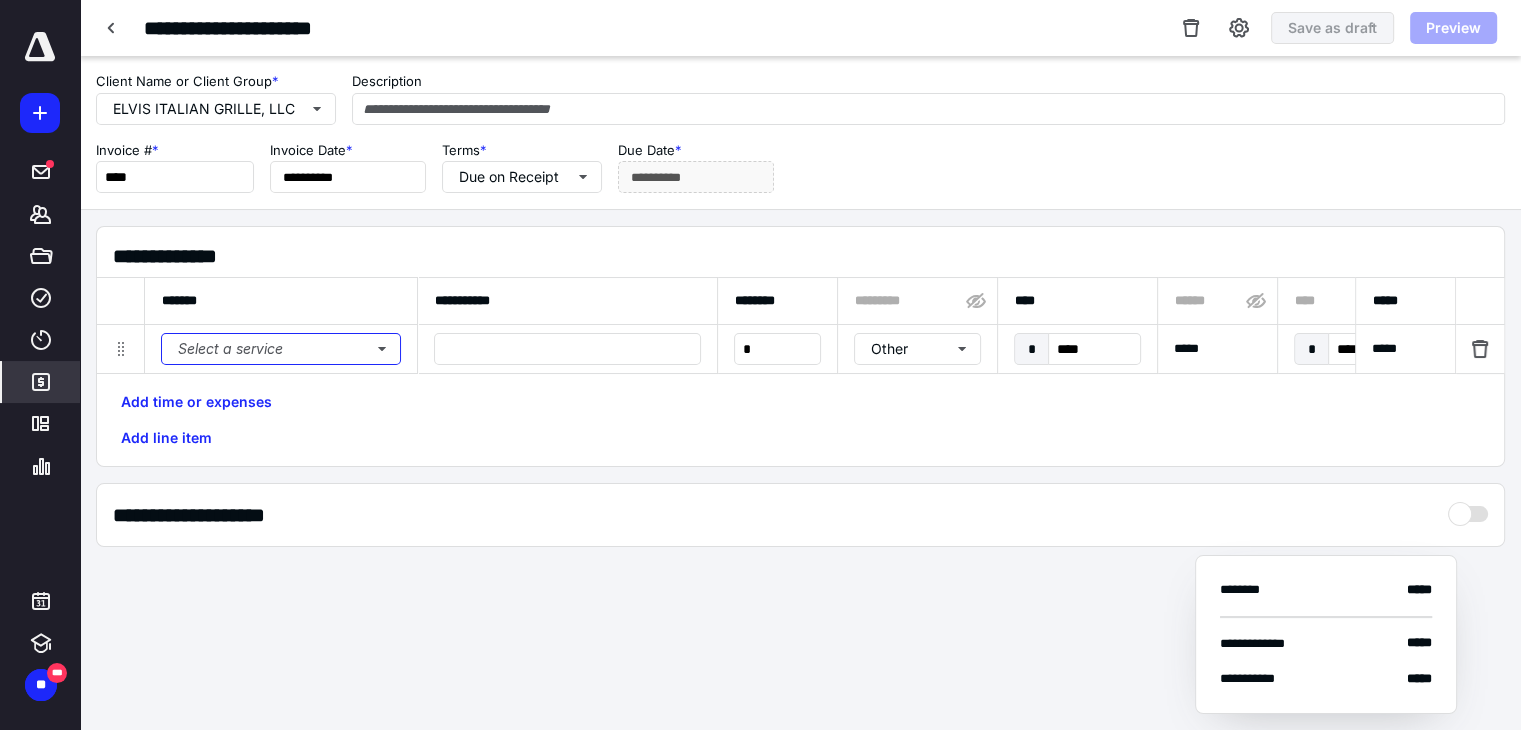 click on "Select a service" at bounding box center (281, 349) 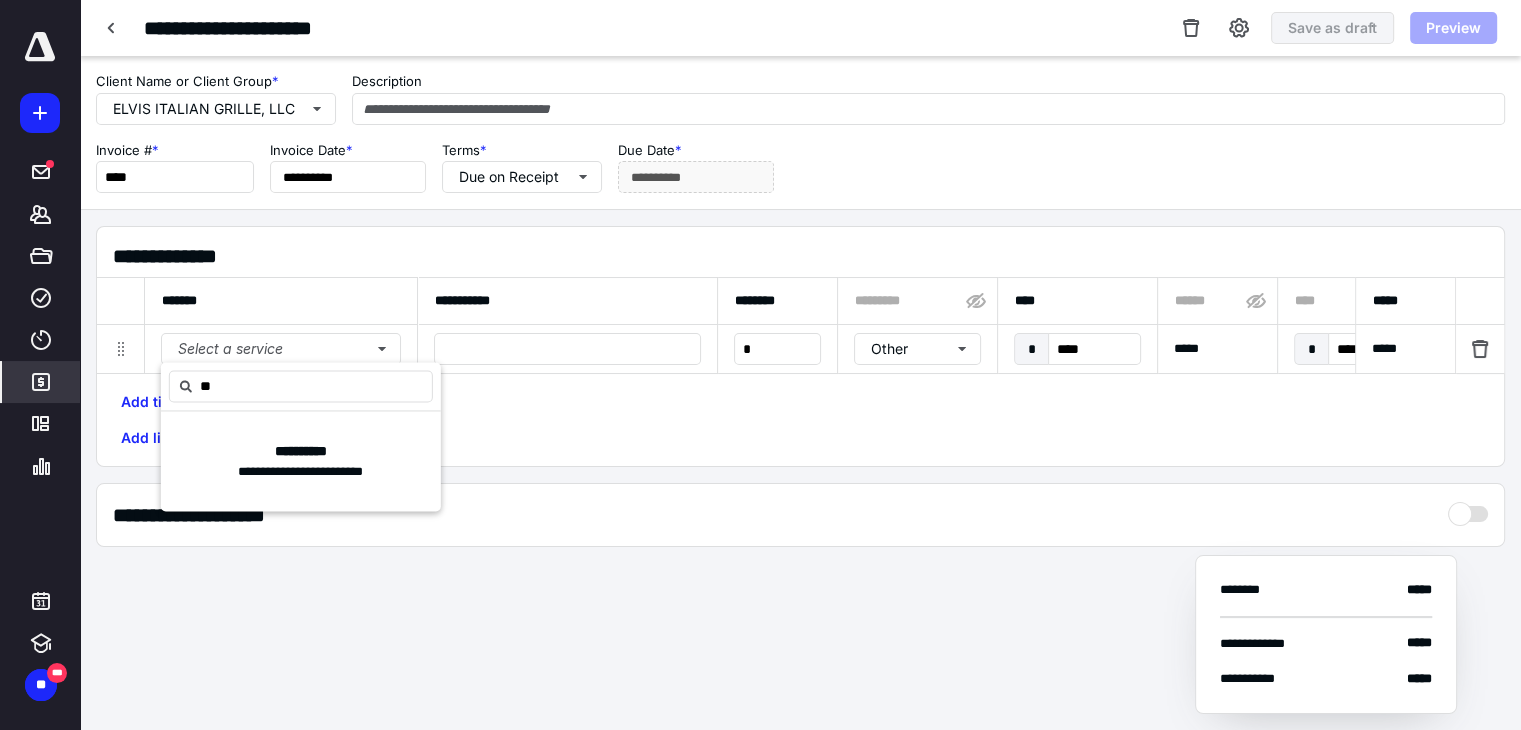 type on "*" 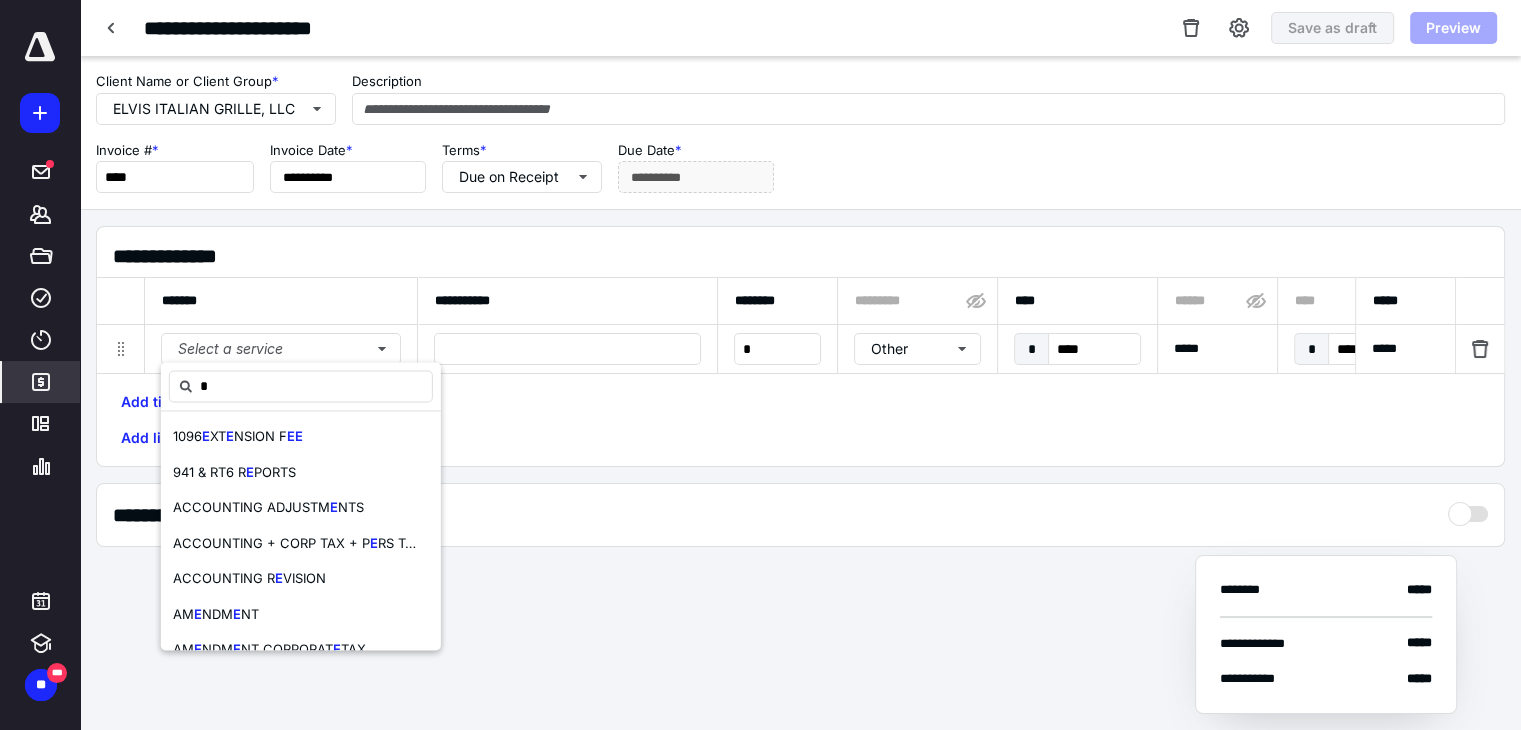 type 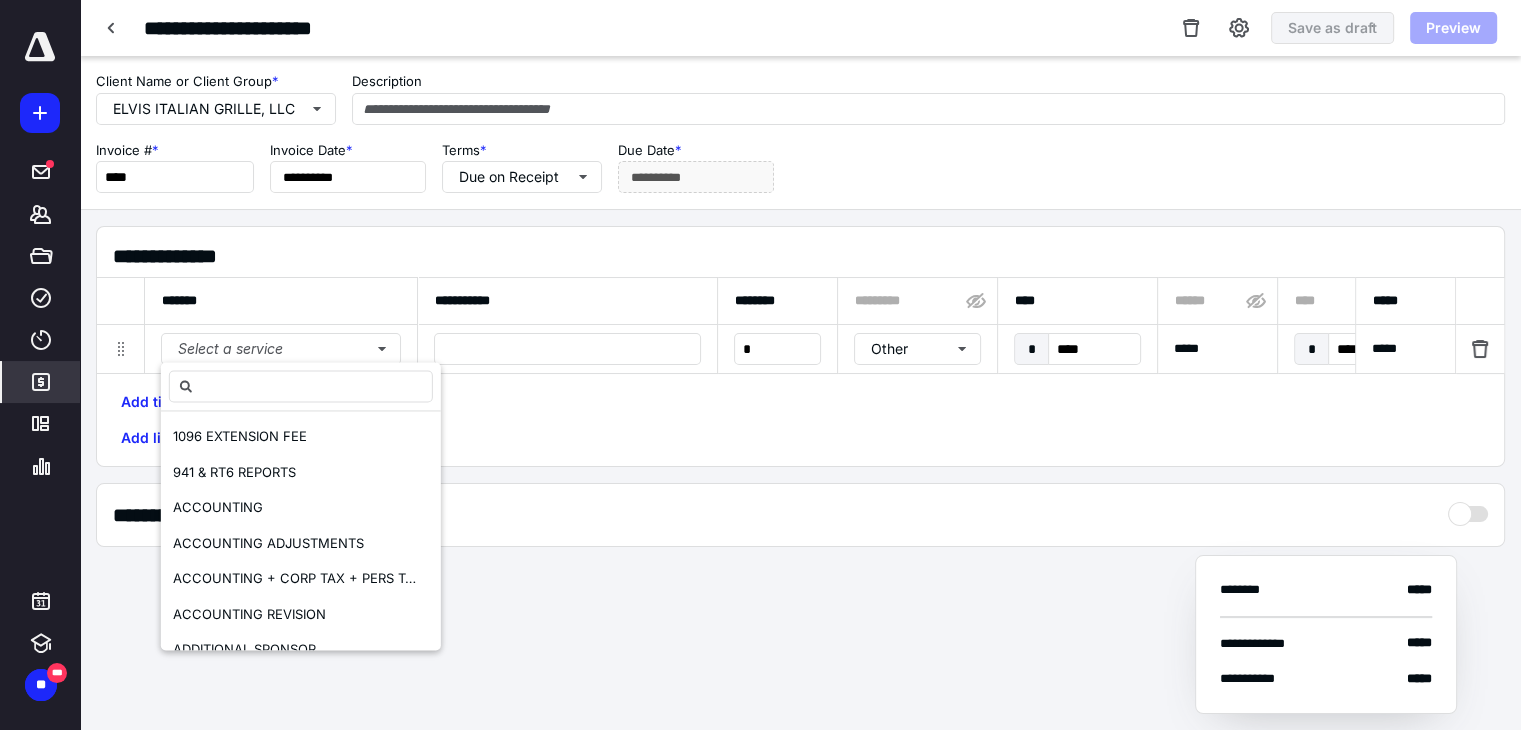 click on "**********" at bounding box center [800, 132] 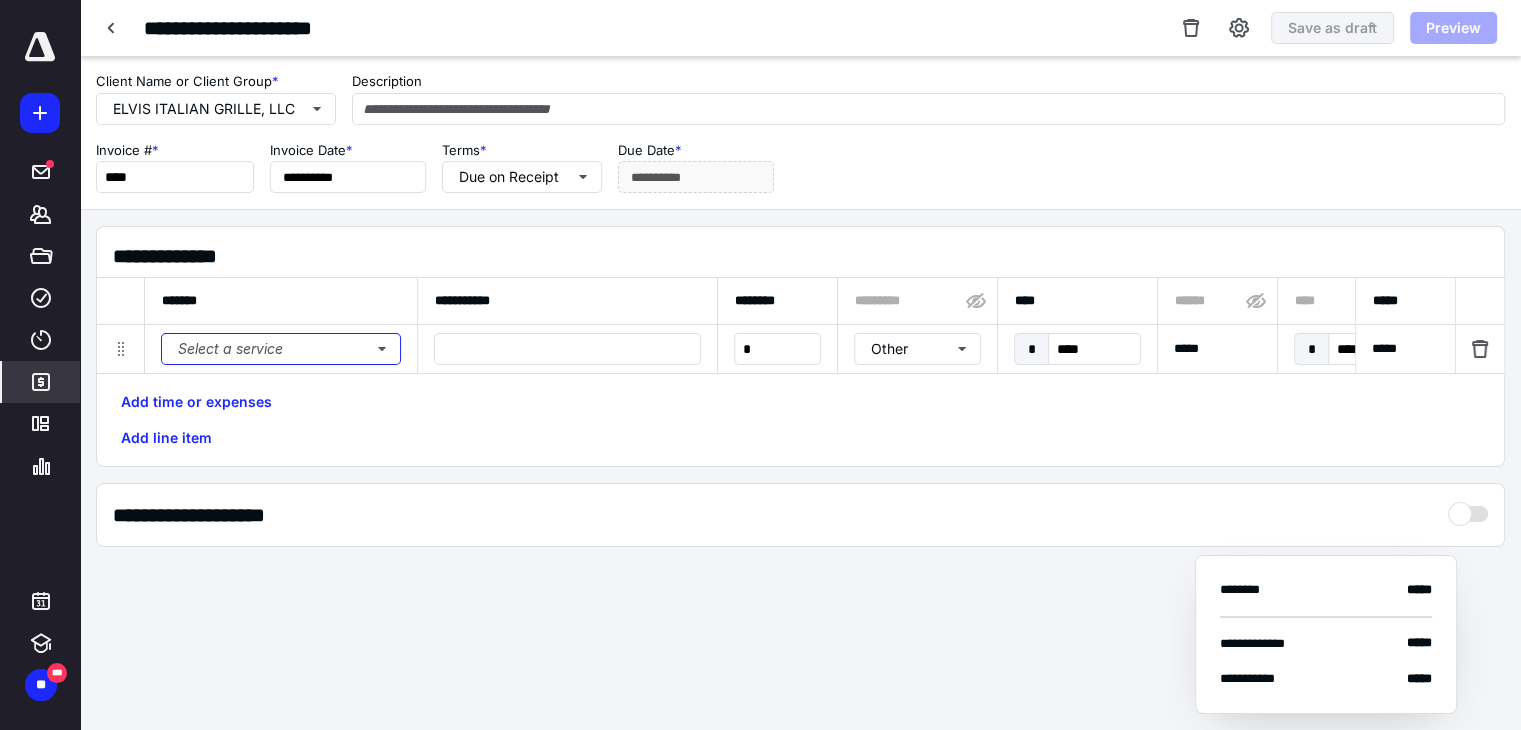 click on "Select a service" at bounding box center (281, 349) 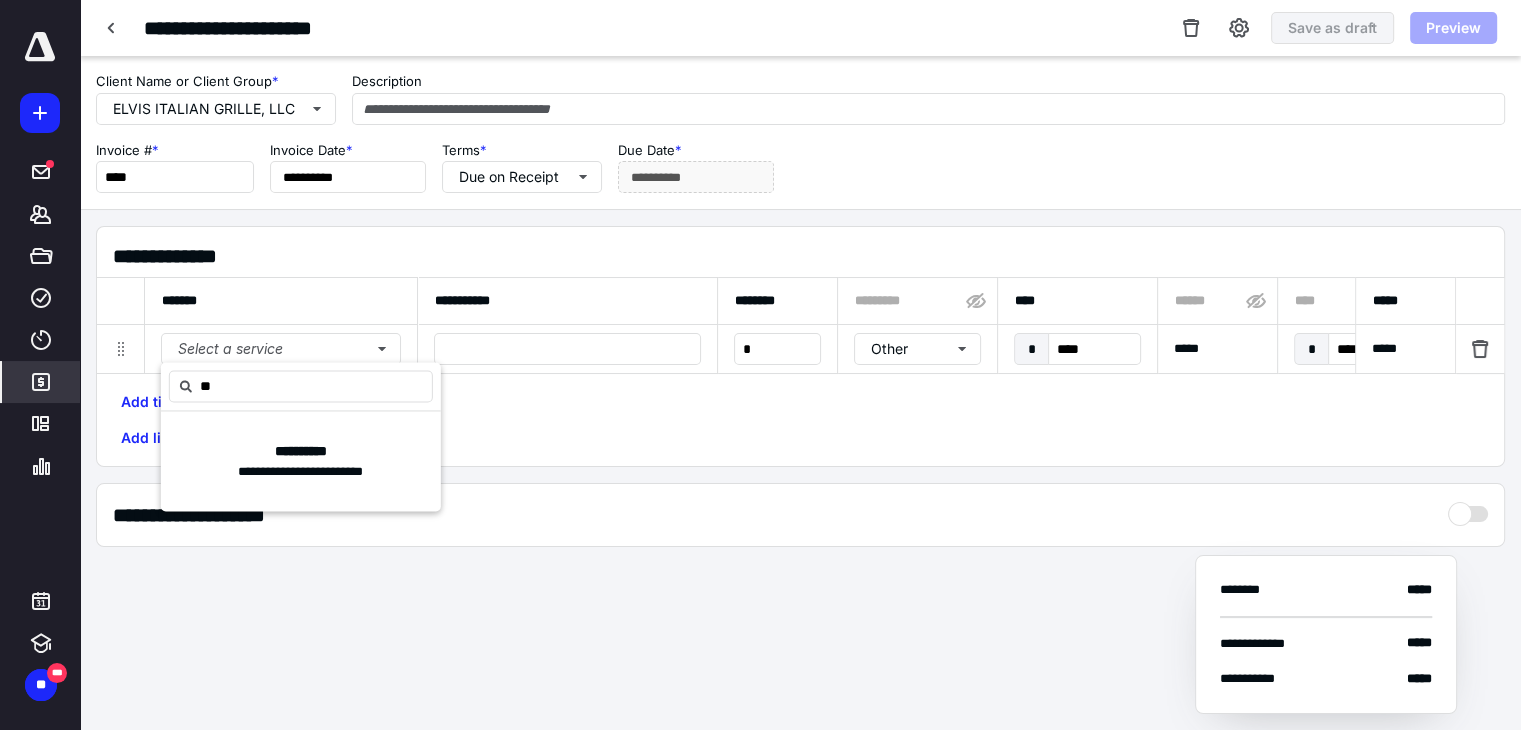 type on "*" 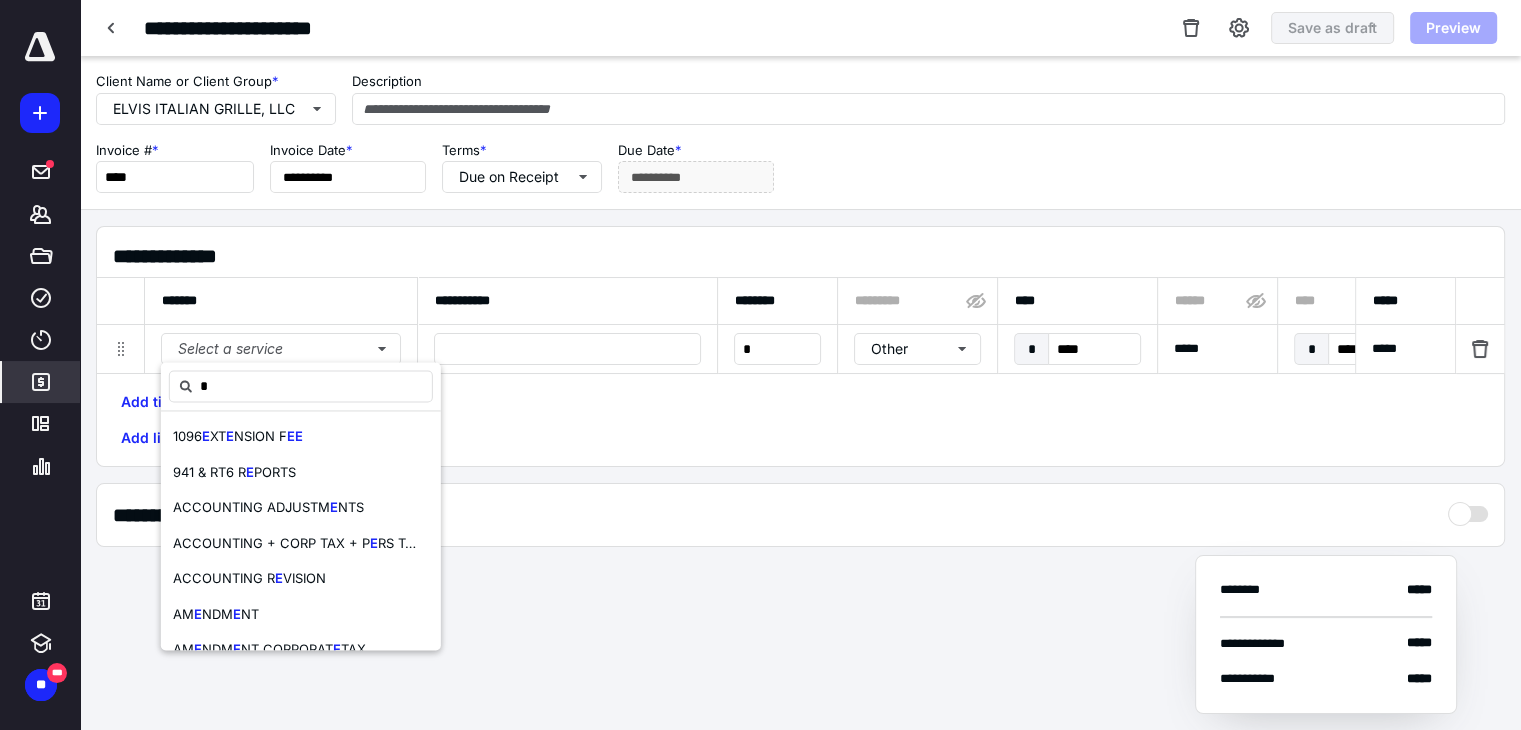 type 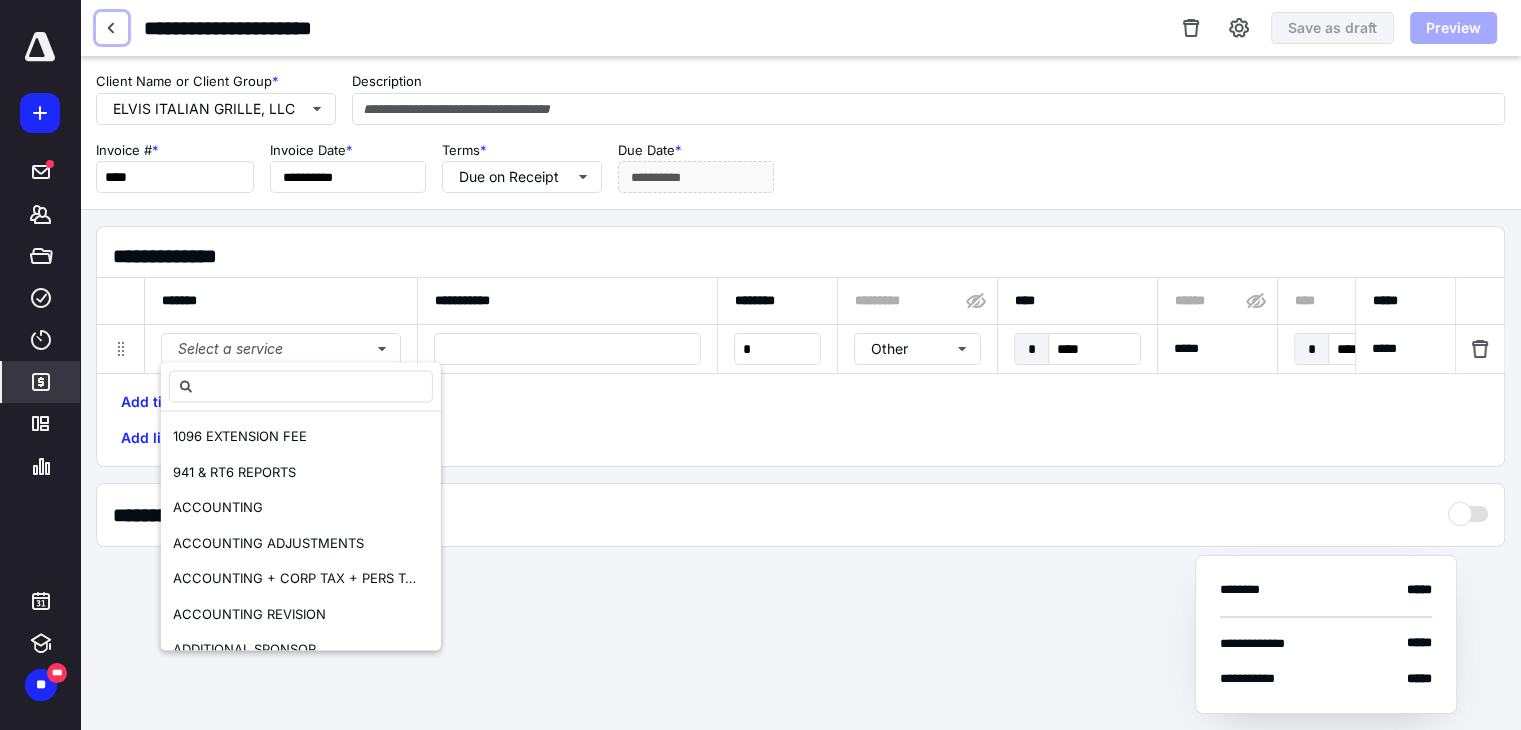 click at bounding box center (112, 28) 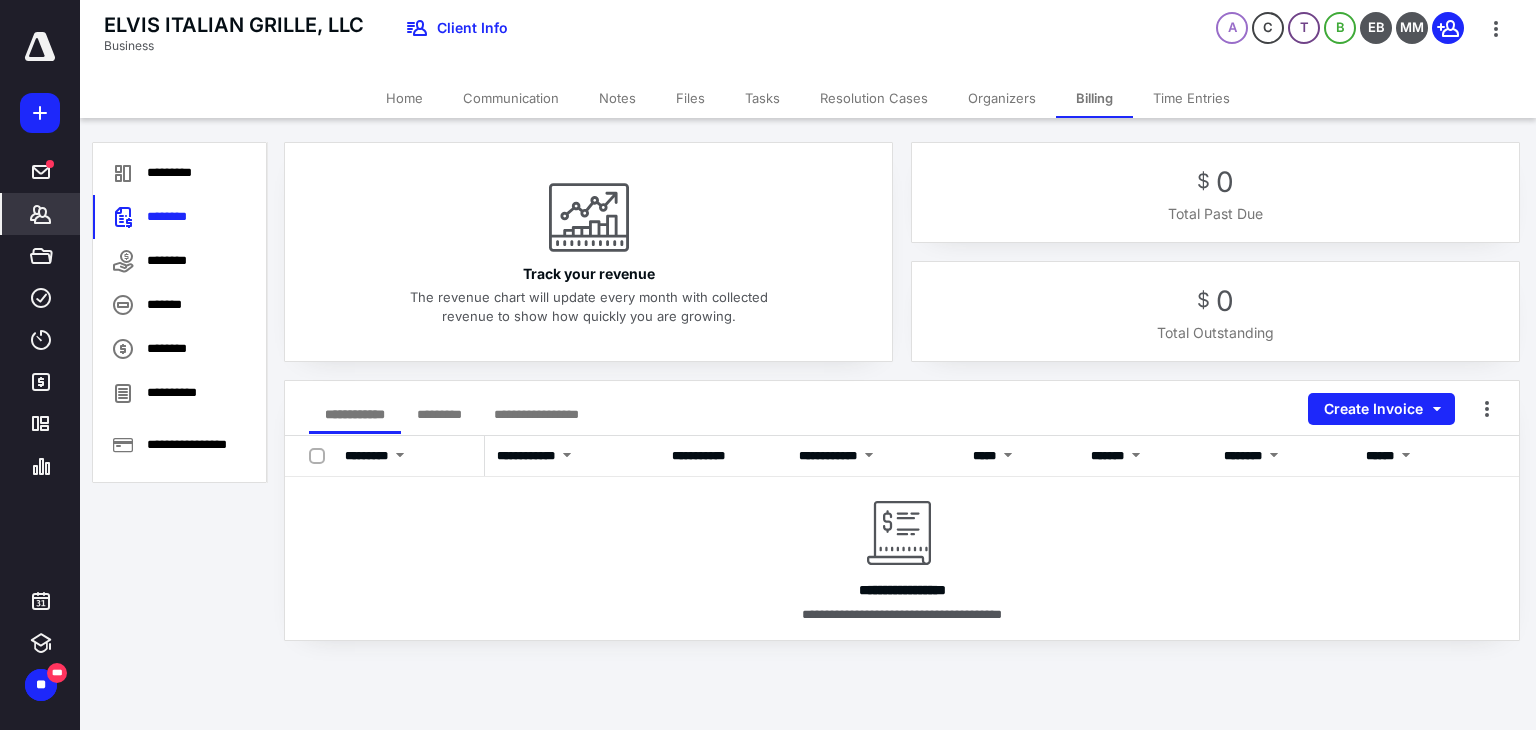 click on "Create Invoice" at bounding box center (1381, 409) 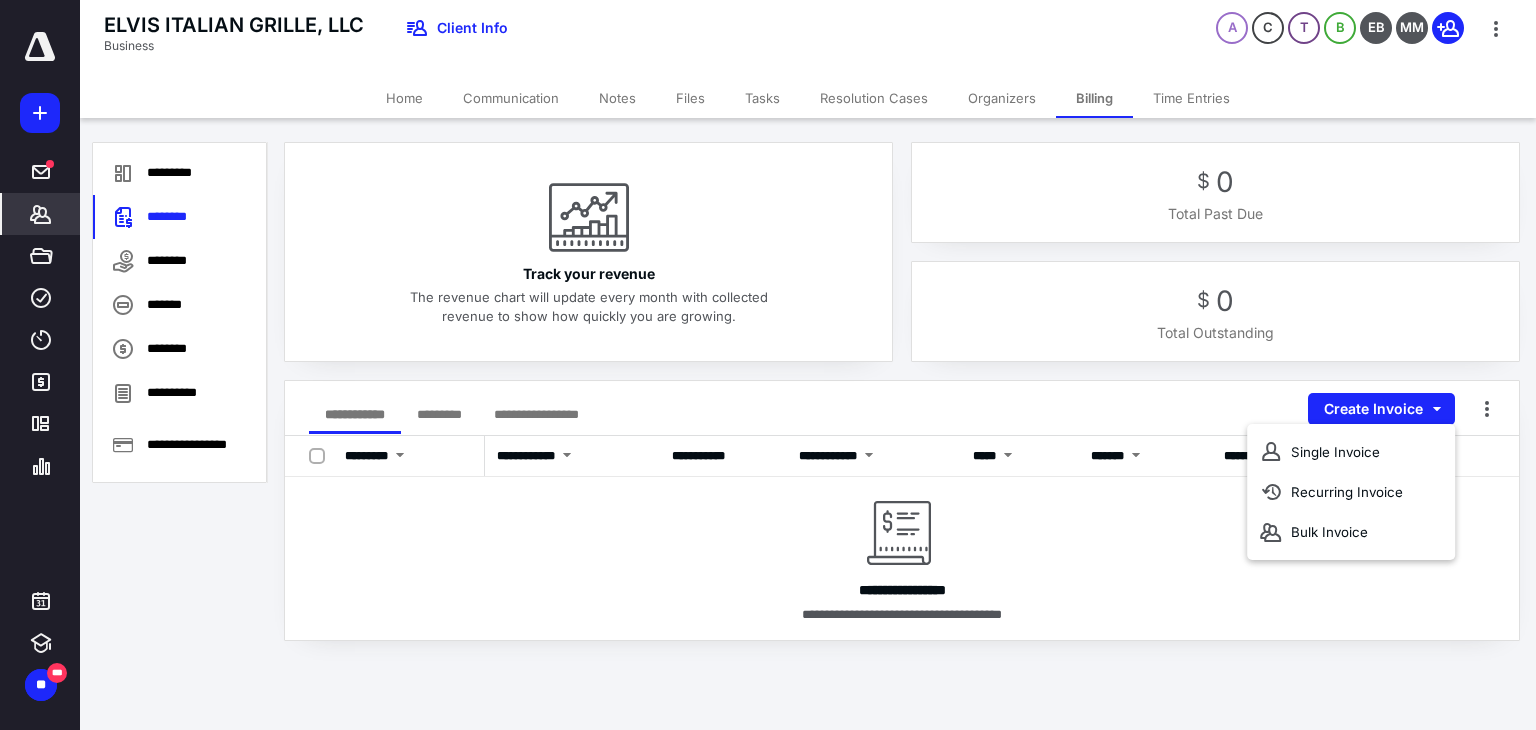 click on "Single Invoice" at bounding box center (1351, 452) 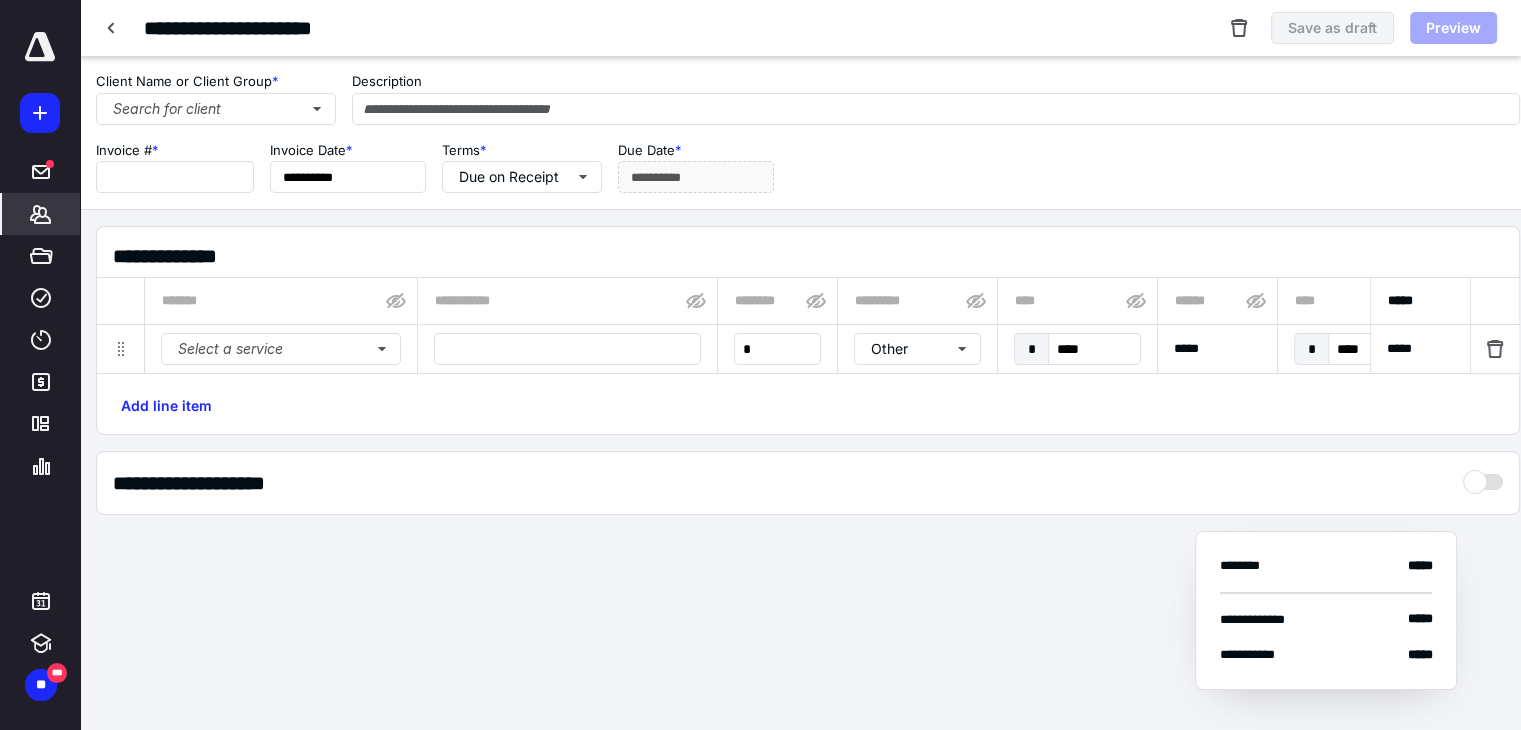 type on "****" 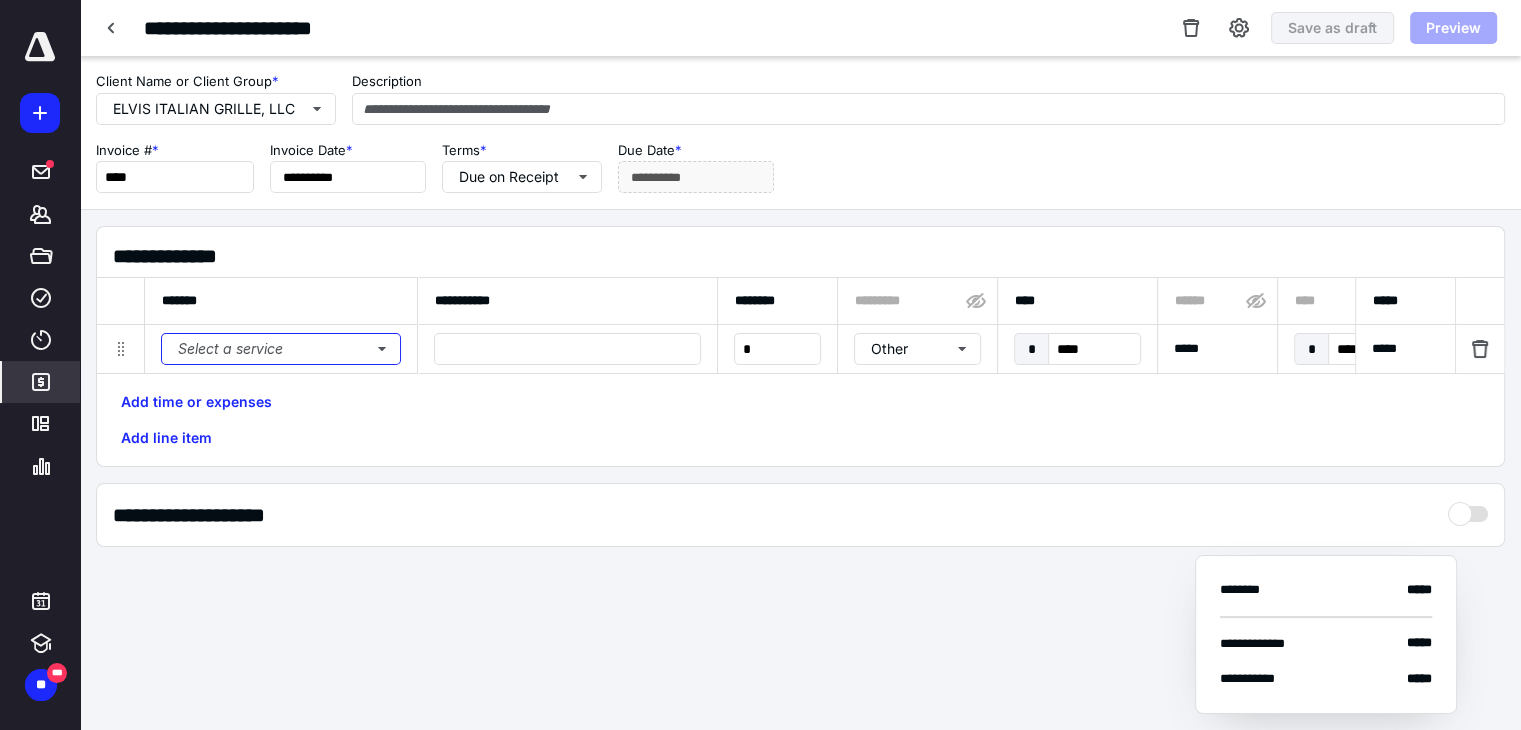 click on "Select a service" at bounding box center [281, 349] 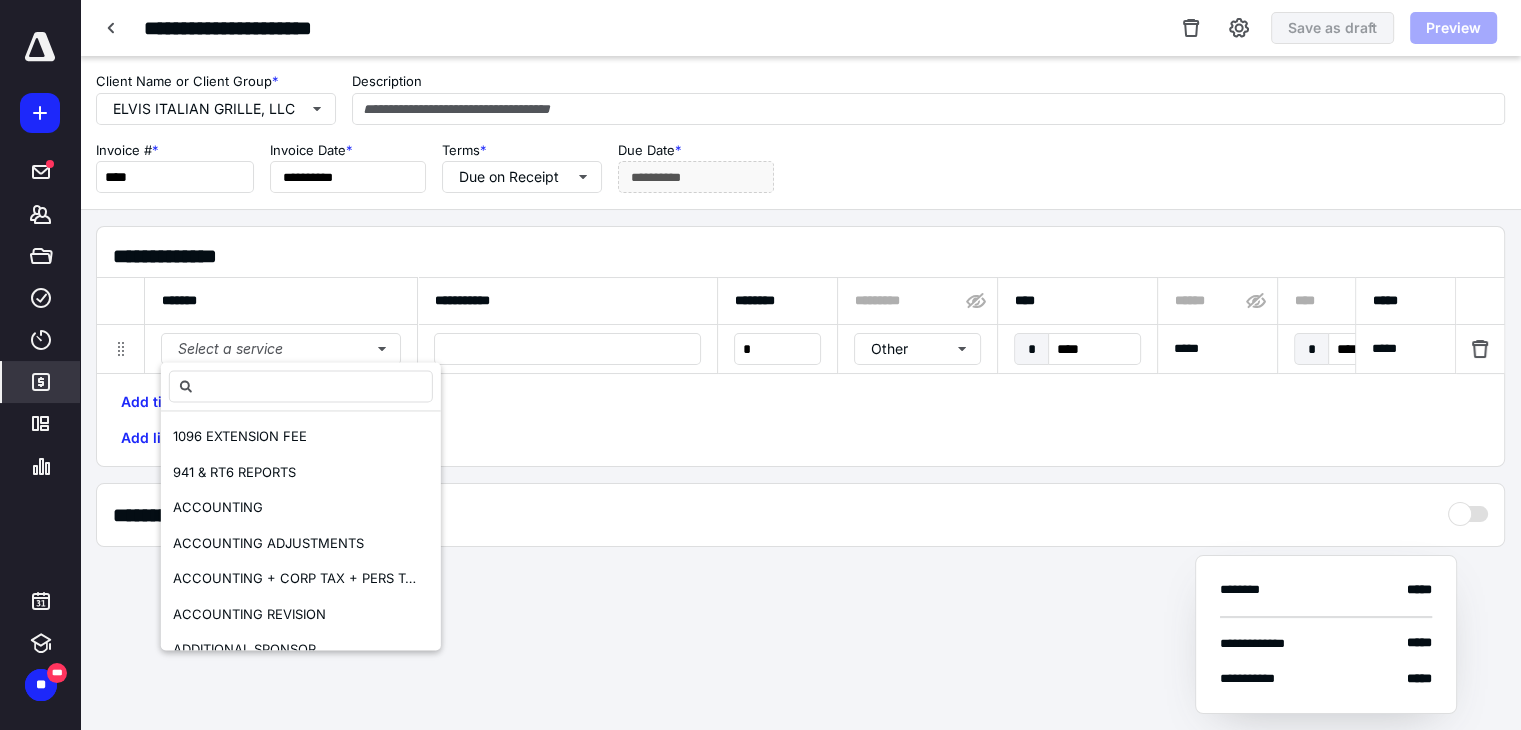 type on "*" 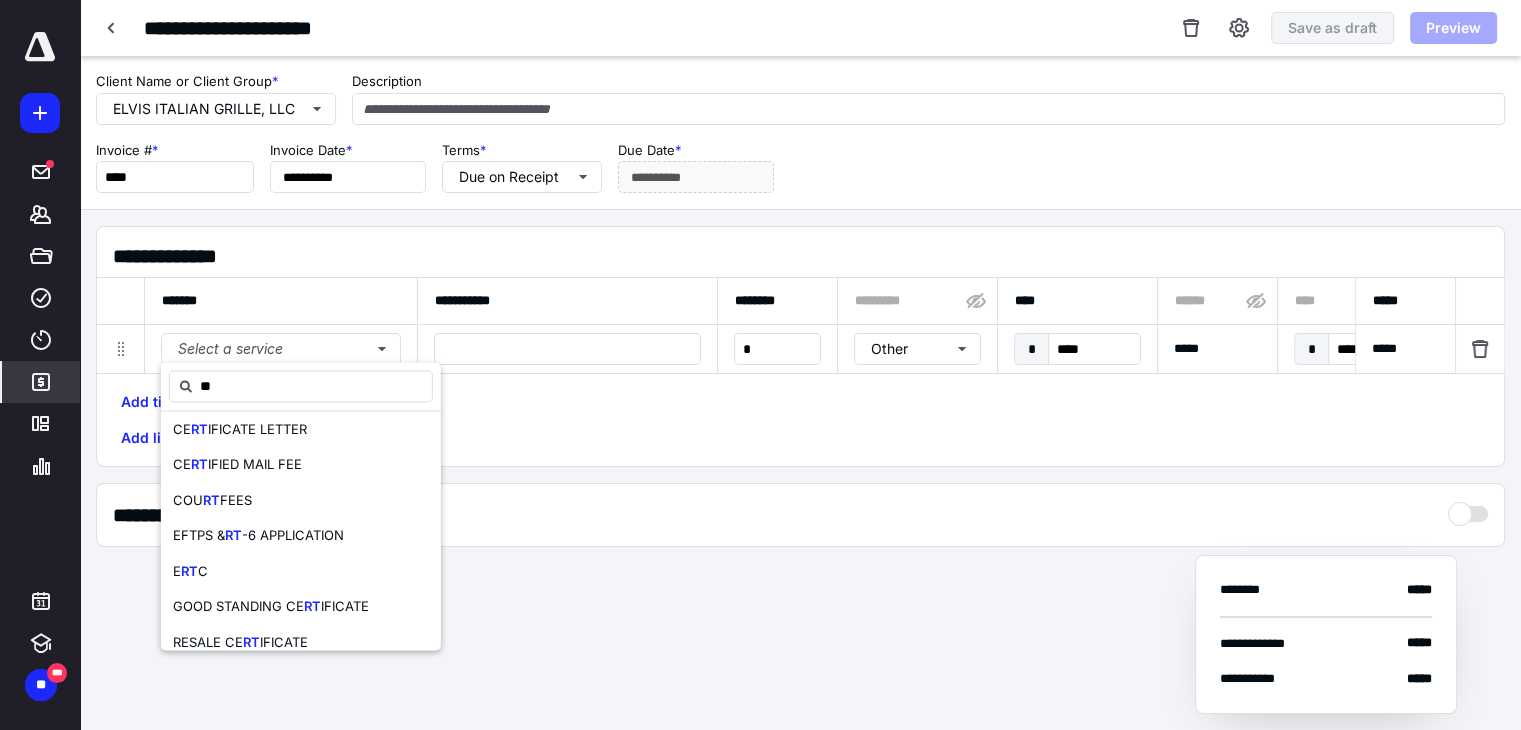 scroll, scrollTop: 200, scrollLeft: 0, axis: vertical 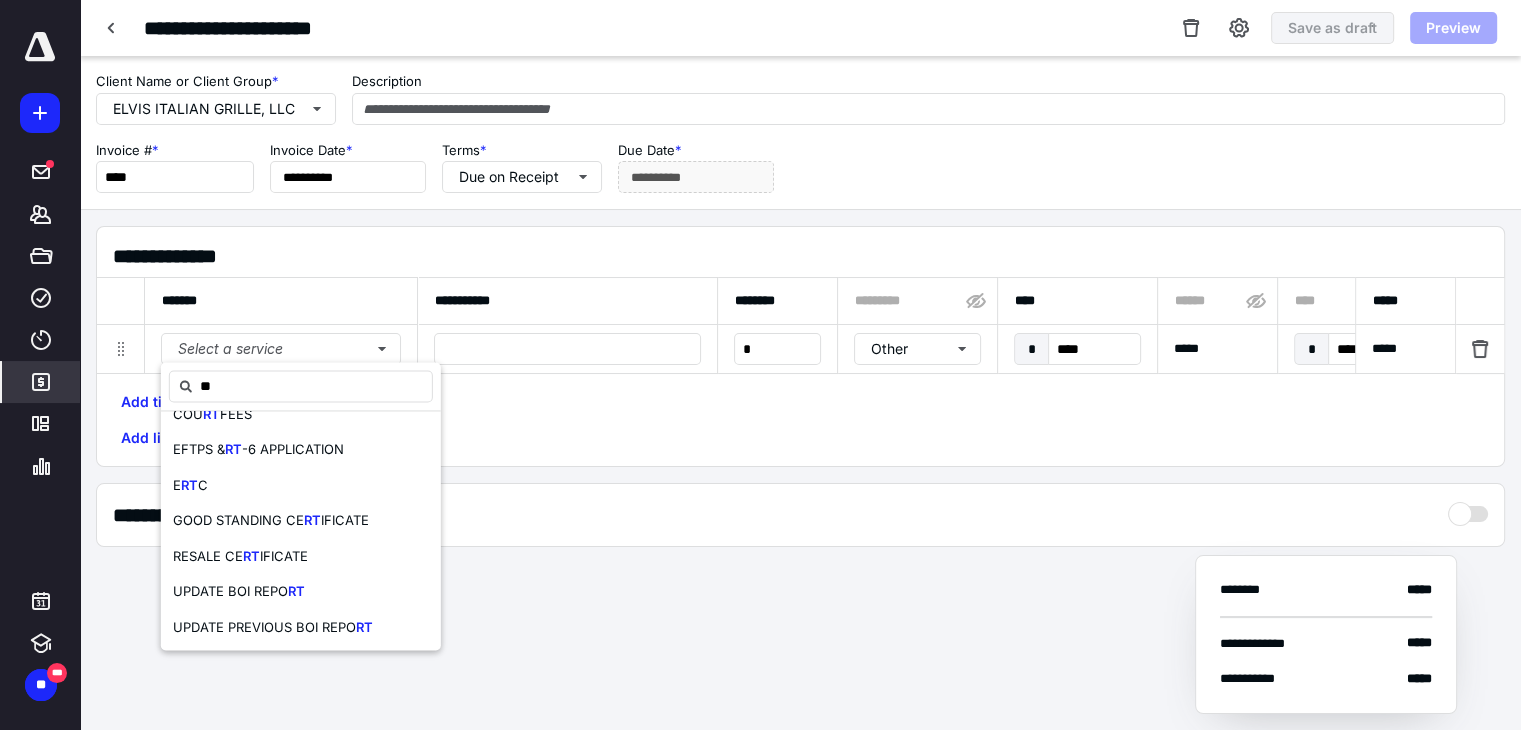 type on "**" 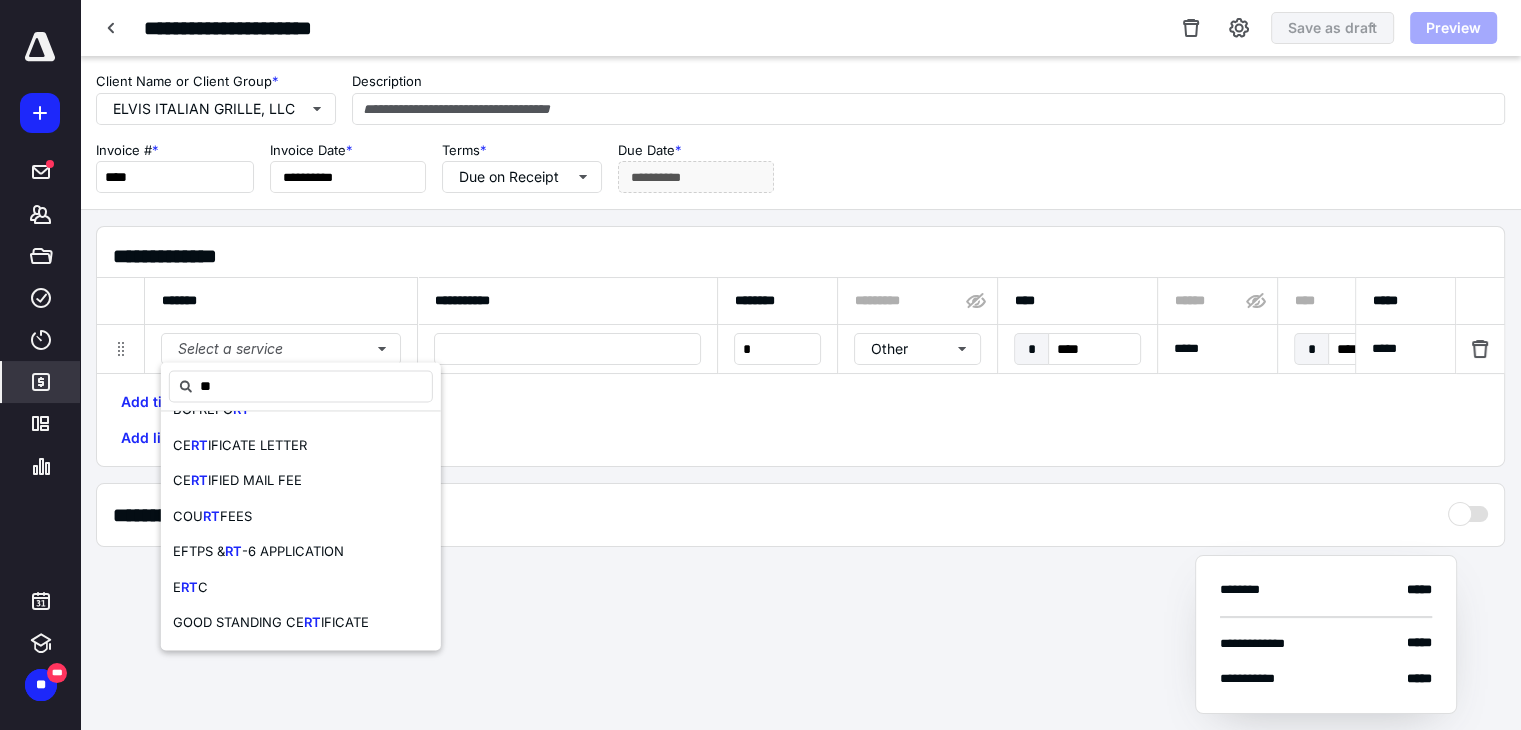 scroll, scrollTop: 80, scrollLeft: 0, axis: vertical 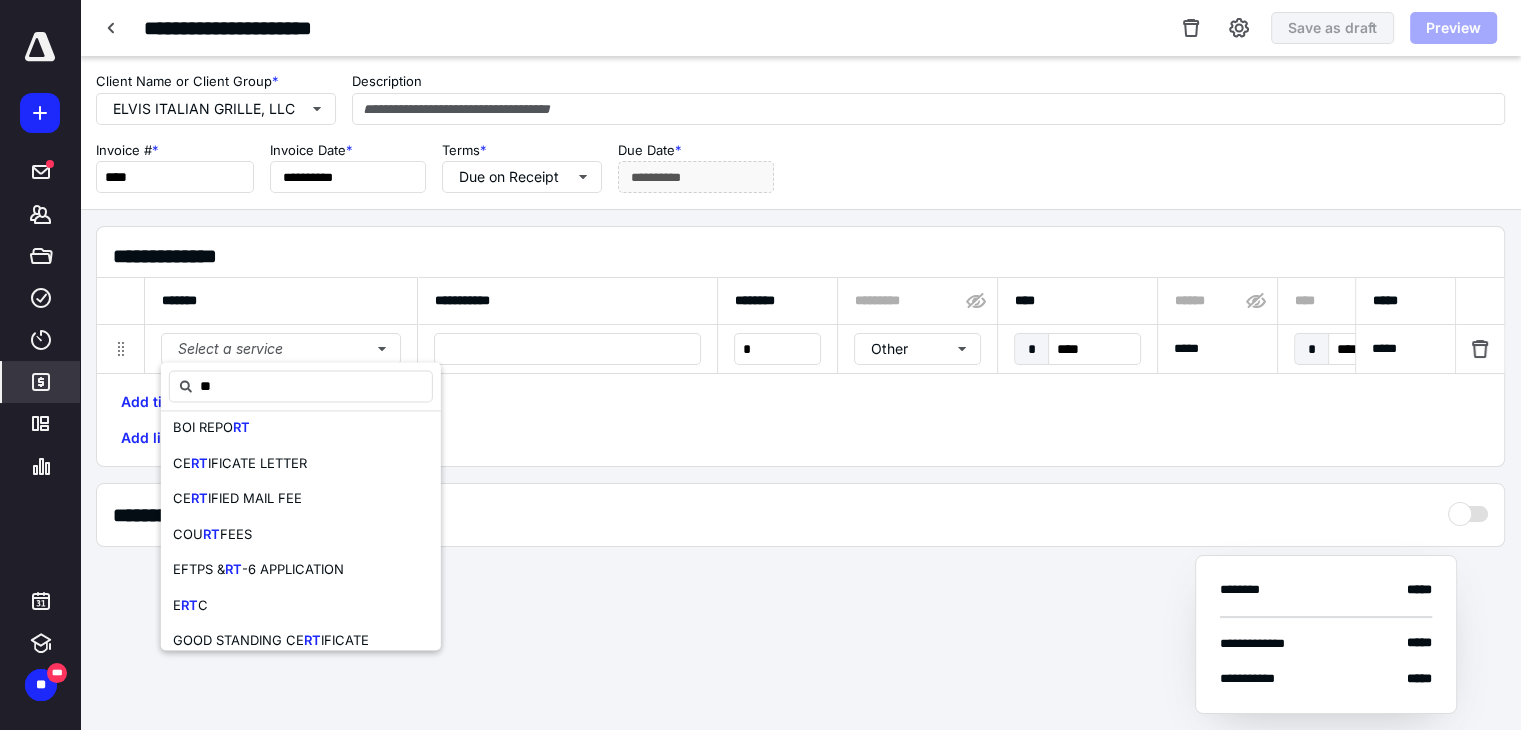 click on "-6 APPLICATION" at bounding box center [293, 569] 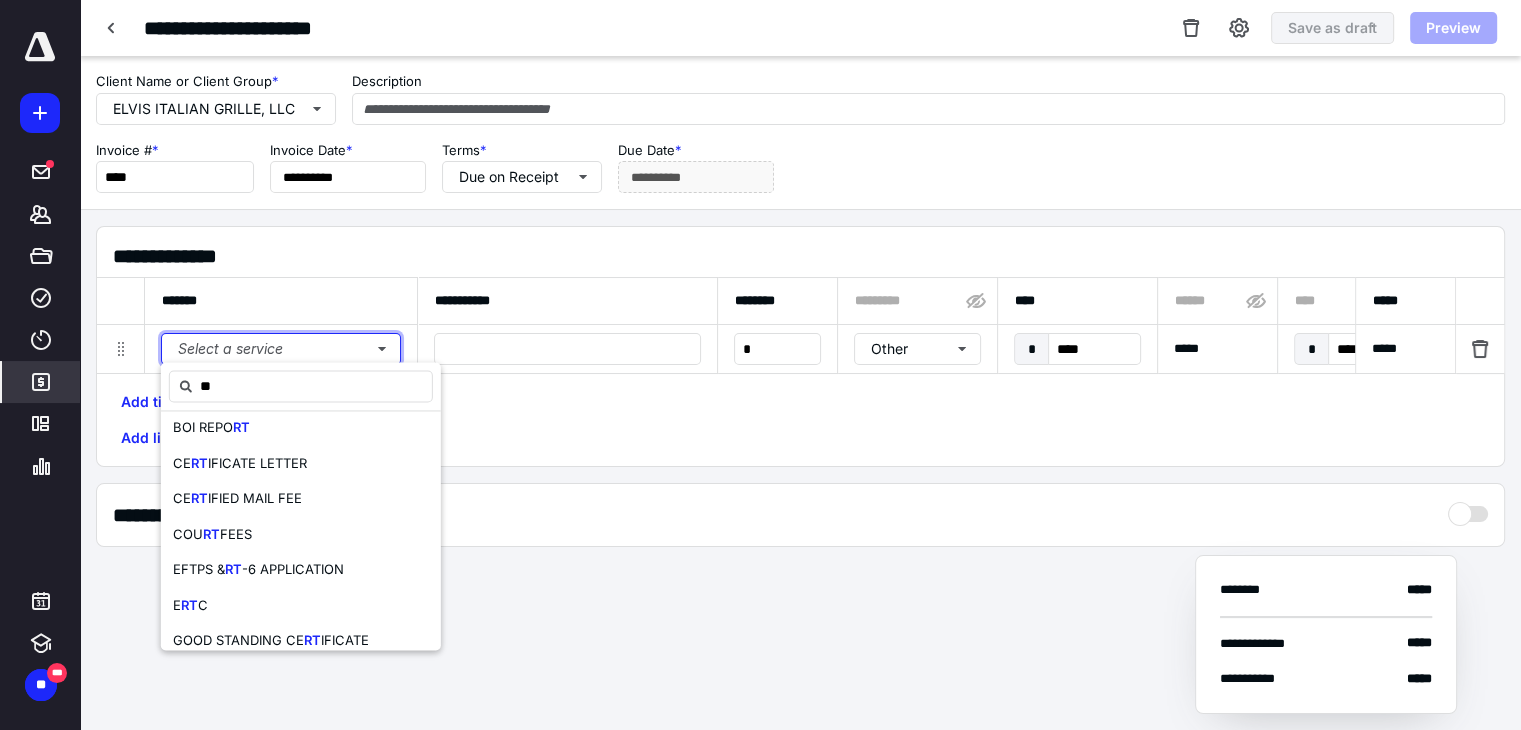 type 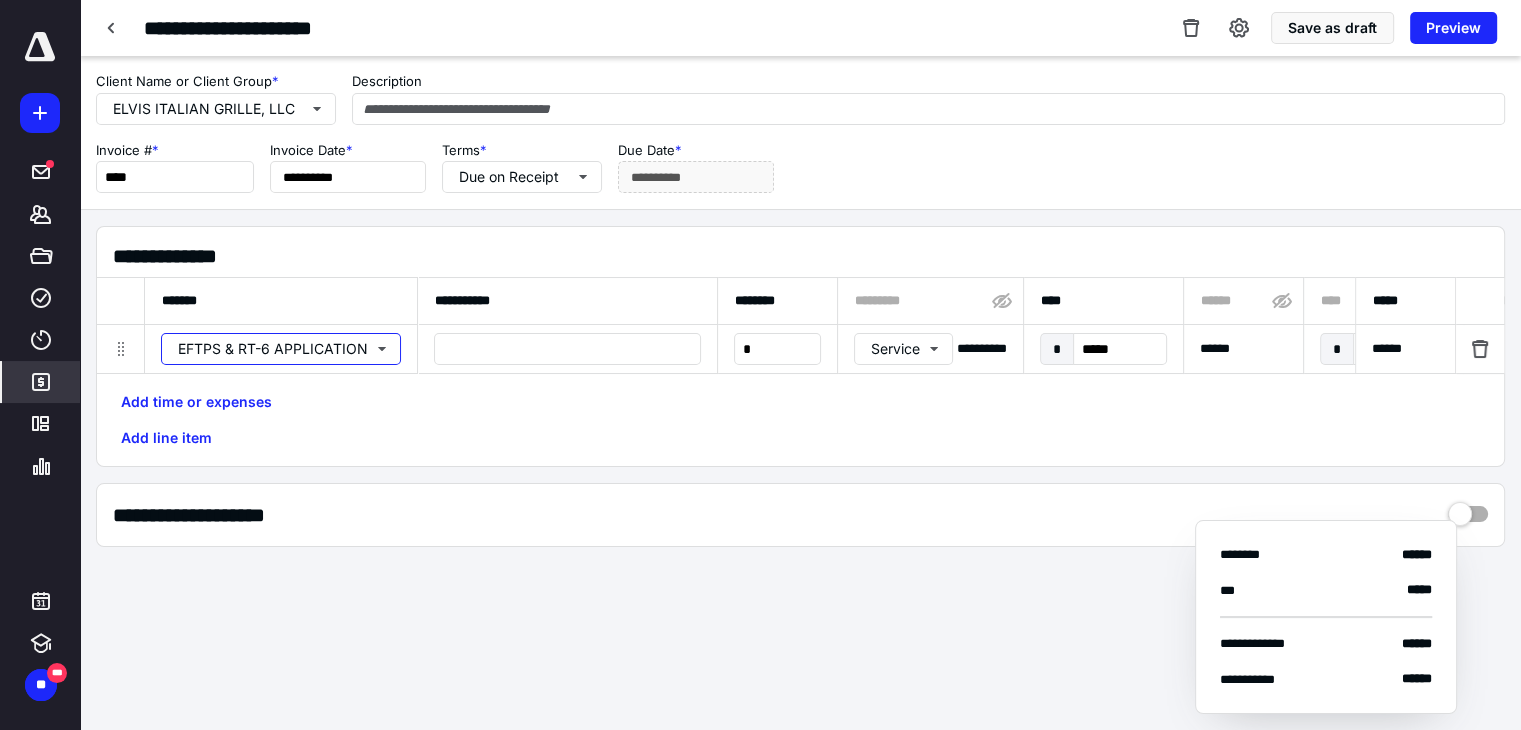 scroll, scrollTop: 0, scrollLeft: 0, axis: both 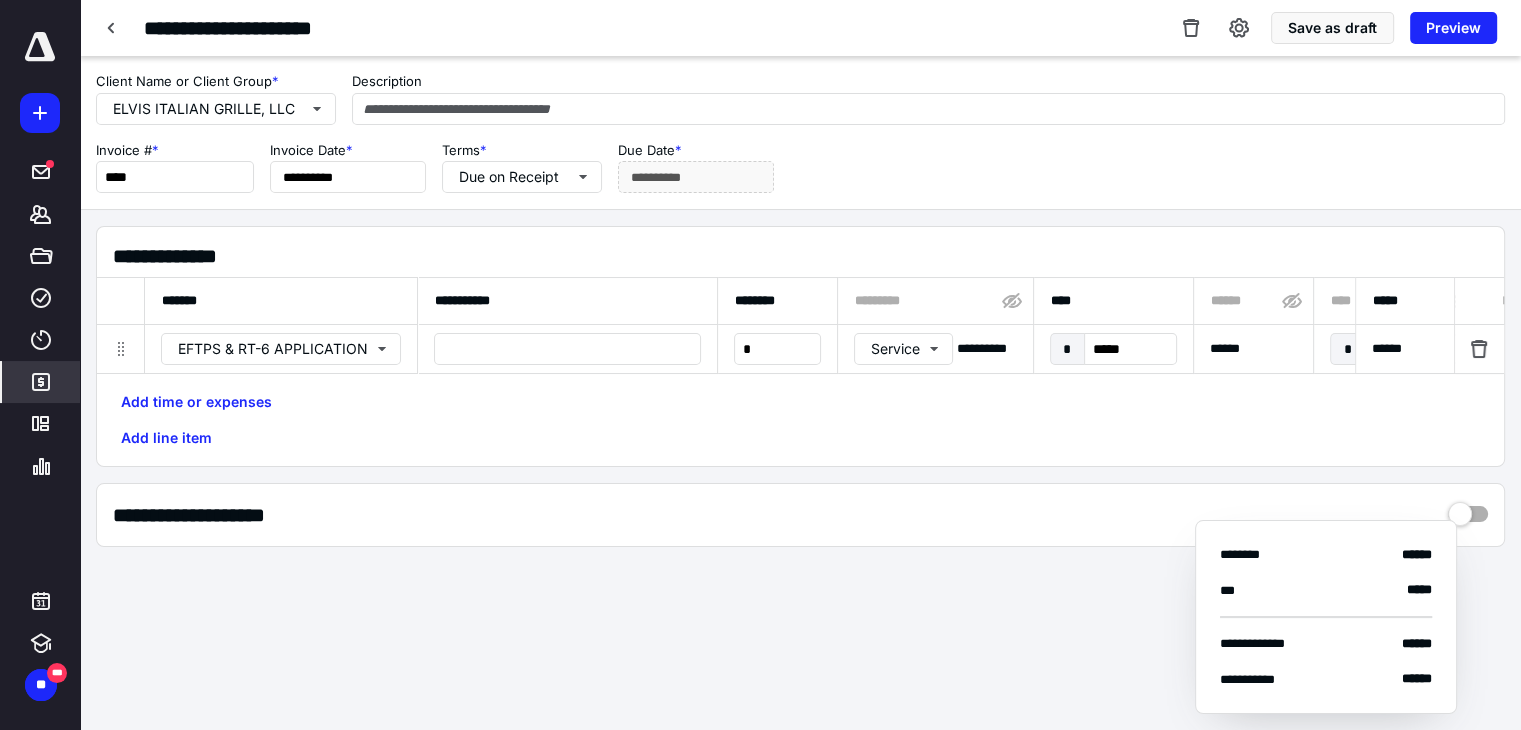 click on "Add line item" at bounding box center (166, 438) 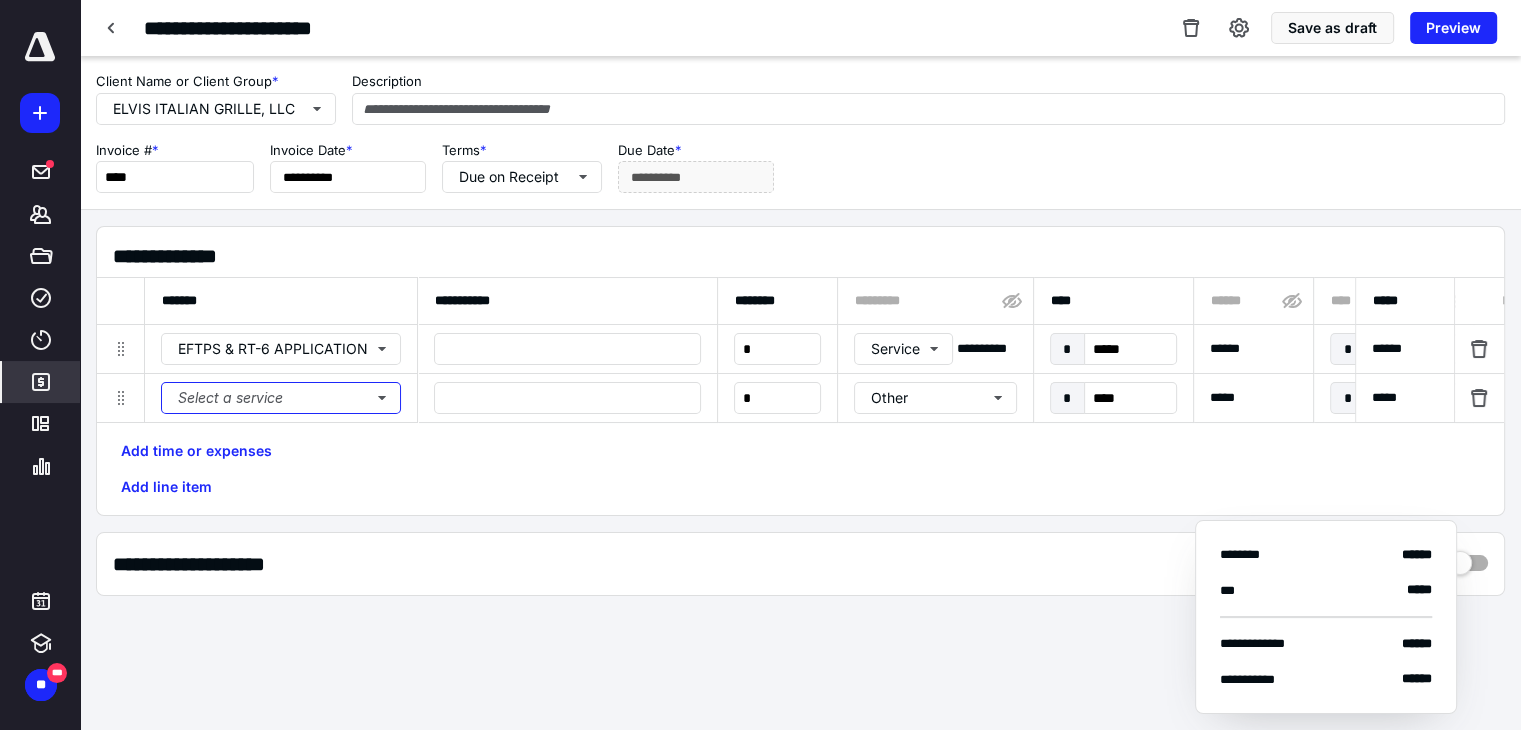 click on "Select a service" at bounding box center [281, 398] 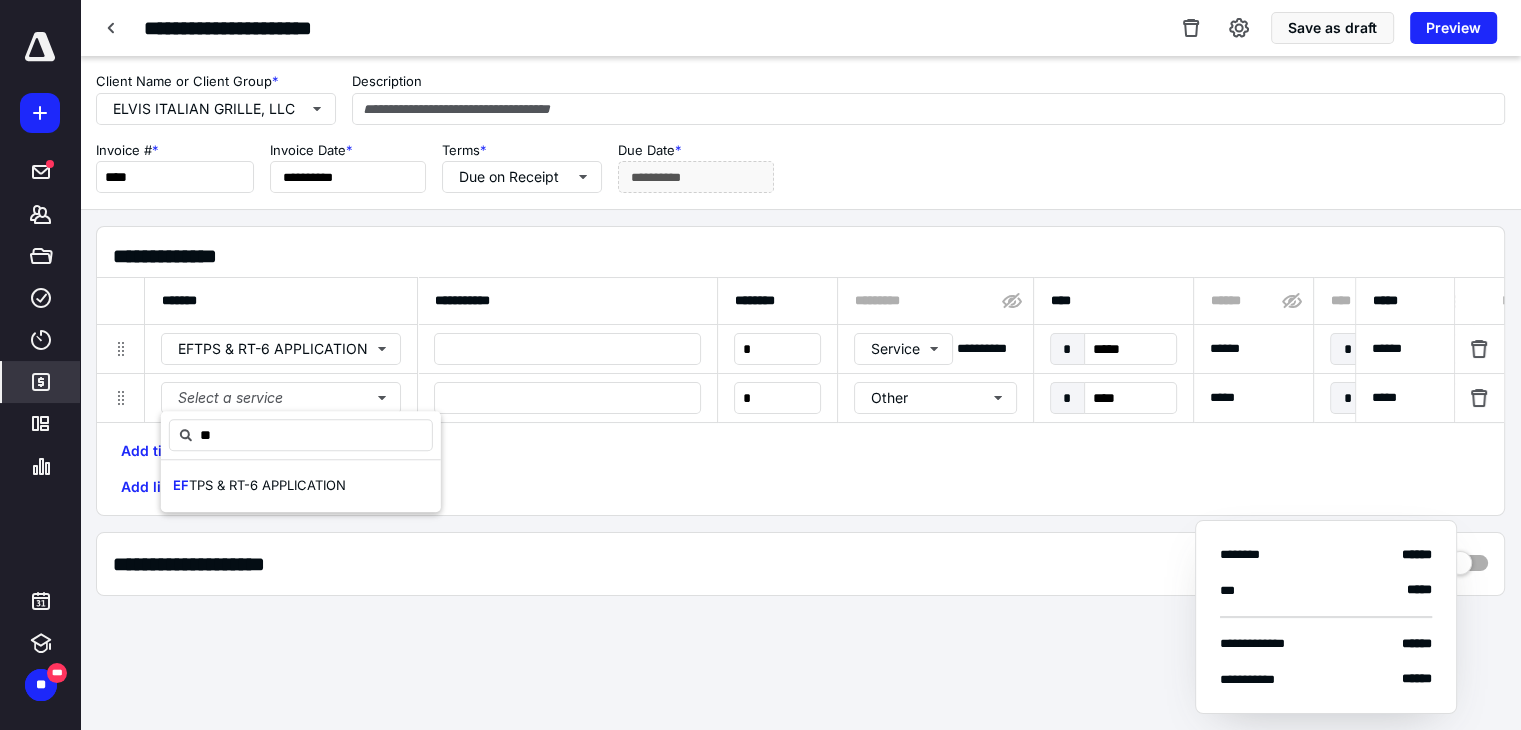 type on "*" 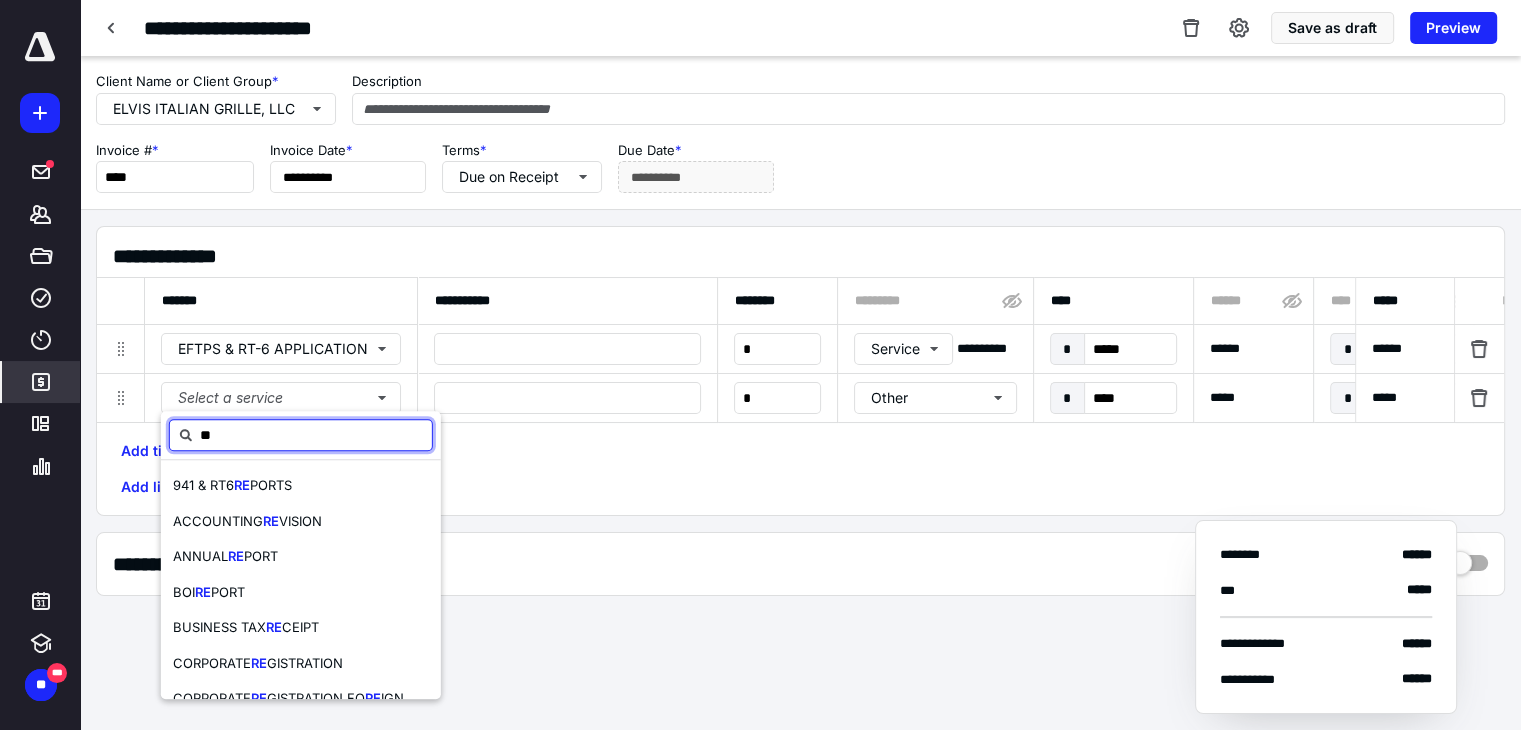 click on "941 & RT6  RE PORTS" at bounding box center (301, 486) 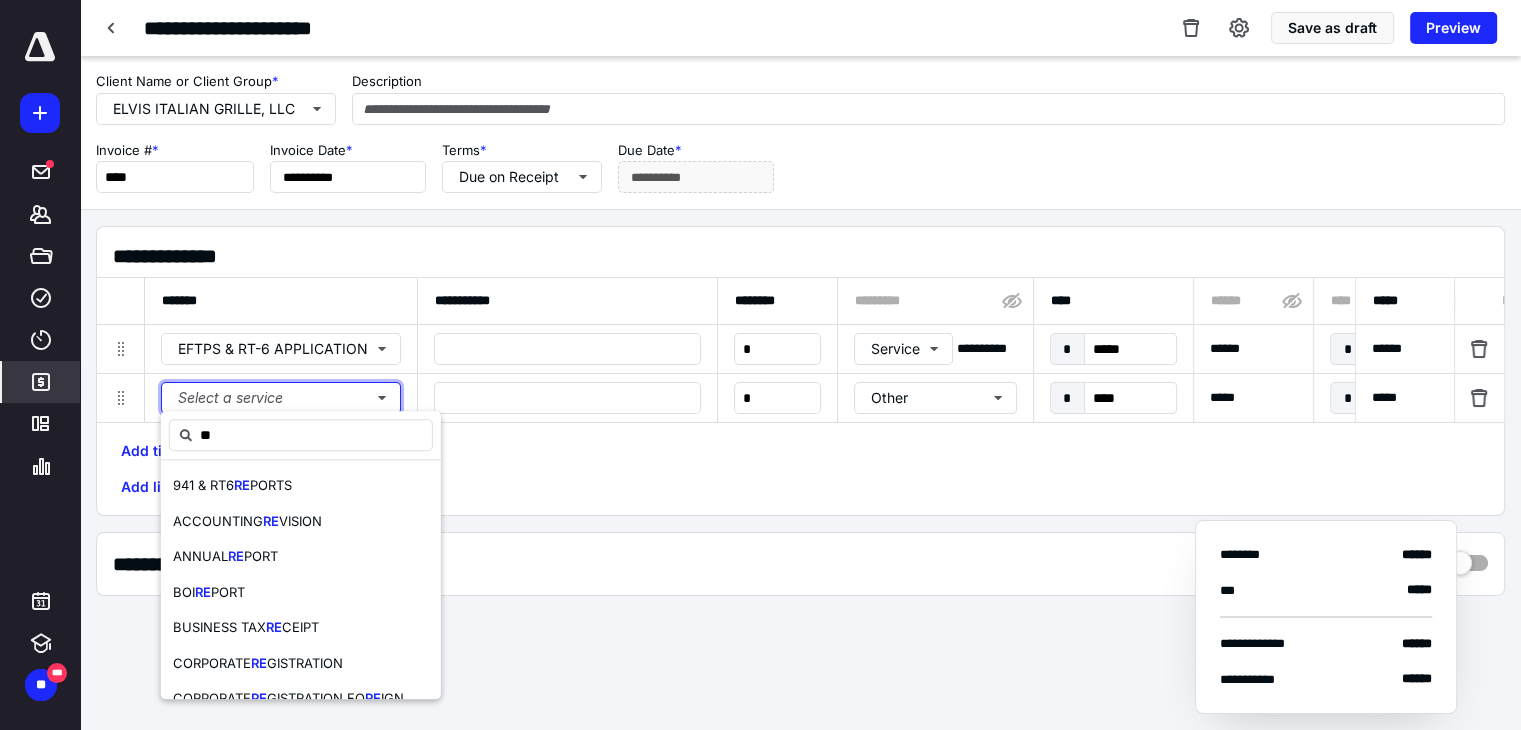 type 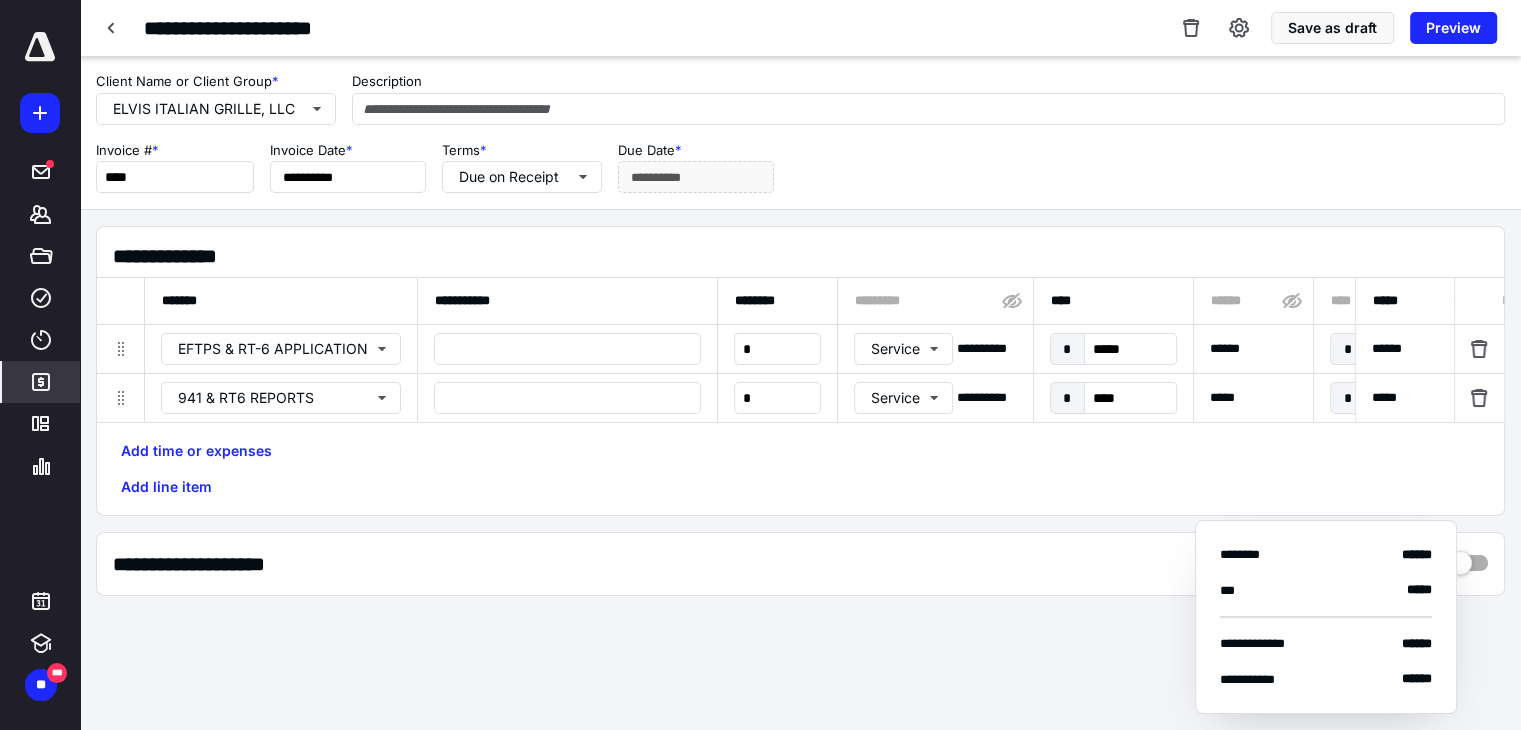 click at bounding box center (1480, 398) 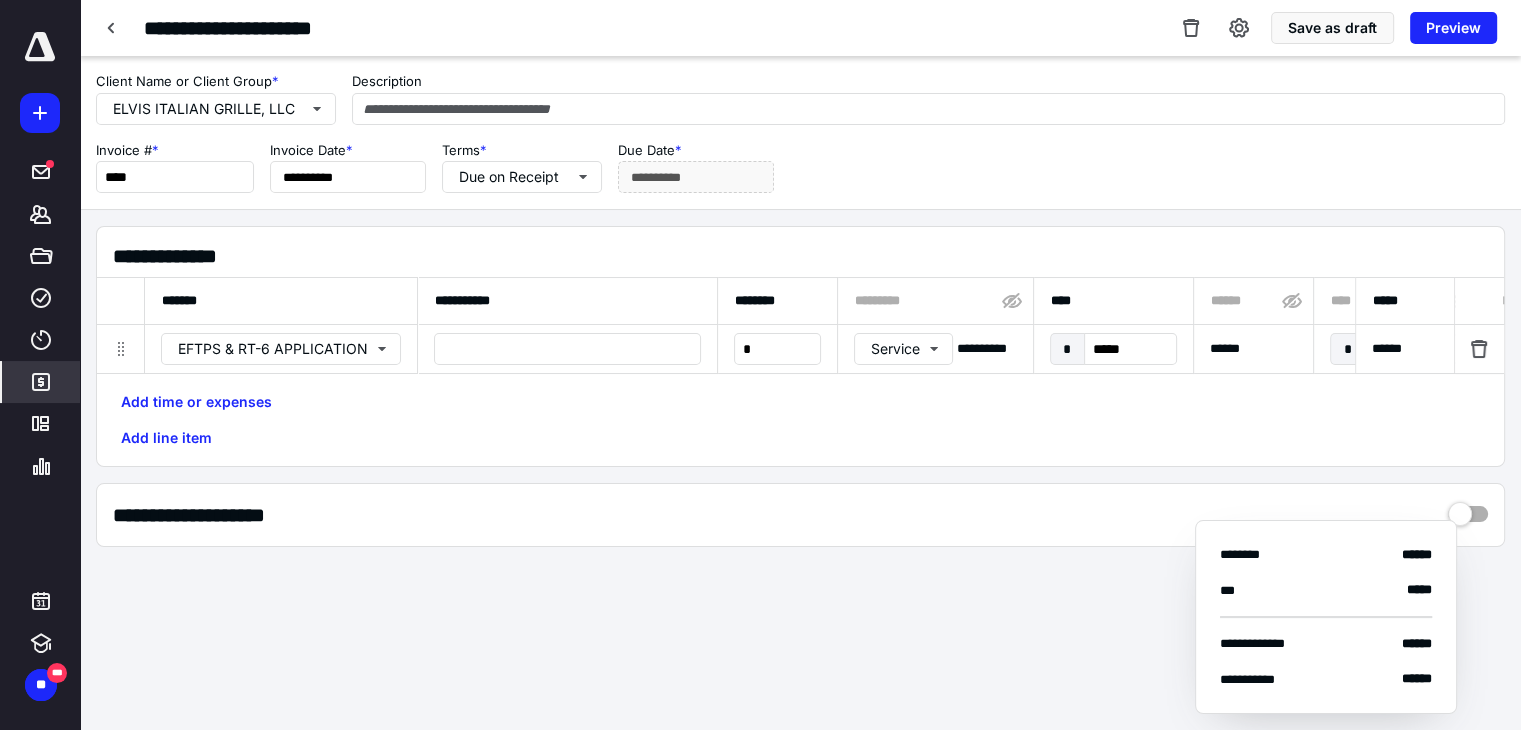 click at bounding box center [1480, 349] 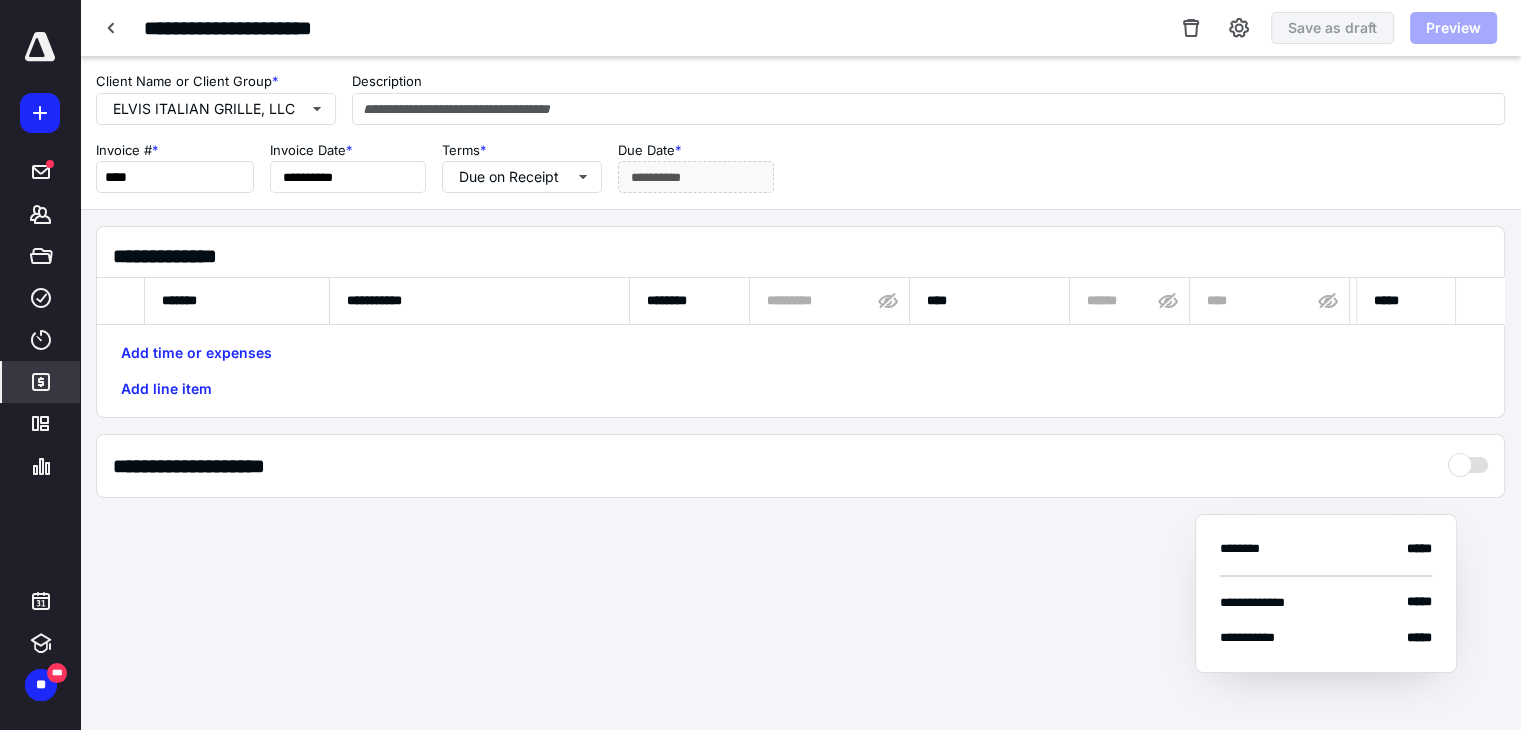 click at bounding box center (112, 28) 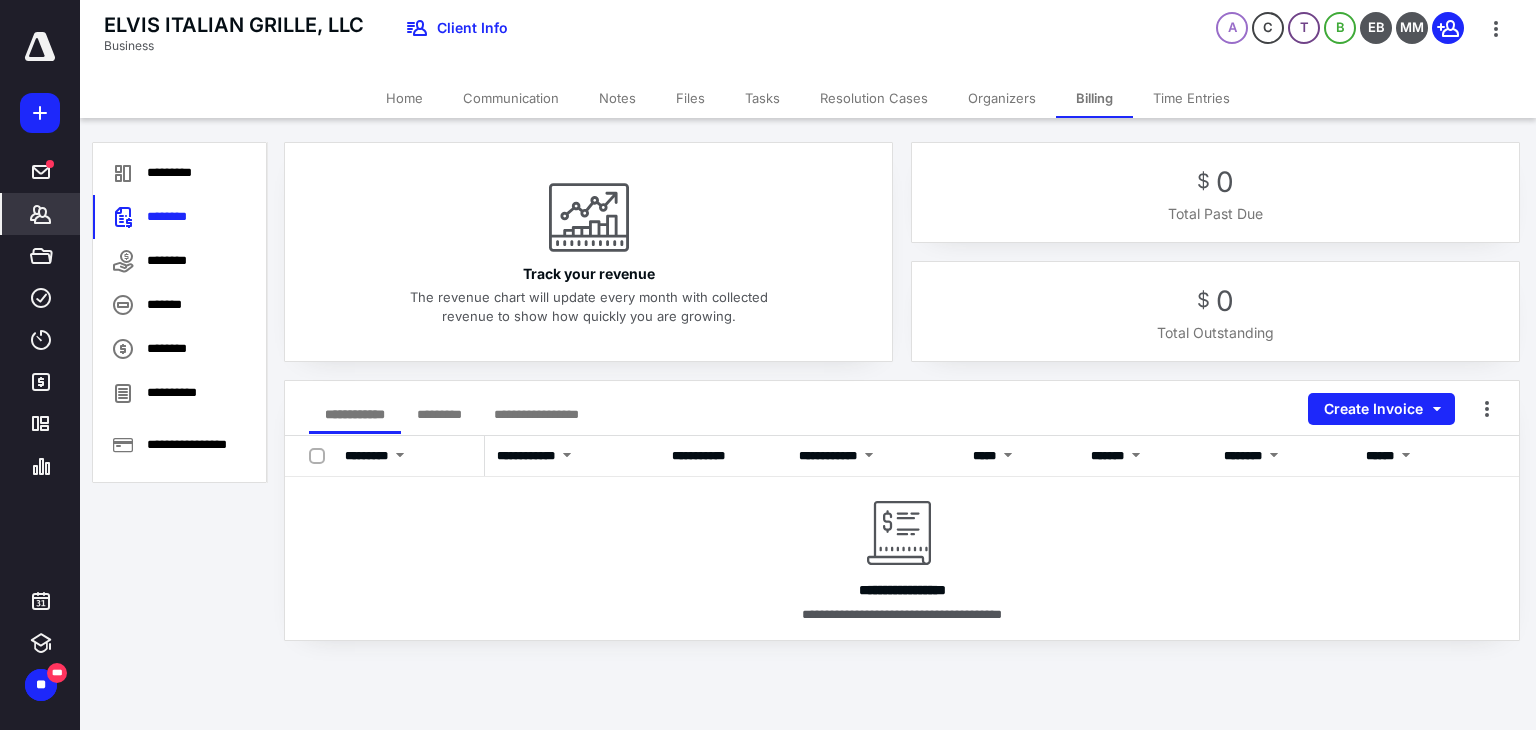 click on "**********" at bounding box center (902, 530) 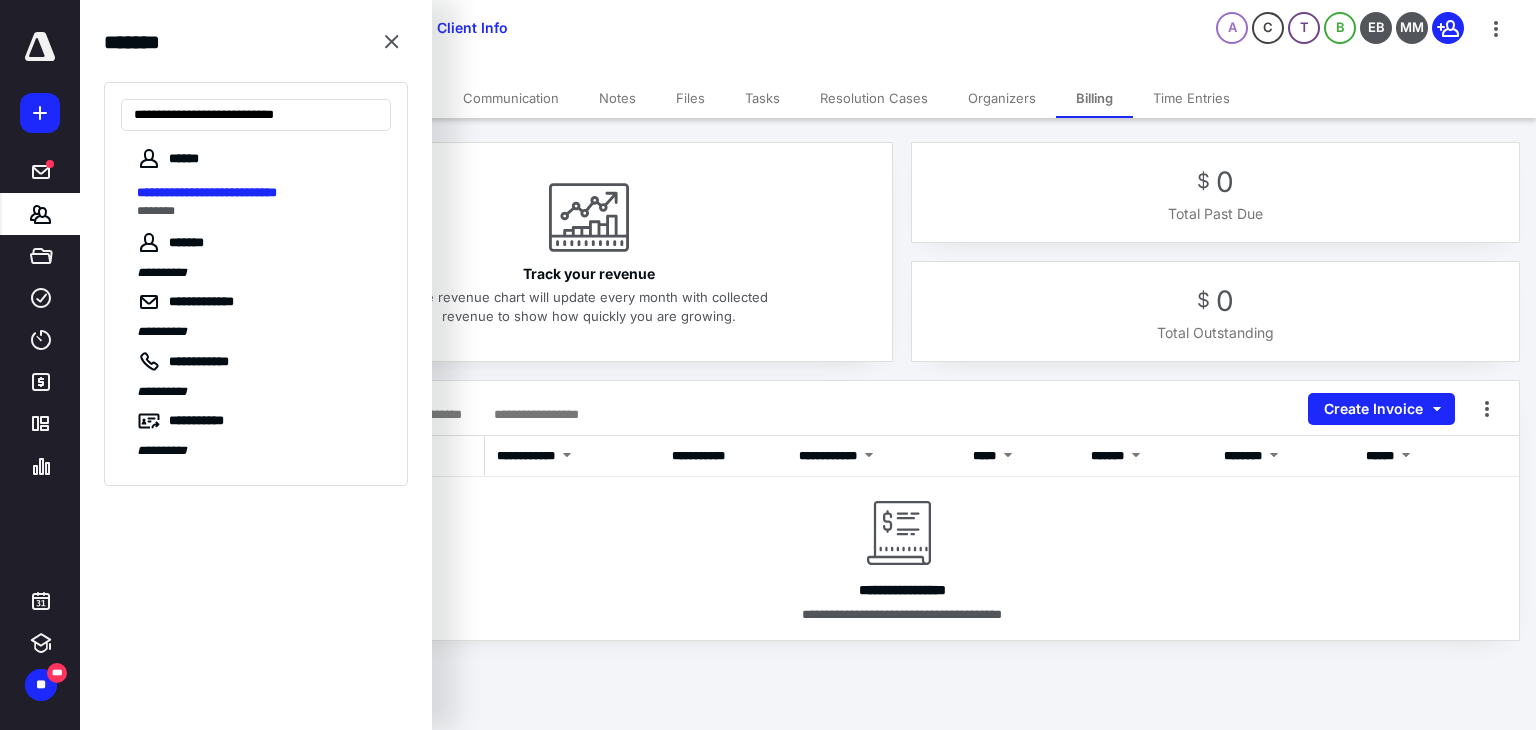 type on "**********" 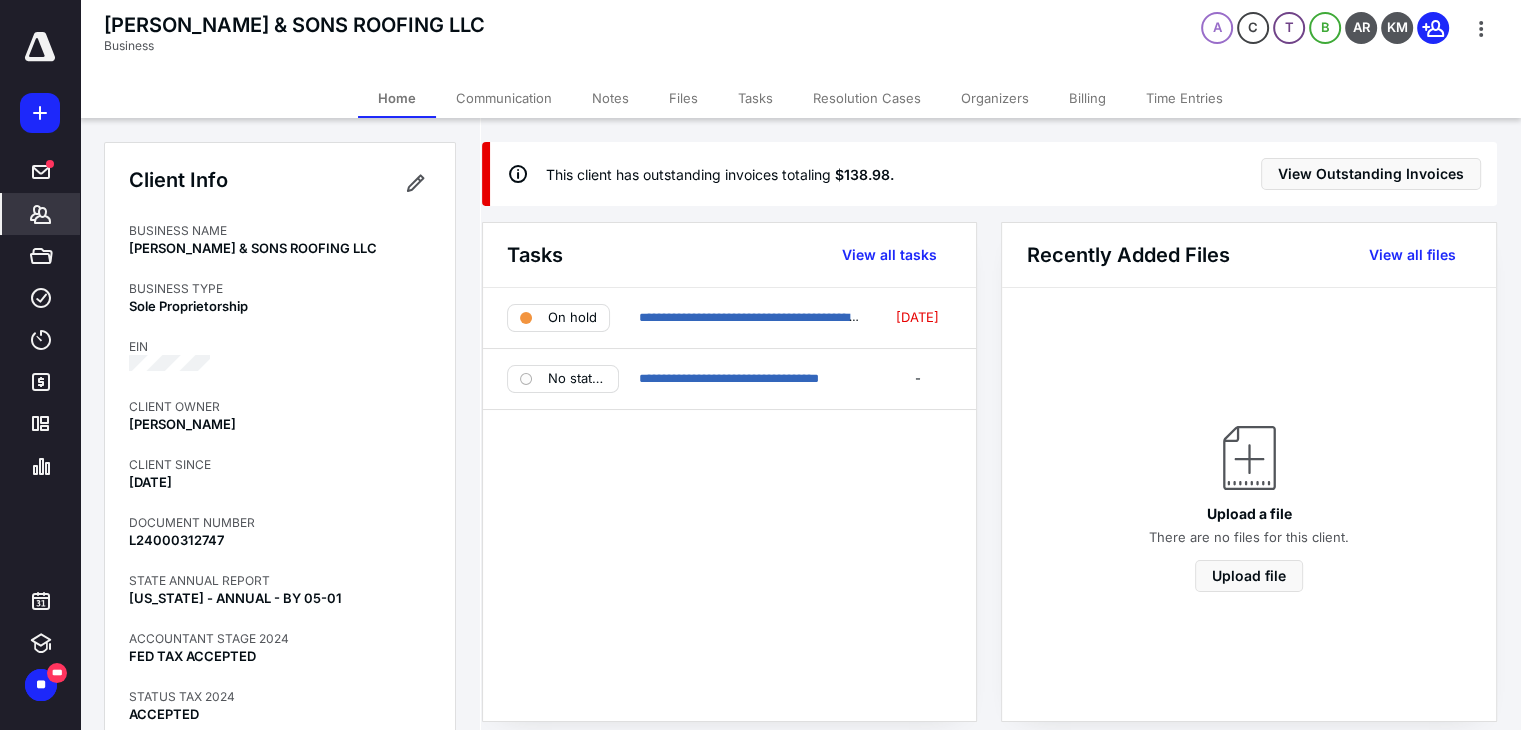 click on "Billing" at bounding box center [1087, 98] 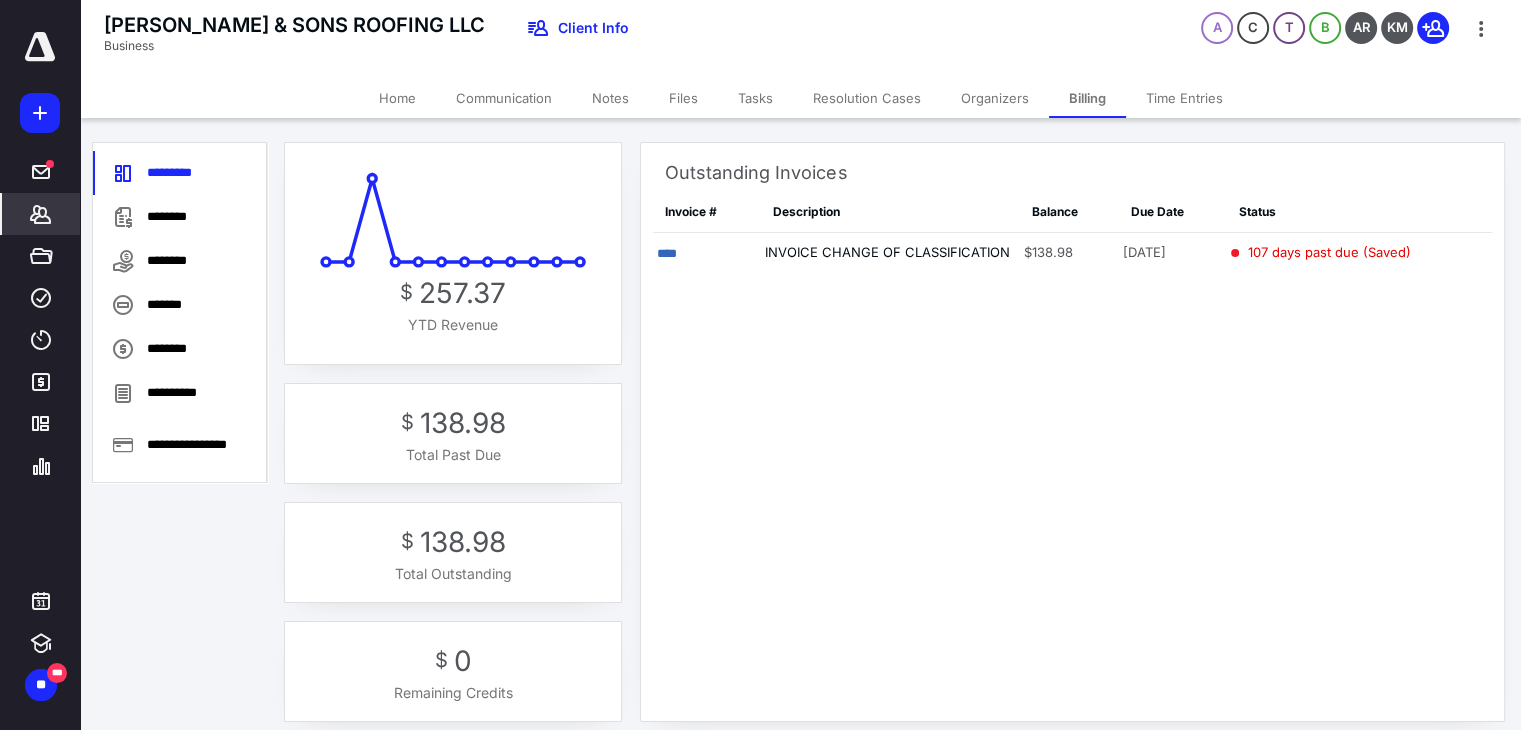 click on "****" at bounding box center (667, 253) 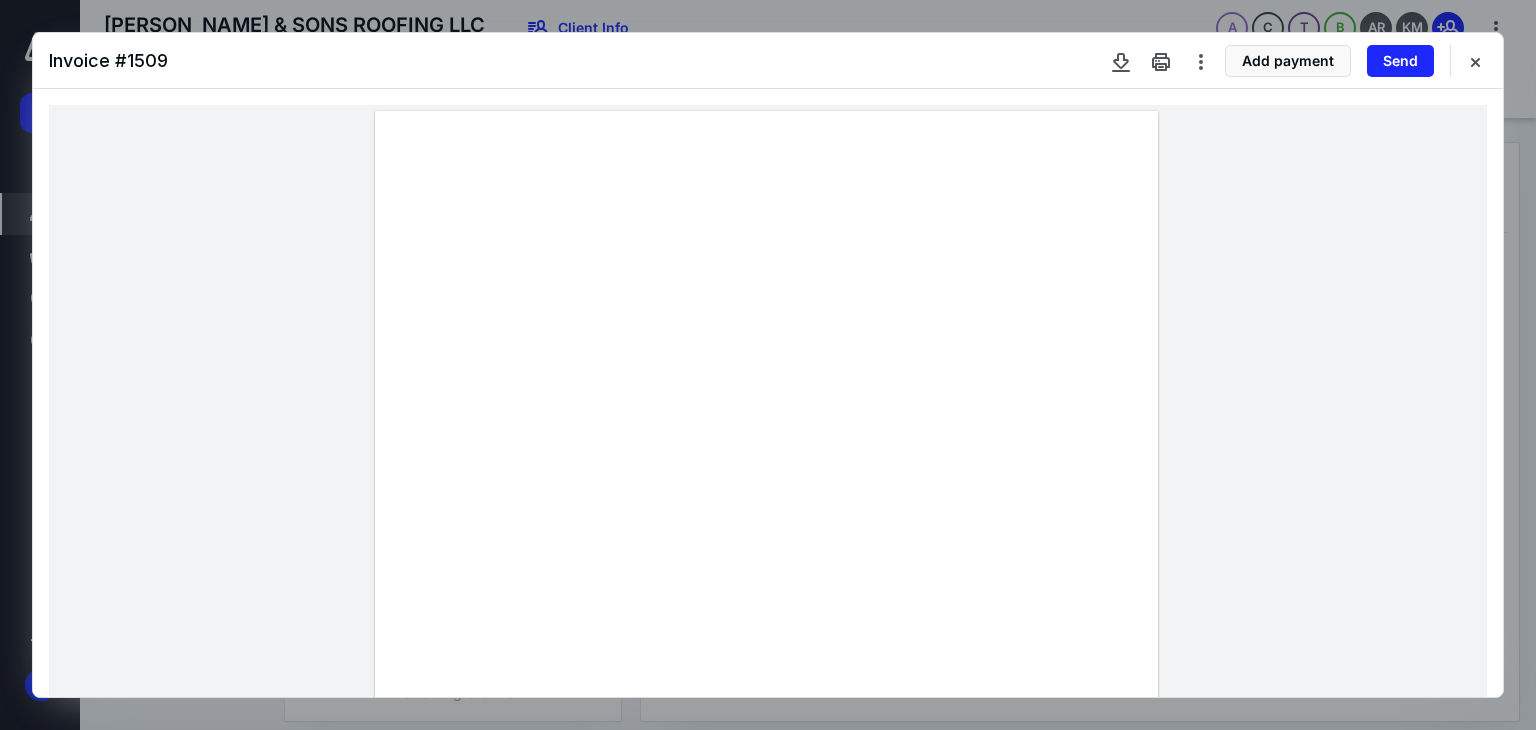 click at bounding box center (1475, 61) 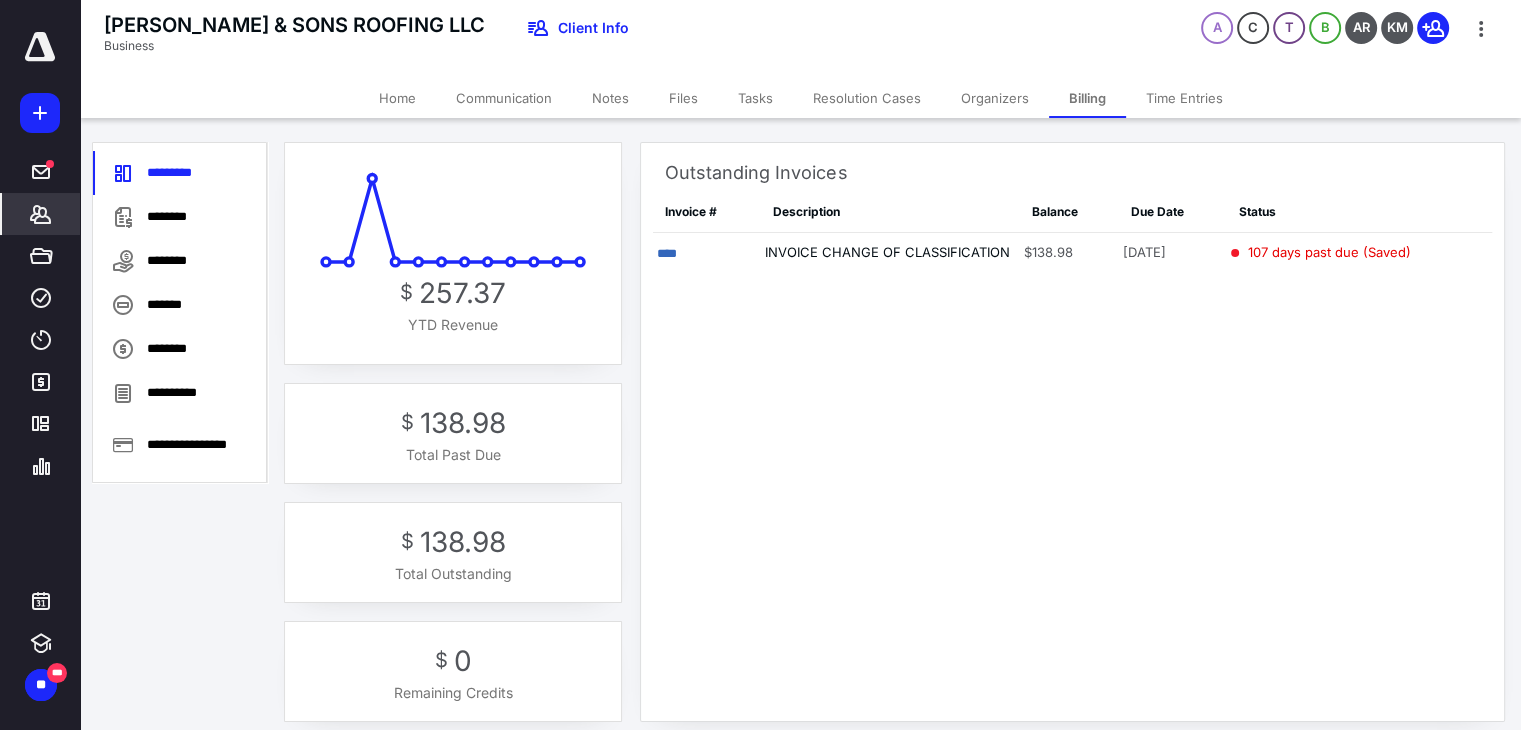click on "Notes" at bounding box center (610, 98) 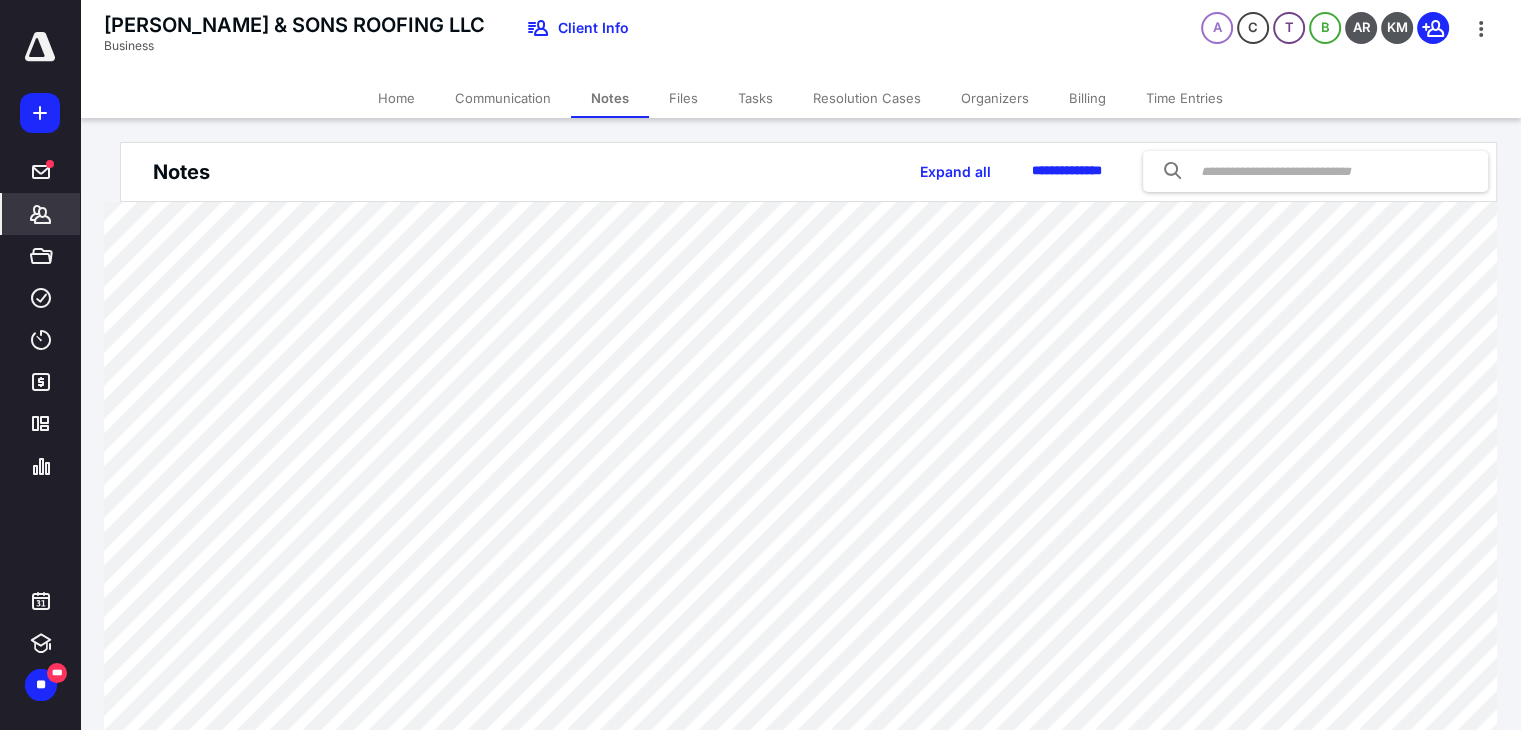 click on "Client Info" at bounding box center [581, 28] 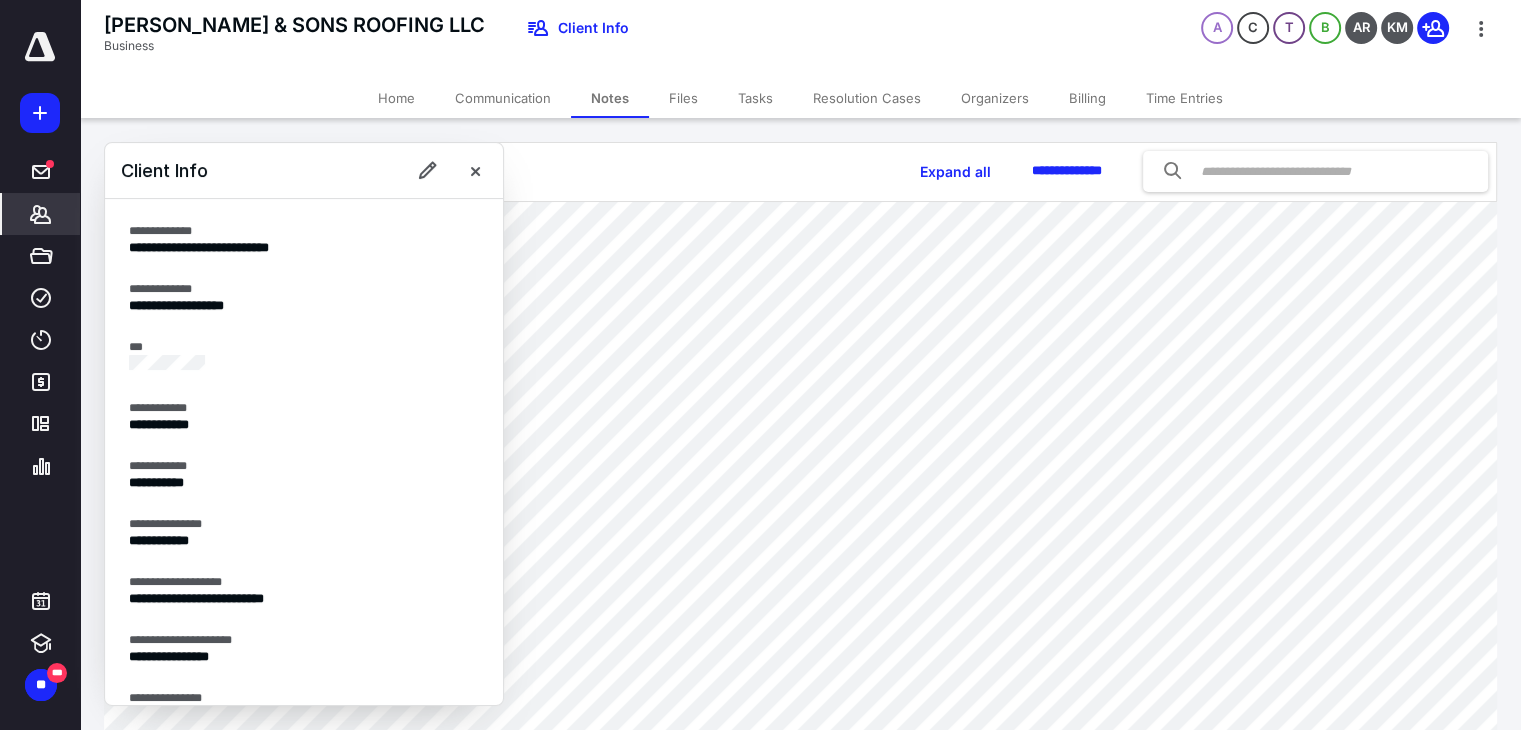 scroll, scrollTop: 488, scrollLeft: 0, axis: vertical 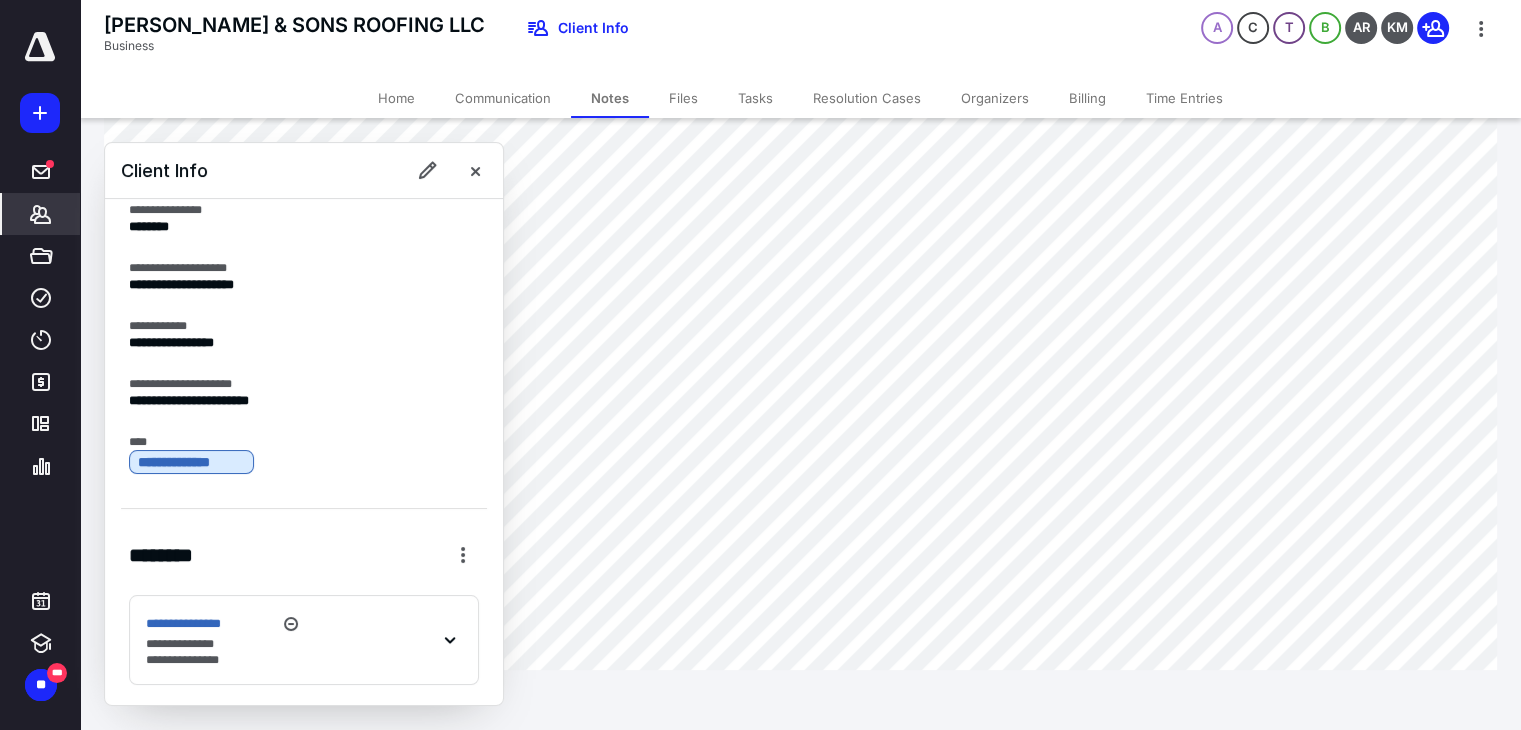 click 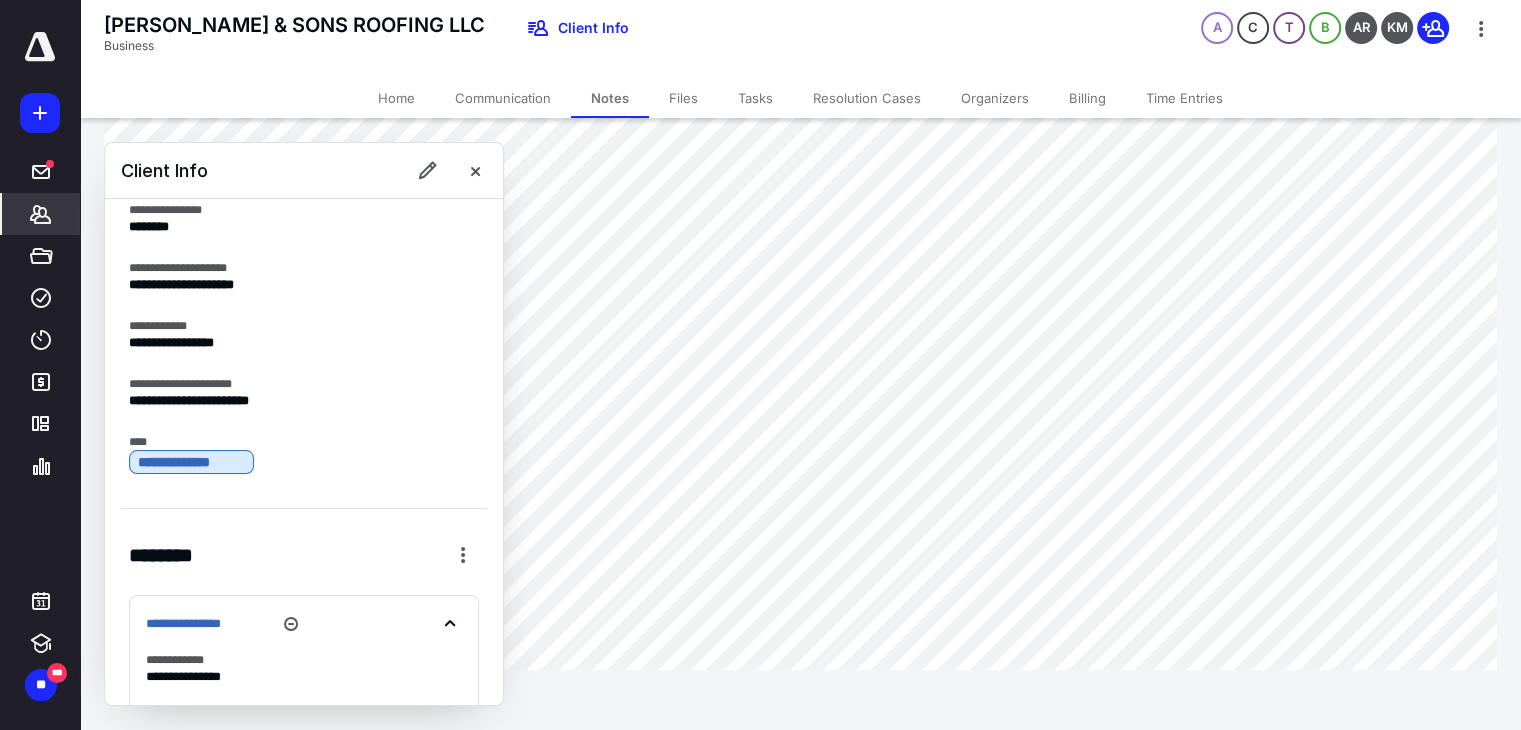 scroll, scrollTop: 655, scrollLeft: 0, axis: vertical 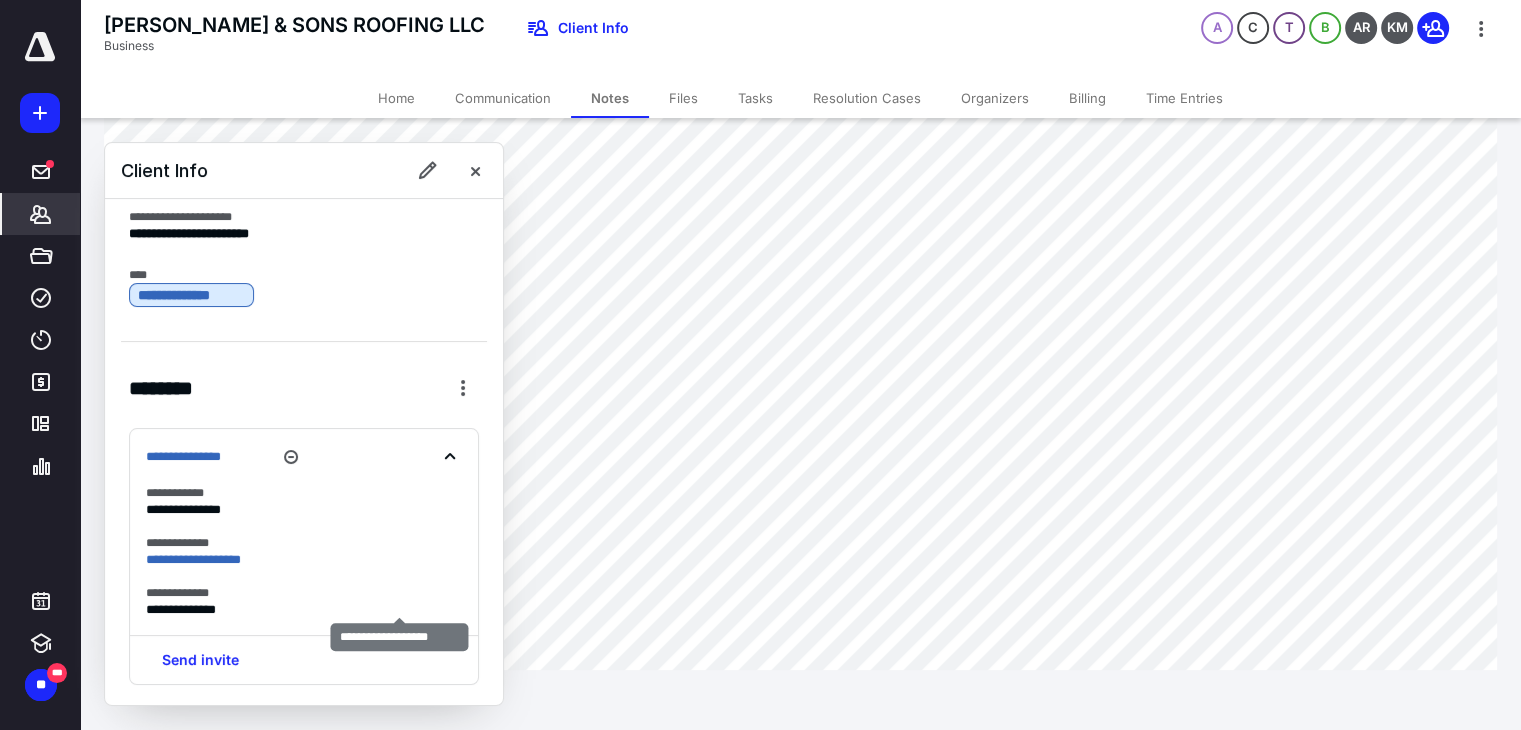 click at bounding box center (0, 0) 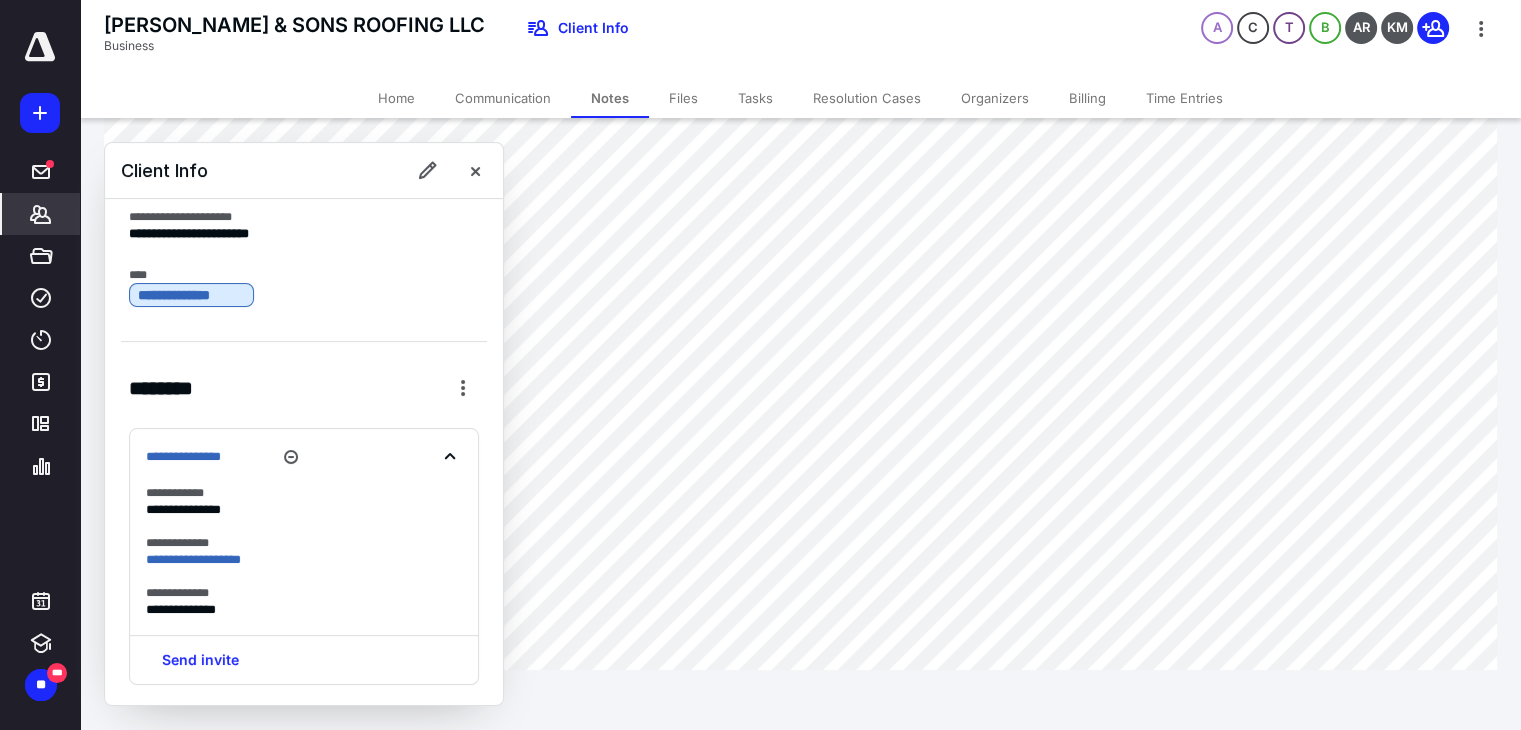 click at bounding box center [475, 171] 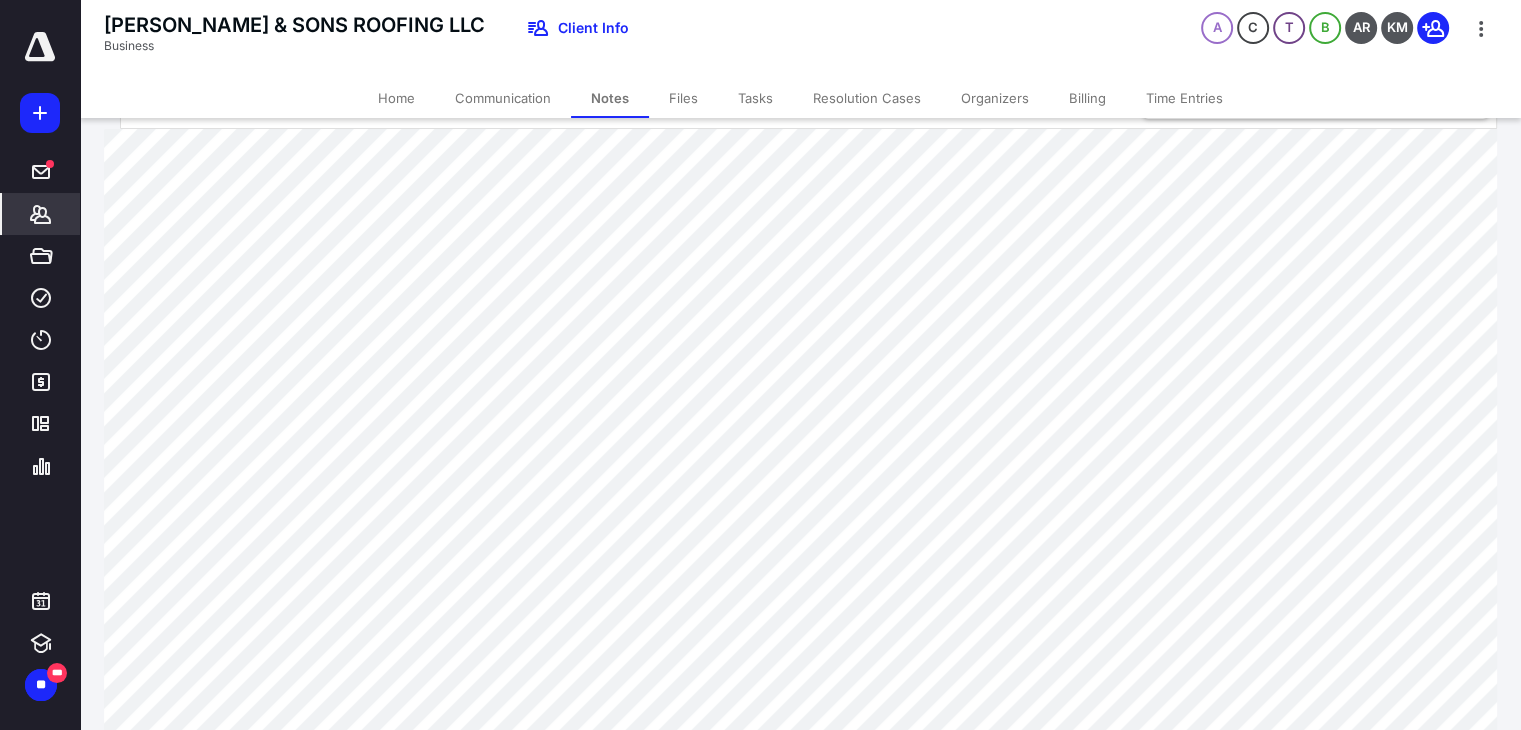 scroll, scrollTop: 0, scrollLeft: 0, axis: both 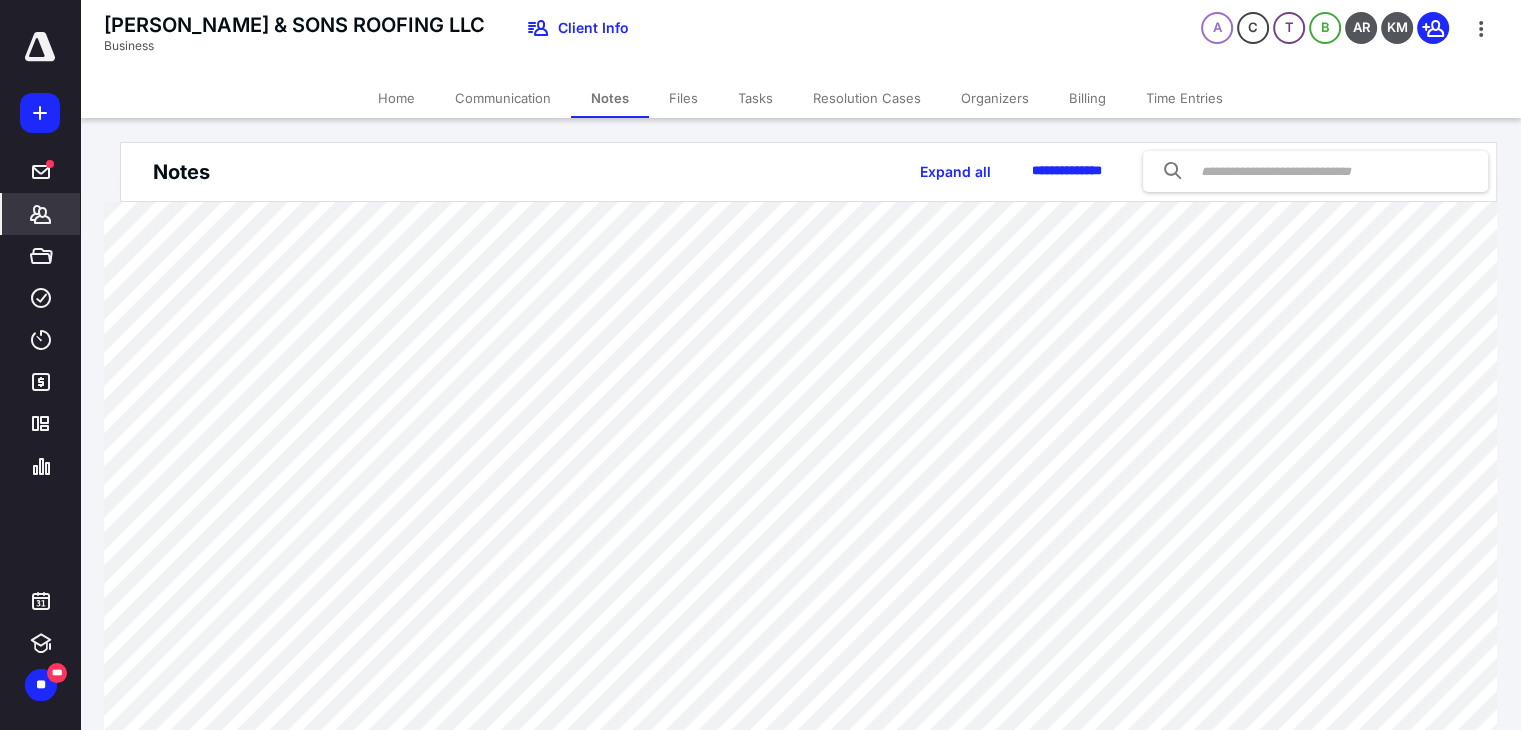 click 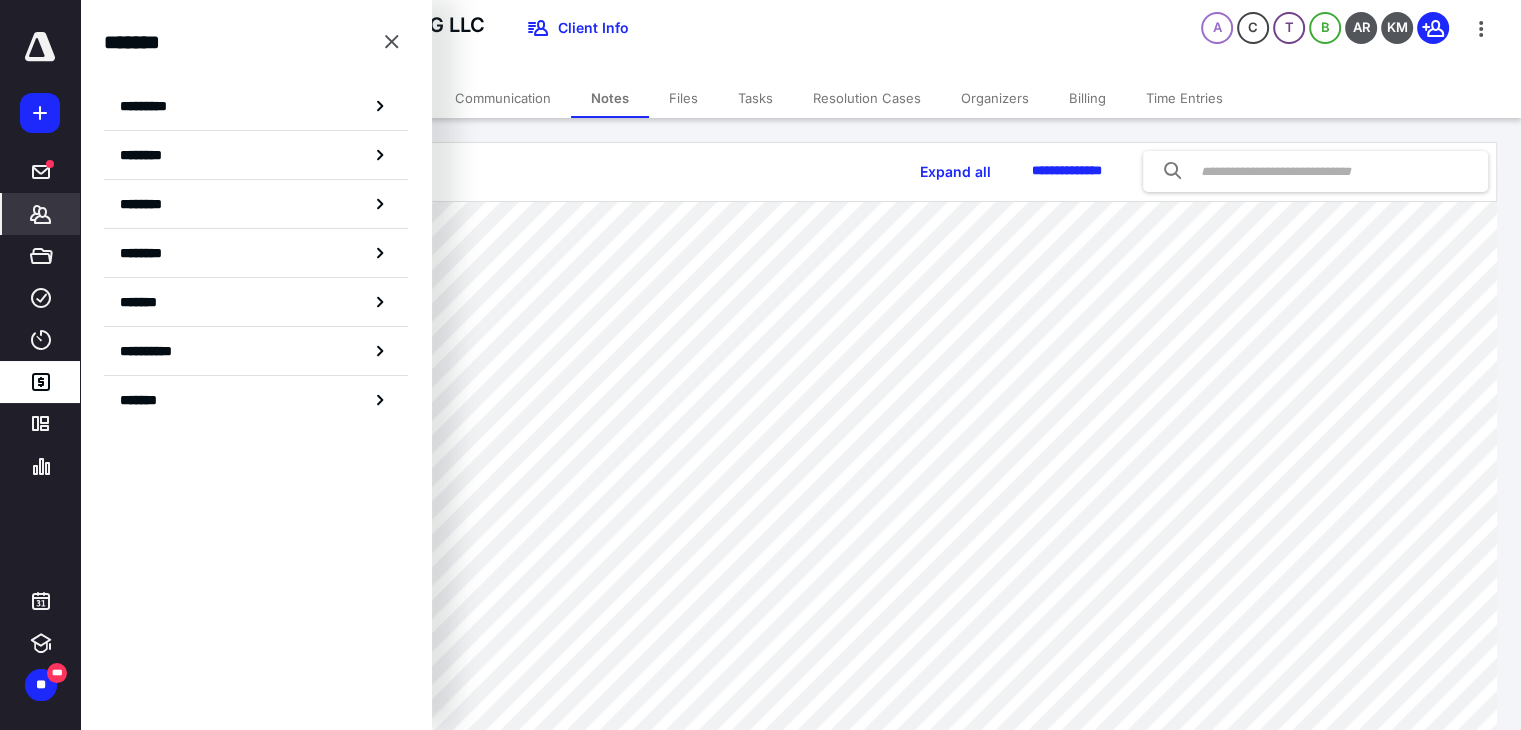 click on "********" at bounding box center (153, 204) 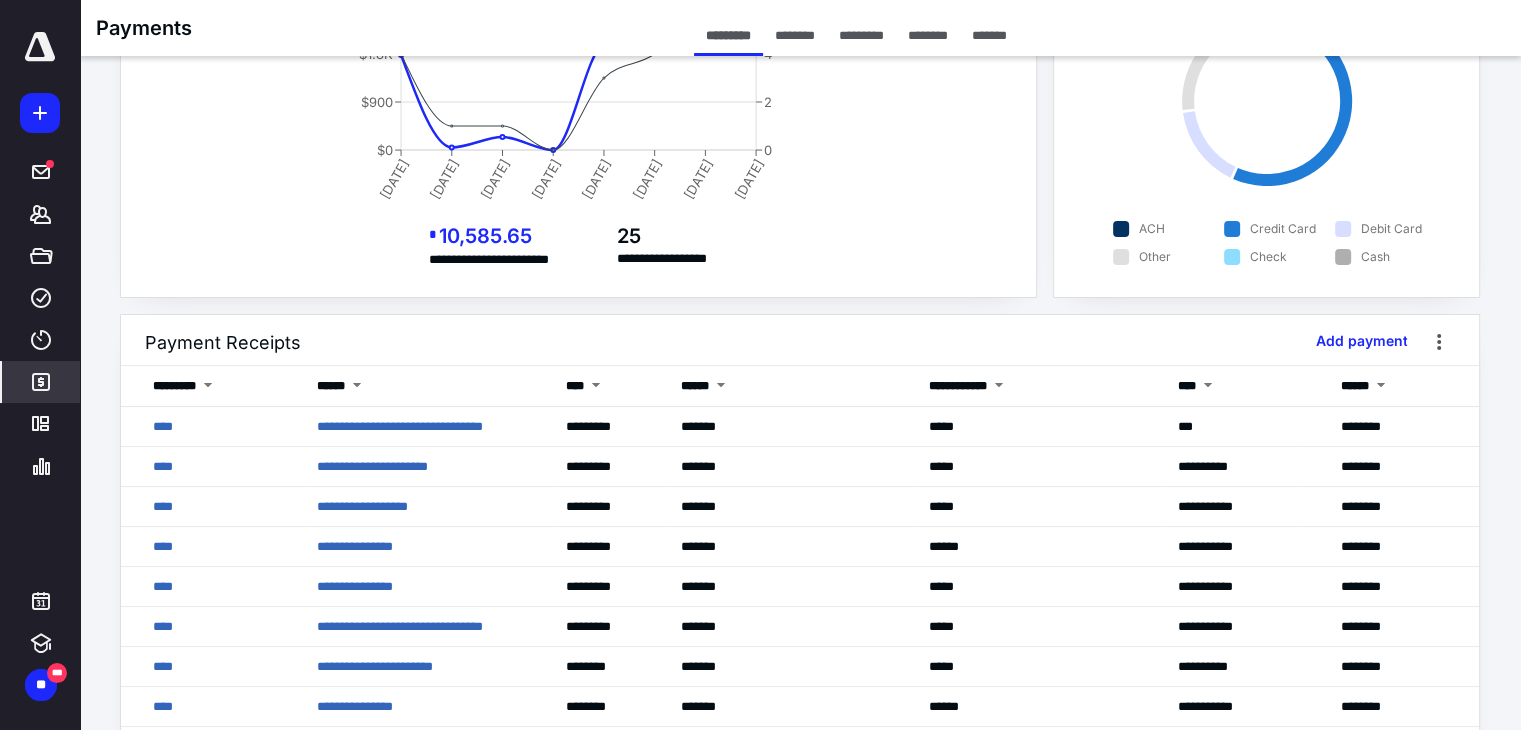 scroll, scrollTop: 200, scrollLeft: 0, axis: vertical 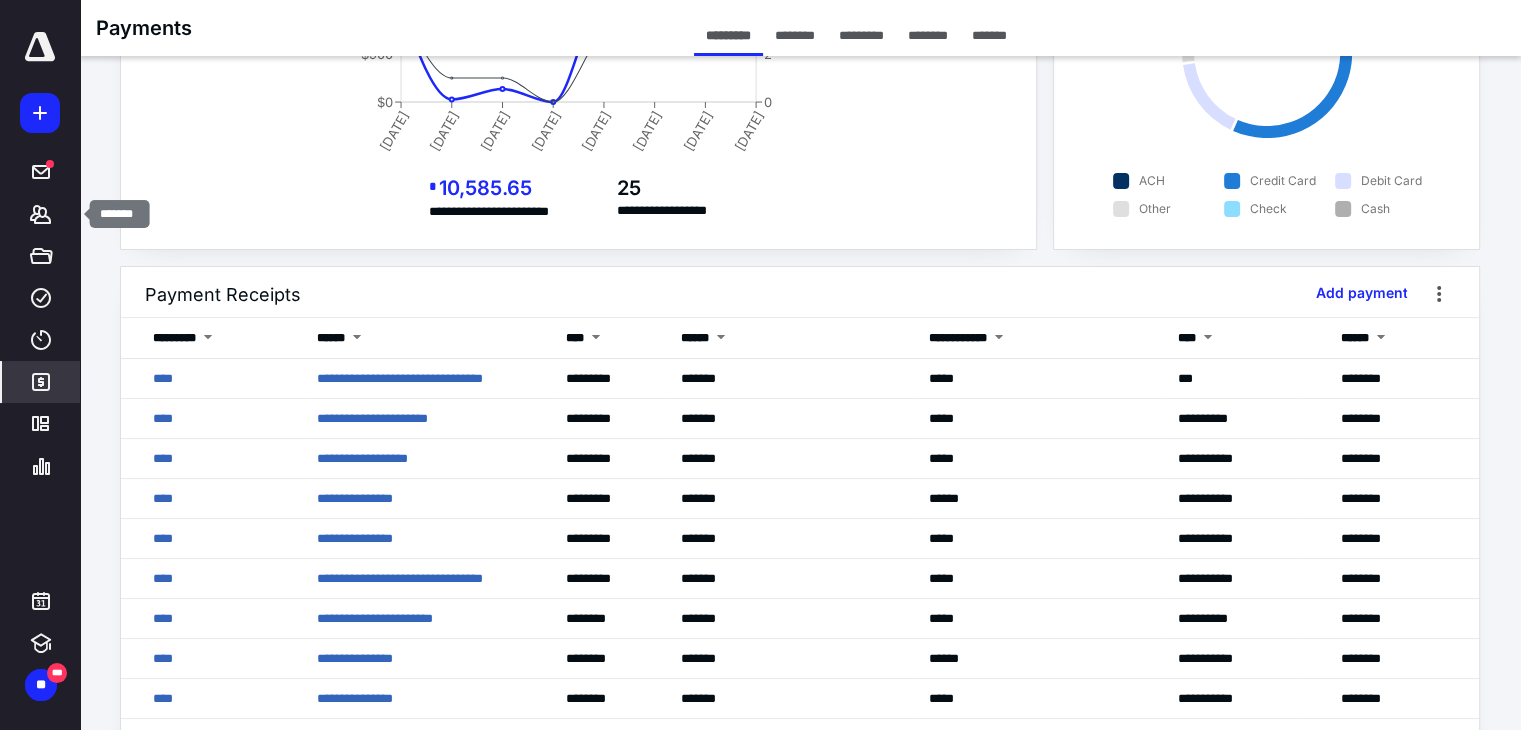 click on "*******" at bounding box center (41, 214) 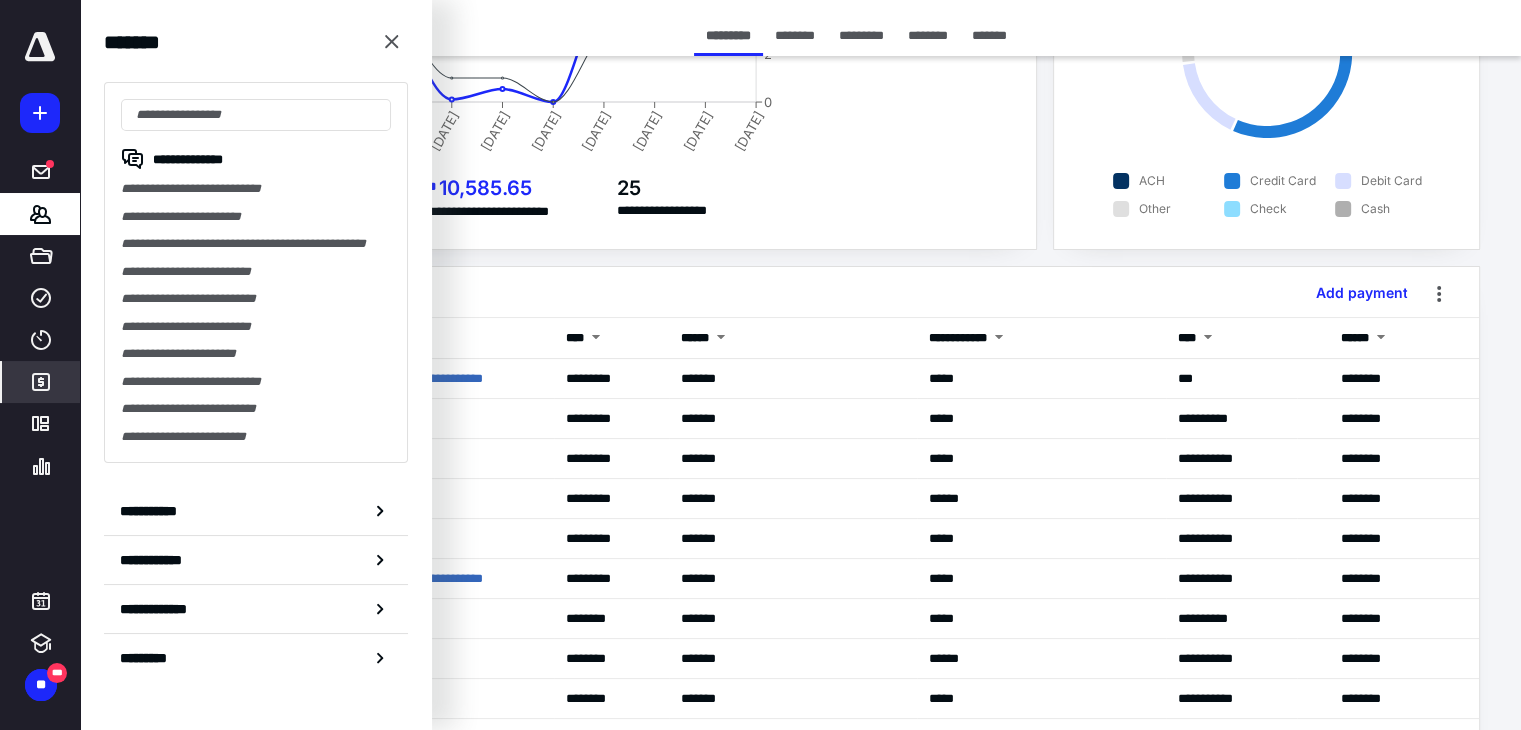 click at bounding box center (392, 42) 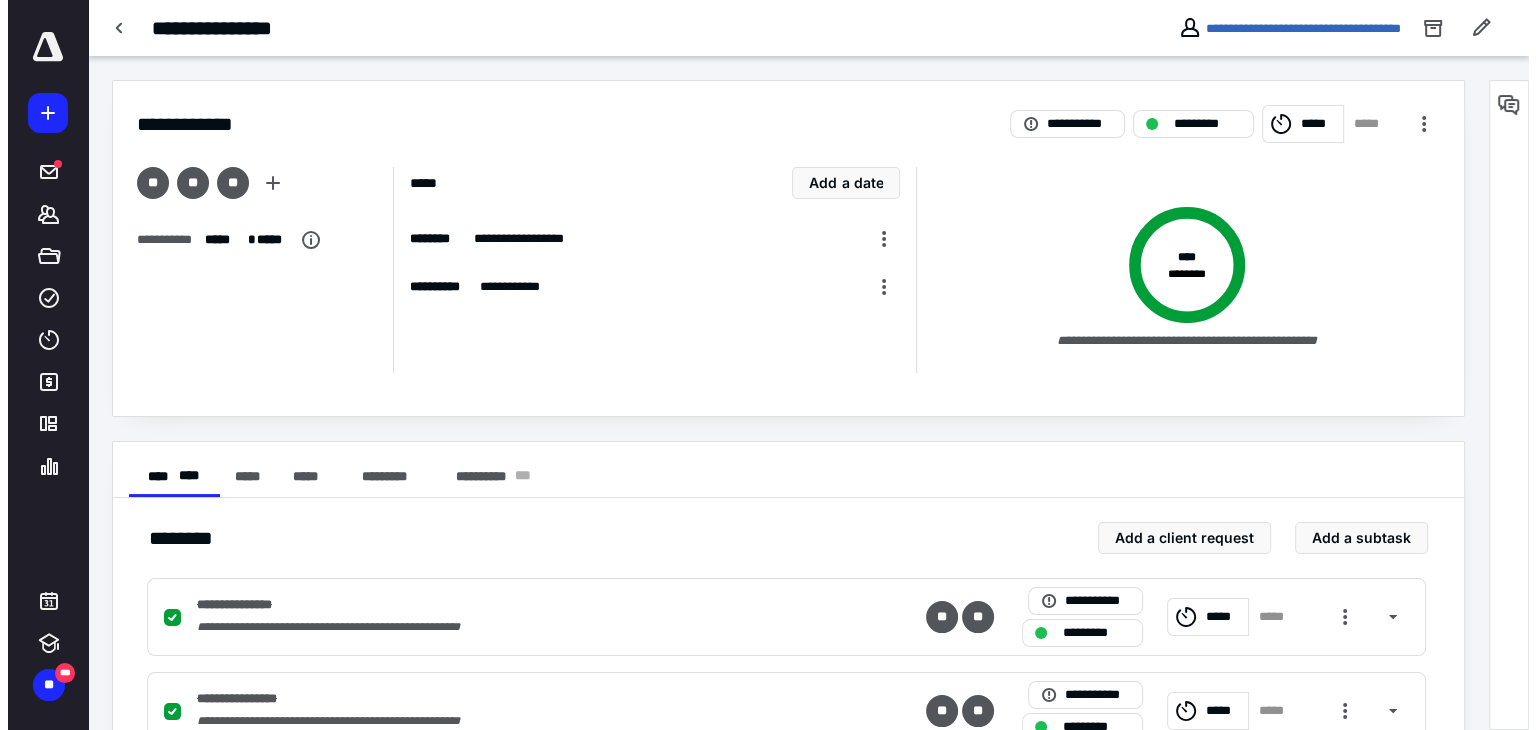 scroll, scrollTop: 0, scrollLeft: 0, axis: both 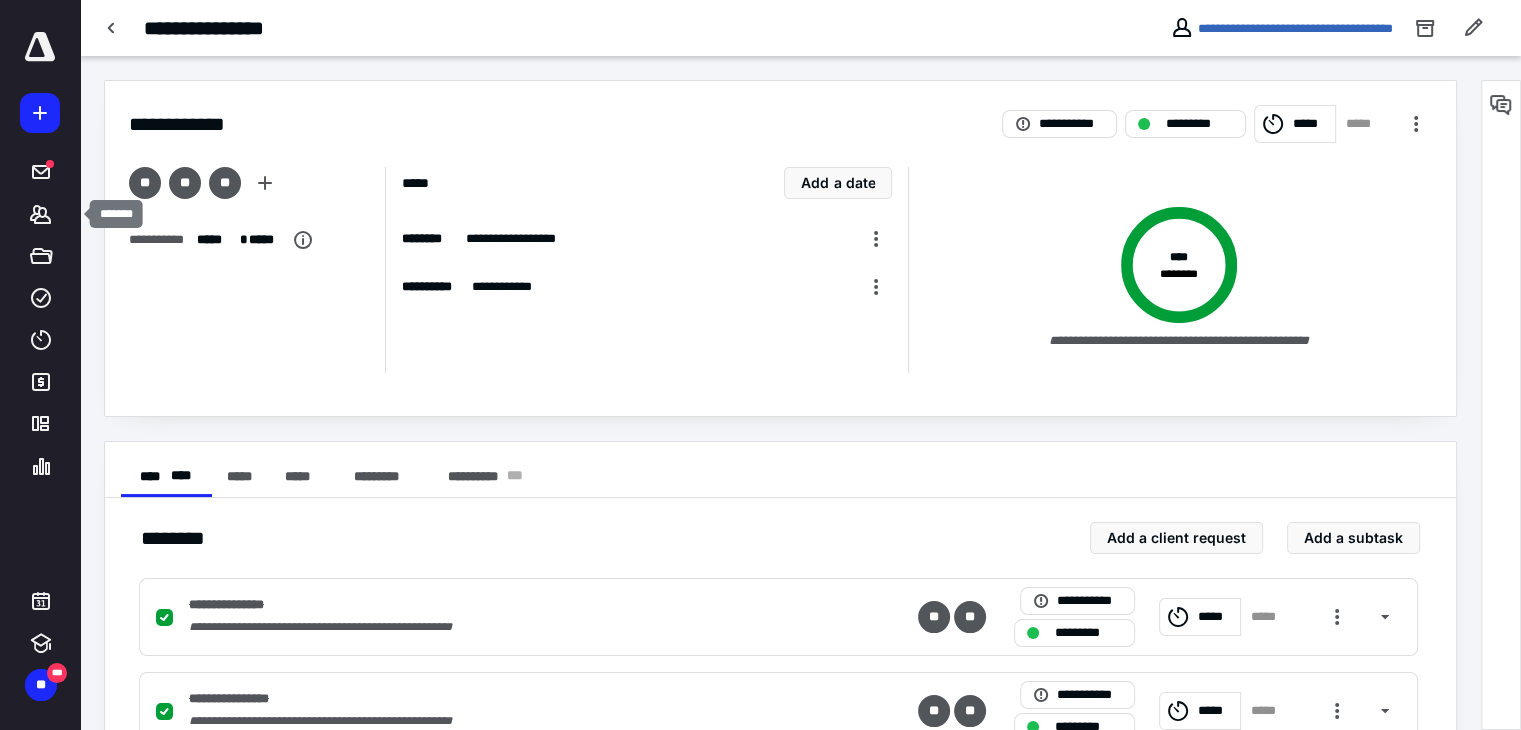 click on "*******" at bounding box center [41, 214] 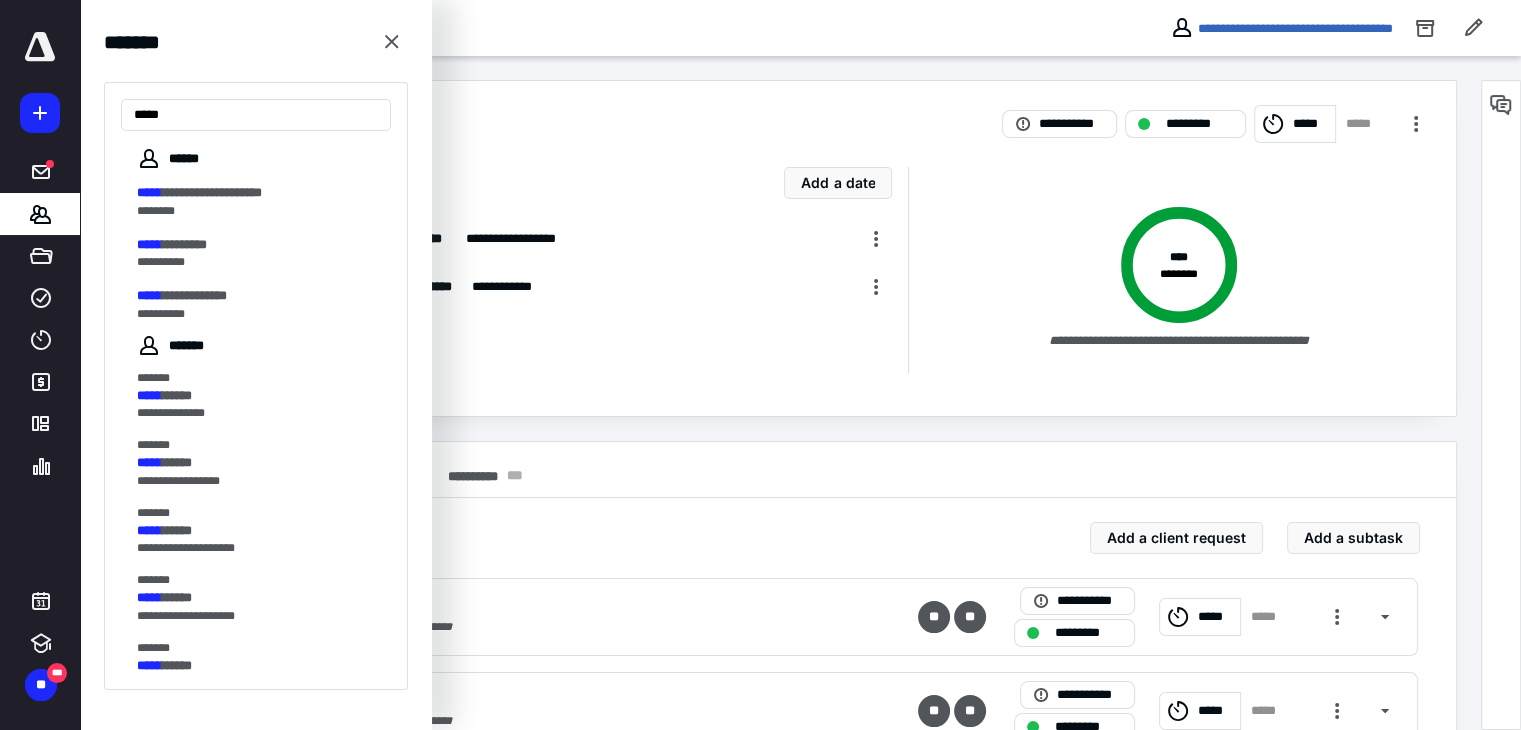 type on "*****" 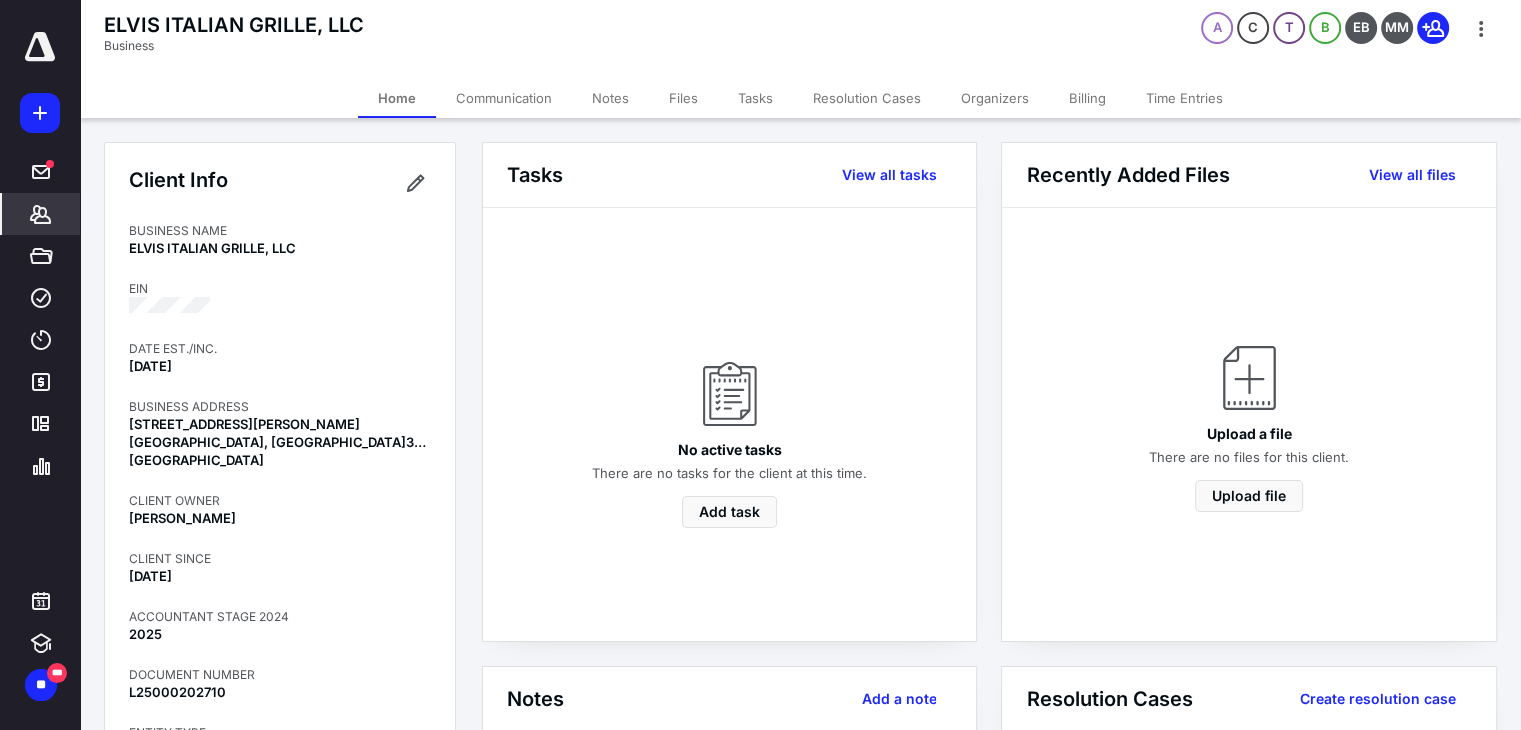 click on "Notes" at bounding box center [610, 98] 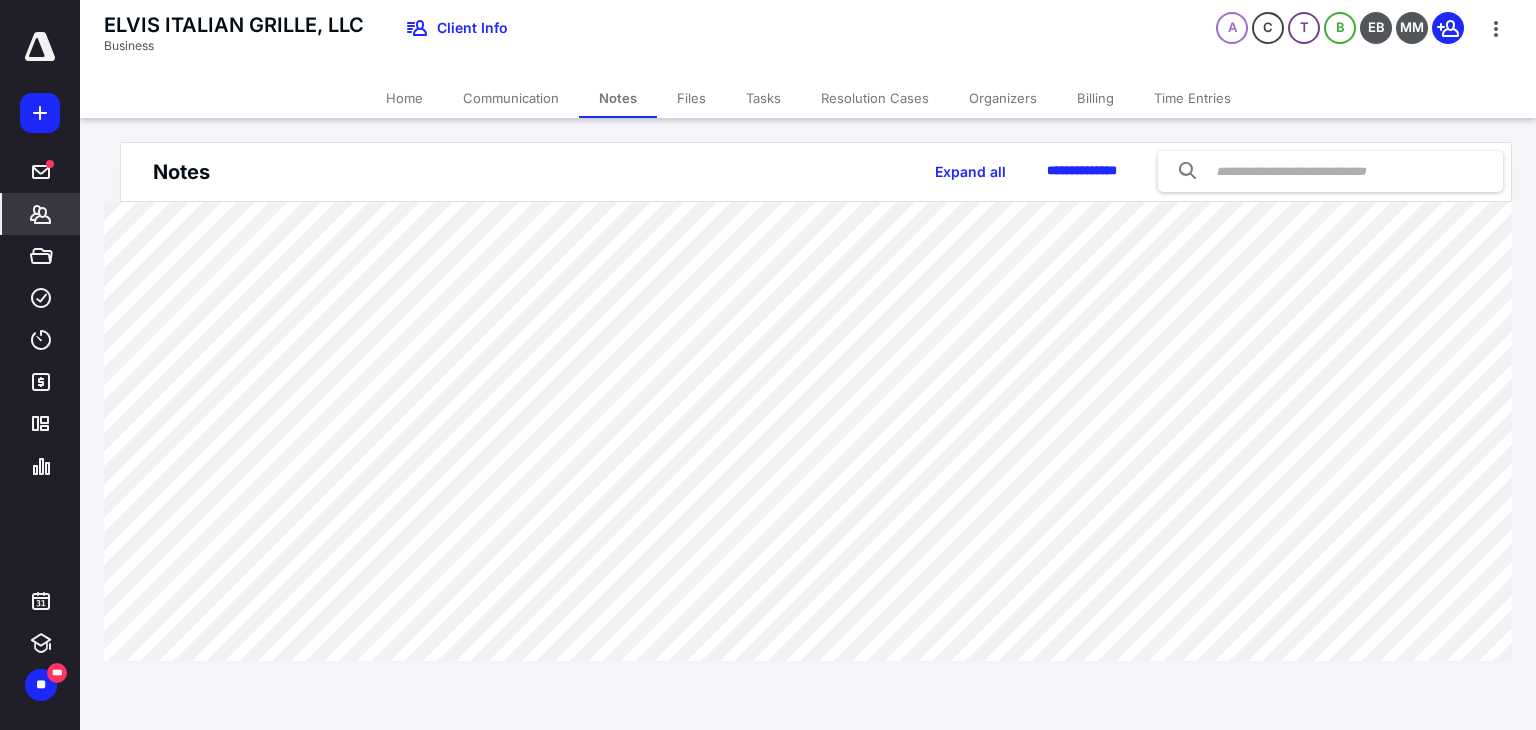 click on "Home" at bounding box center (404, 98) 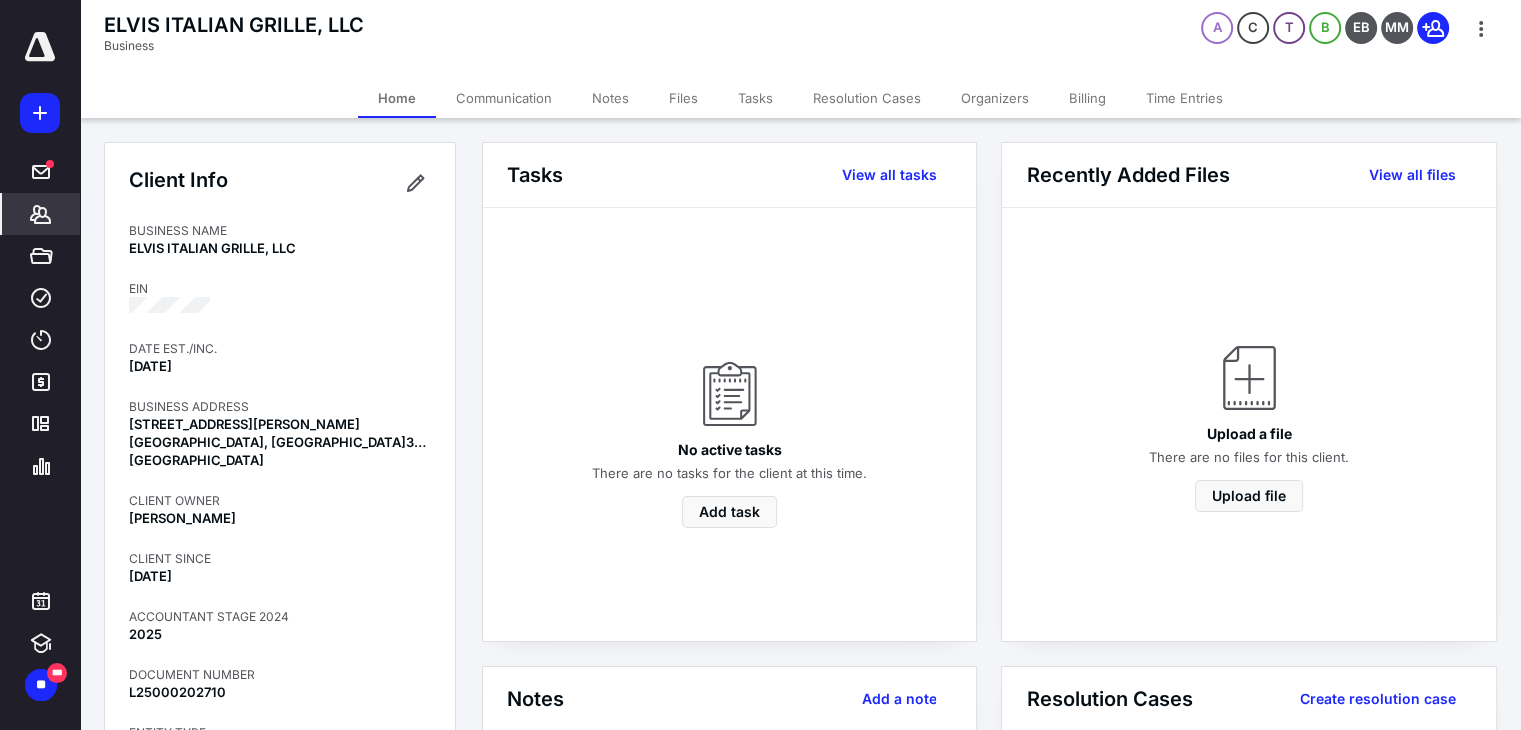 click on "Communication" at bounding box center [504, 98] 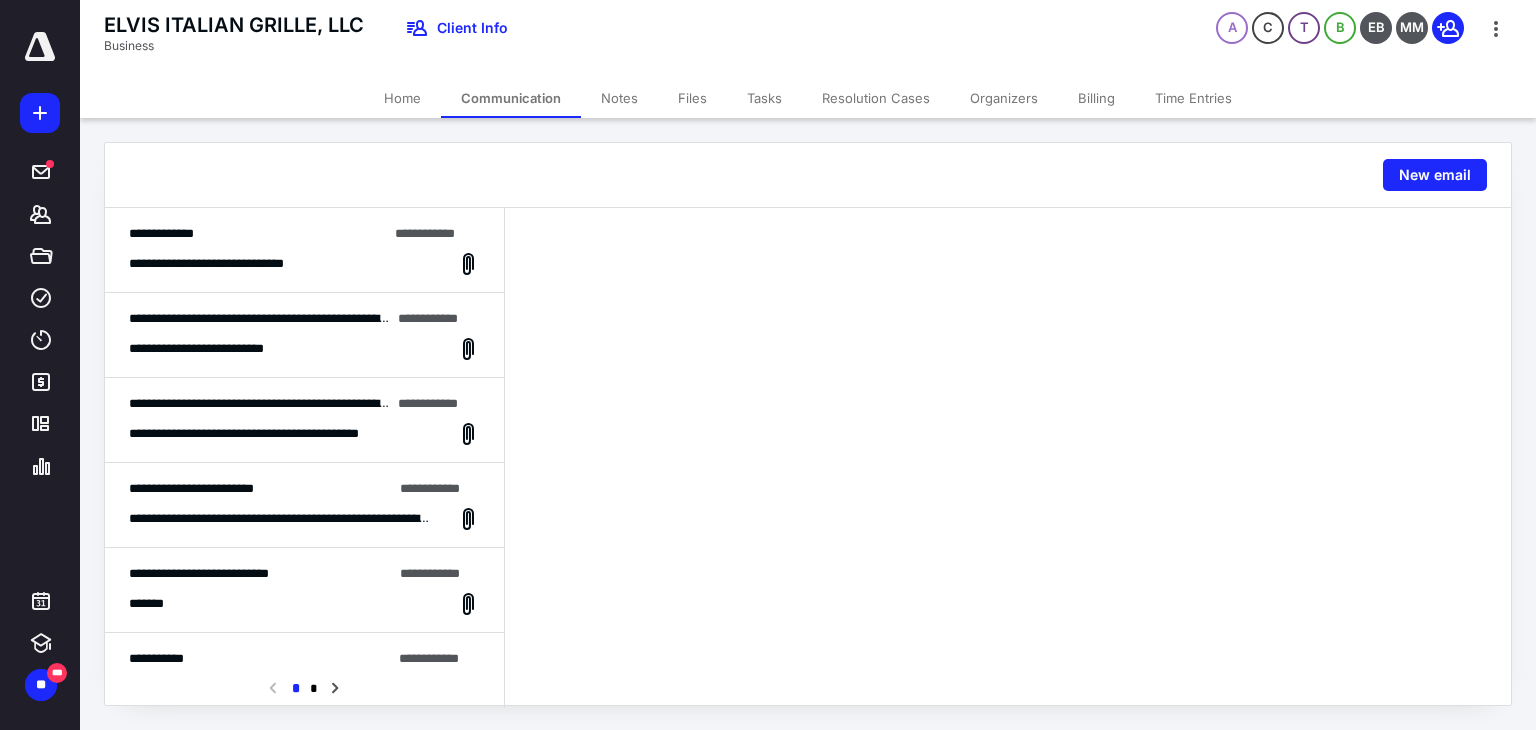 click on "**********" at bounding box center [250, 264] 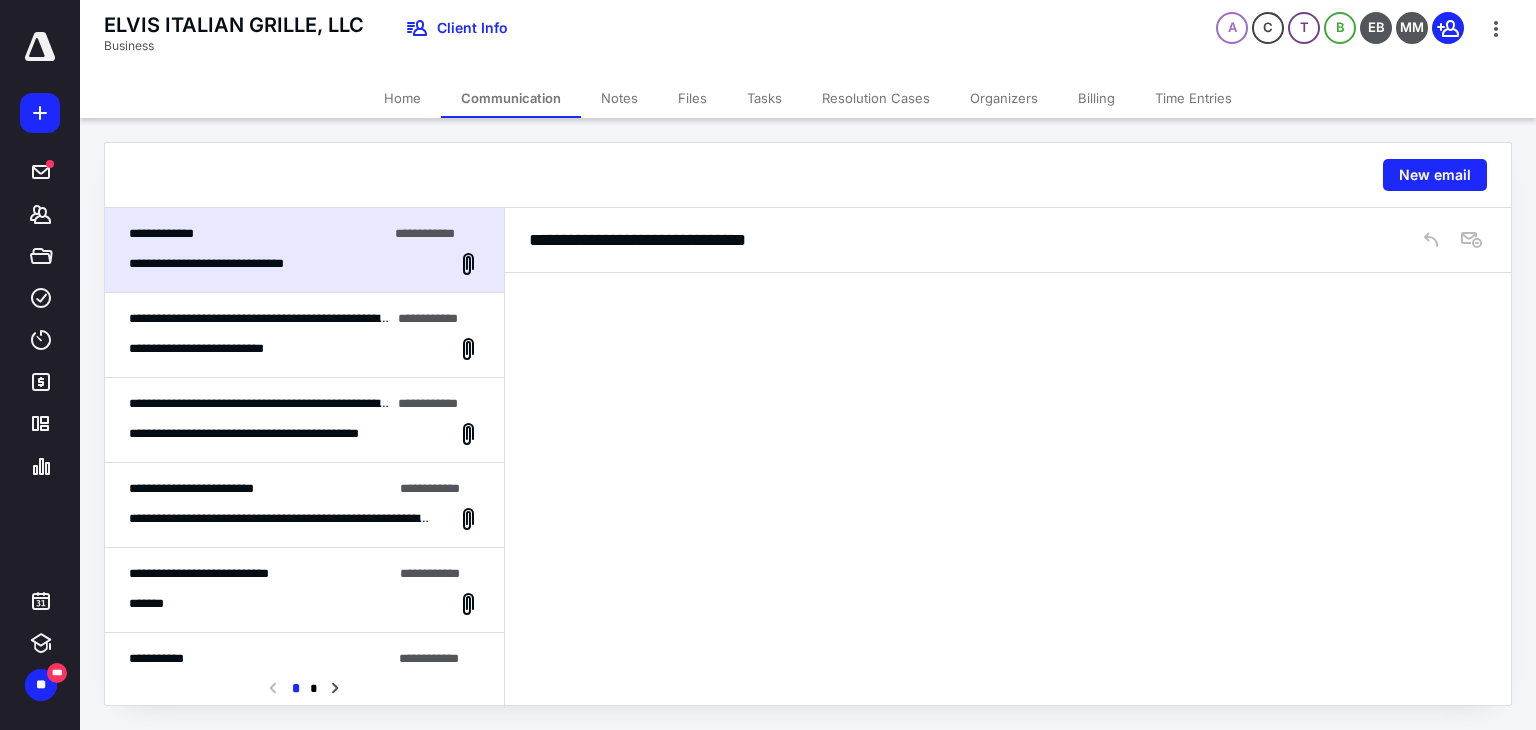 click on "**********" at bounding box center [281, 434] 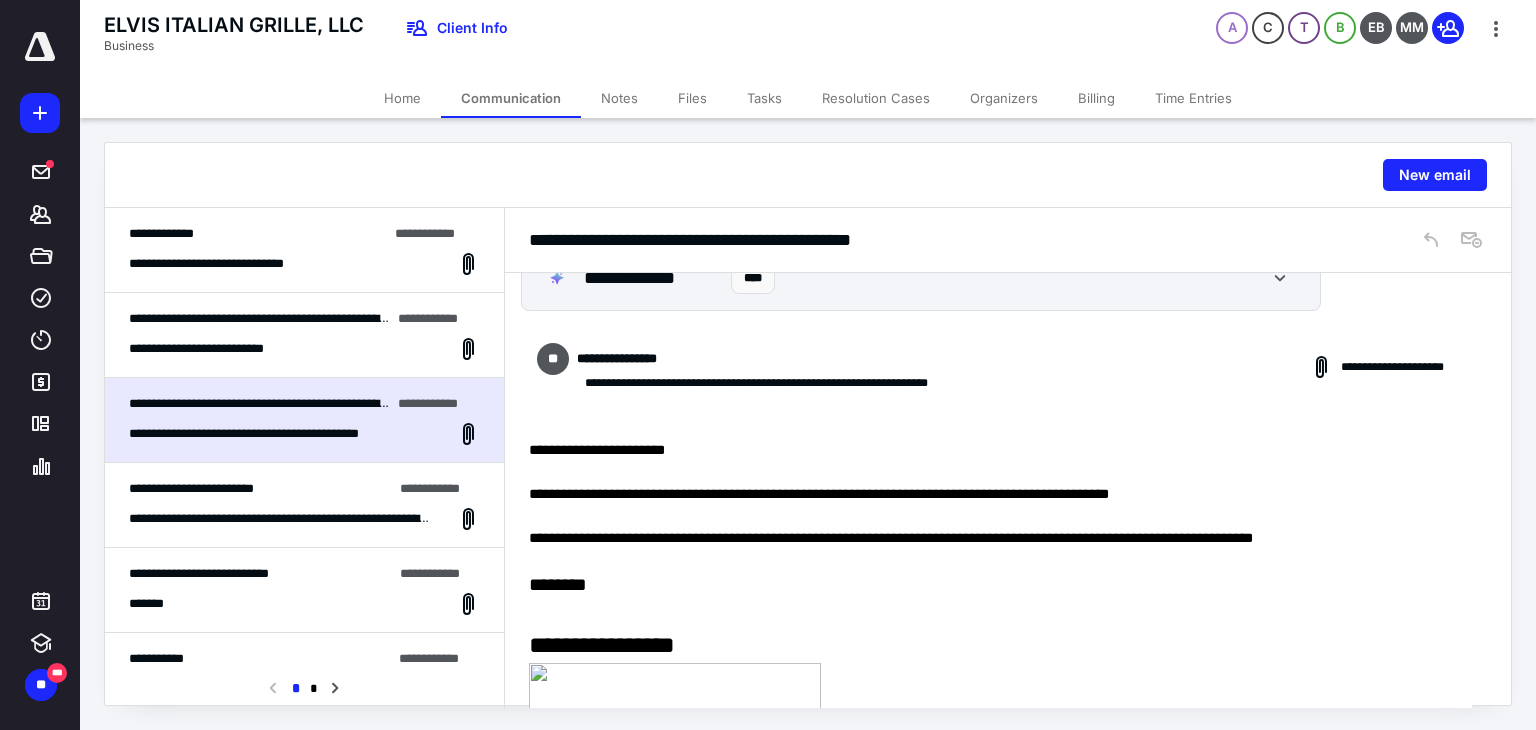 scroll, scrollTop: 0, scrollLeft: 0, axis: both 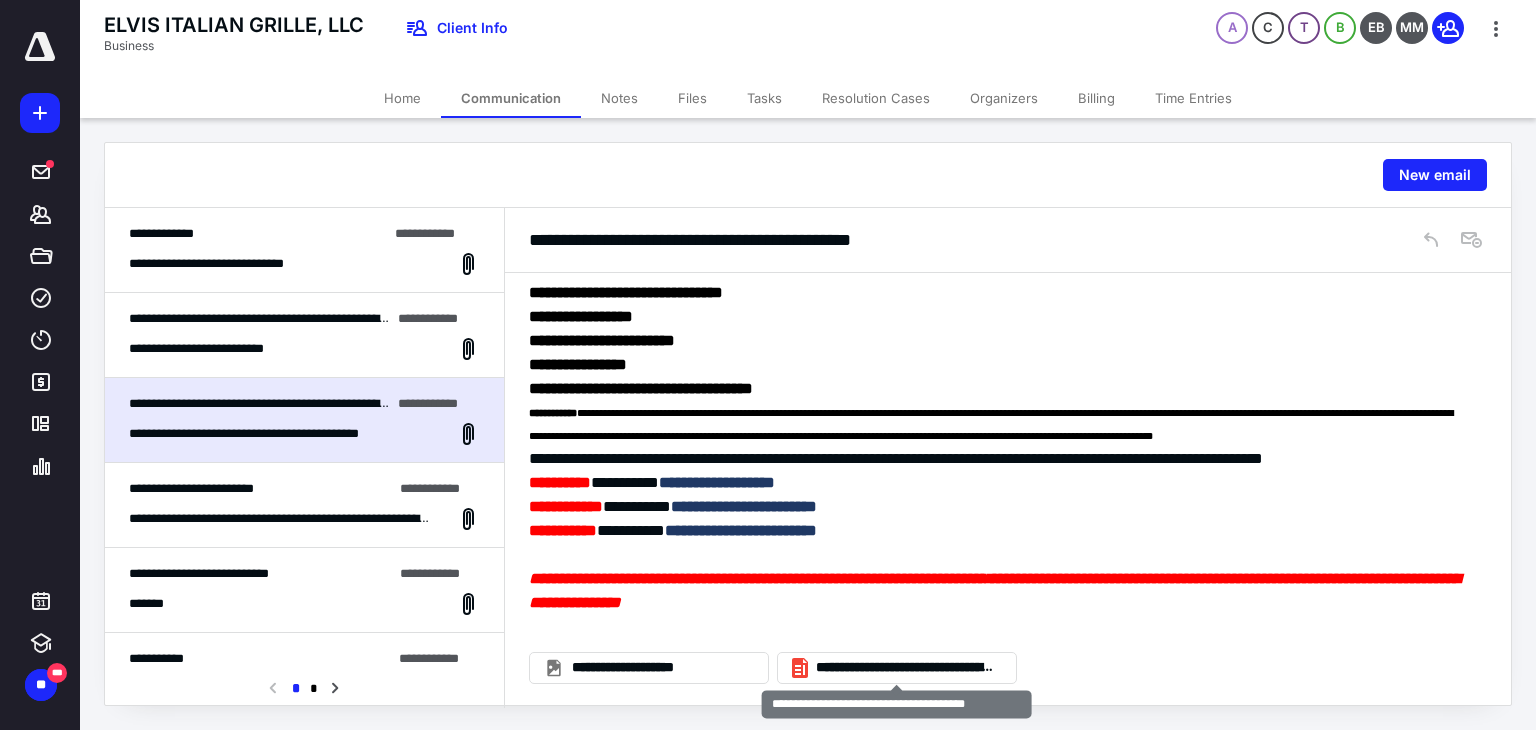 click on "**********" at bounding box center [905, 668] 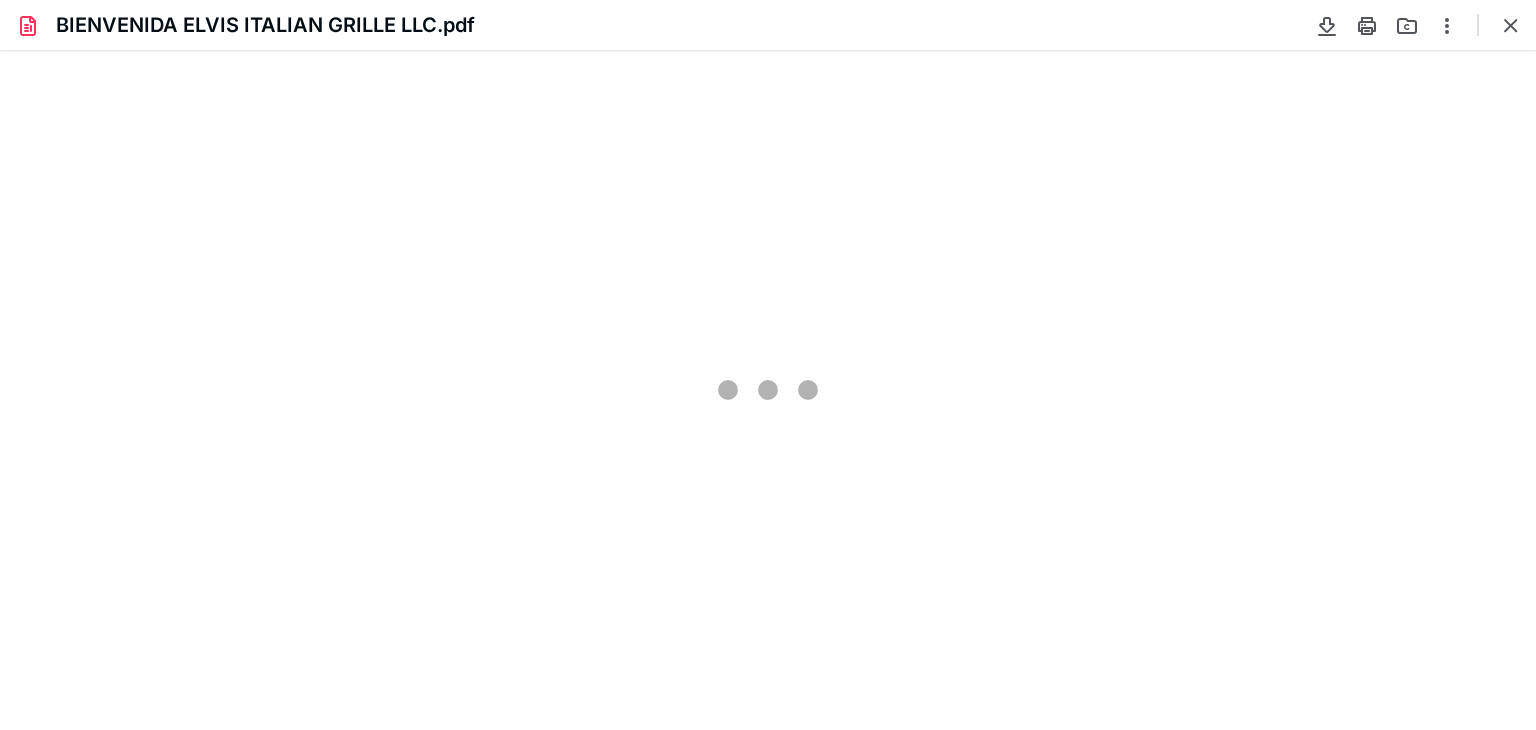 scroll, scrollTop: 0, scrollLeft: 0, axis: both 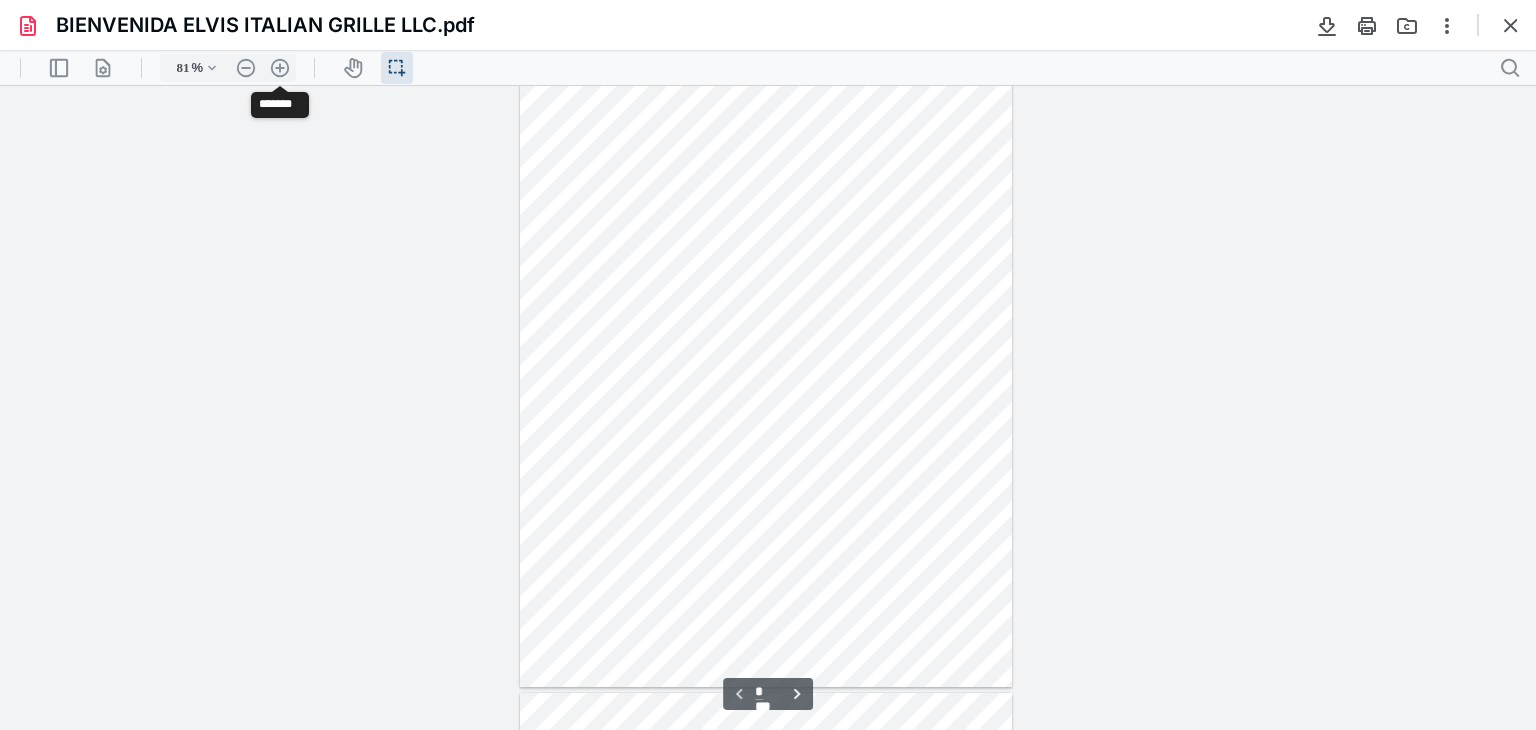 click on ".cls-1{fill:#abb0c4;} icon - header - zoom - in - line" at bounding box center (280, 68) 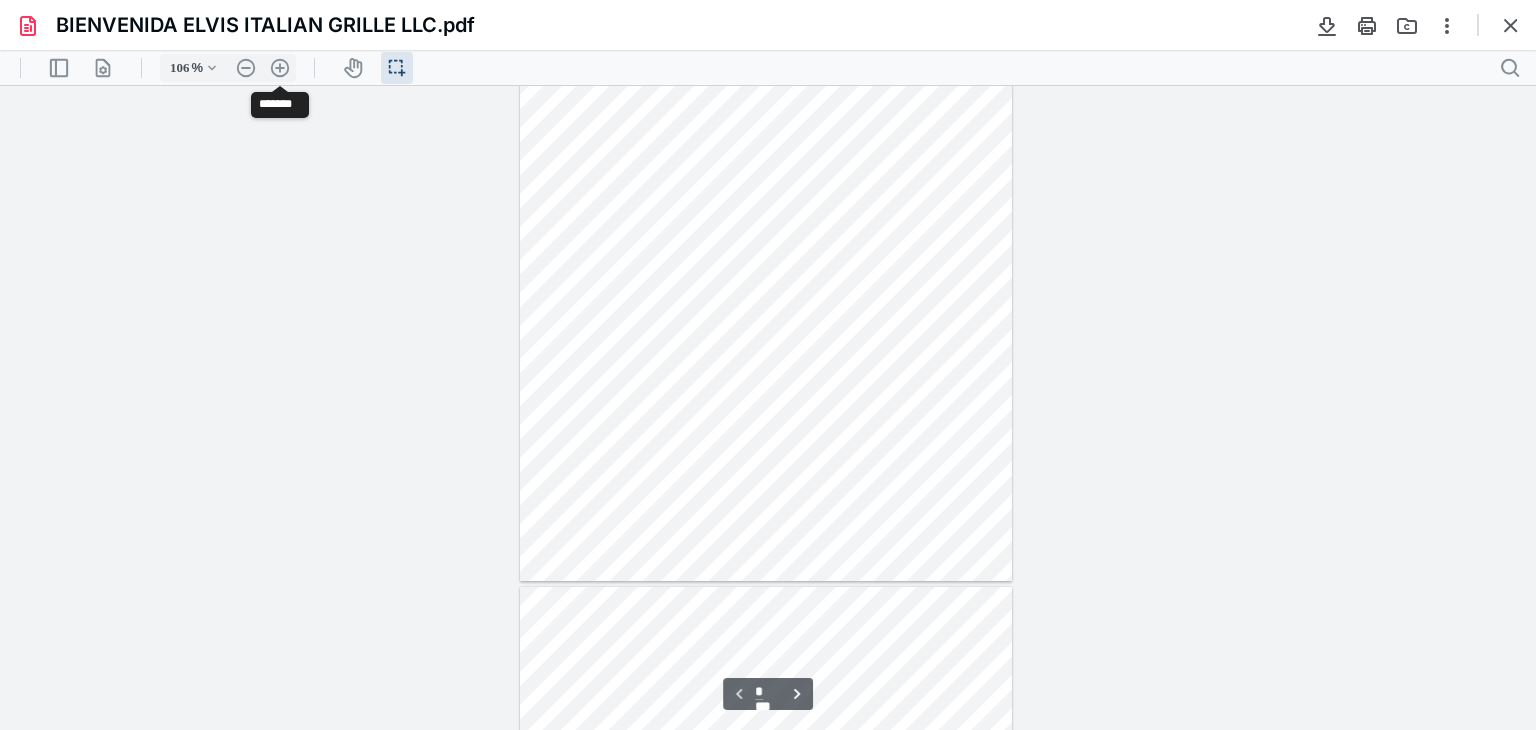 click on ".cls-1{fill:#abb0c4;} icon - header - zoom - in - line" at bounding box center (280, 68) 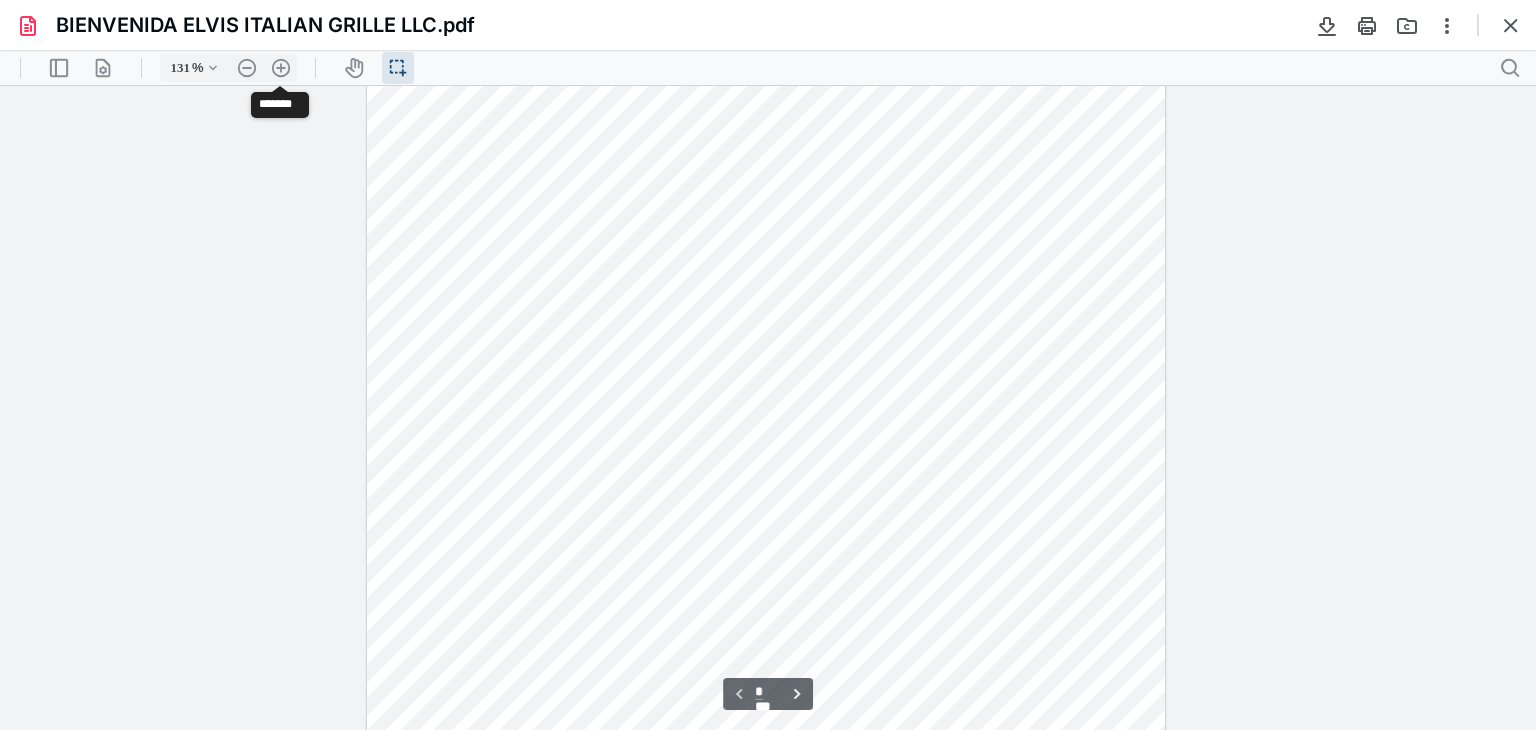 click on ".cls-1{fill:#abb0c4;} icon - header - zoom - in - line" at bounding box center (281, 68) 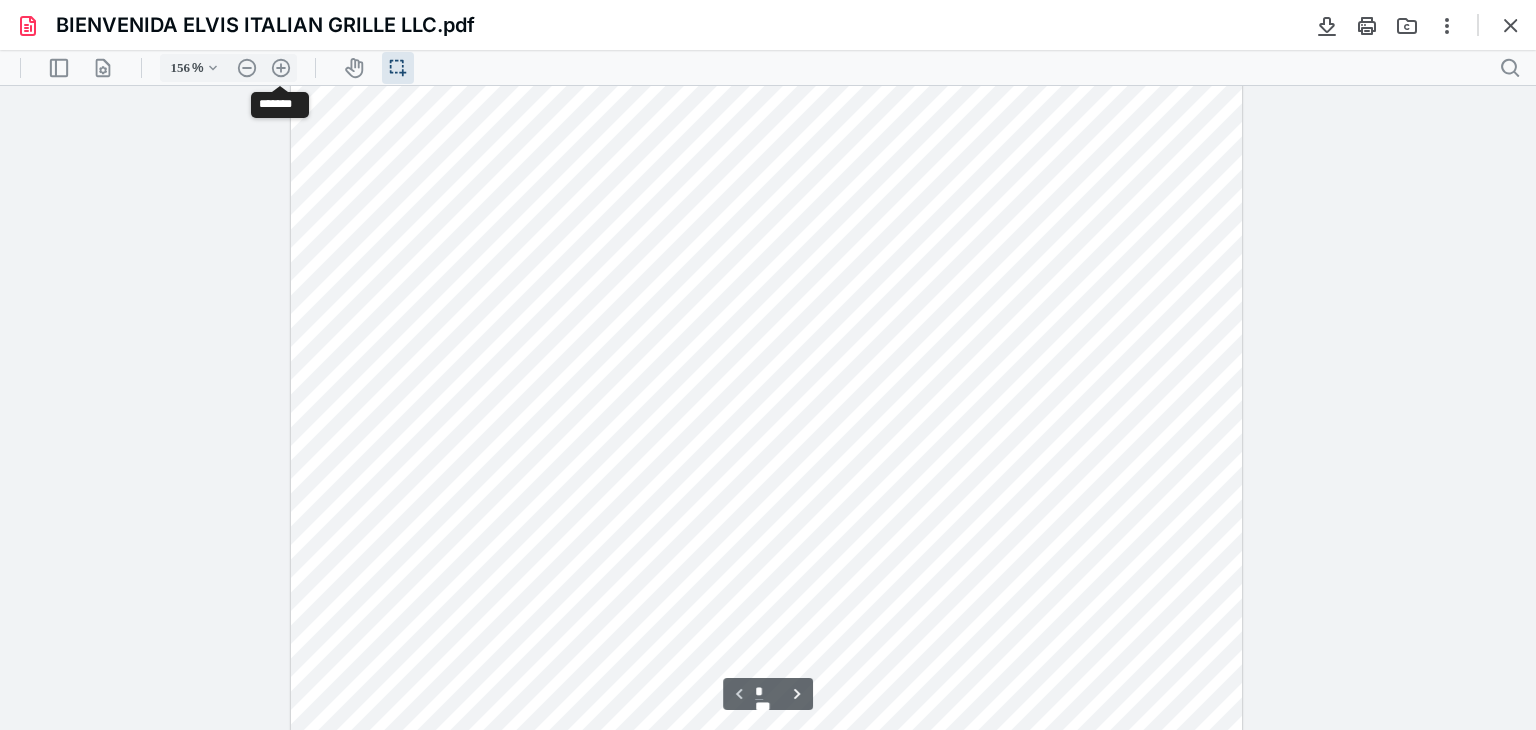 click on ".cls-1{fill:#abb0c4;} icon - header - zoom - in - line" at bounding box center (281, 68) 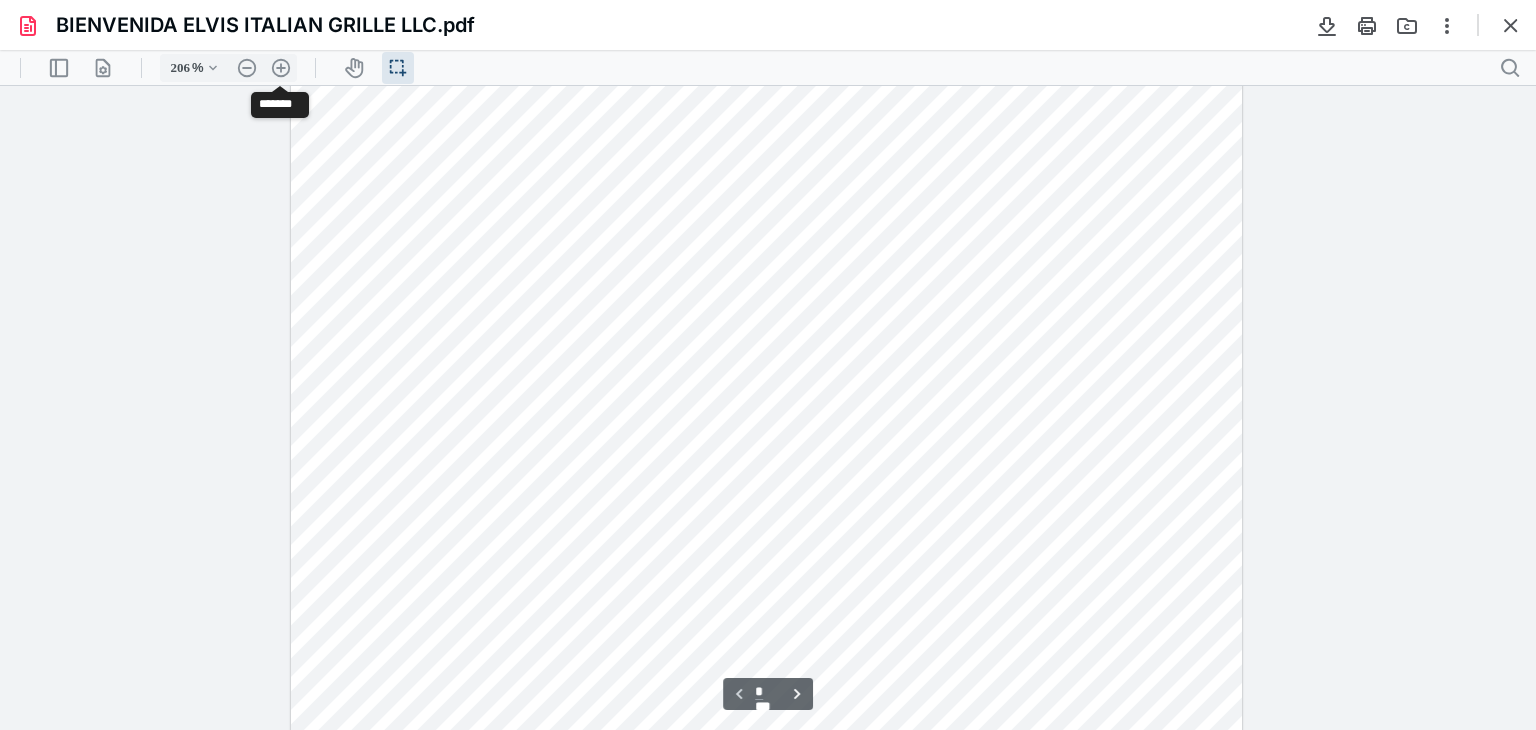 scroll, scrollTop: 571, scrollLeft: 0, axis: vertical 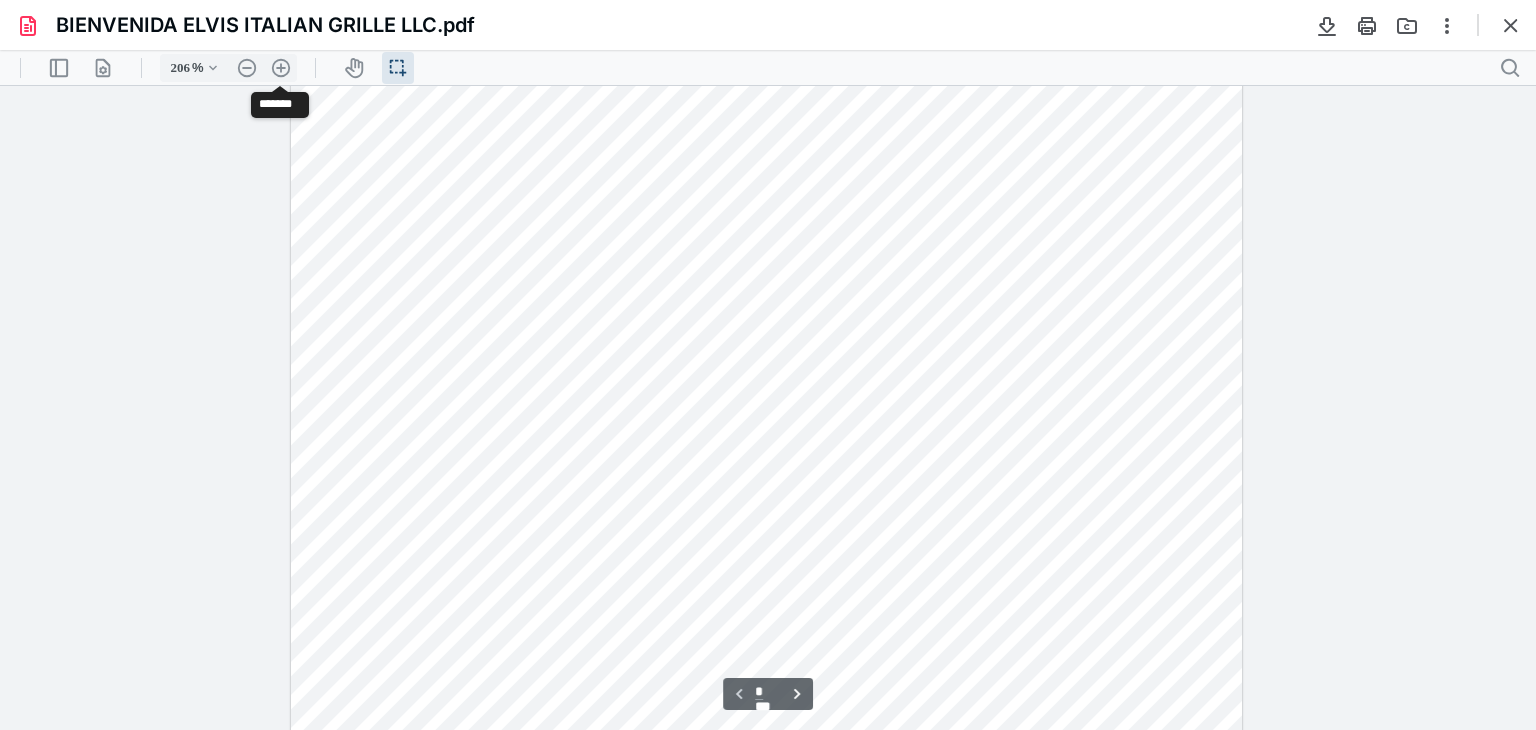 click on ".cls-1{fill:#abb0c4;} icon - header - zoom - in - line" at bounding box center [281, 68] 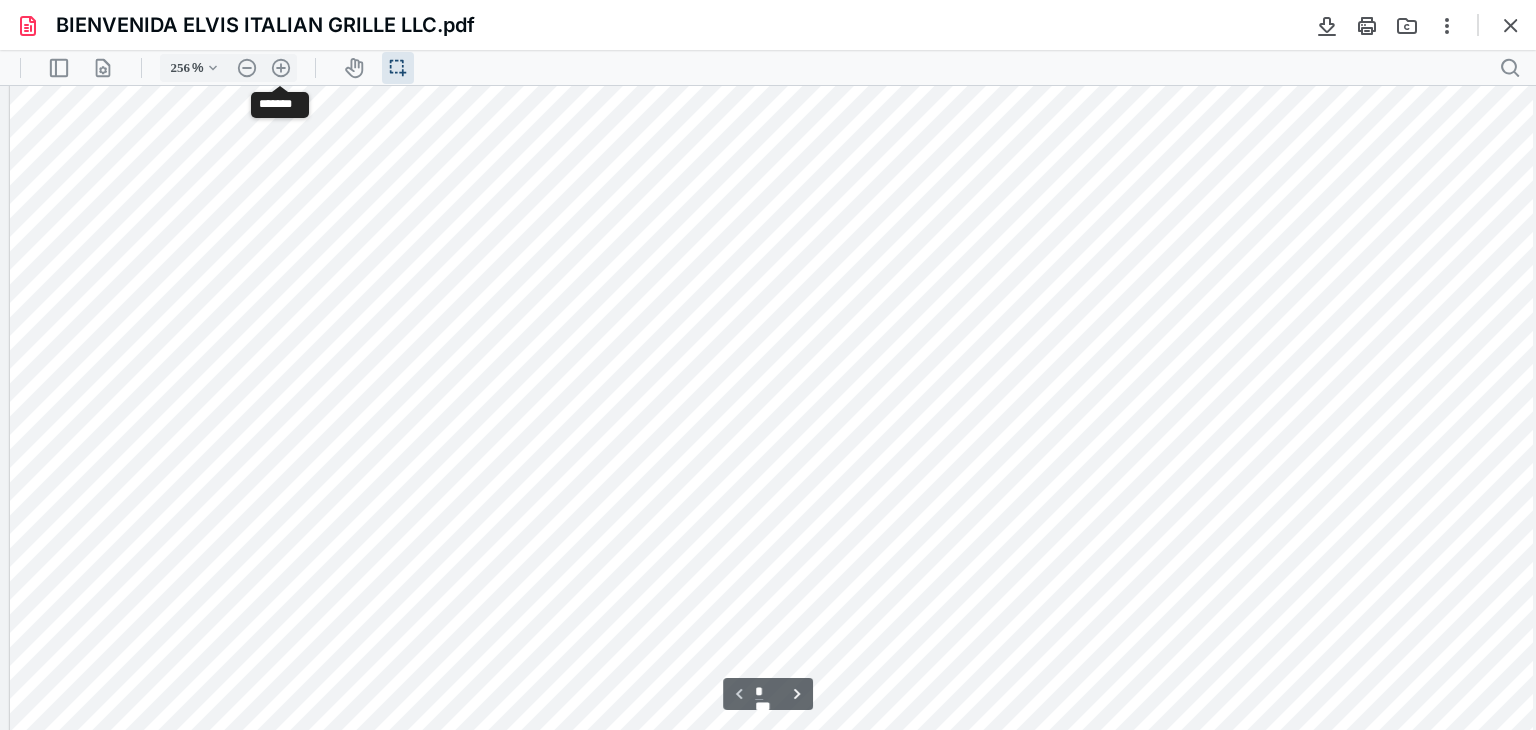 scroll, scrollTop: 784, scrollLeft: 28, axis: both 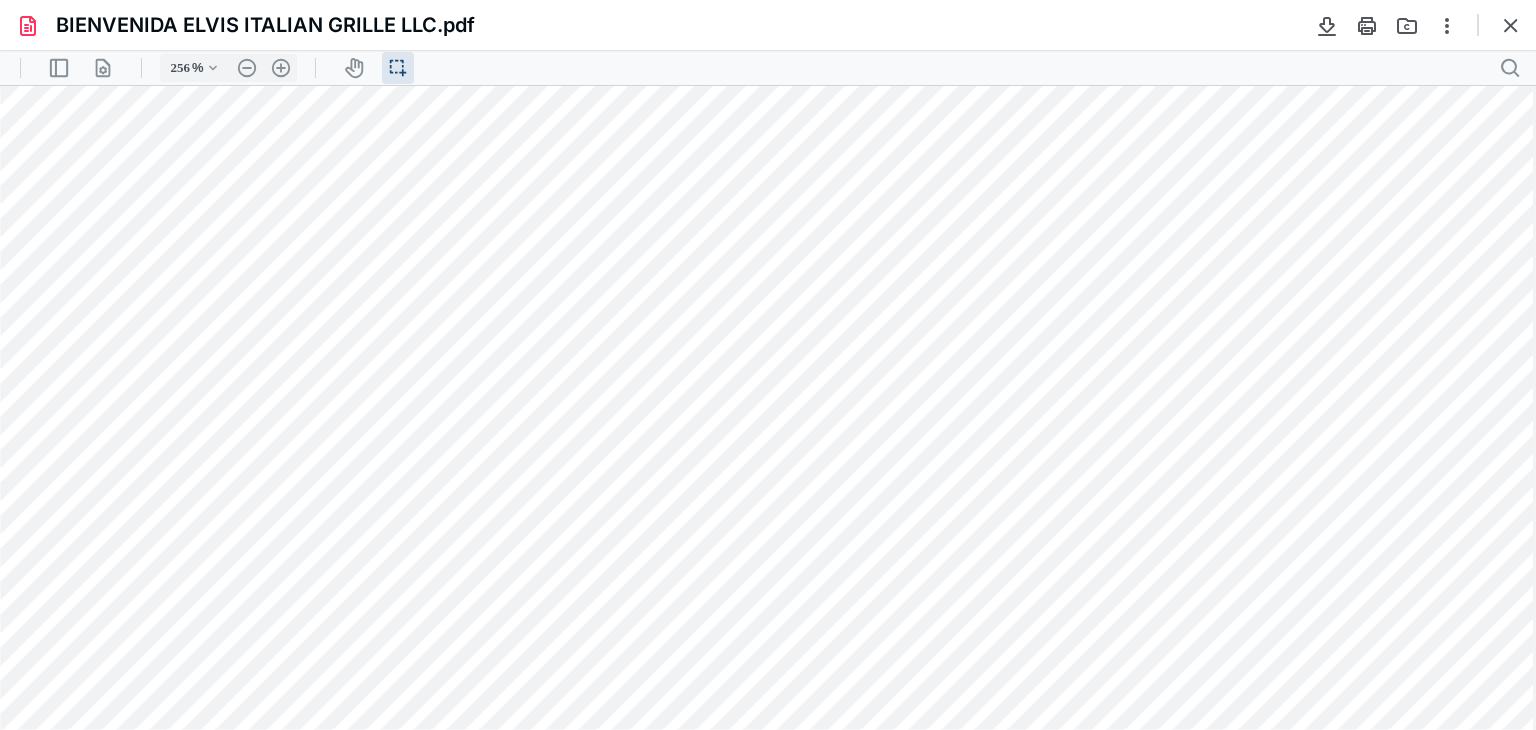 click on ".cls-1{fill:#abb0c4;} icon - header - zoom - out - line" at bounding box center (247, 68) 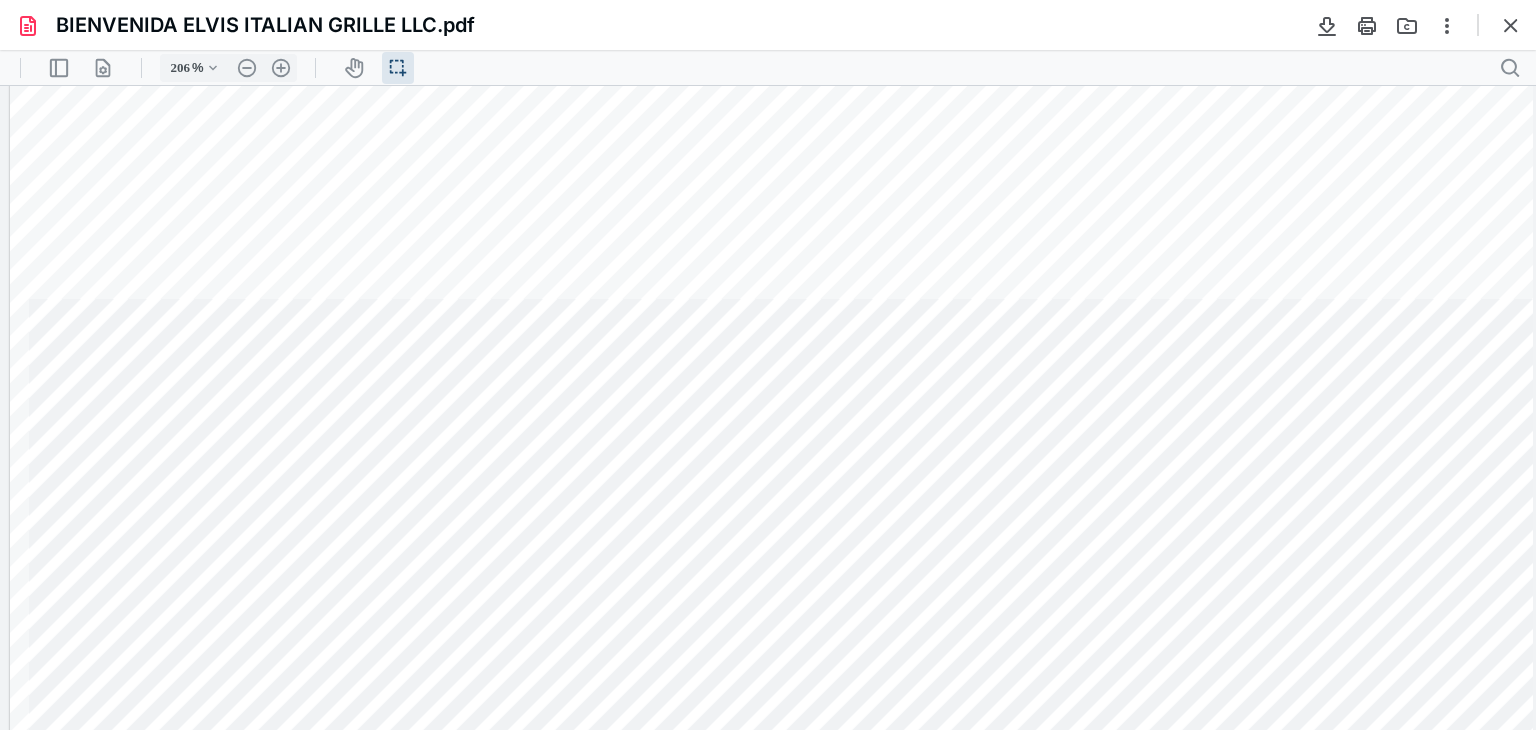 click on ".cls-1{fill:#abb0c4;} icon - header - zoom - out - line" at bounding box center [247, 68] 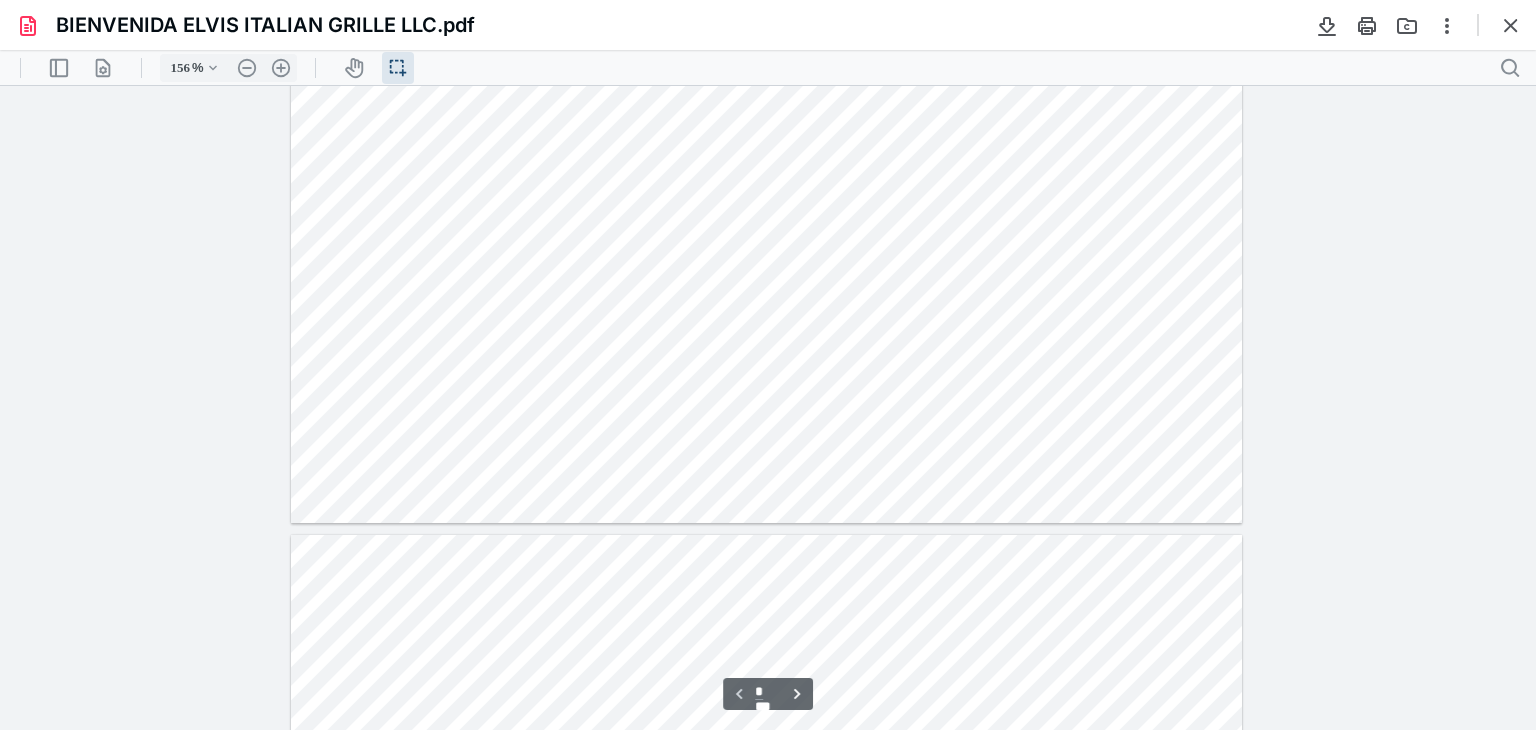 scroll, scrollTop: 600, scrollLeft: 0, axis: vertical 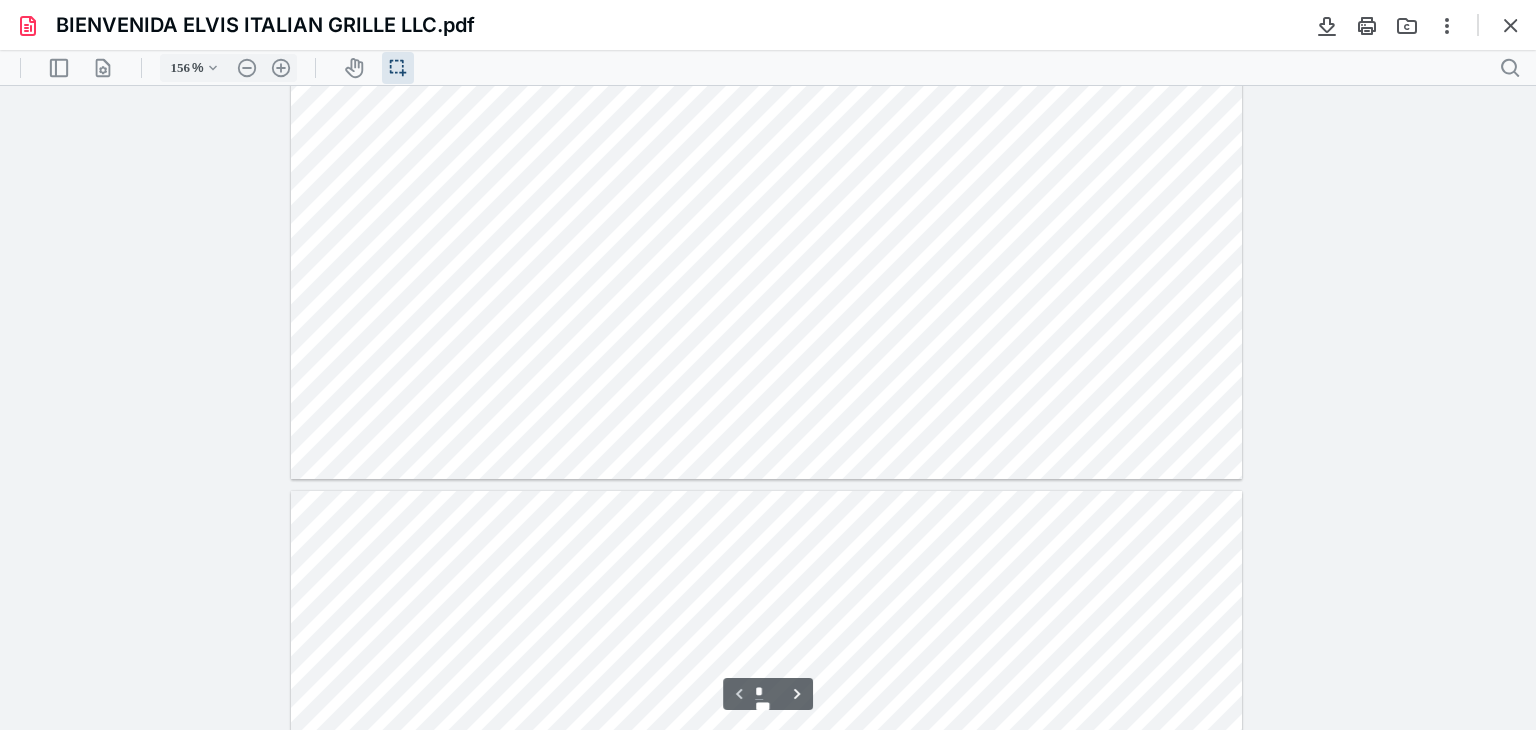 type on "*" 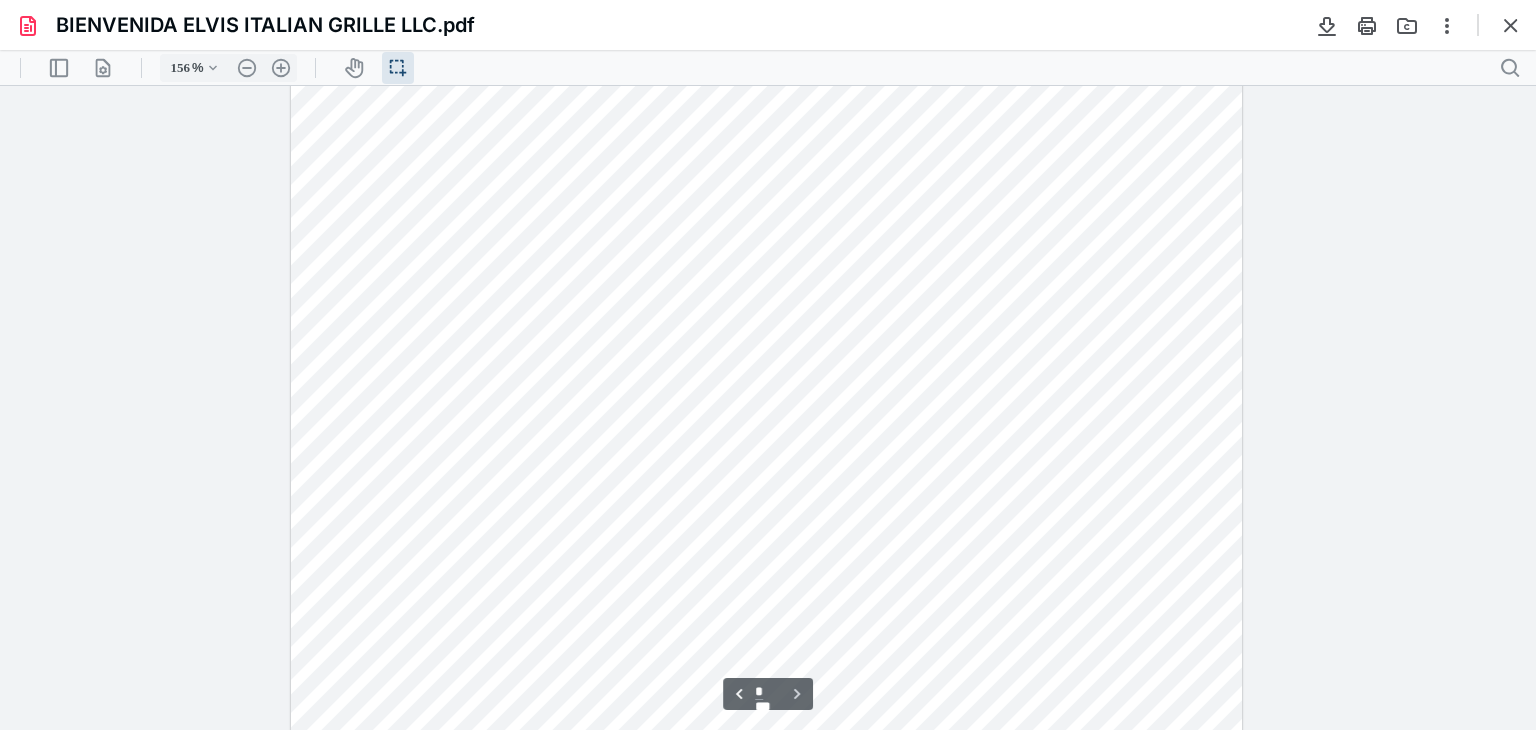 scroll, scrollTop: 1600, scrollLeft: 0, axis: vertical 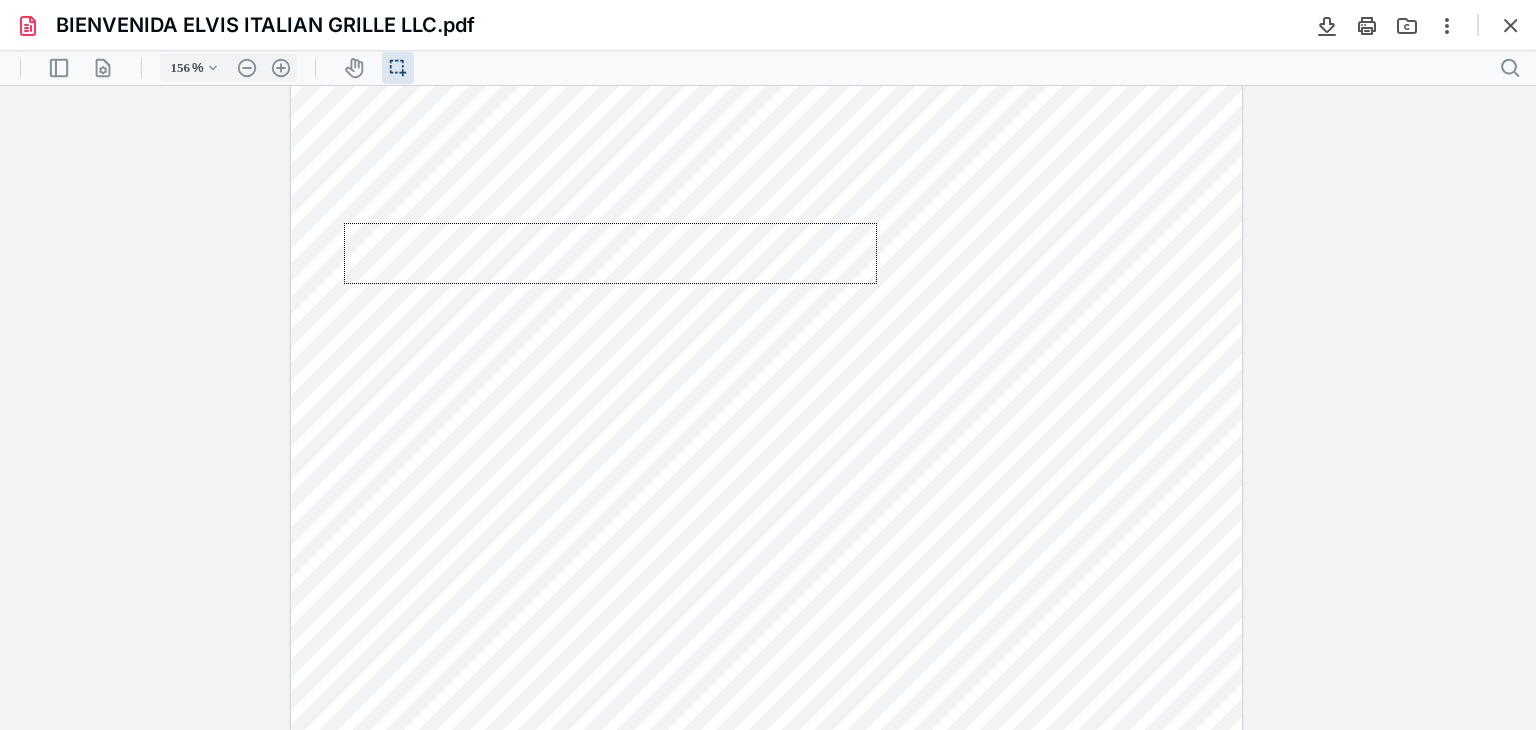 drag, startPoint x: 877, startPoint y: 284, endPoint x: 344, endPoint y: 223, distance: 536.47925 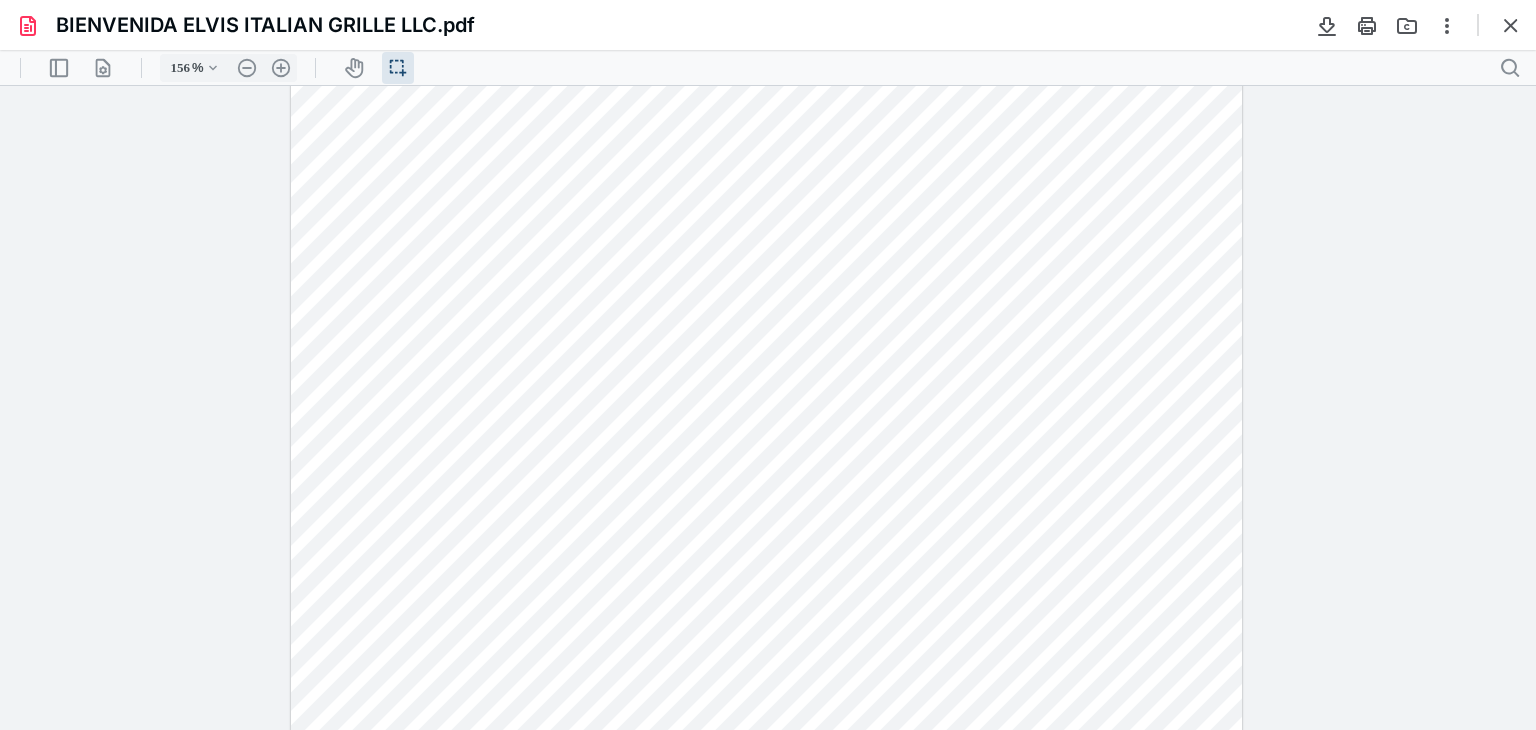 click at bounding box center (1511, 25) 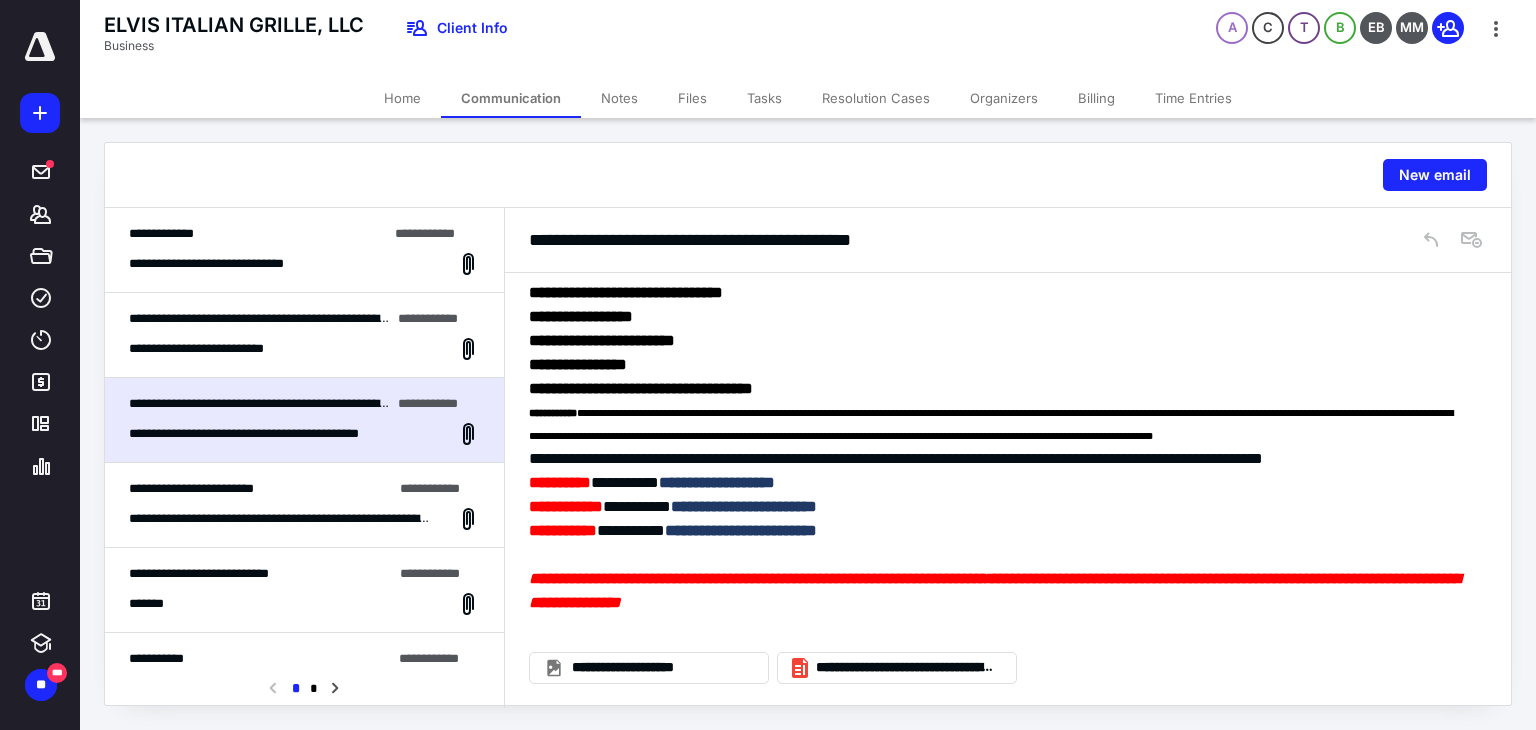 scroll, scrollTop: 172, scrollLeft: 0, axis: vertical 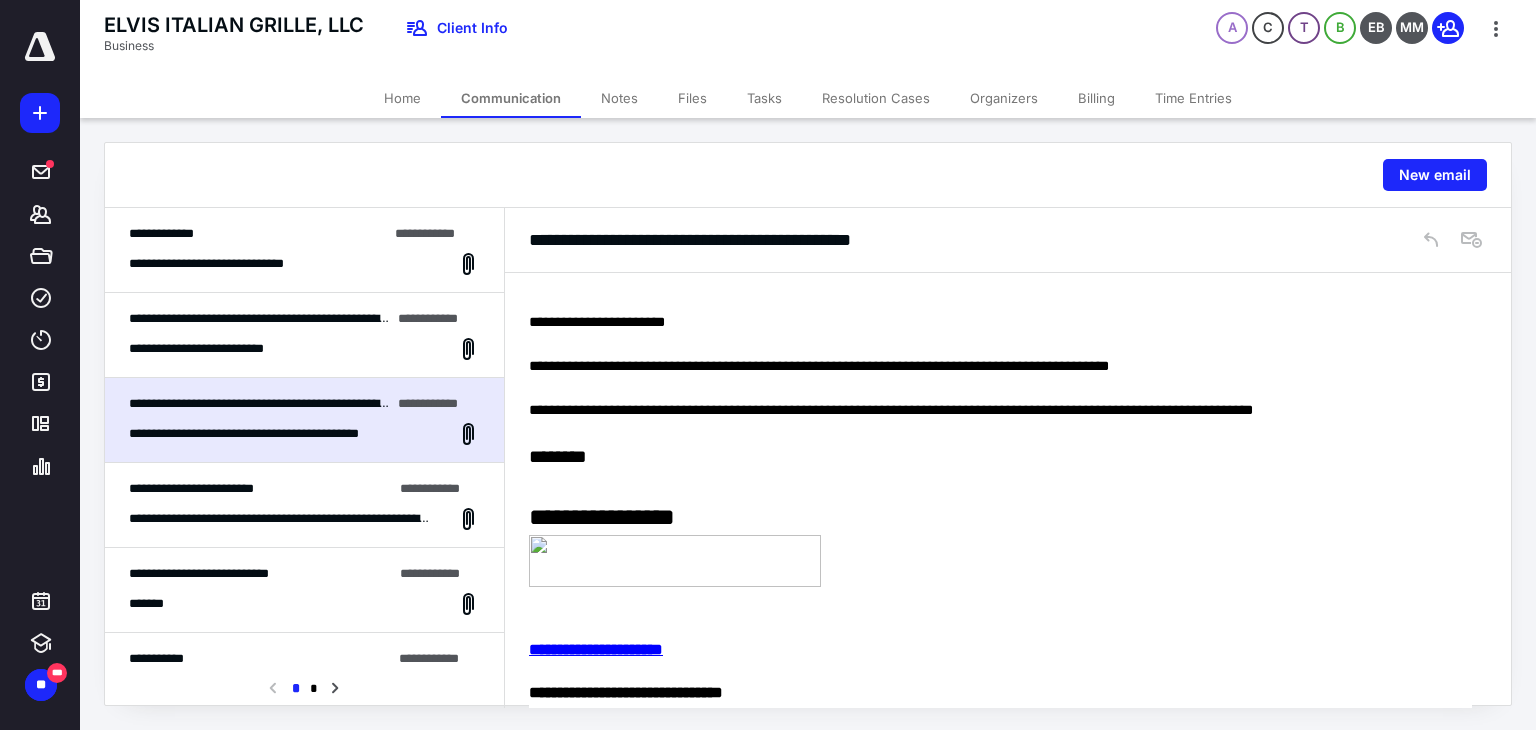 click on "**********" at bounding box center [304, 250] 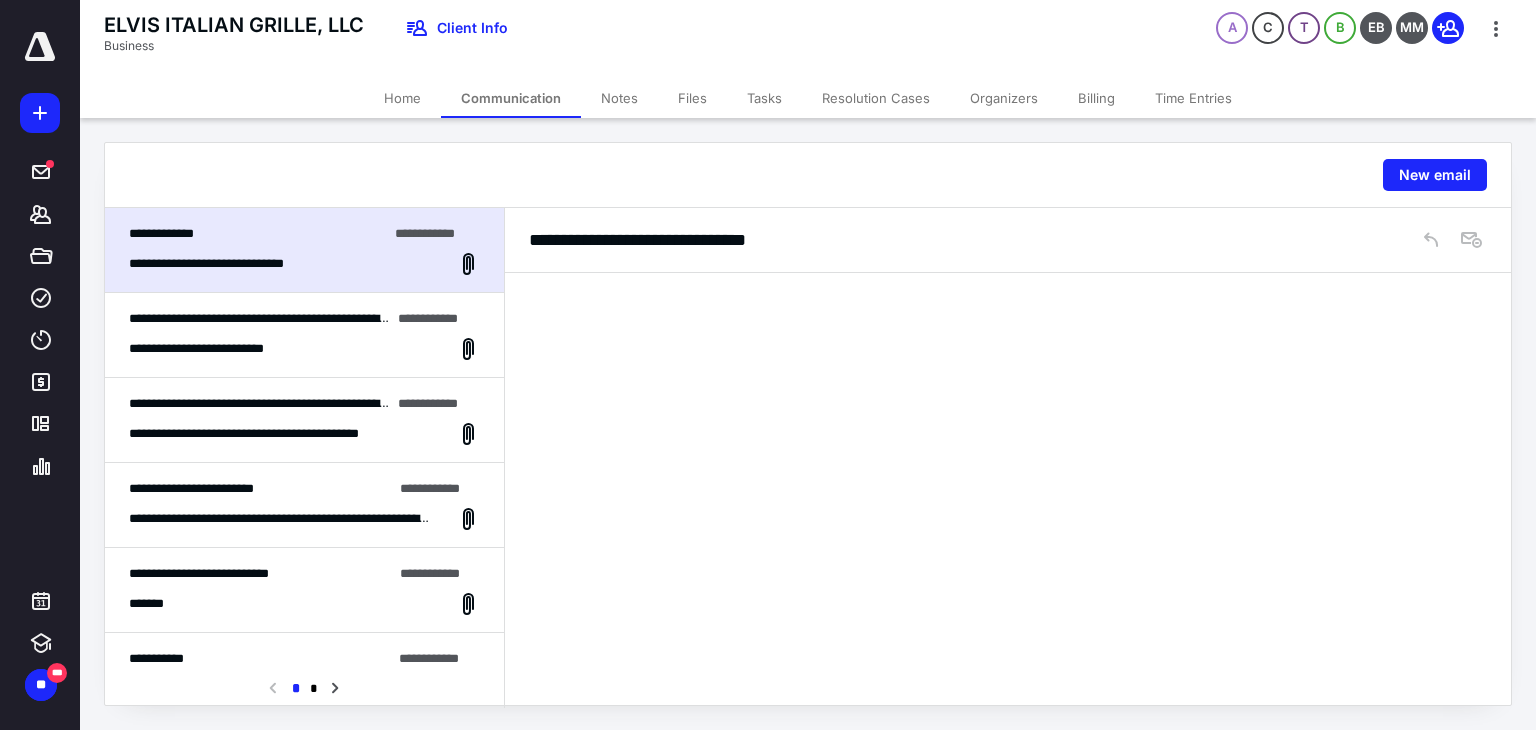 click on "Notes" at bounding box center (619, 98) 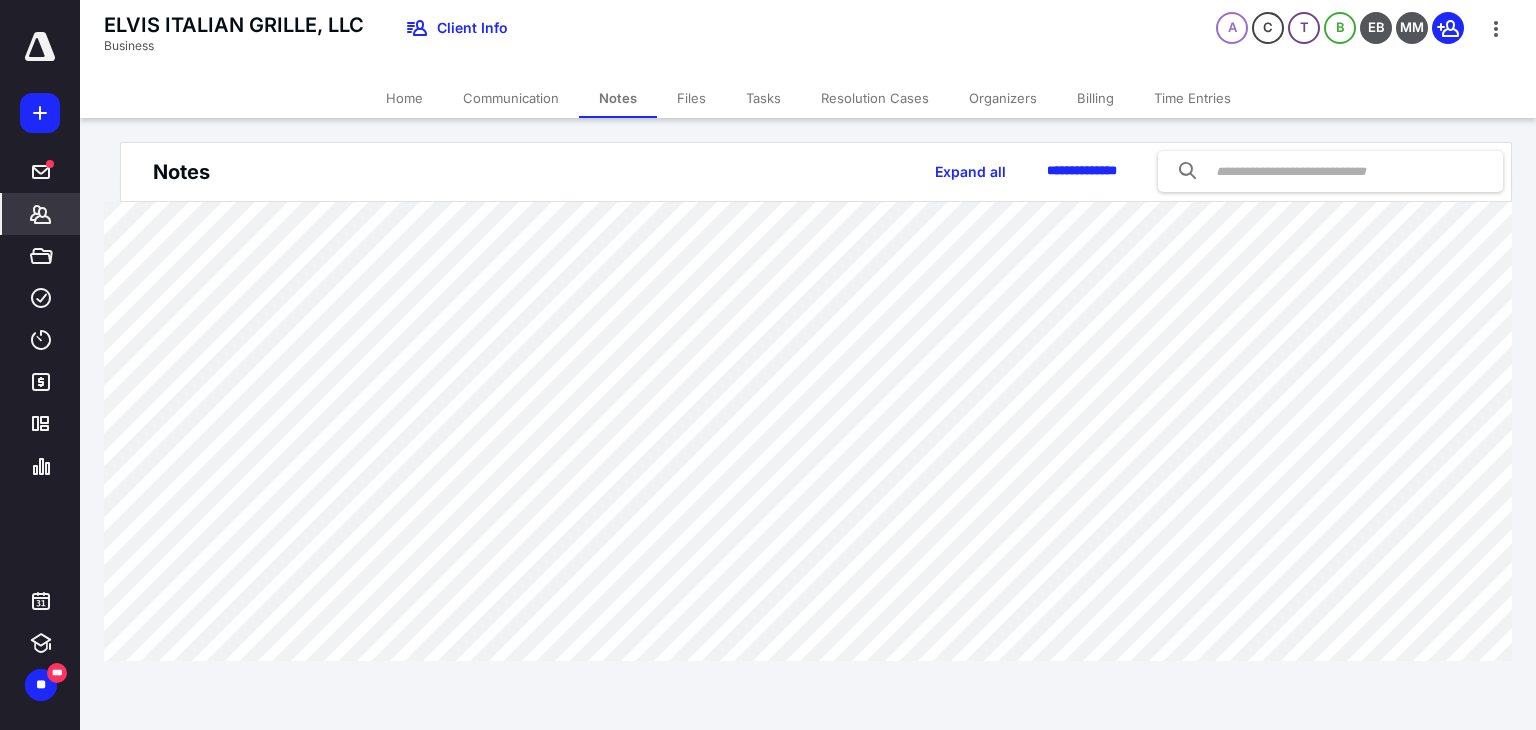 click on "Home" at bounding box center [404, 98] 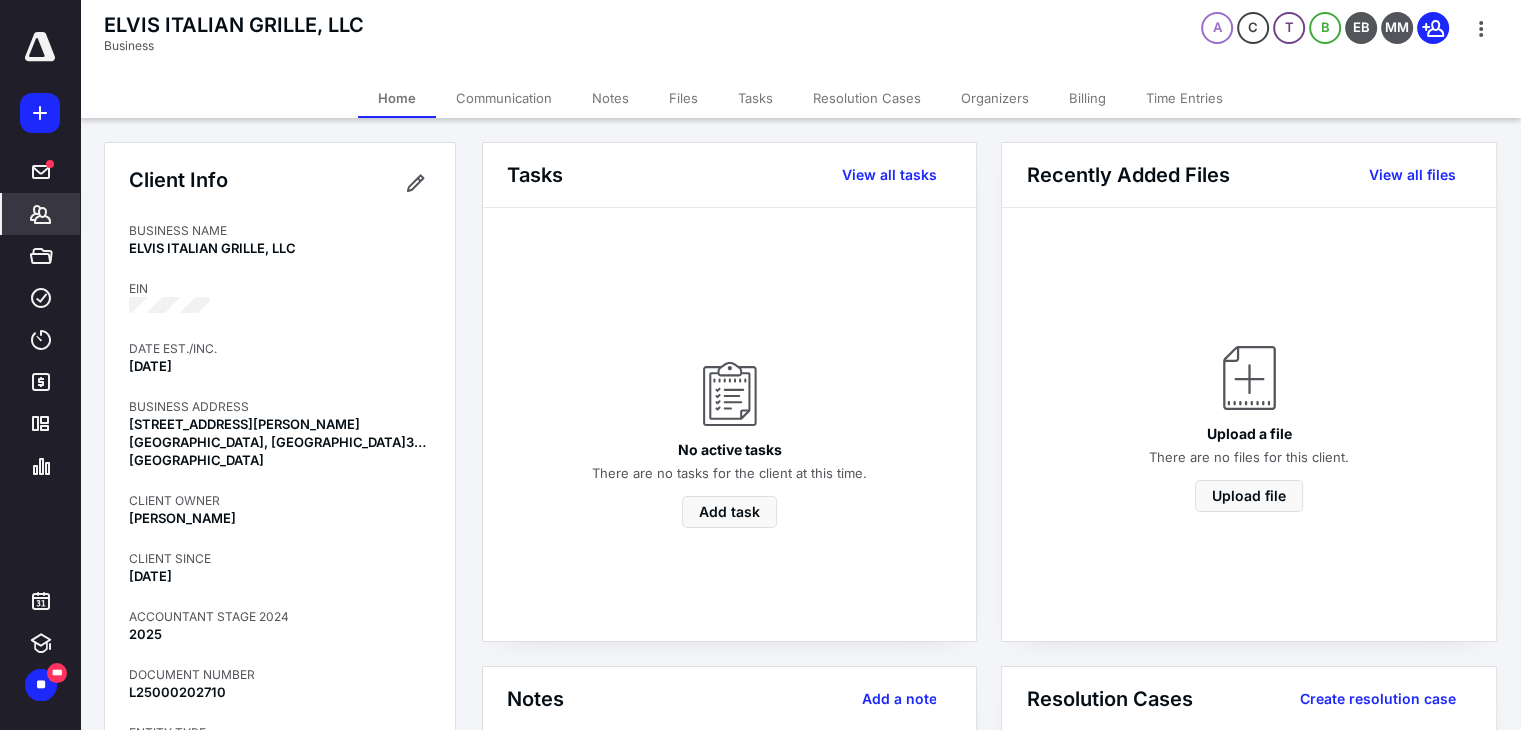 drag, startPoint x: 509, startPoint y: 85, endPoint x: 512, endPoint y: 102, distance: 17.262676 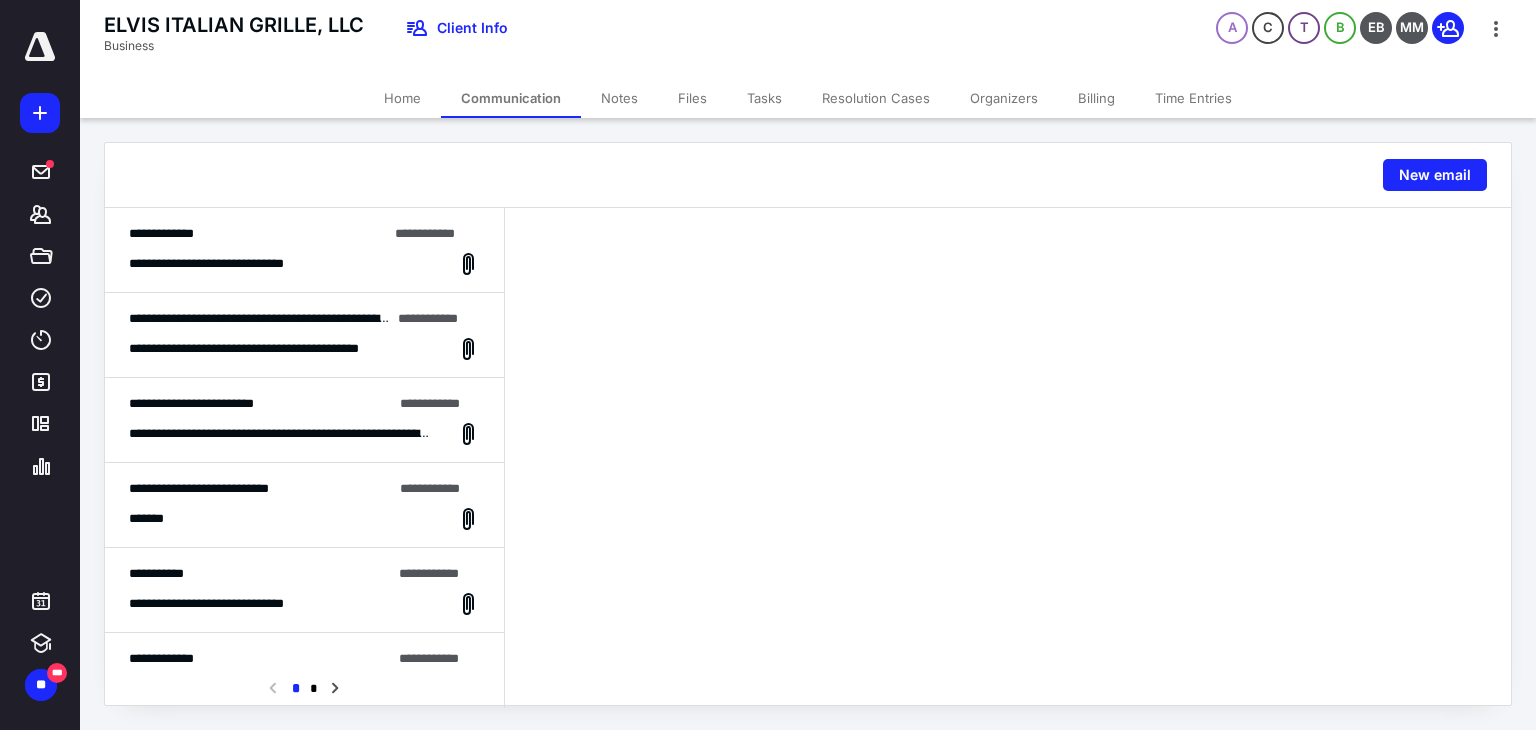 click on "**********" at bounding box center (281, 349) 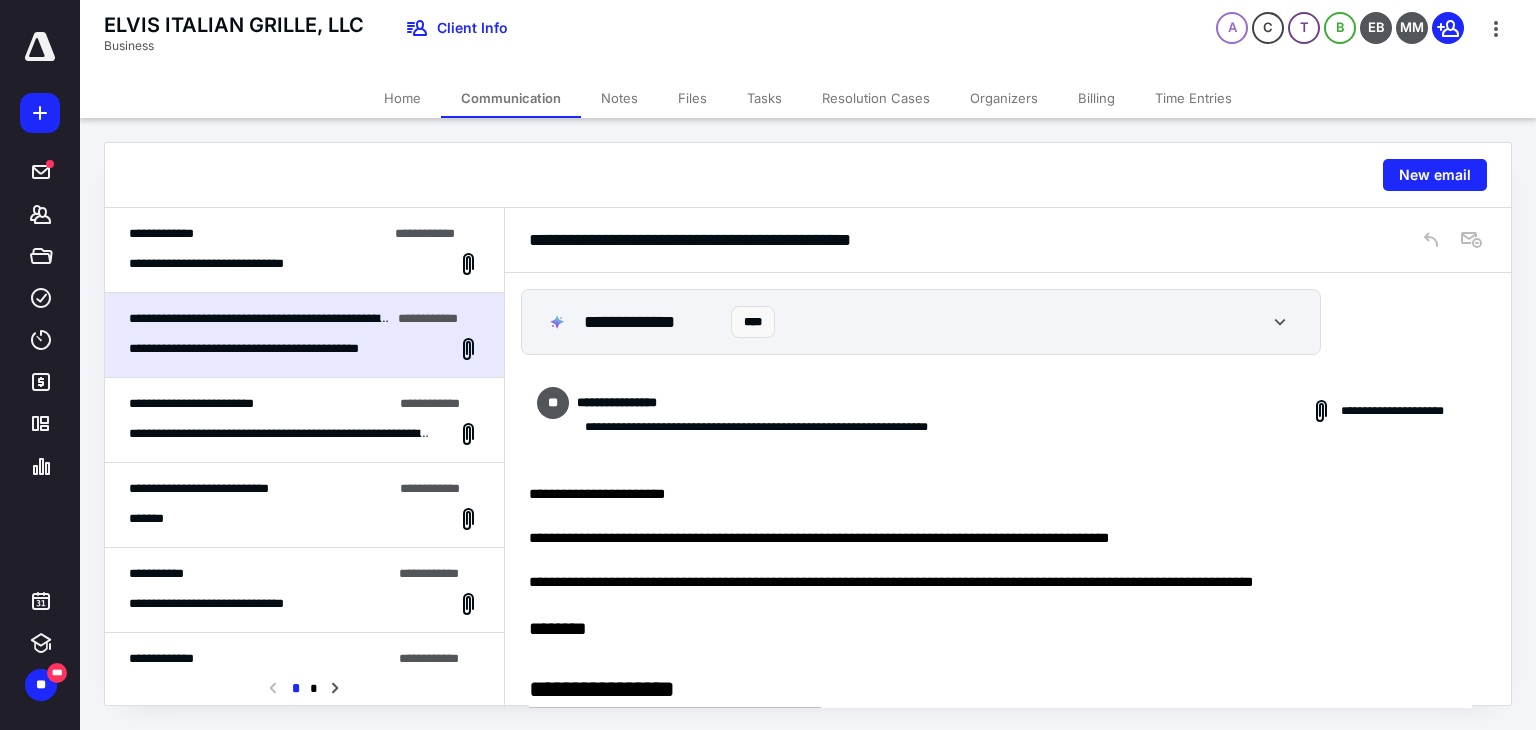 scroll, scrollTop: 572, scrollLeft: 0, axis: vertical 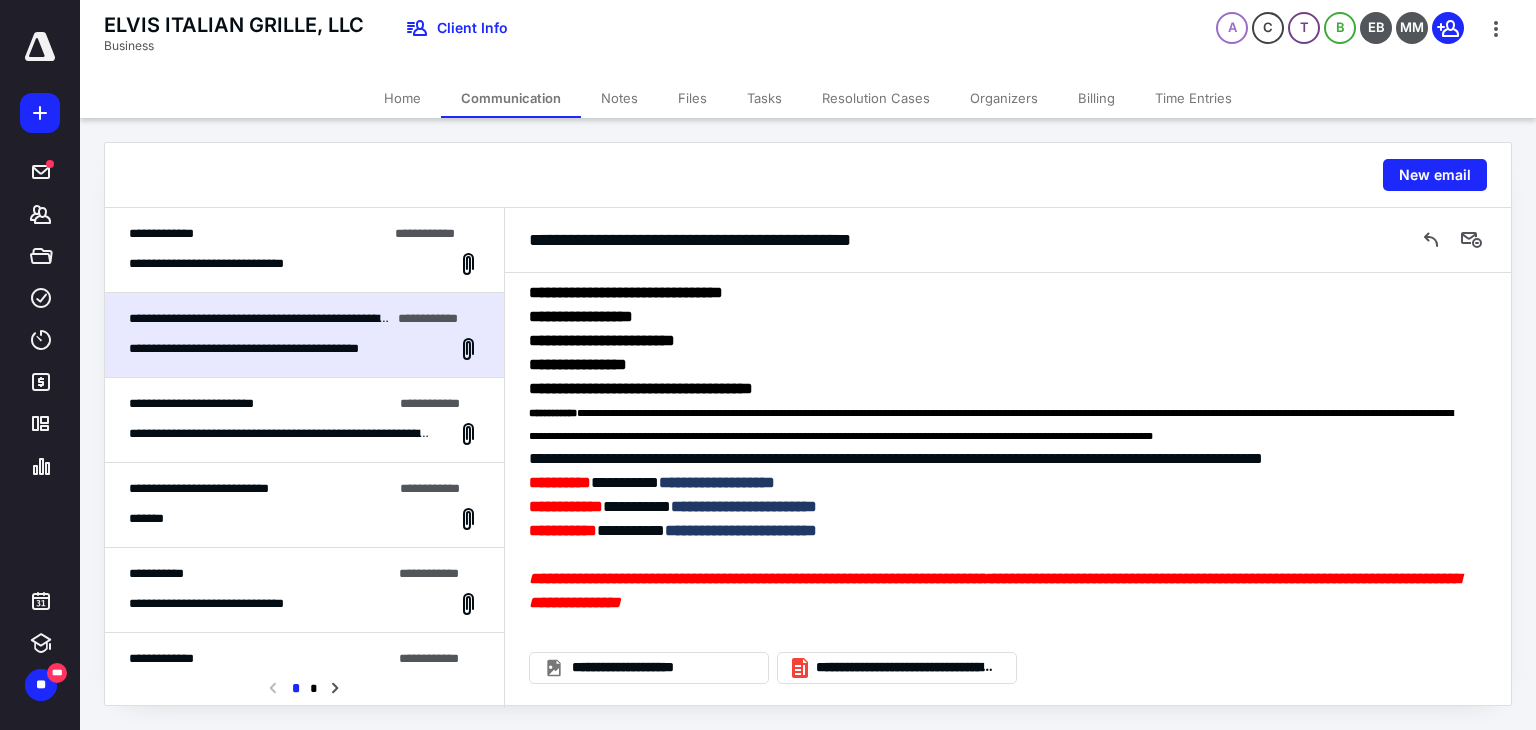 click on "**********" at bounding box center [905, 668] 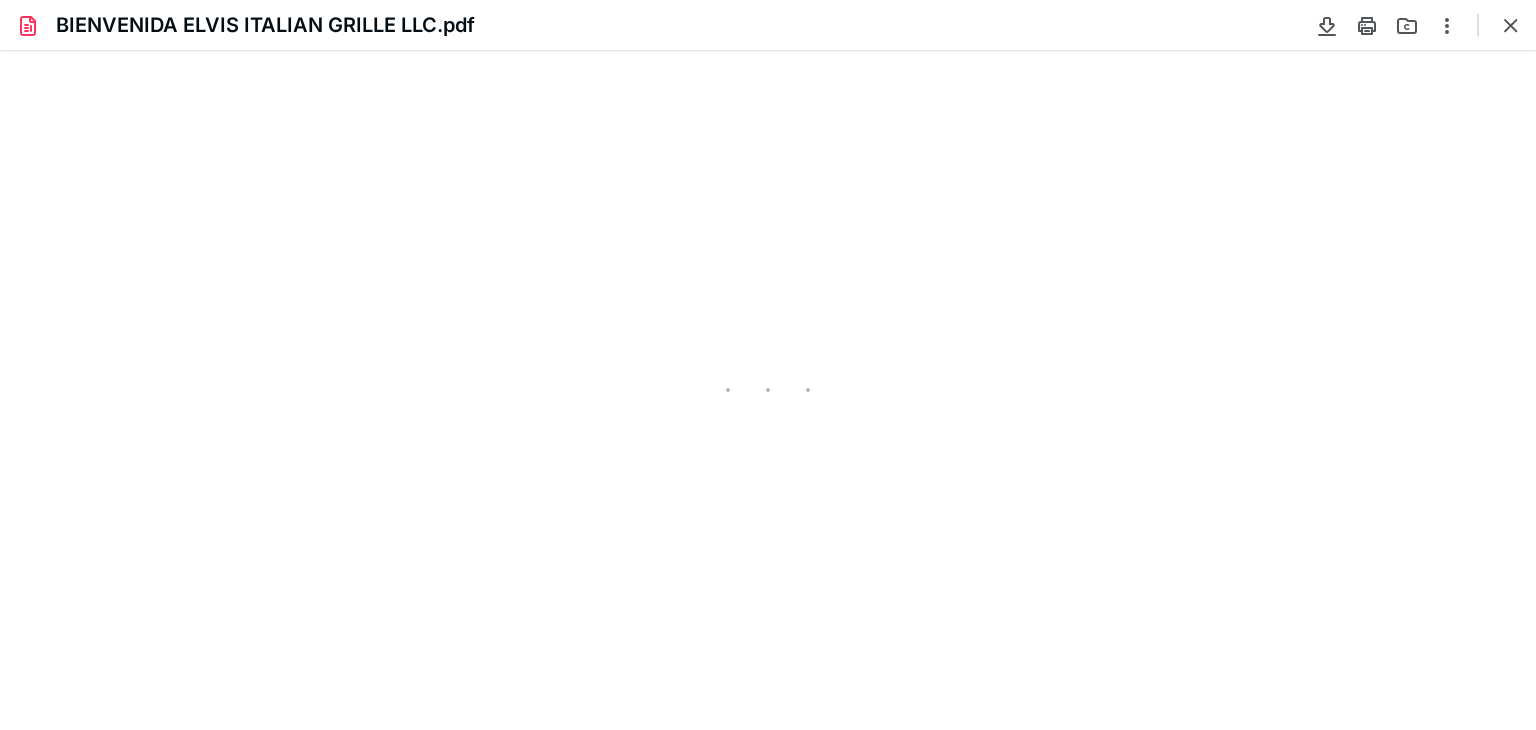 scroll, scrollTop: 0, scrollLeft: 0, axis: both 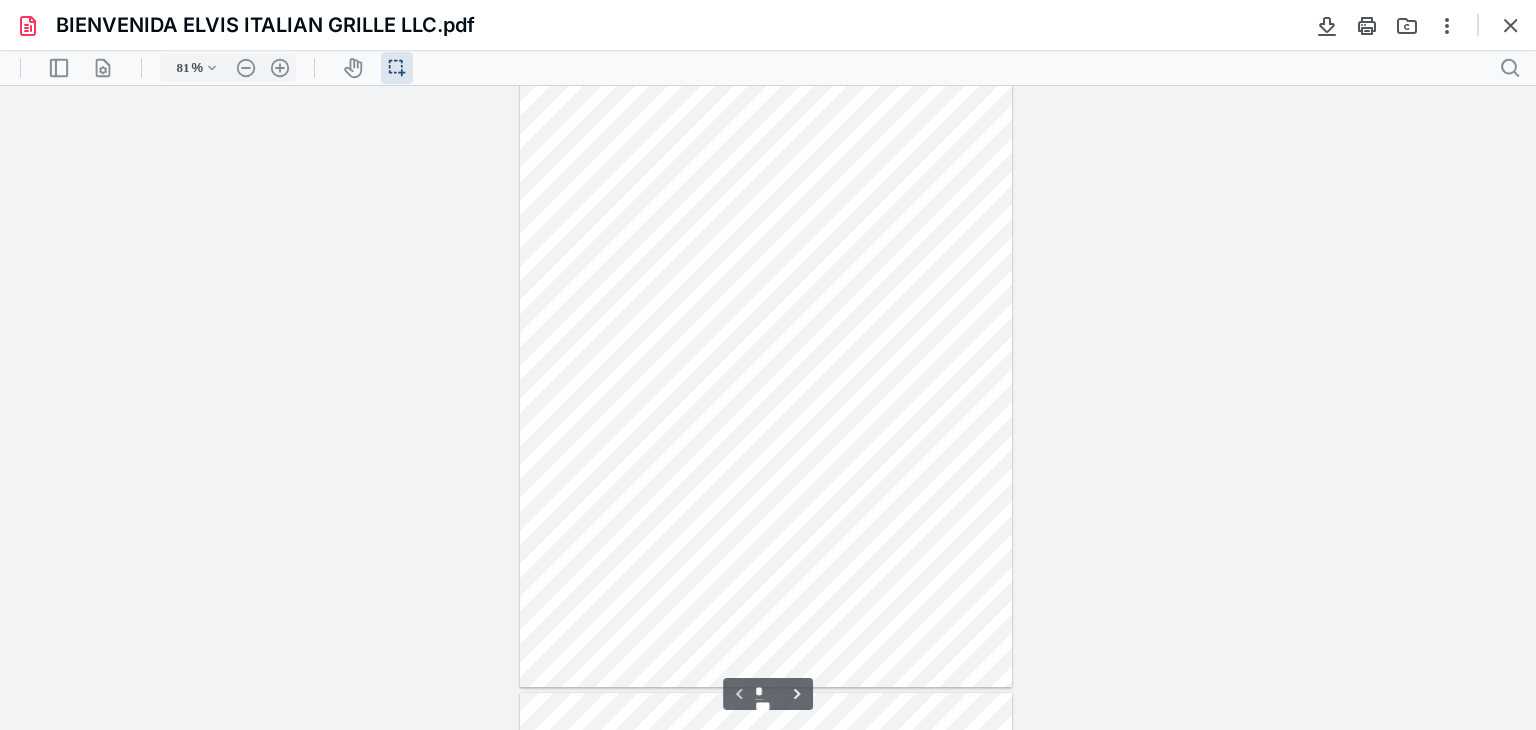 click on ".cls-1{fill:#abb0c4;} icon - header - zoom - in - line" at bounding box center [280, 68] 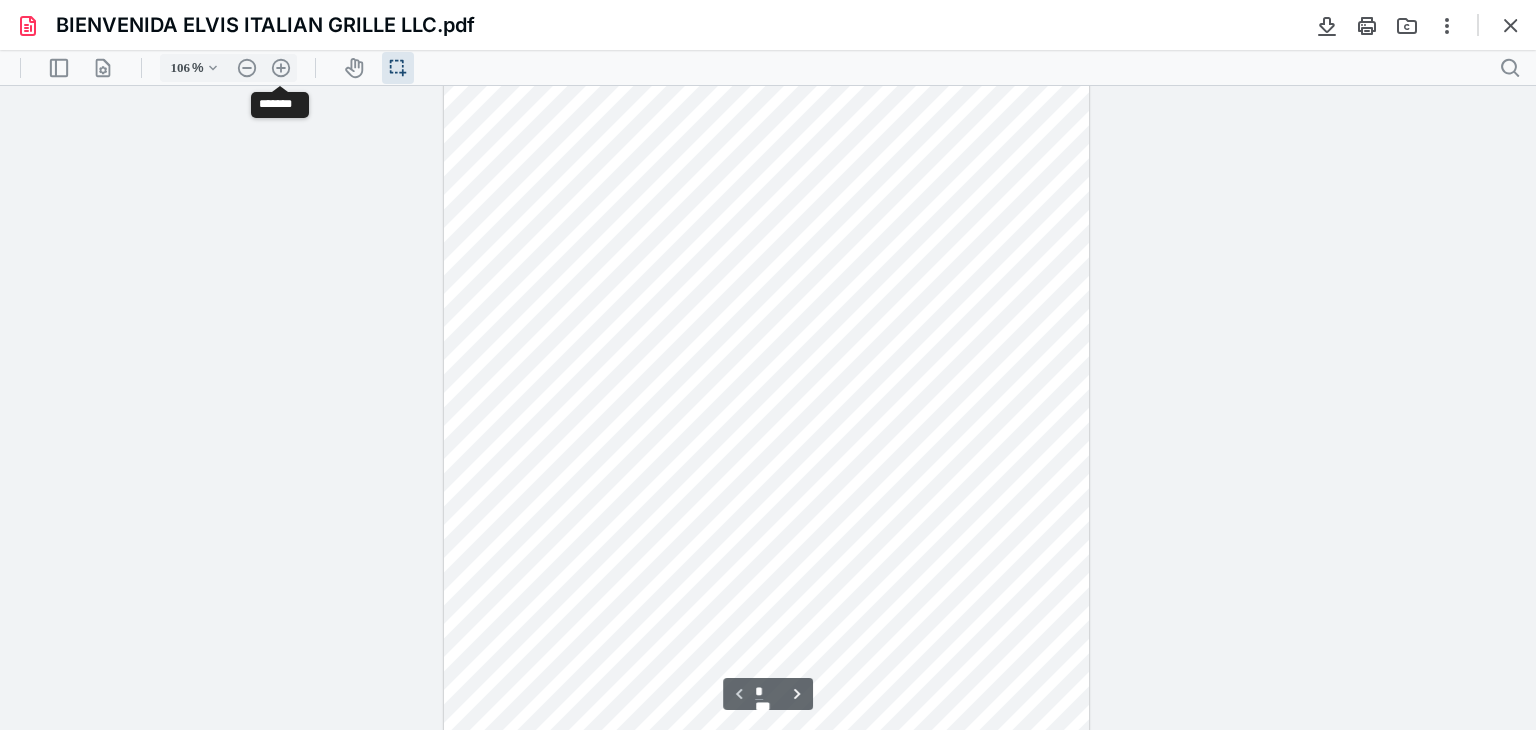 click on ".cls-1{fill:#abb0c4;} icon - header - zoom - in - line" at bounding box center (281, 68) 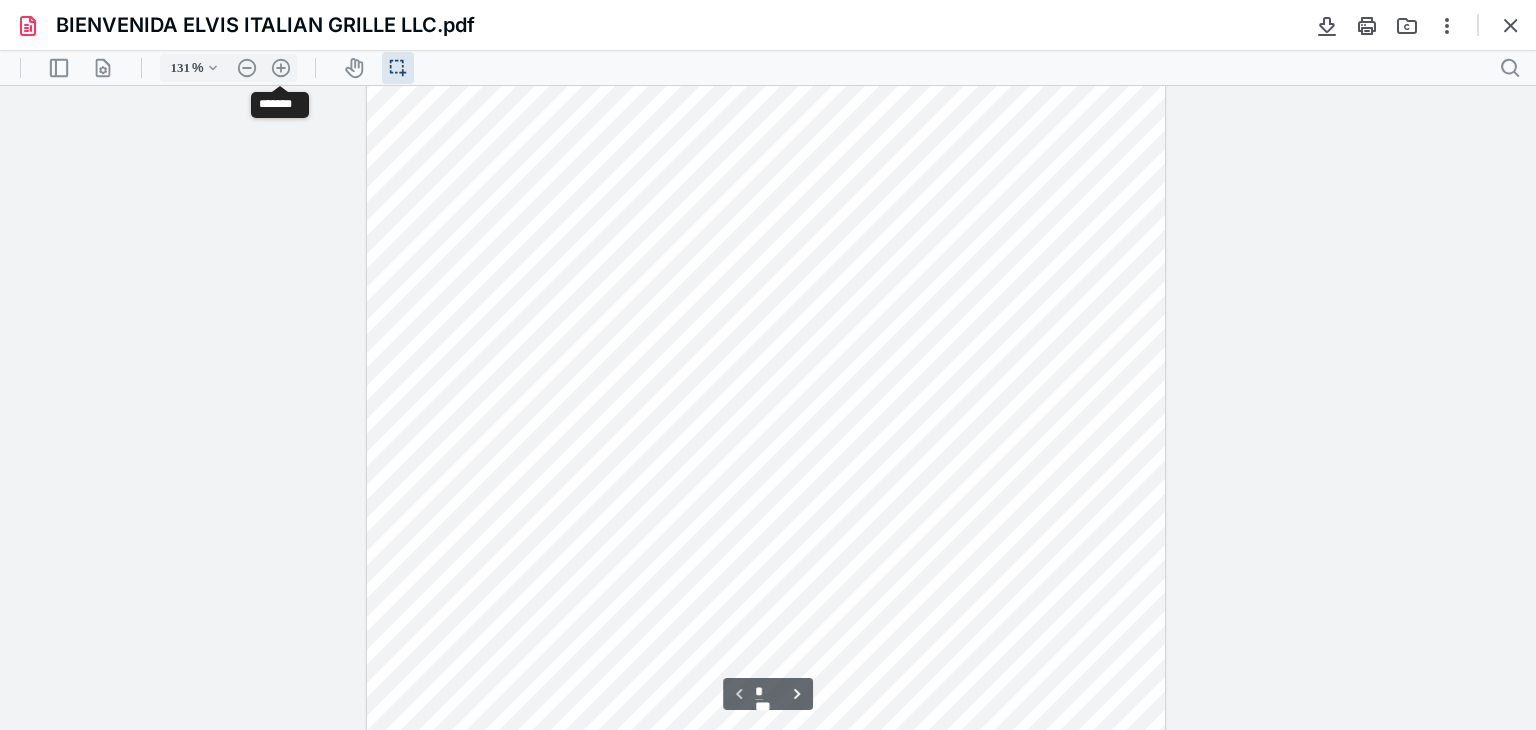 click on ".cls-1{fill:#abb0c4;} icon - header - zoom - in - line" at bounding box center (281, 68) 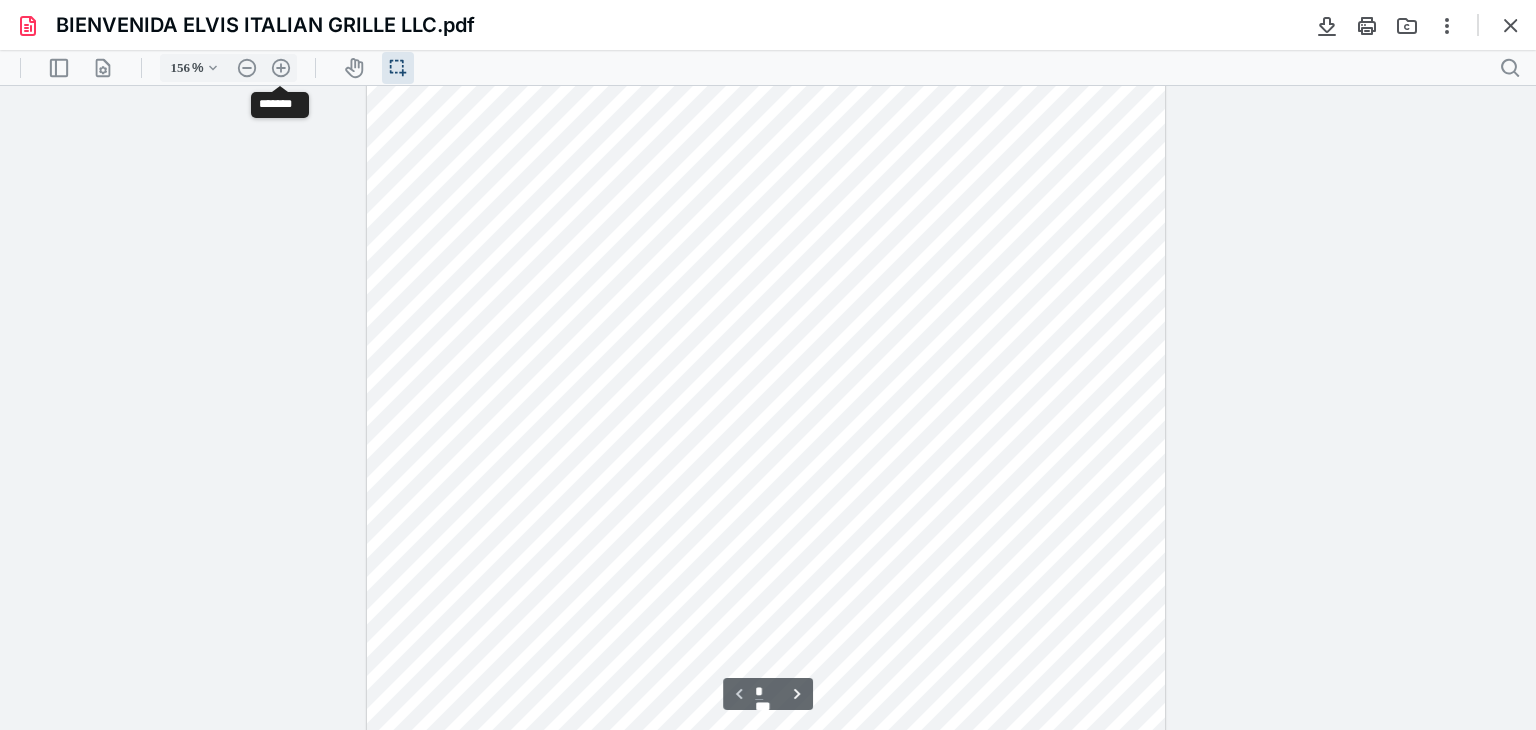 click on ".cls-1{fill:#abb0c4;} icon - header - zoom - in - line" at bounding box center (281, 68) 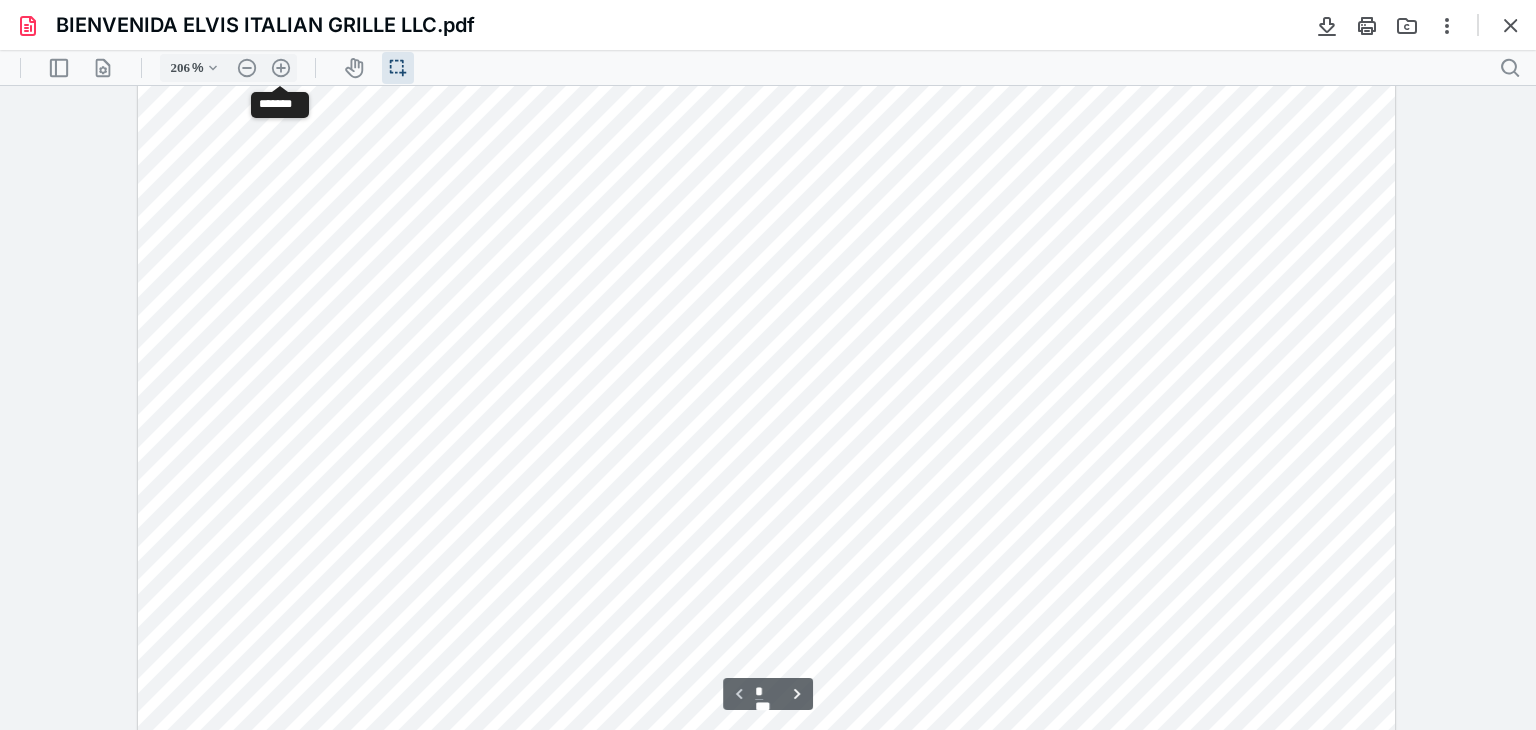 scroll, scrollTop: 571, scrollLeft: 0, axis: vertical 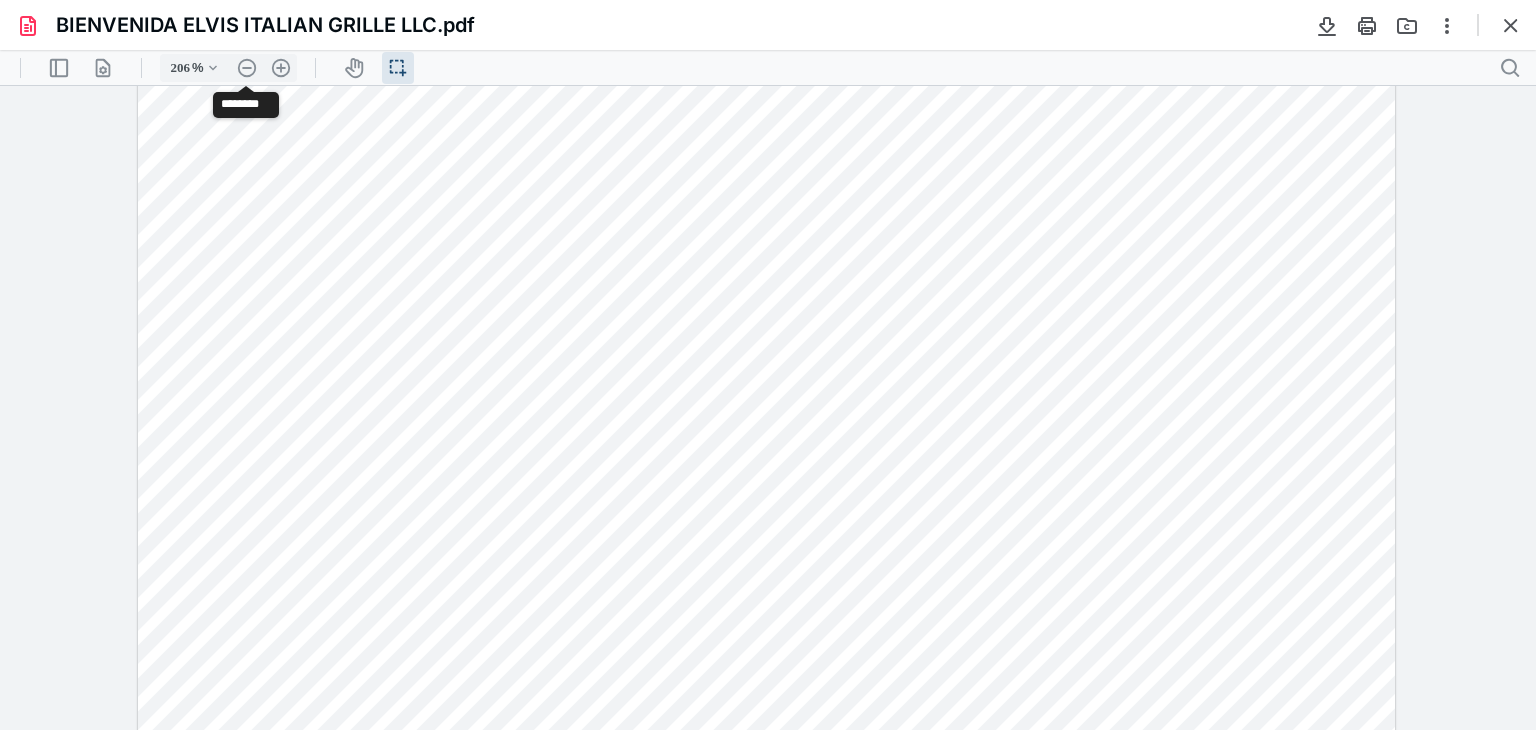 click on ".cls-1{fill:#abb0c4;} icon - header - zoom - out - line" at bounding box center [247, 68] 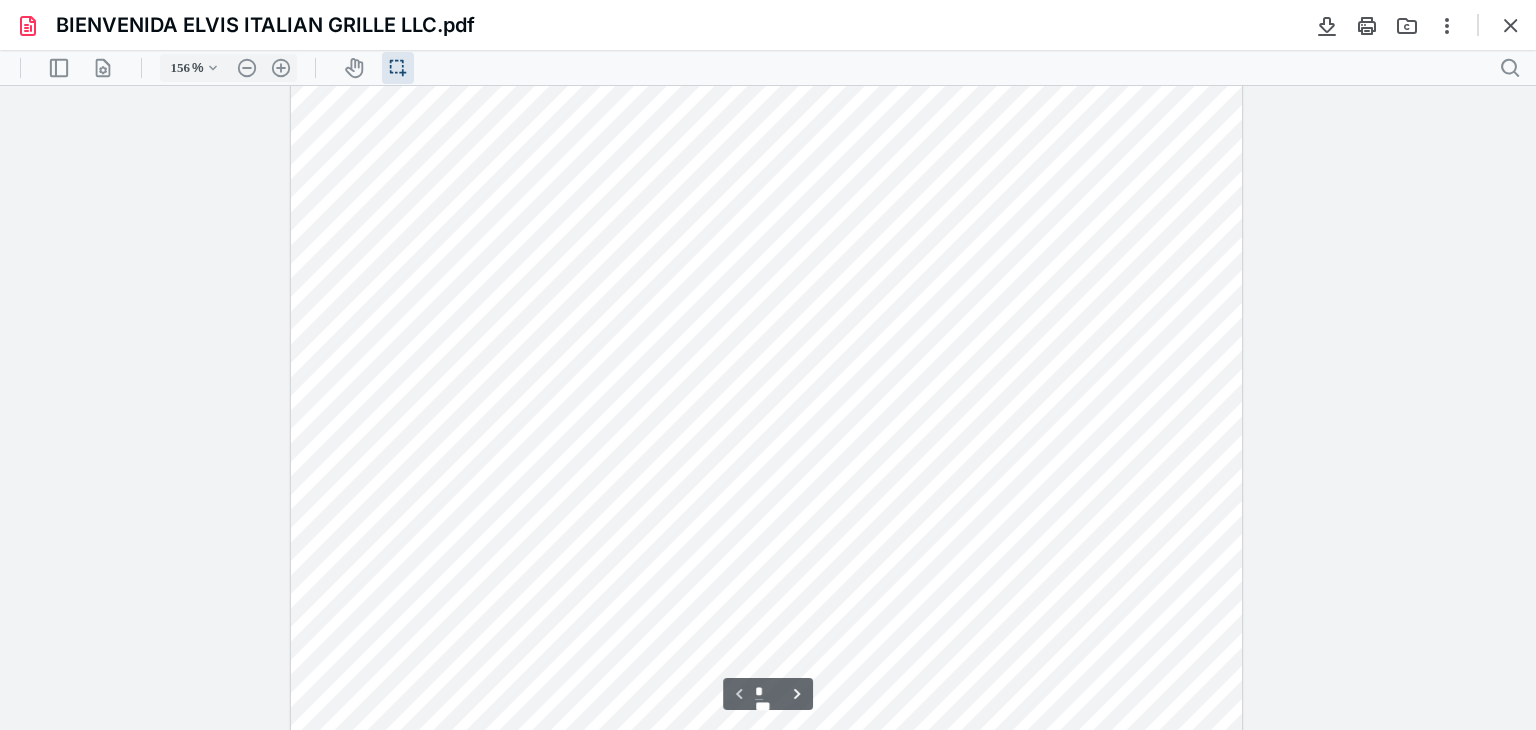 scroll, scrollTop: 158, scrollLeft: 0, axis: vertical 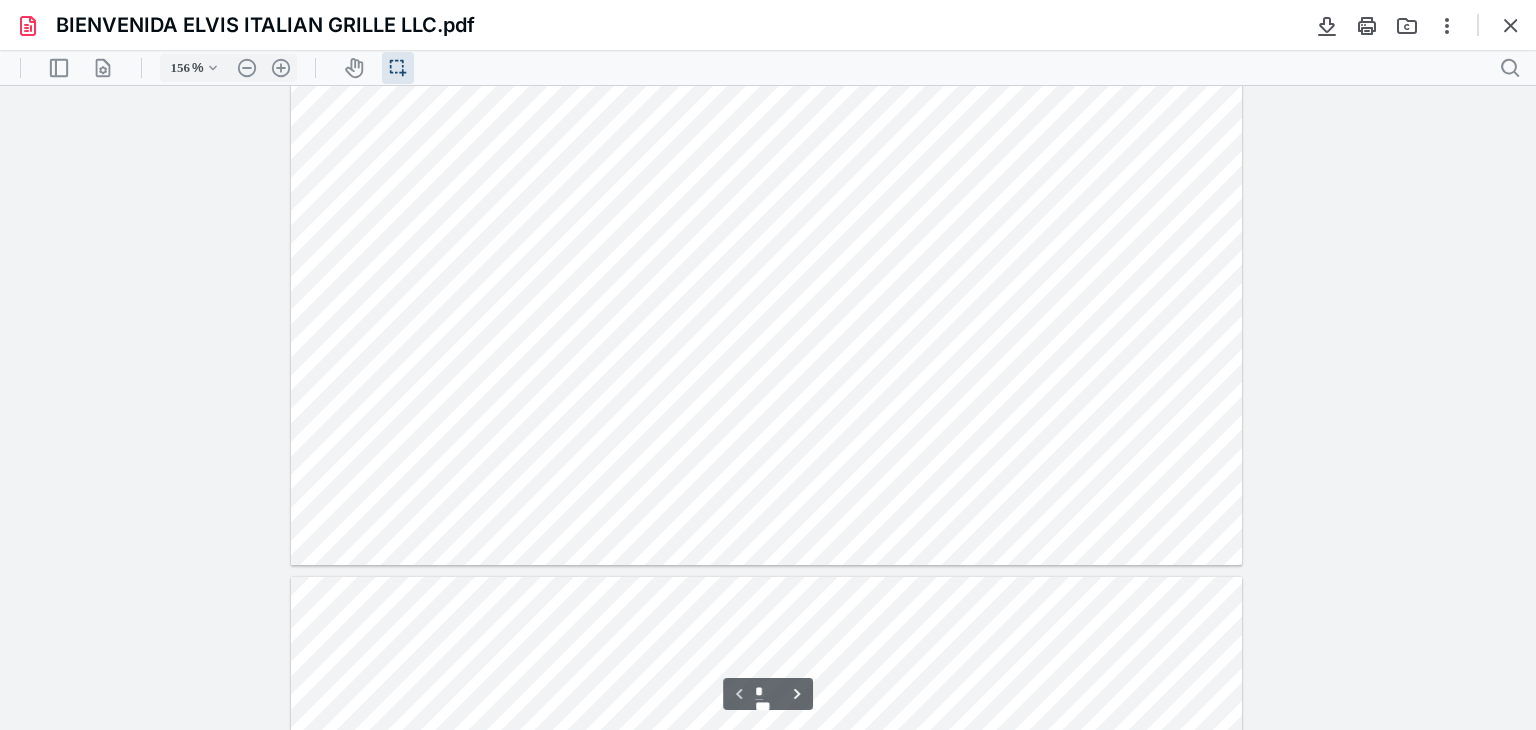 type on "*" 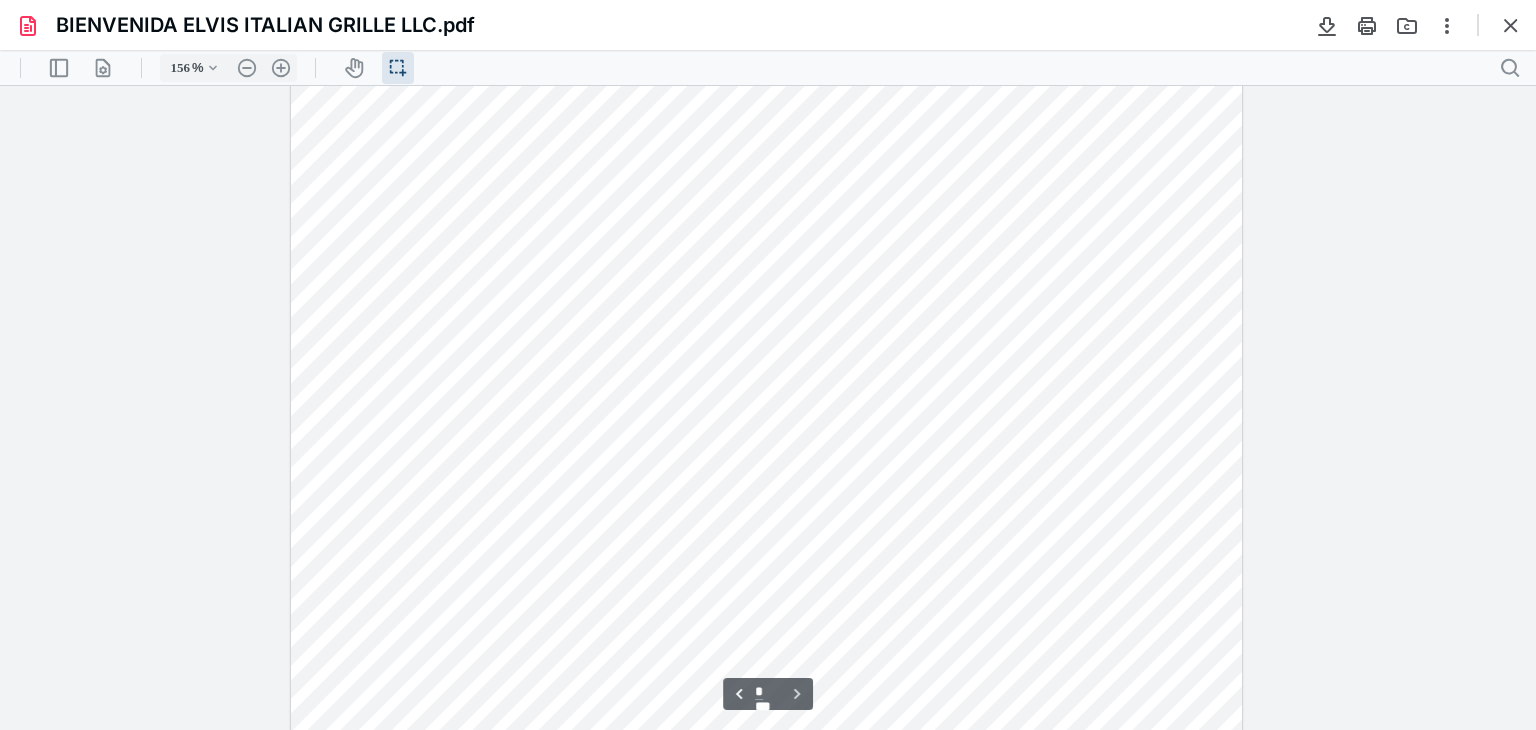 scroll, scrollTop: 1842, scrollLeft: 0, axis: vertical 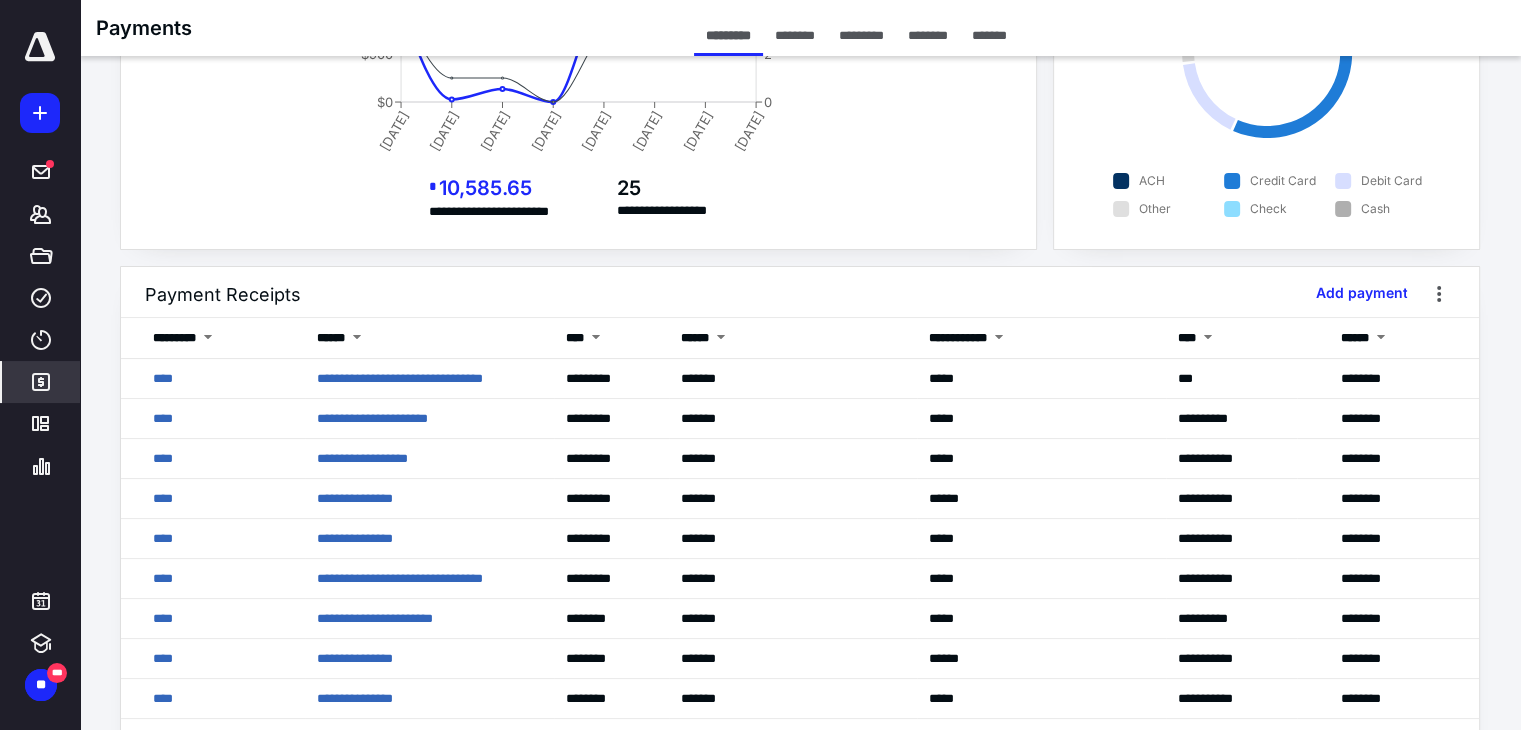 click 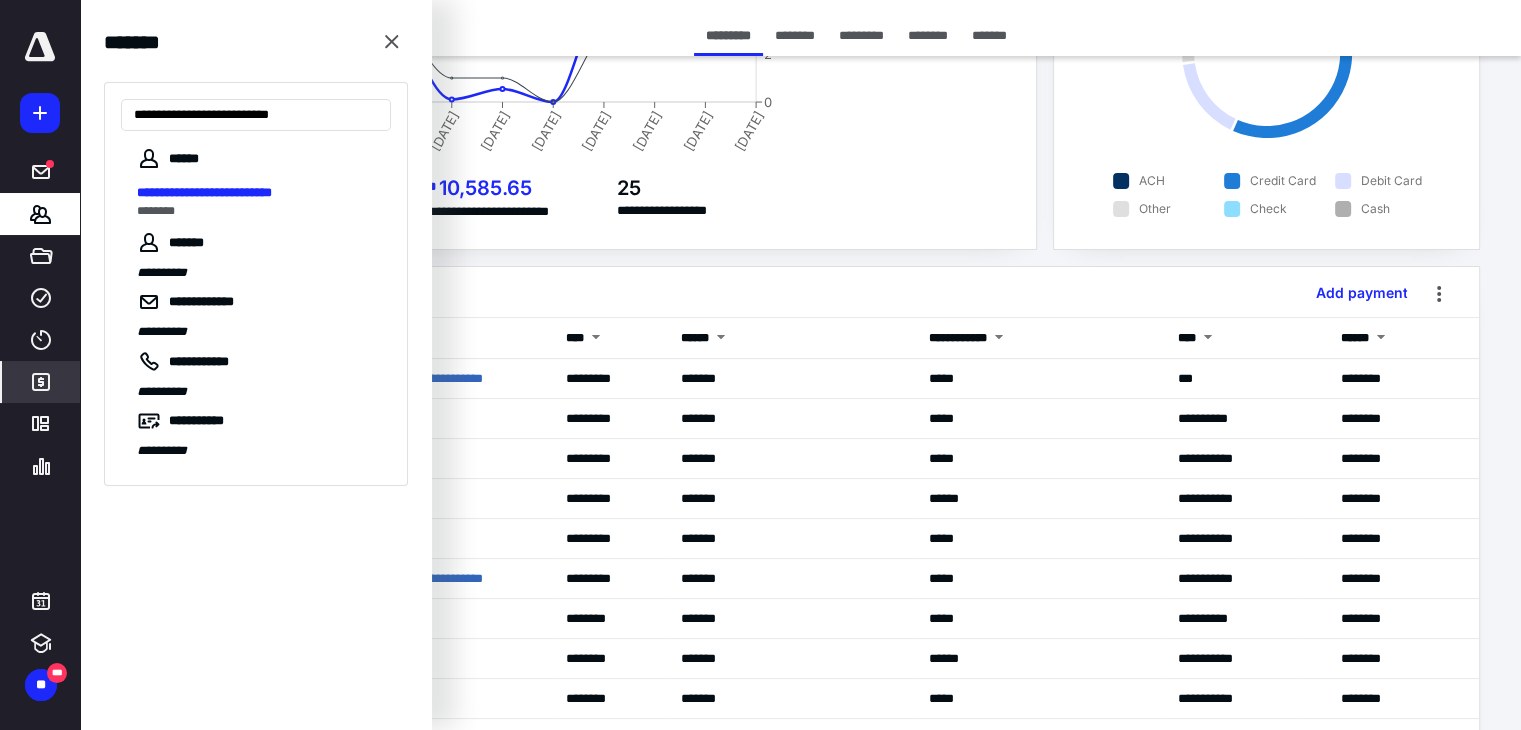 type on "**********" 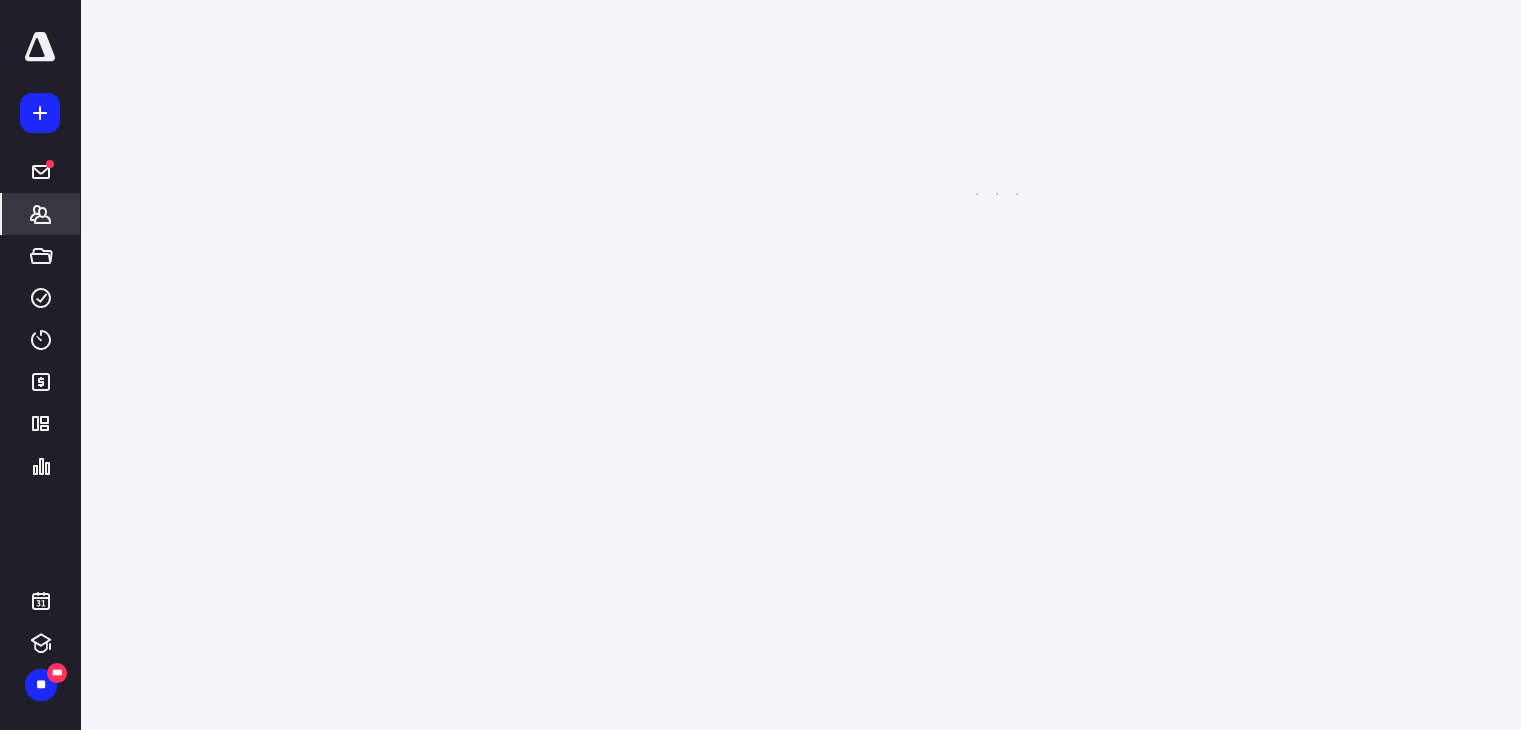scroll, scrollTop: 0, scrollLeft: 0, axis: both 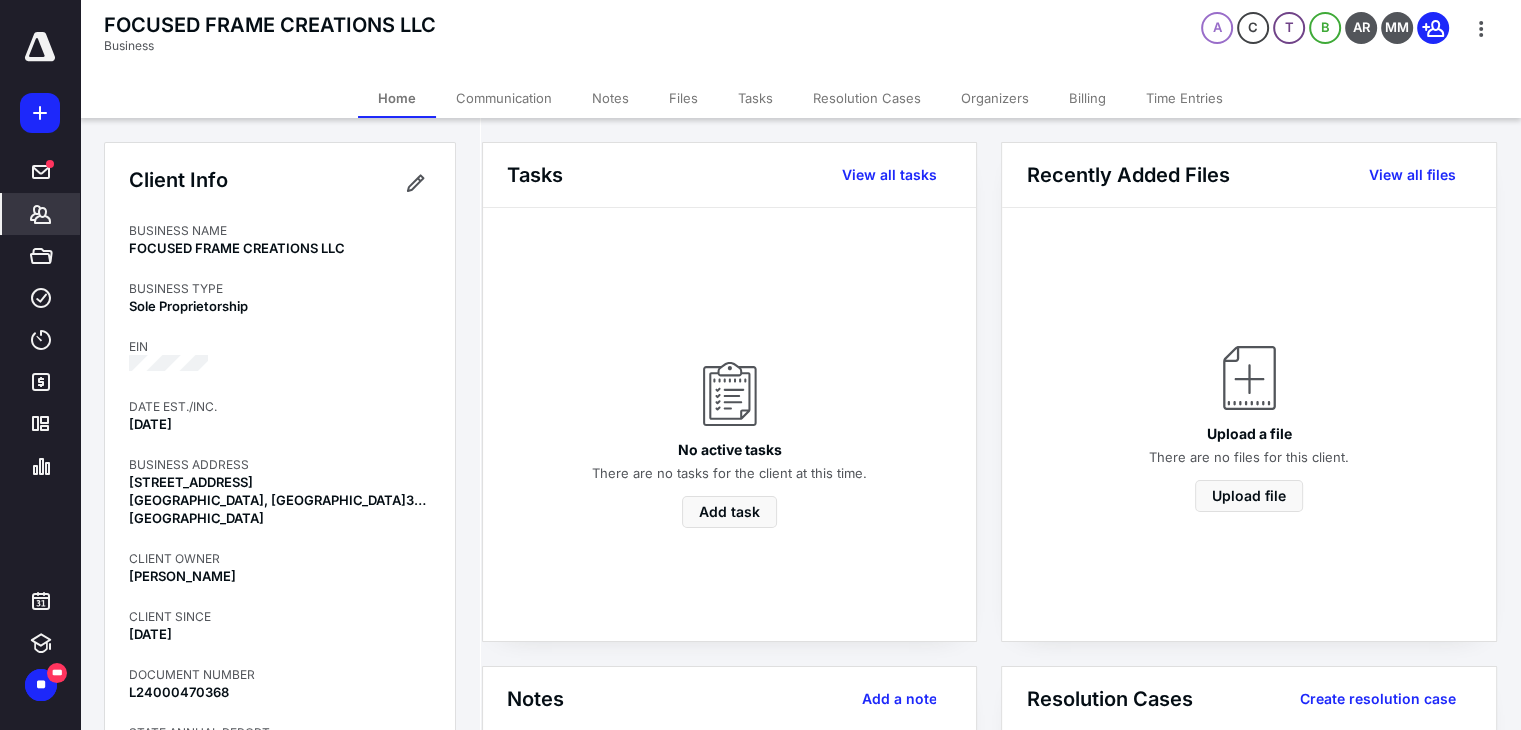 click on "Billing" at bounding box center [1087, 98] 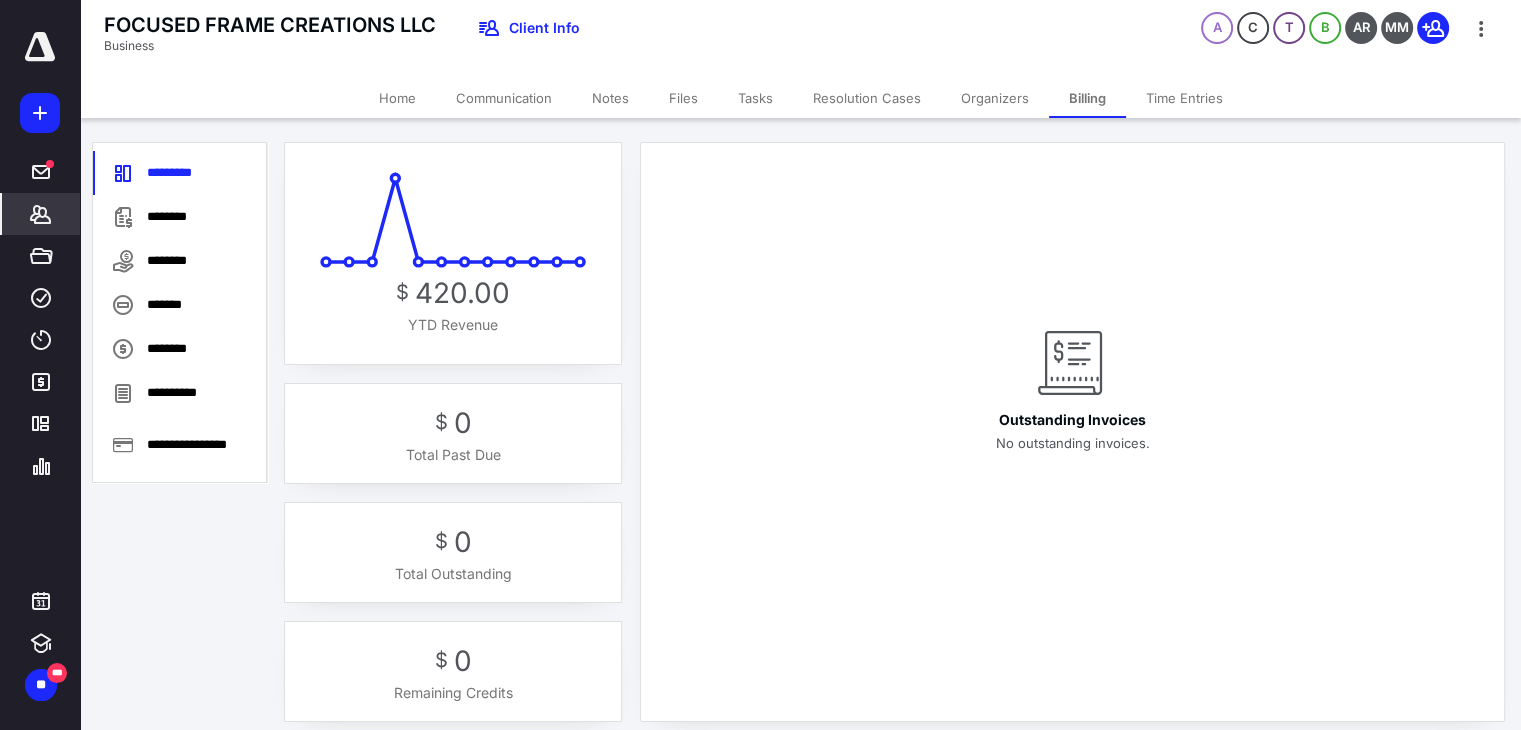 click on "********" at bounding box center [180, 217] 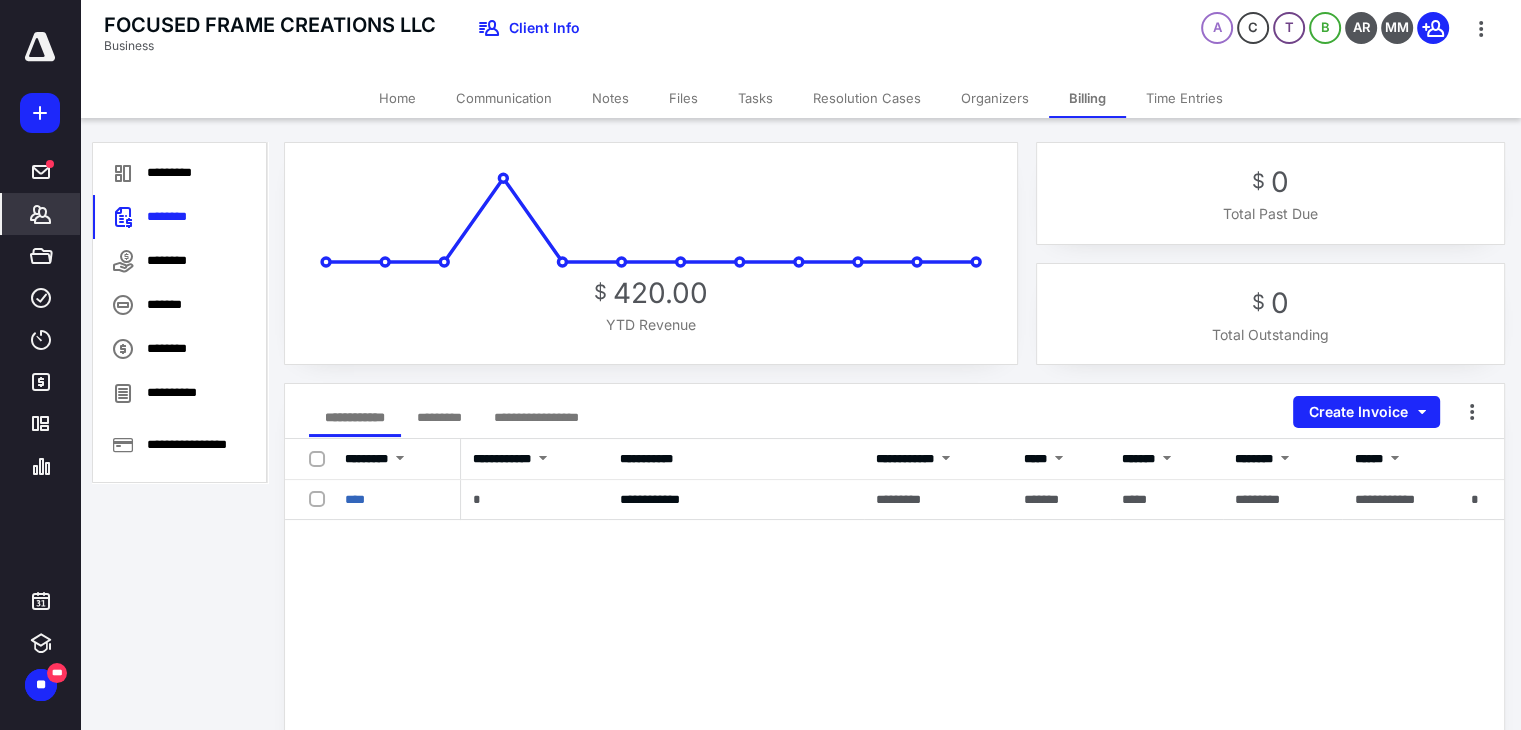 click on "Tasks" at bounding box center [755, 98] 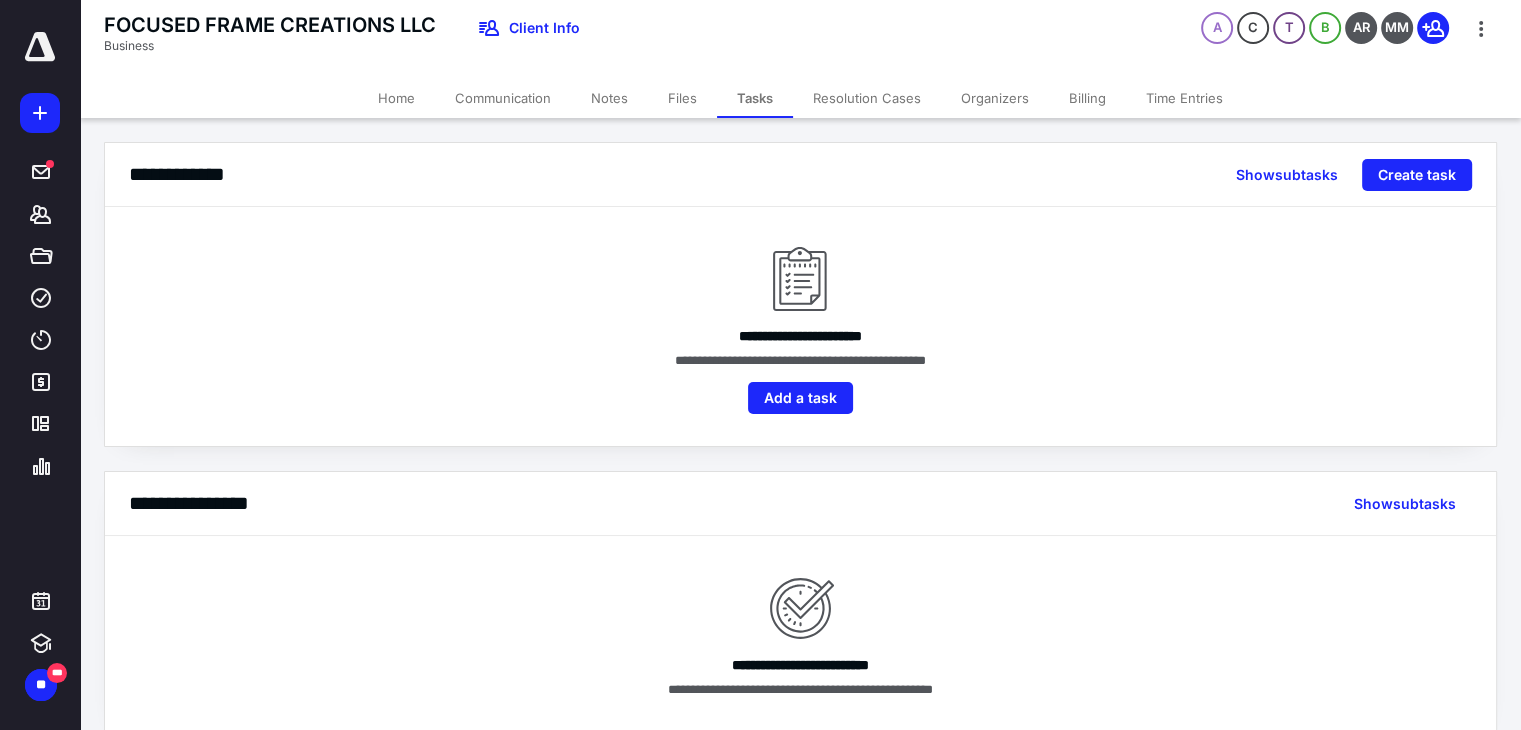 click 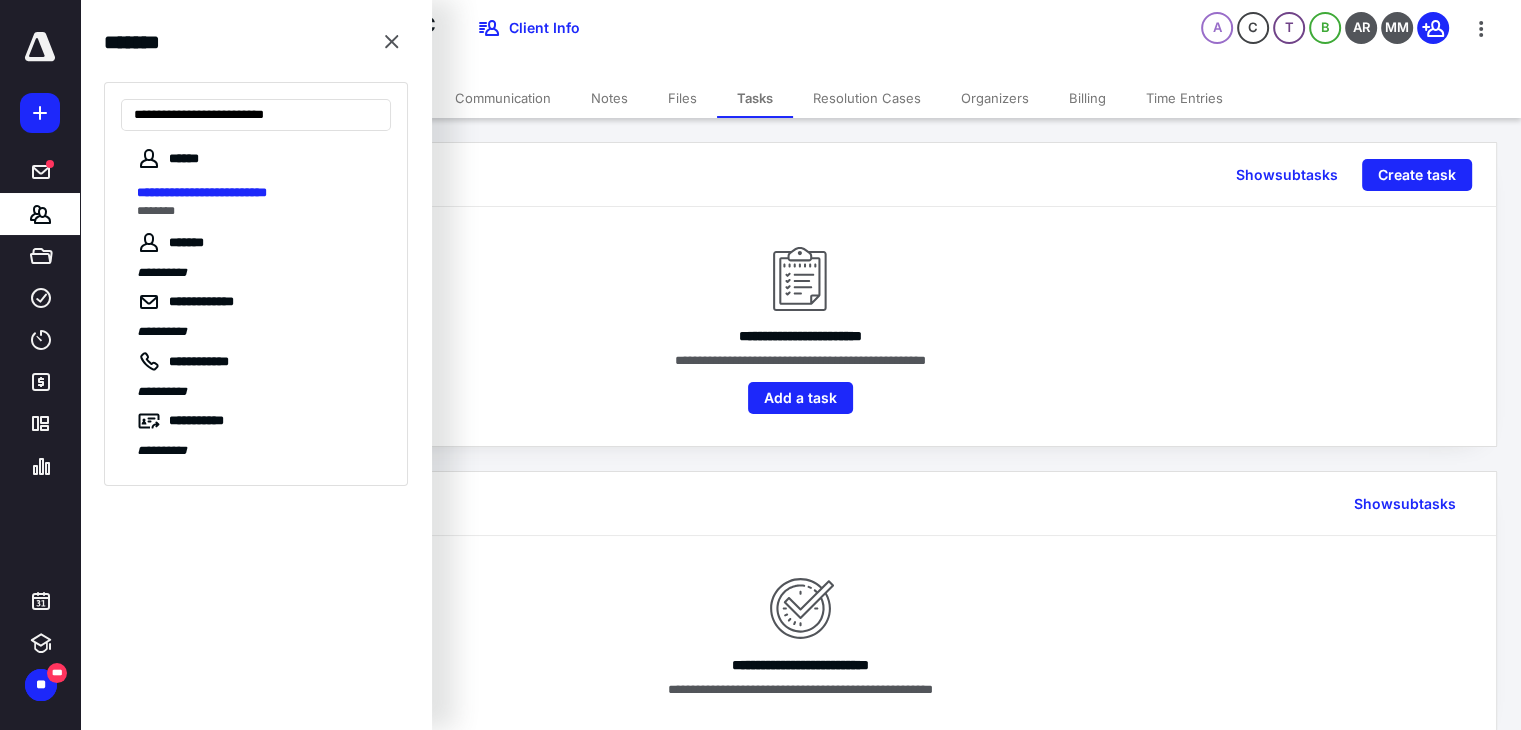 type on "**********" 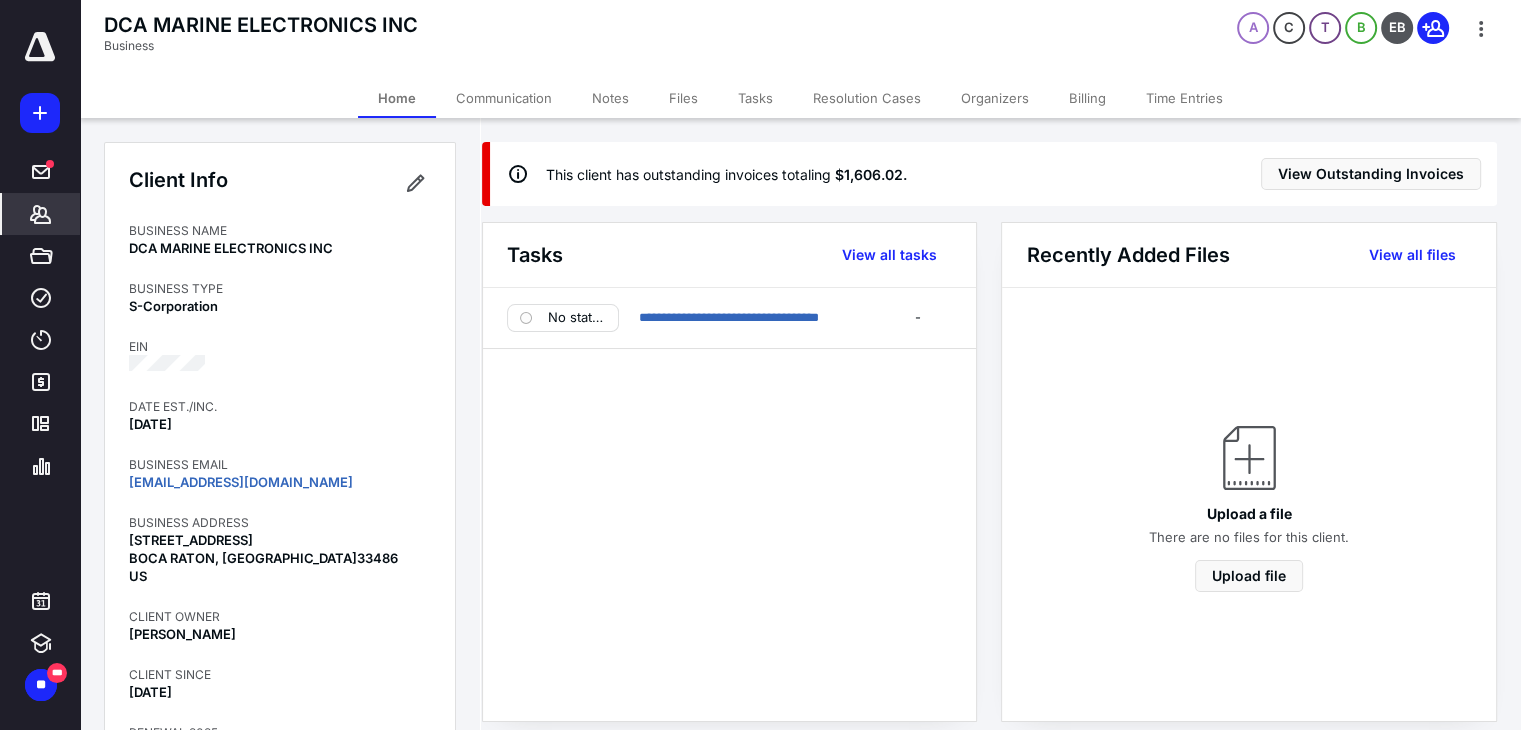 click on "Billing" at bounding box center (1087, 98) 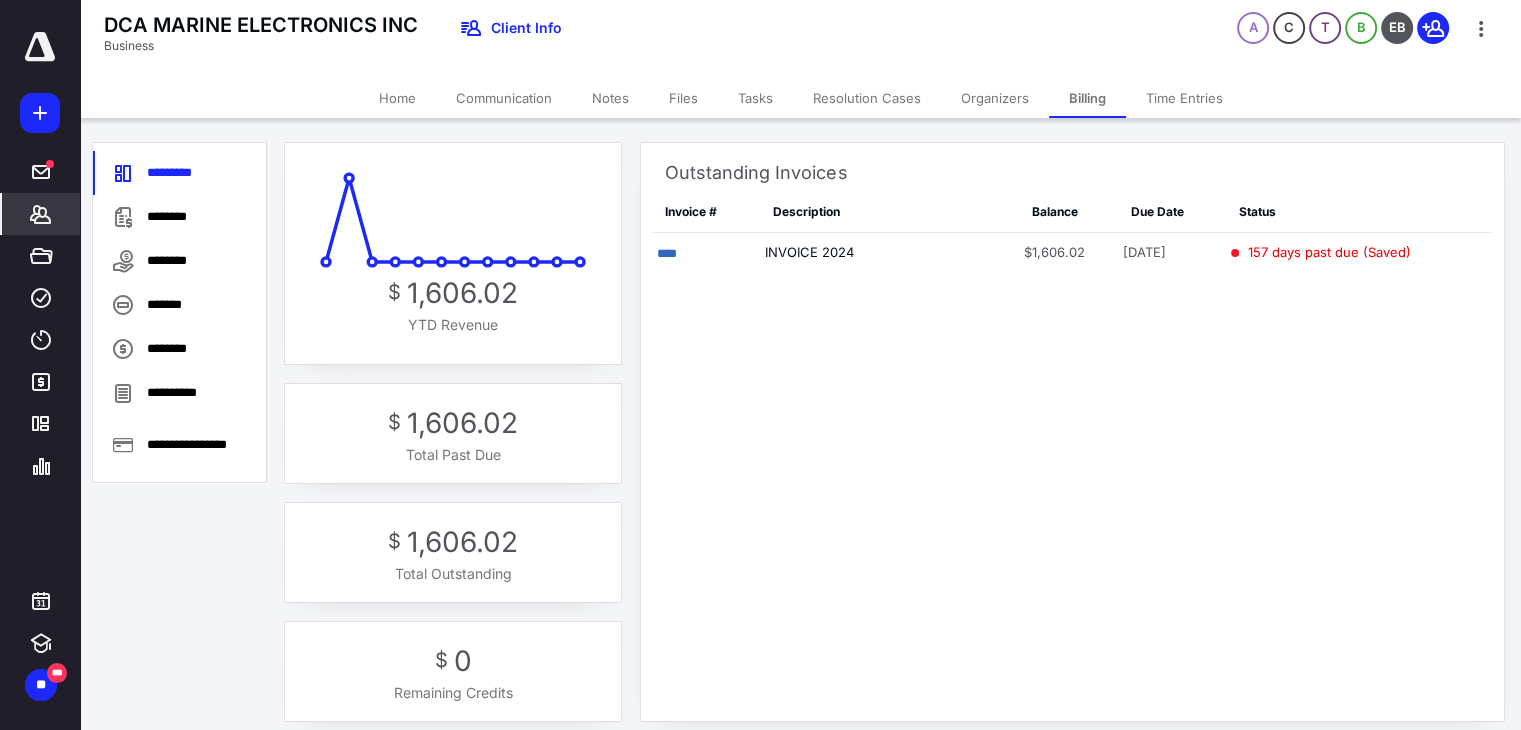 click on "Notes" at bounding box center (610, 98) 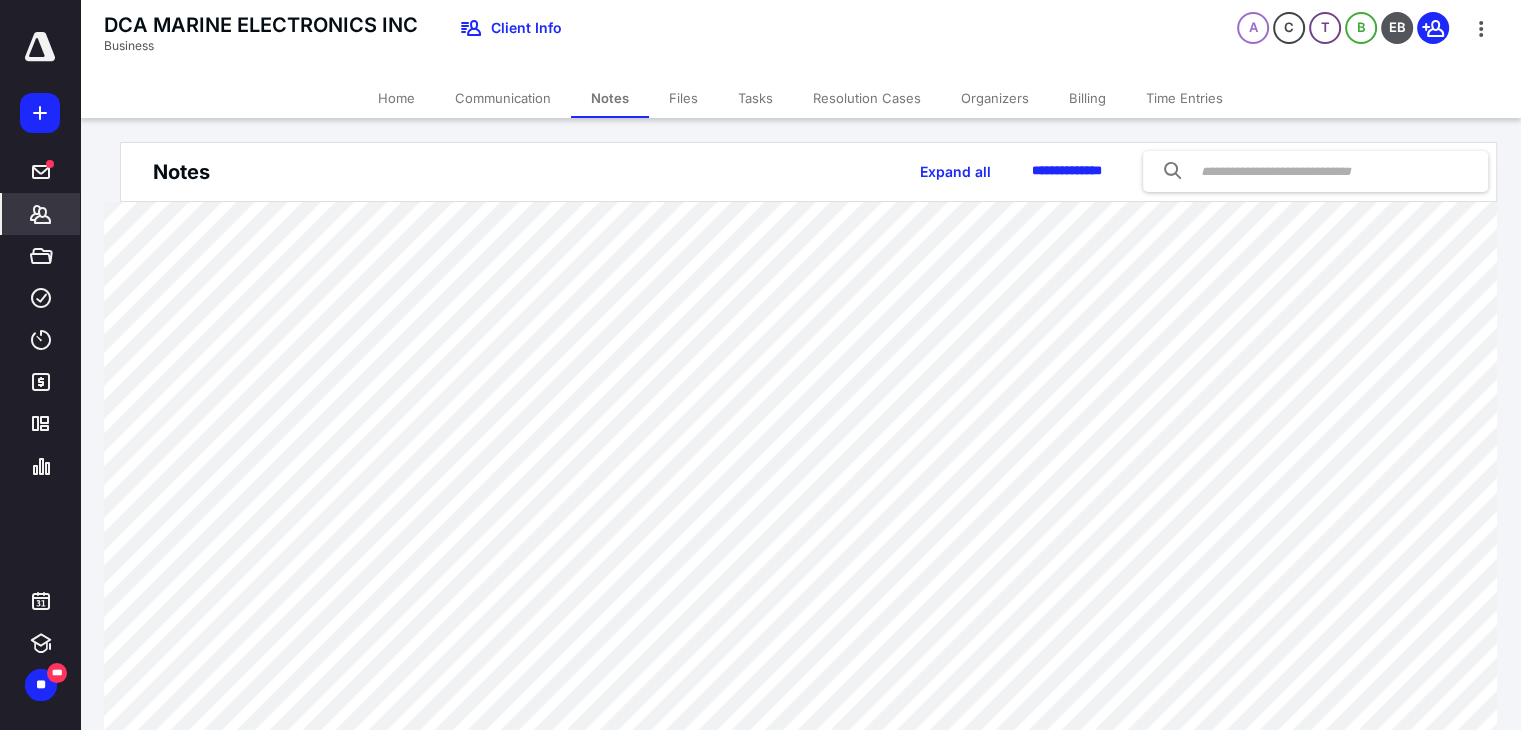 click on "Home" at bounding box center (396, 98) 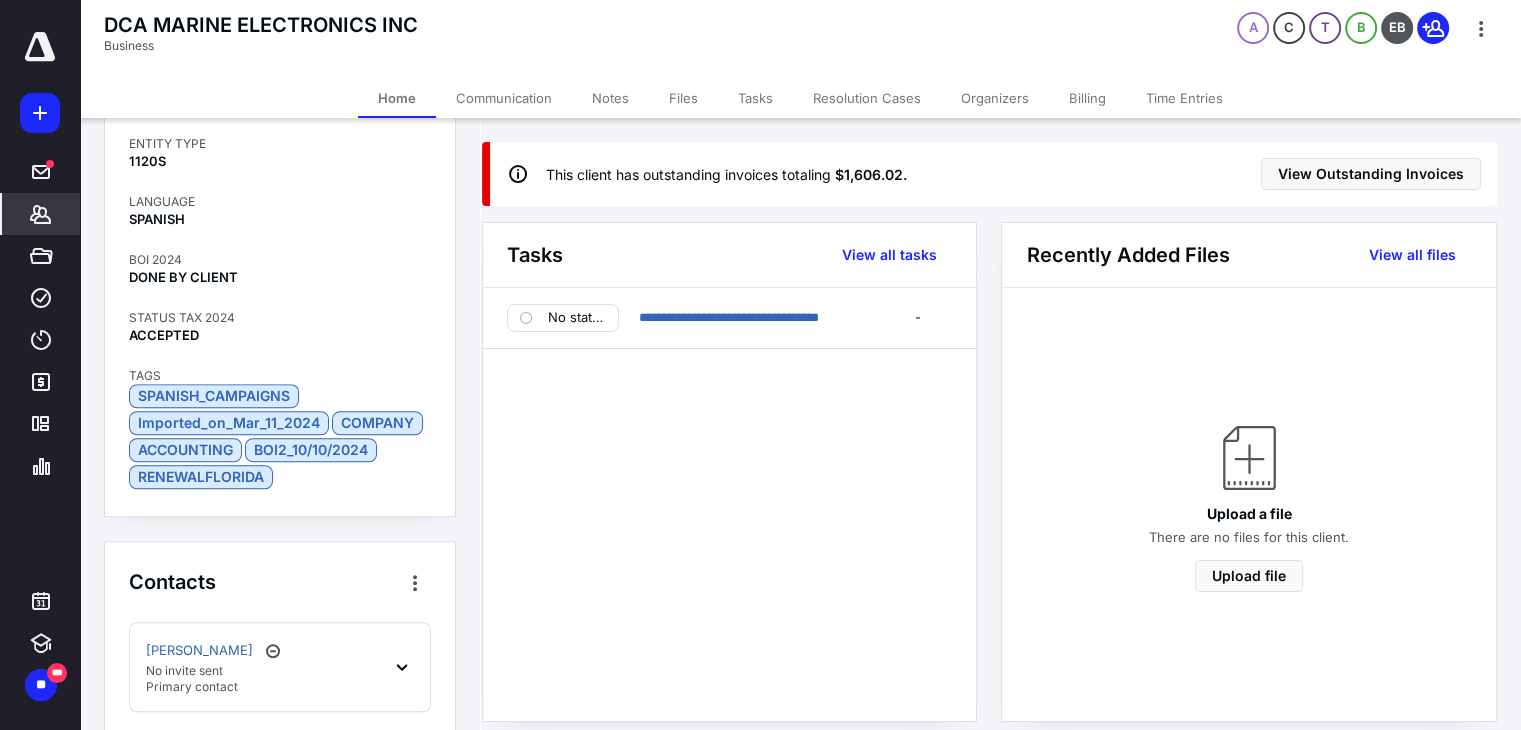 scroll, scrollTop: 1650, scrollLeft: 0, axis: vertical 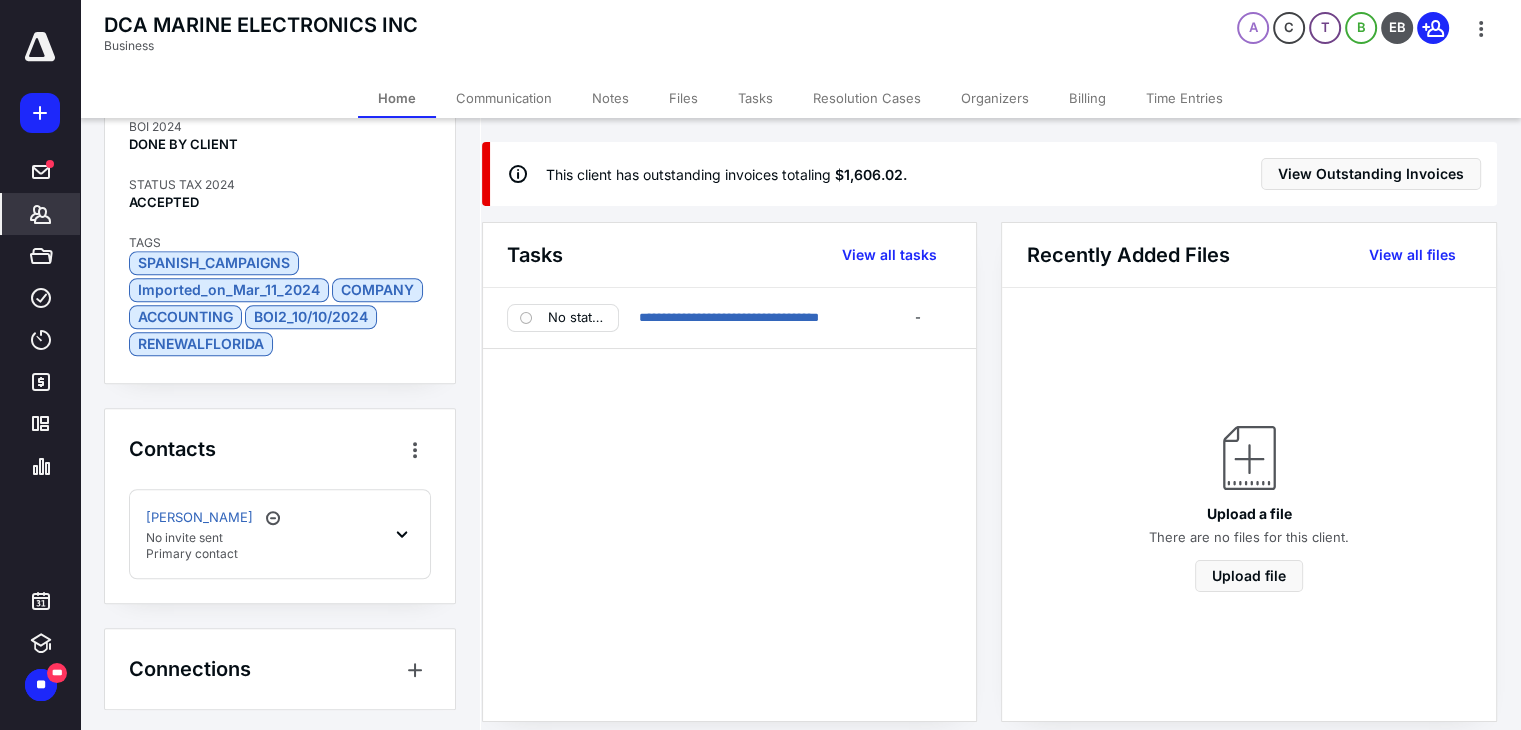 click 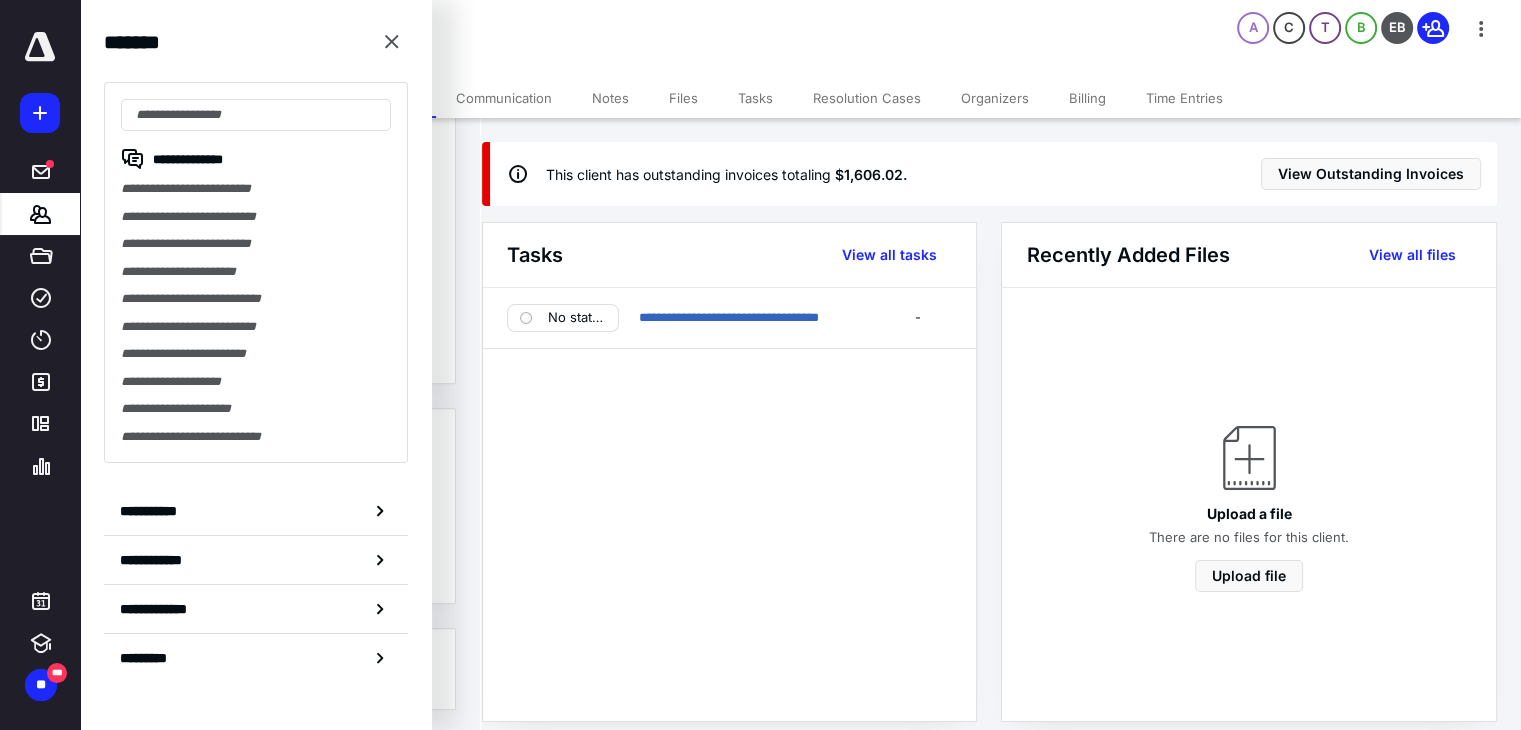 type on "**********" 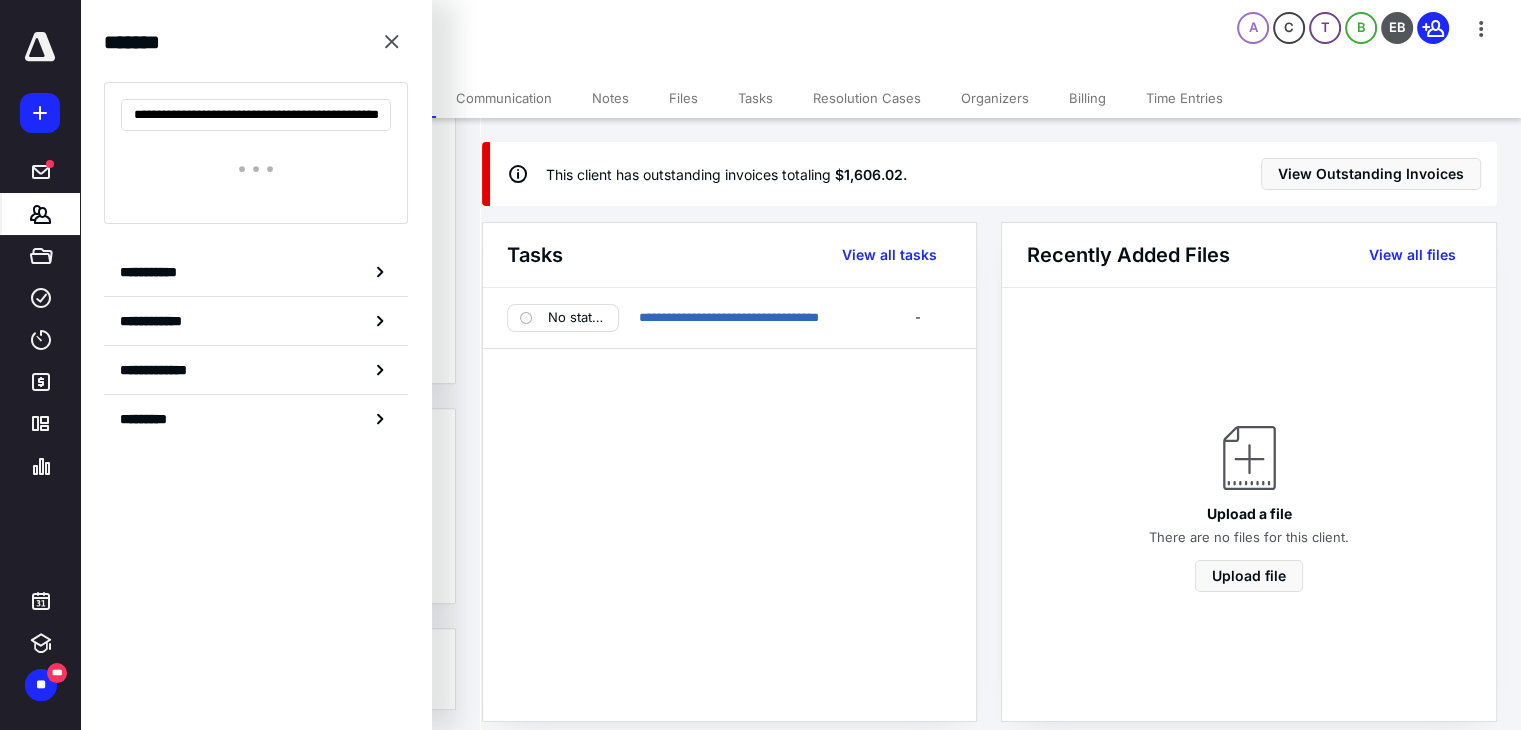 scroll, scrollTop: 0, scrollLeft: 130, axis: horizontal 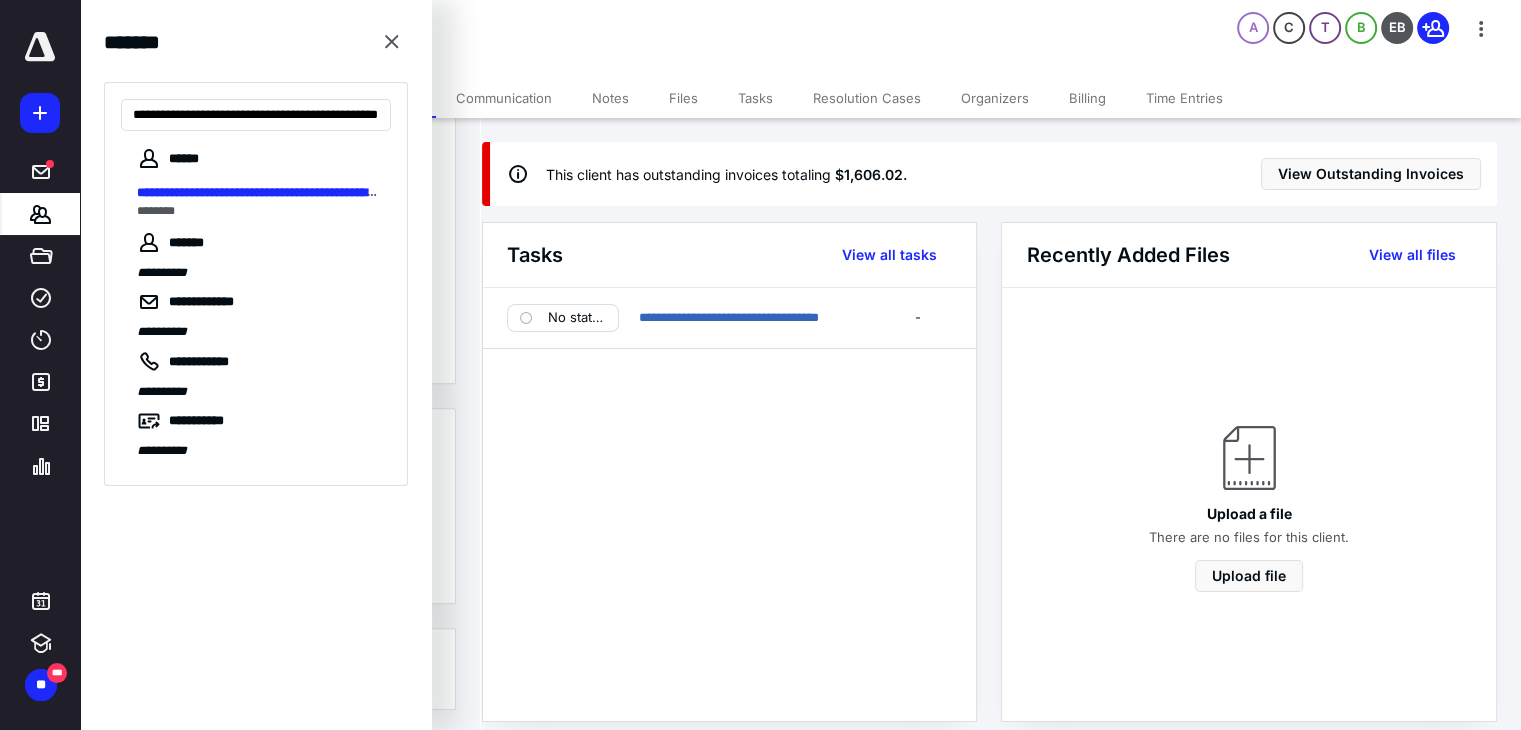 click on "**********" at bounding box center (258, 193) 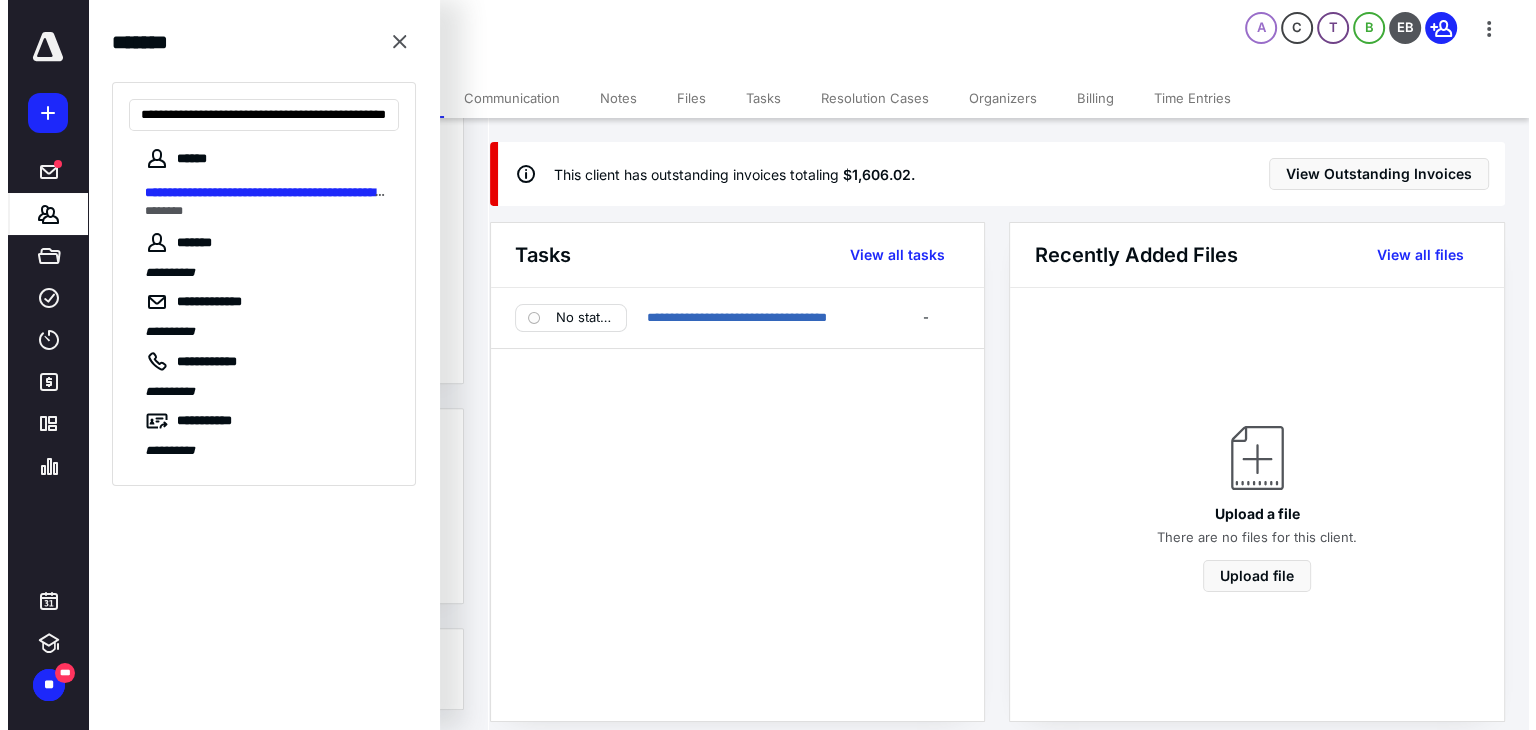 scroll, scrollTop: 0, scrollLeft: 0, axis: both 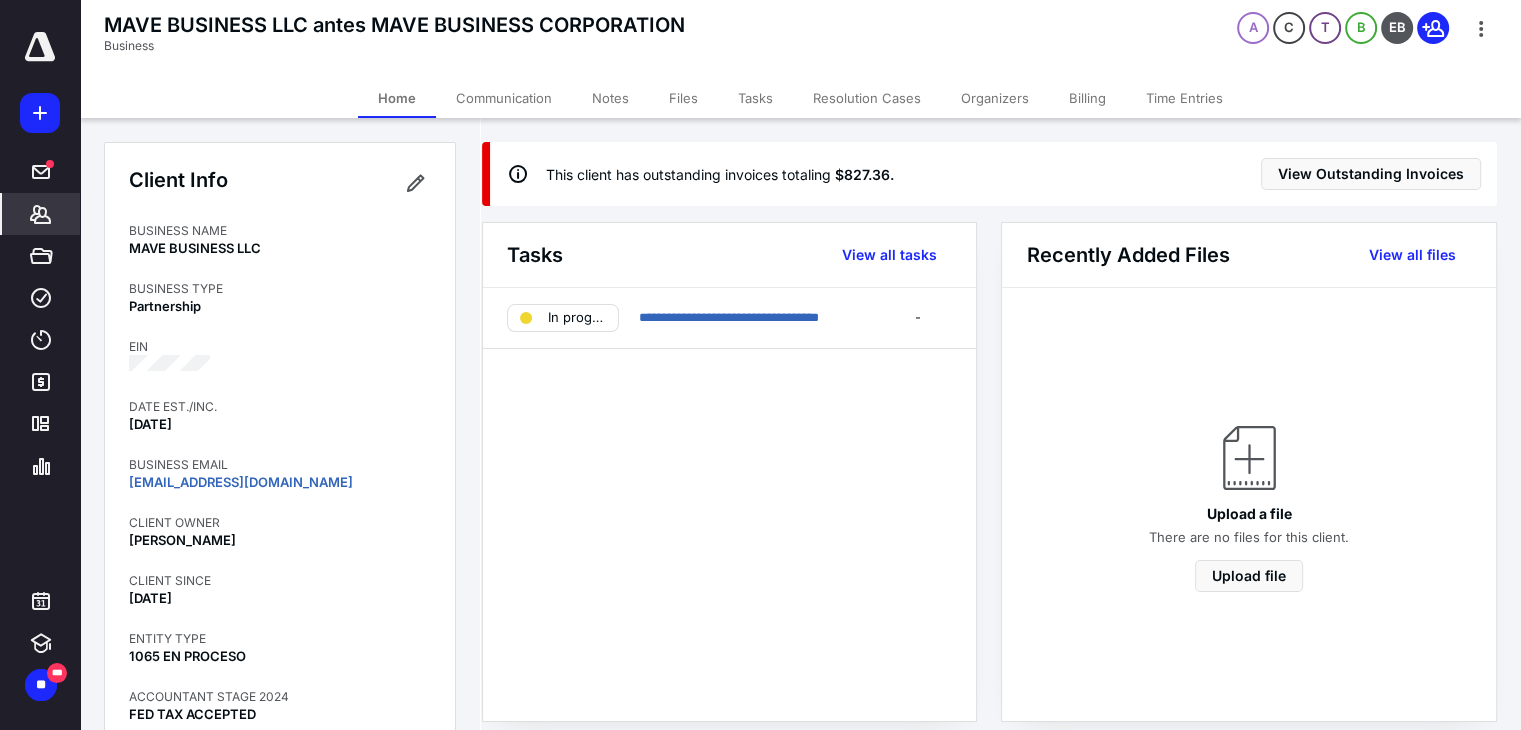 click on "Notes" at bounding box center [610, 98] 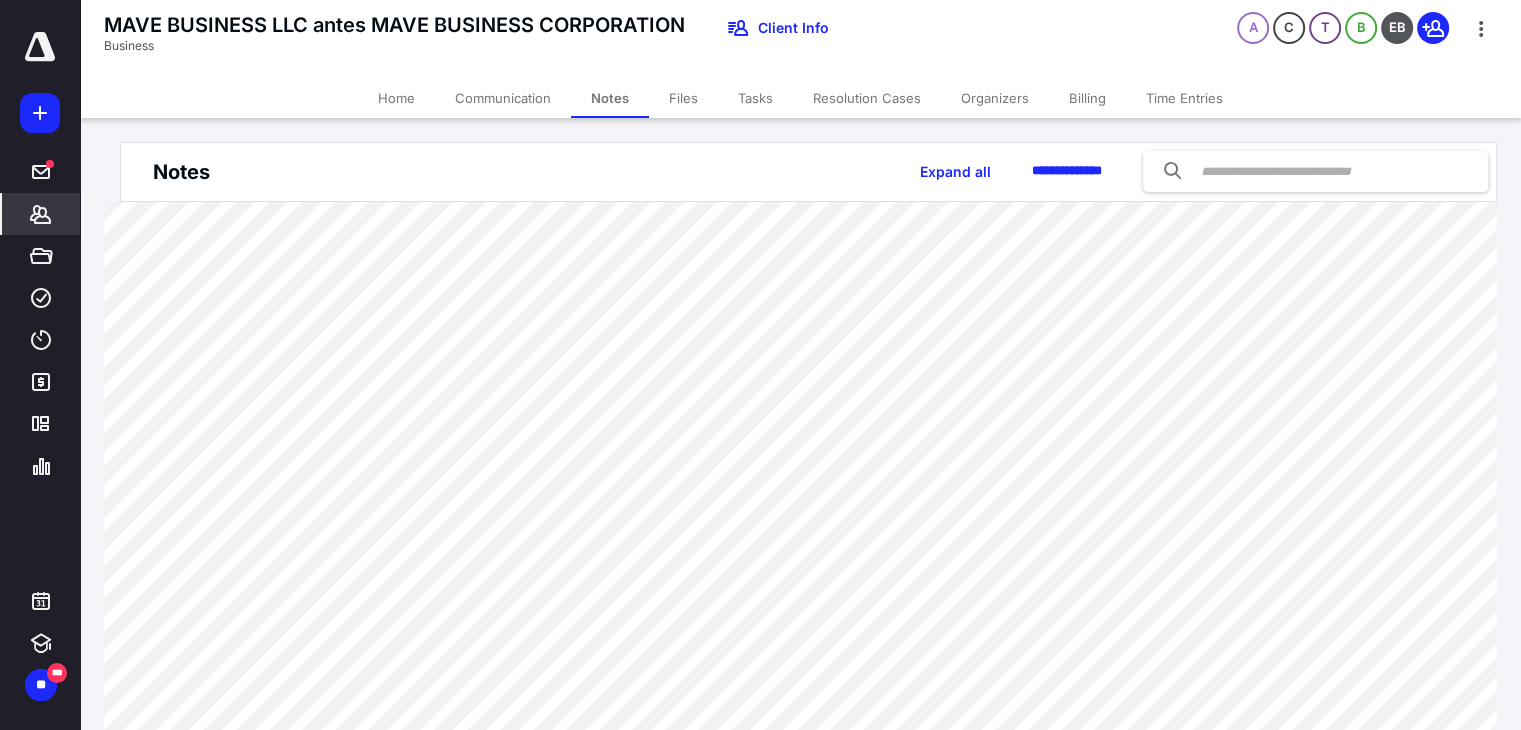 click 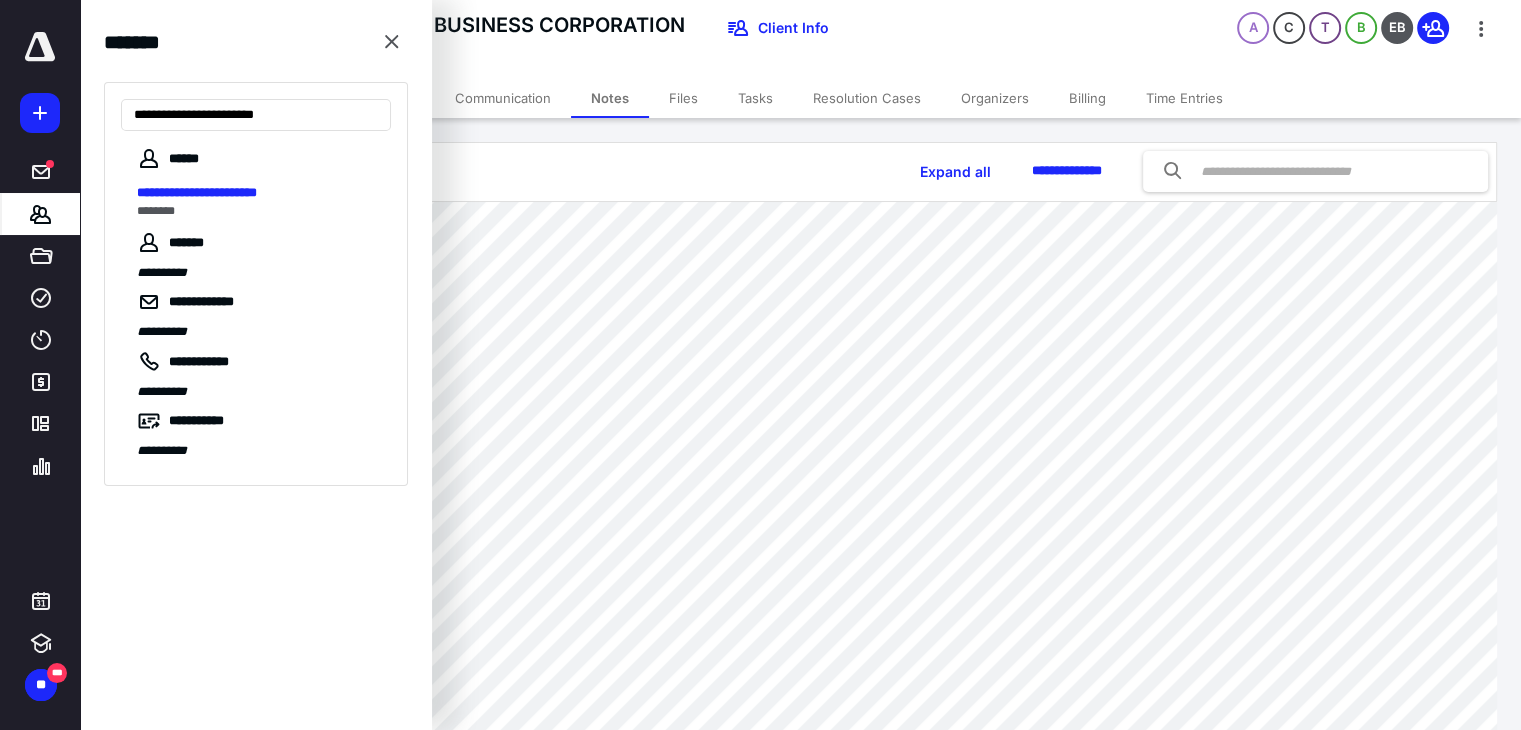 type on "**********" 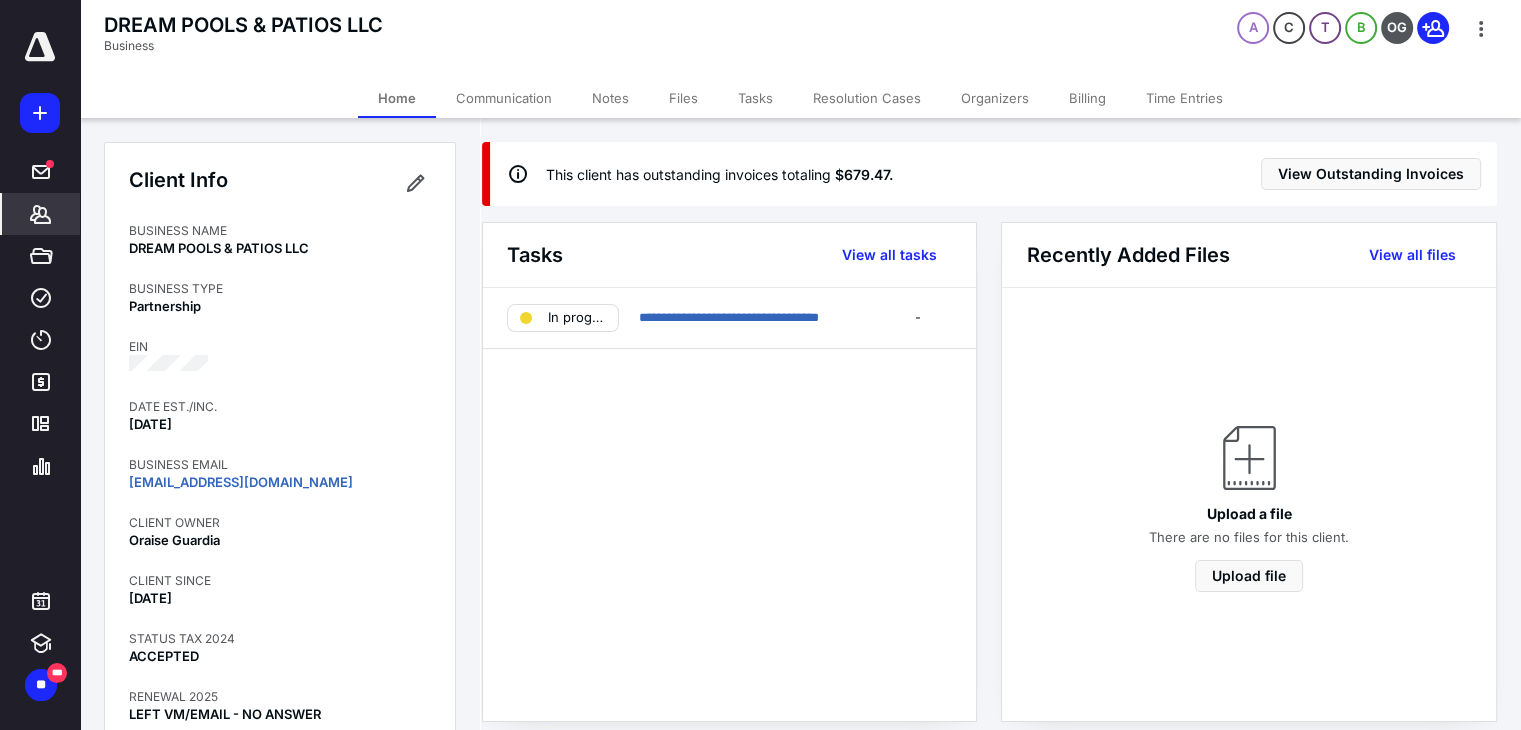 click on "Notes" at bounding box center [610, 98] 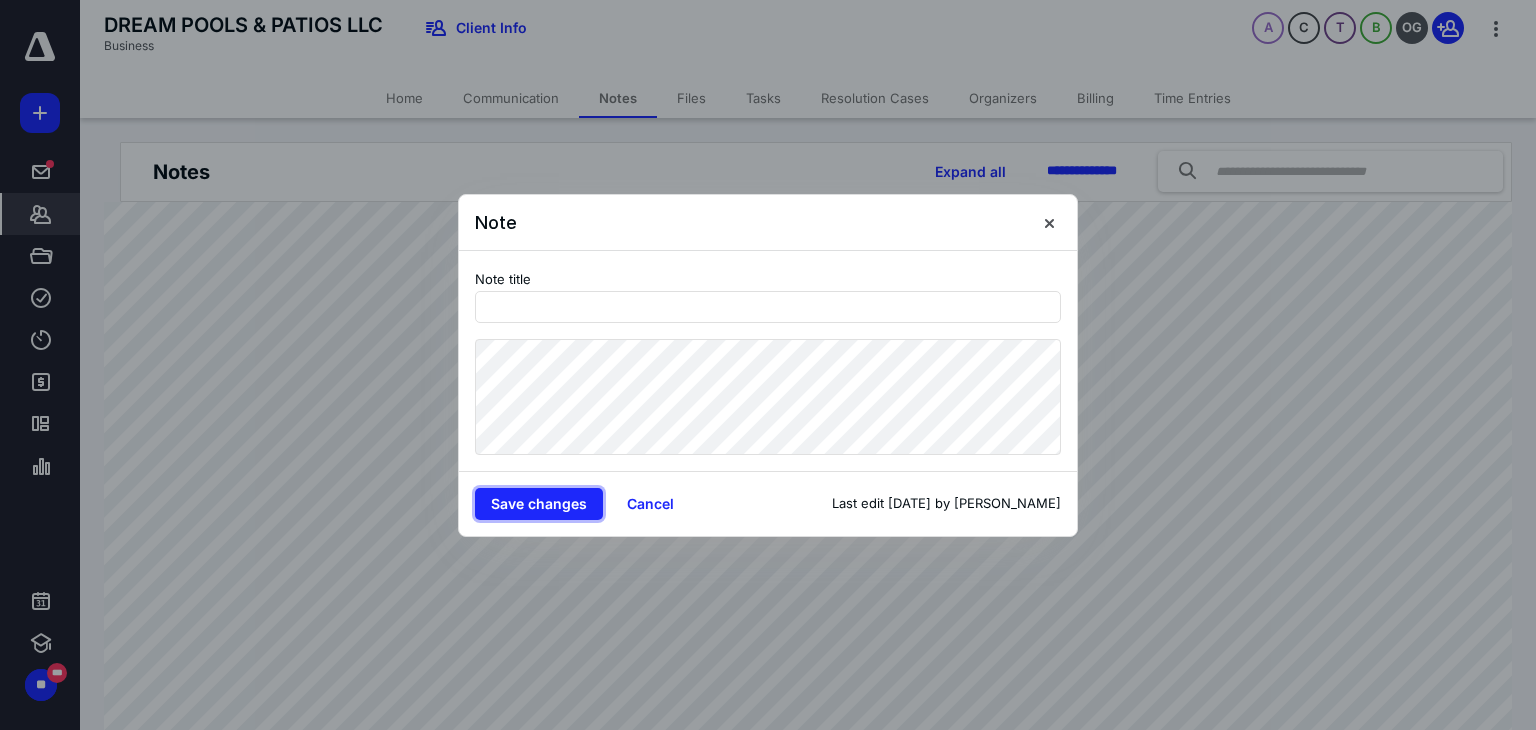 click on "Save changes" at bounding box center (539, 504) 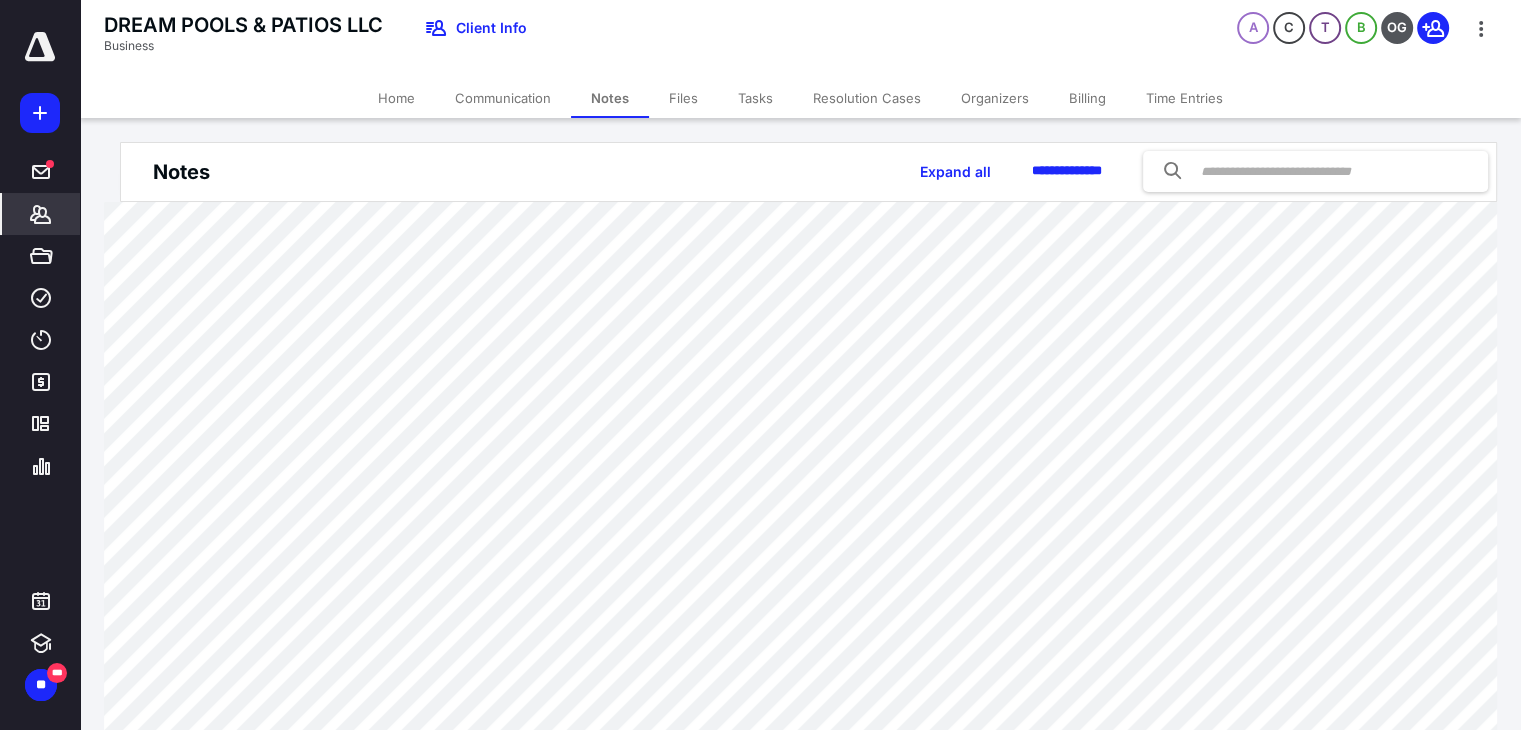 click on "Billing" at bounding box center (1087, 98) 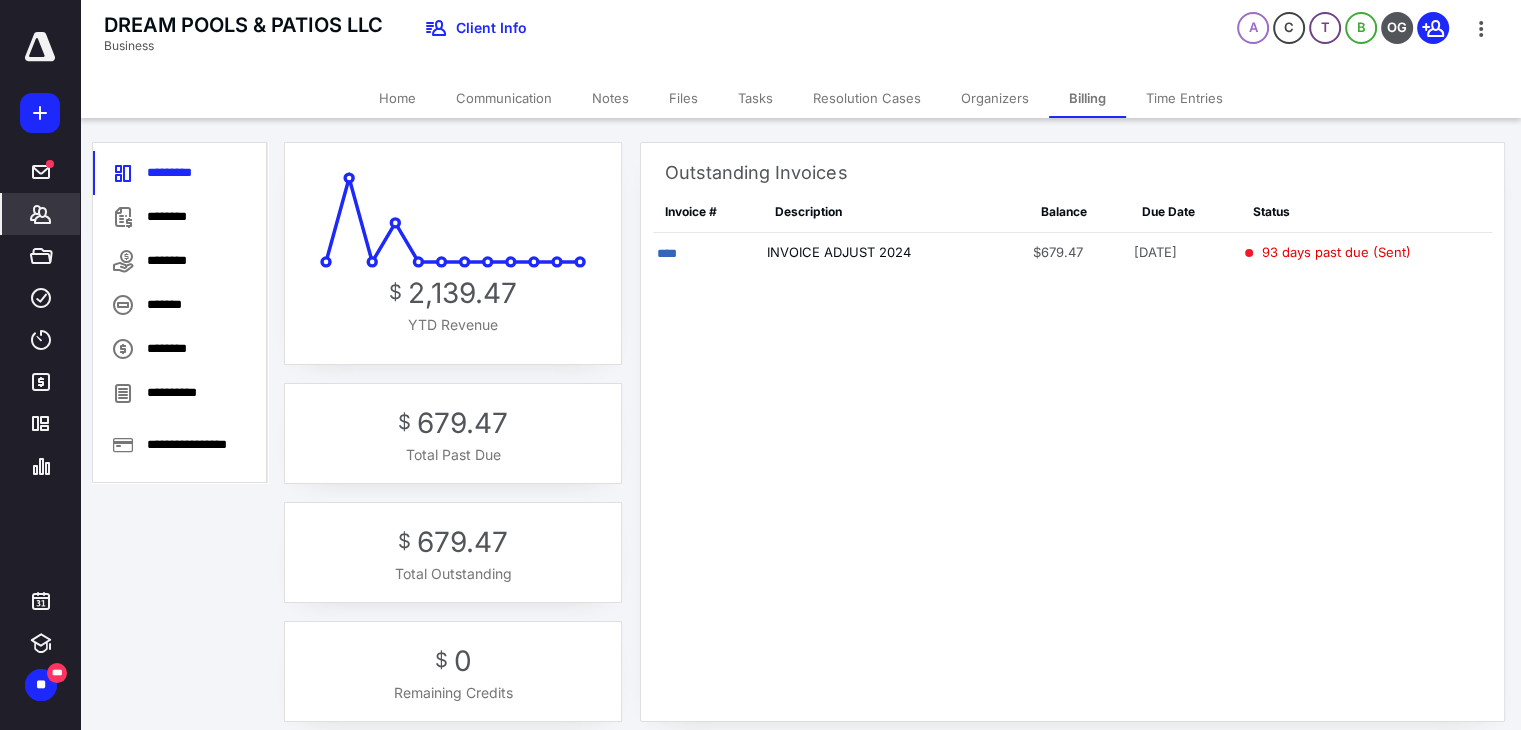 click on "****" at bounding box center [667, 253] 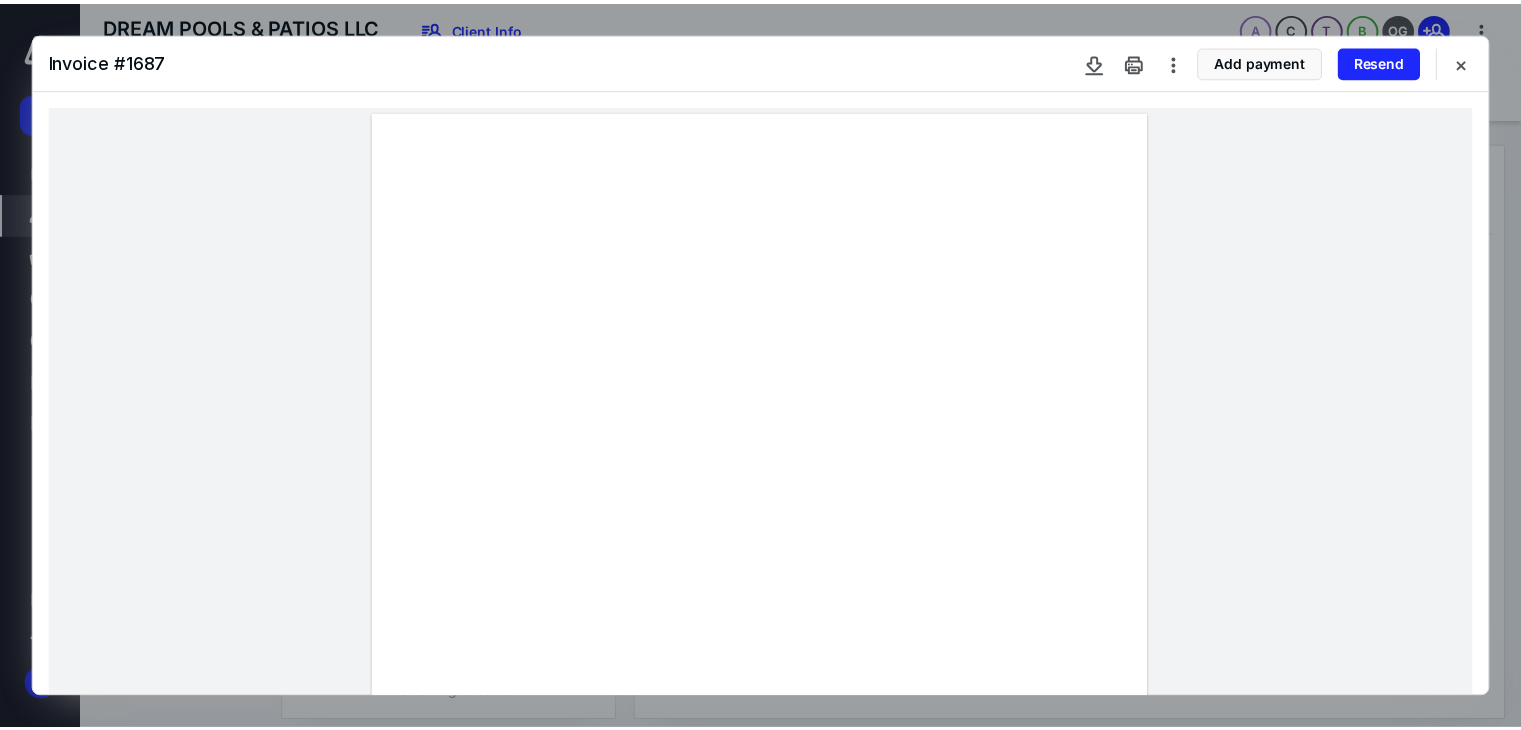 scroll, scrollTop: 0, scrollLeft: 0, axis: both 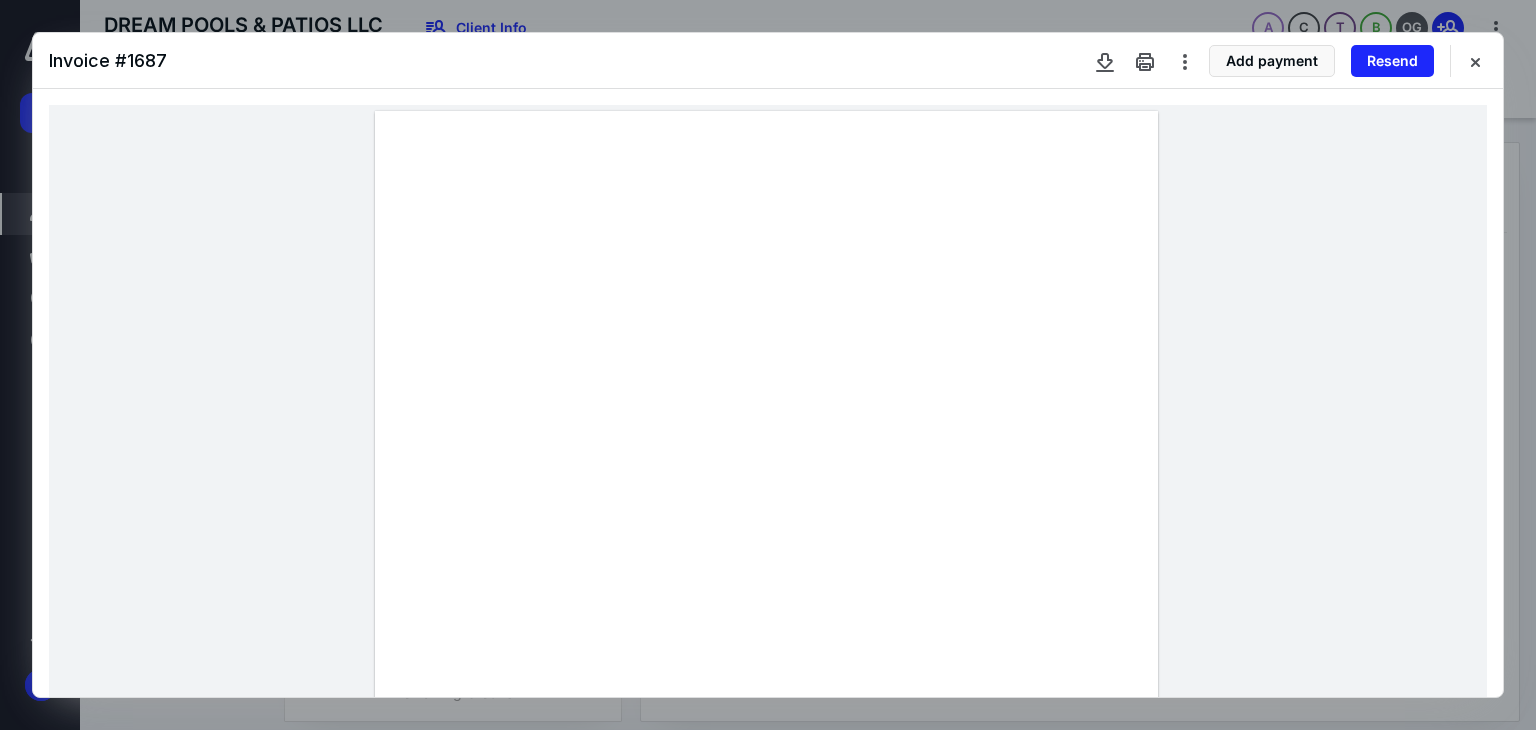 click at bounding box center [1475, 61] 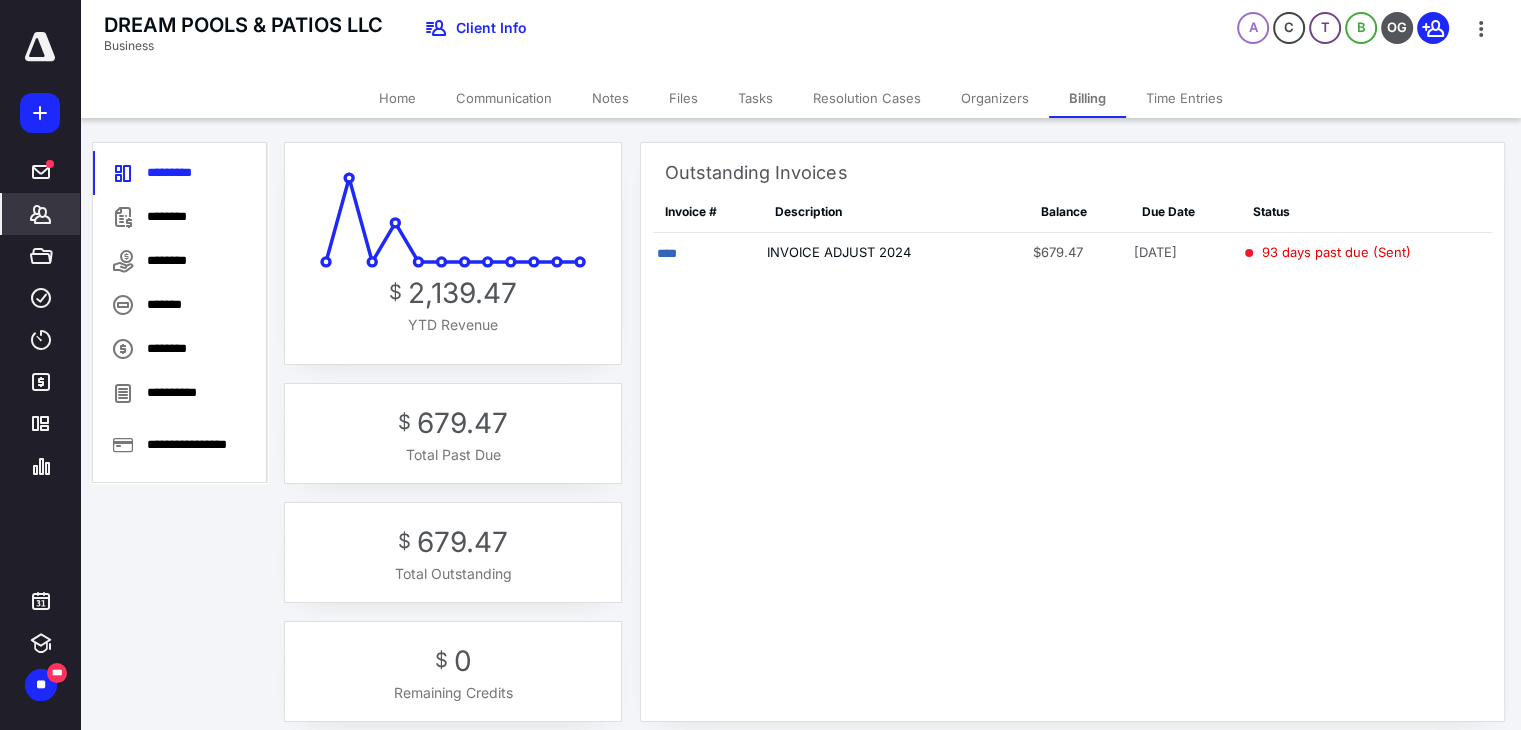 click on "Notes" at bounding box center (610, 98) 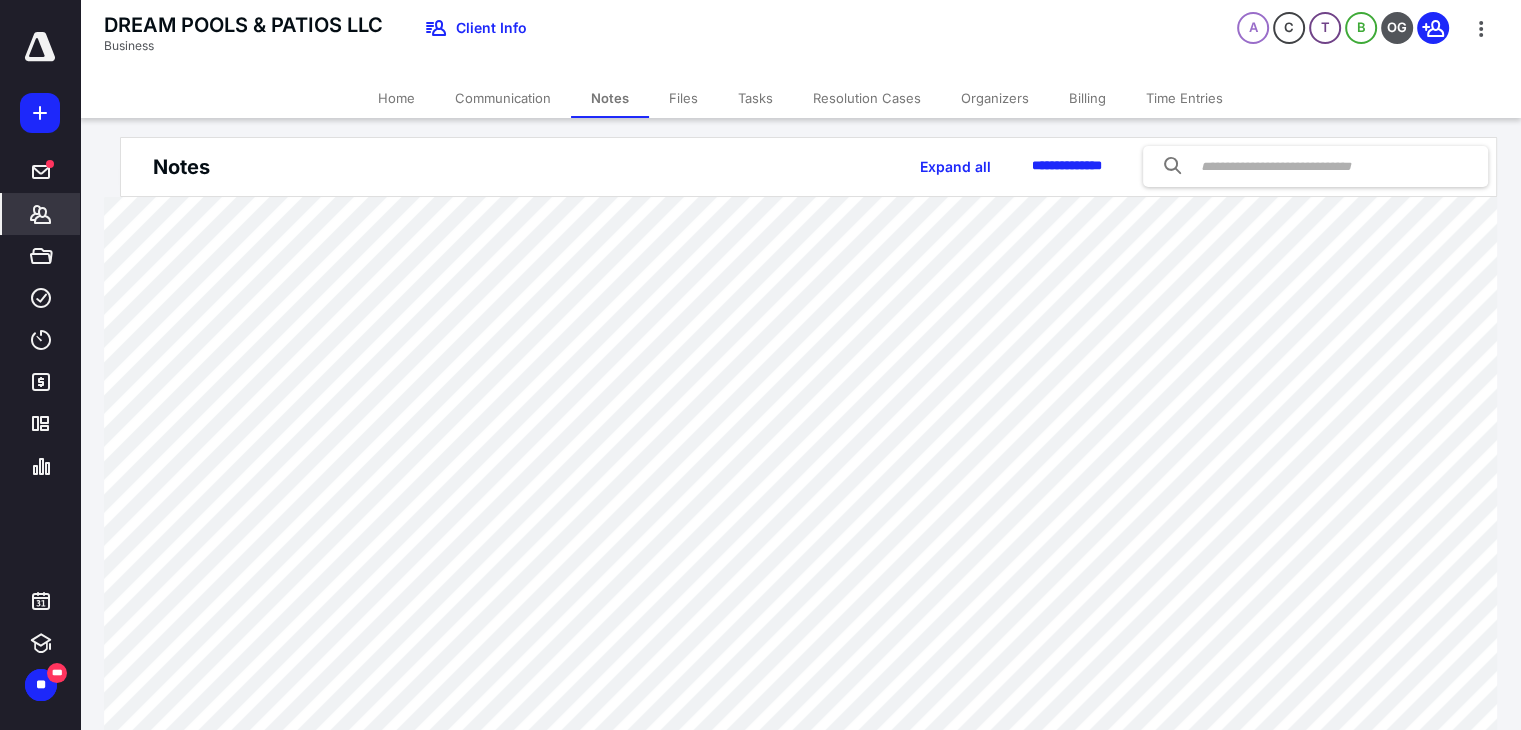 scroll, scrollTop: 0, scrollLeft: 0, axis: both 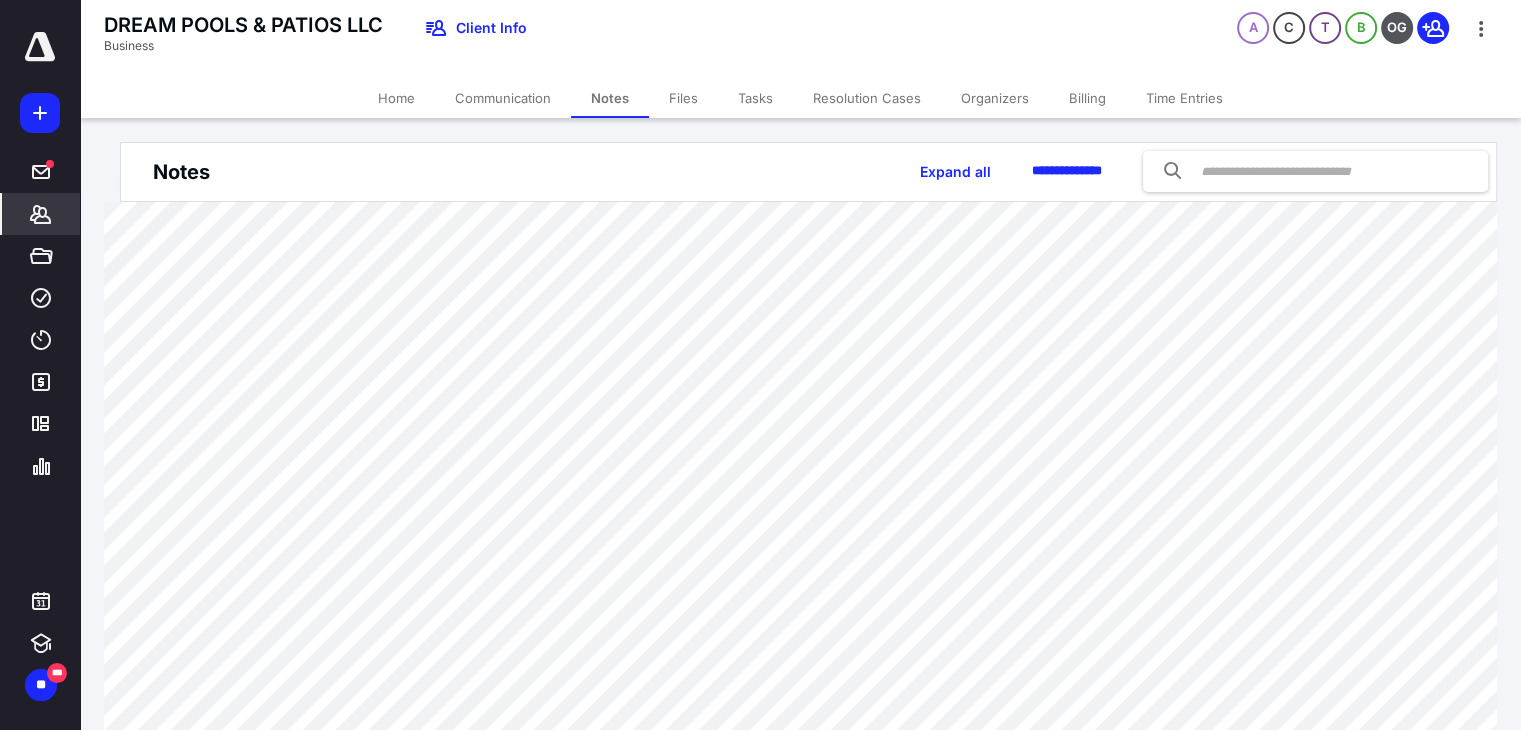 drag, startPoint x: 393, startPoint y: 94, endPoint x: 395, endPoint y: 110, distance: 16.124516 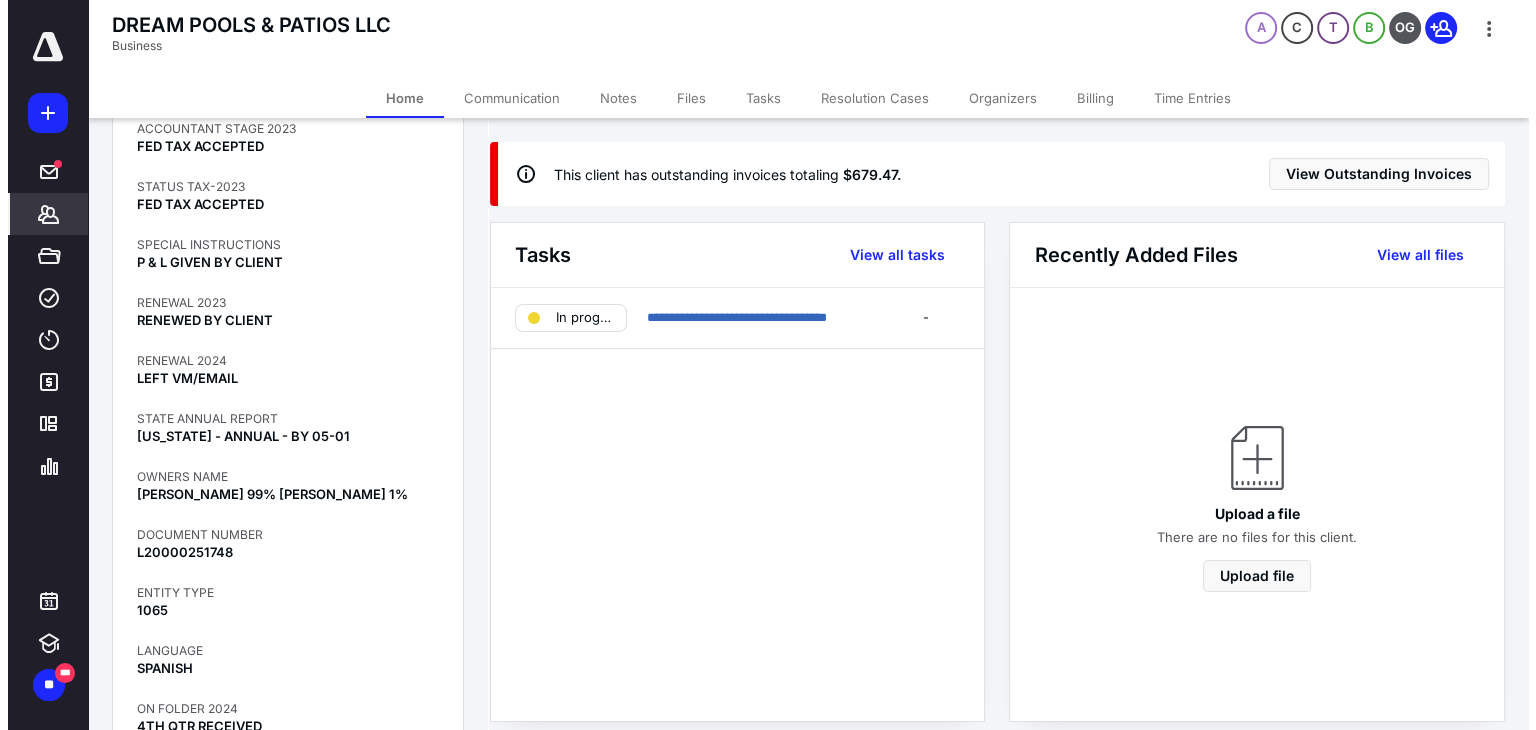 scroll, scrollTop: 1378, scrollLeft: 0, axis: vertical 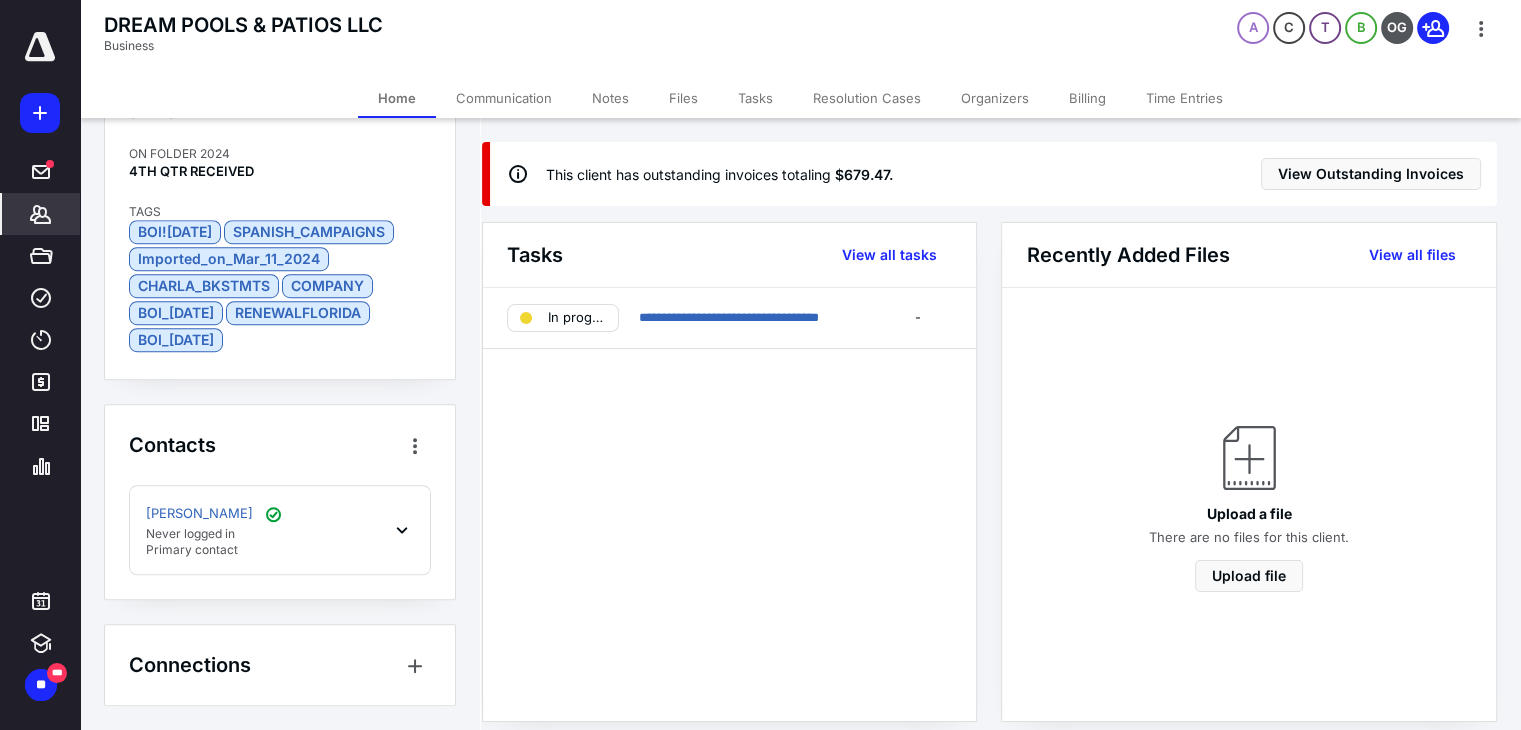 click on "Billing" at bounding box center [1087, 98] 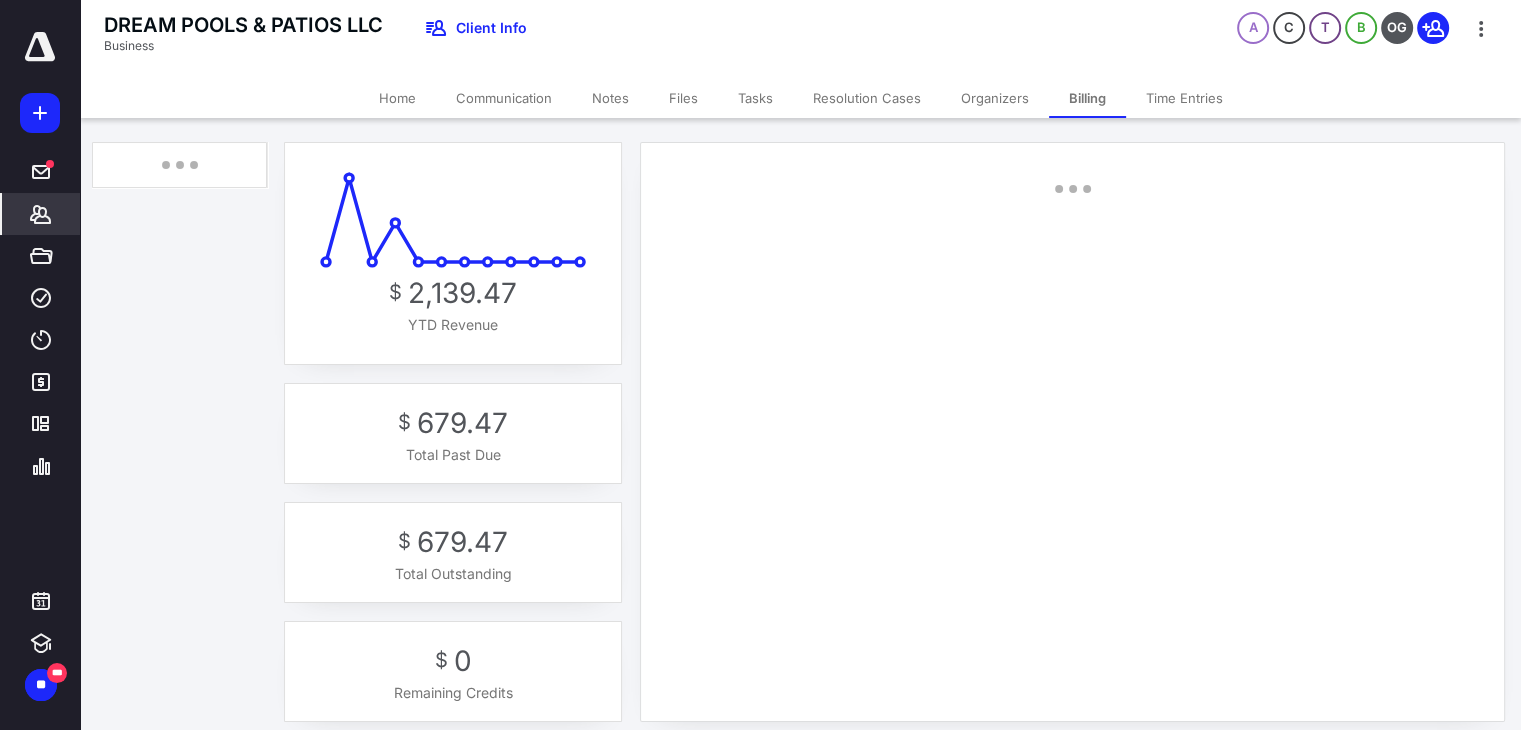 click on "Billing" at bounding box center [1087, 98] 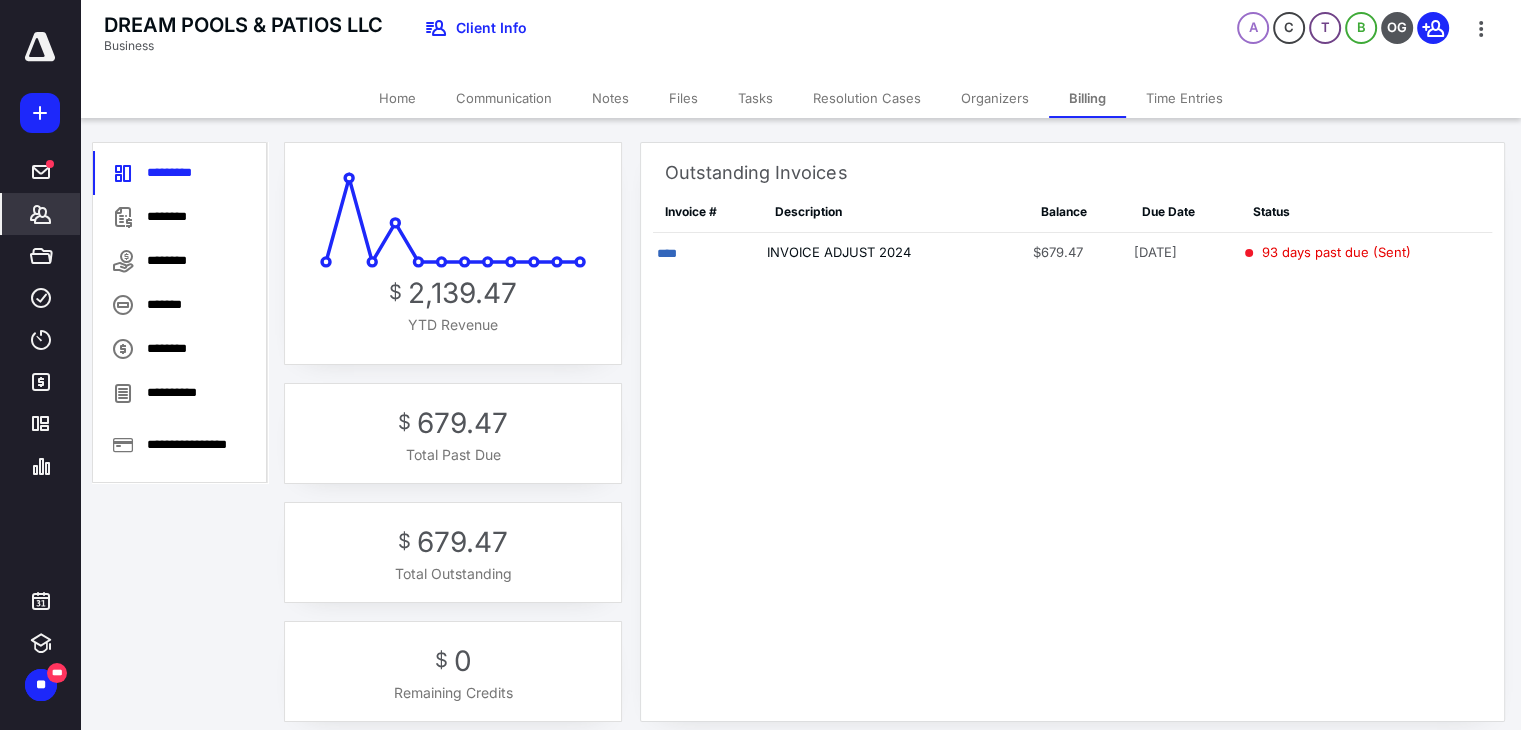 click on "********" at bounding box center (180, 261) 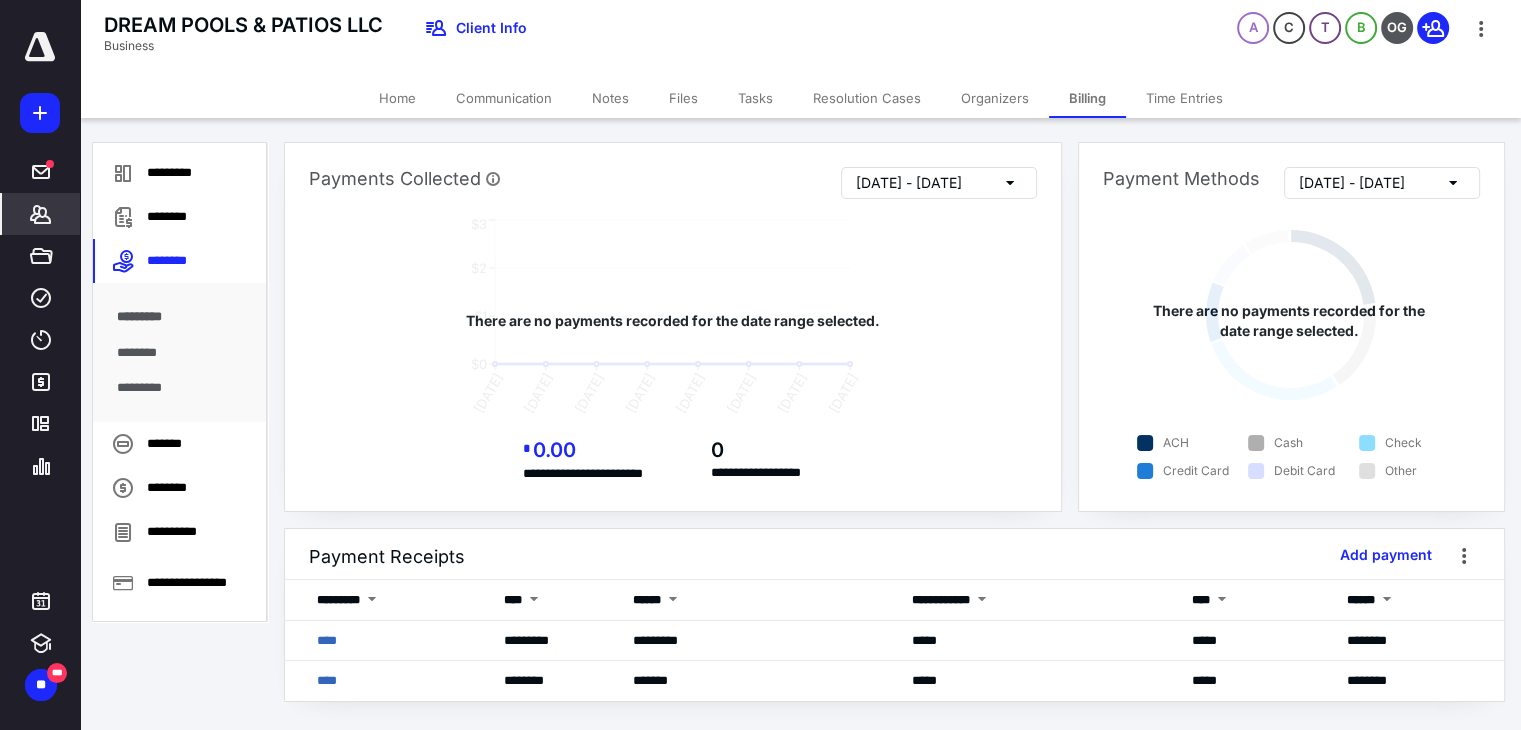 click on "********" at bounding box center (180, 217) 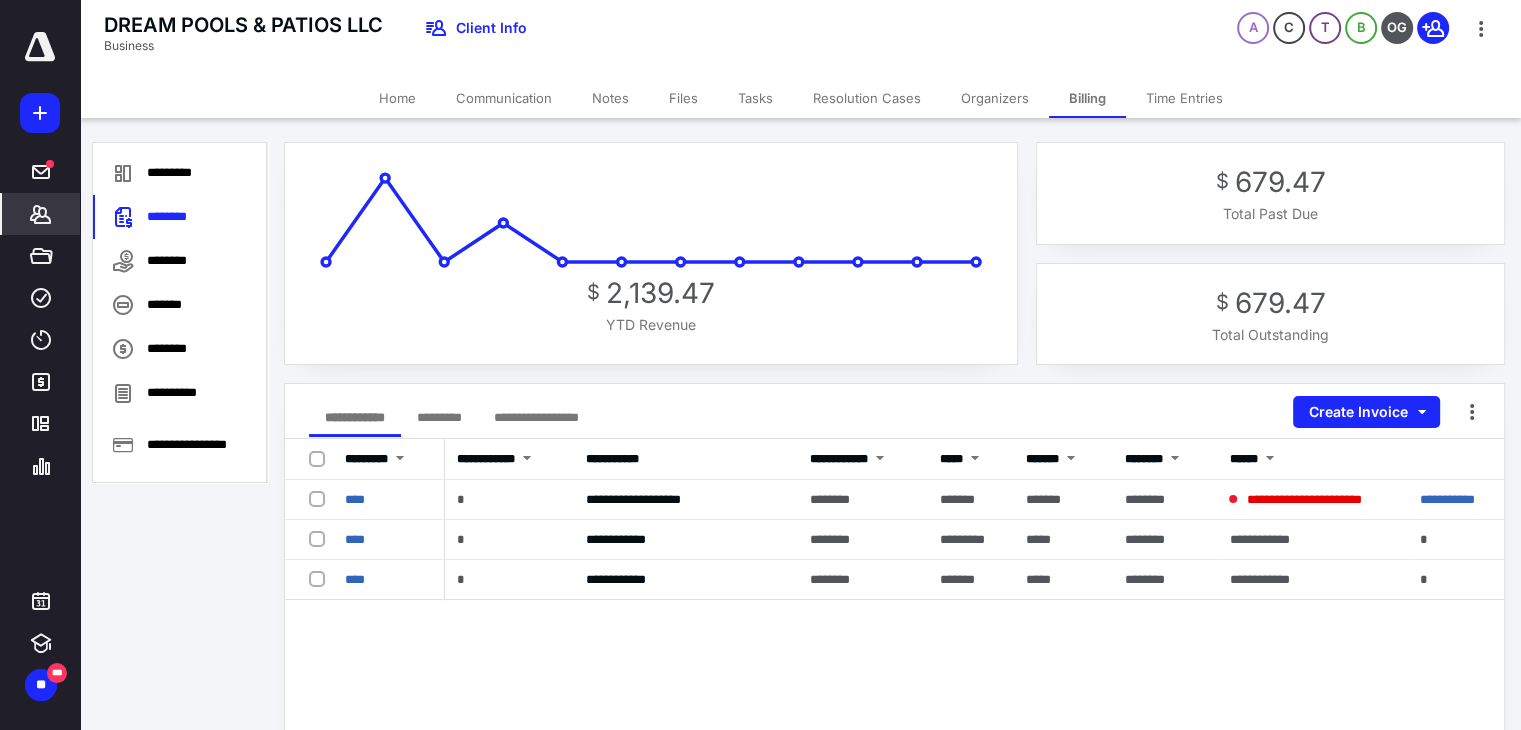 click on "****" at bounding box center (355, 539) 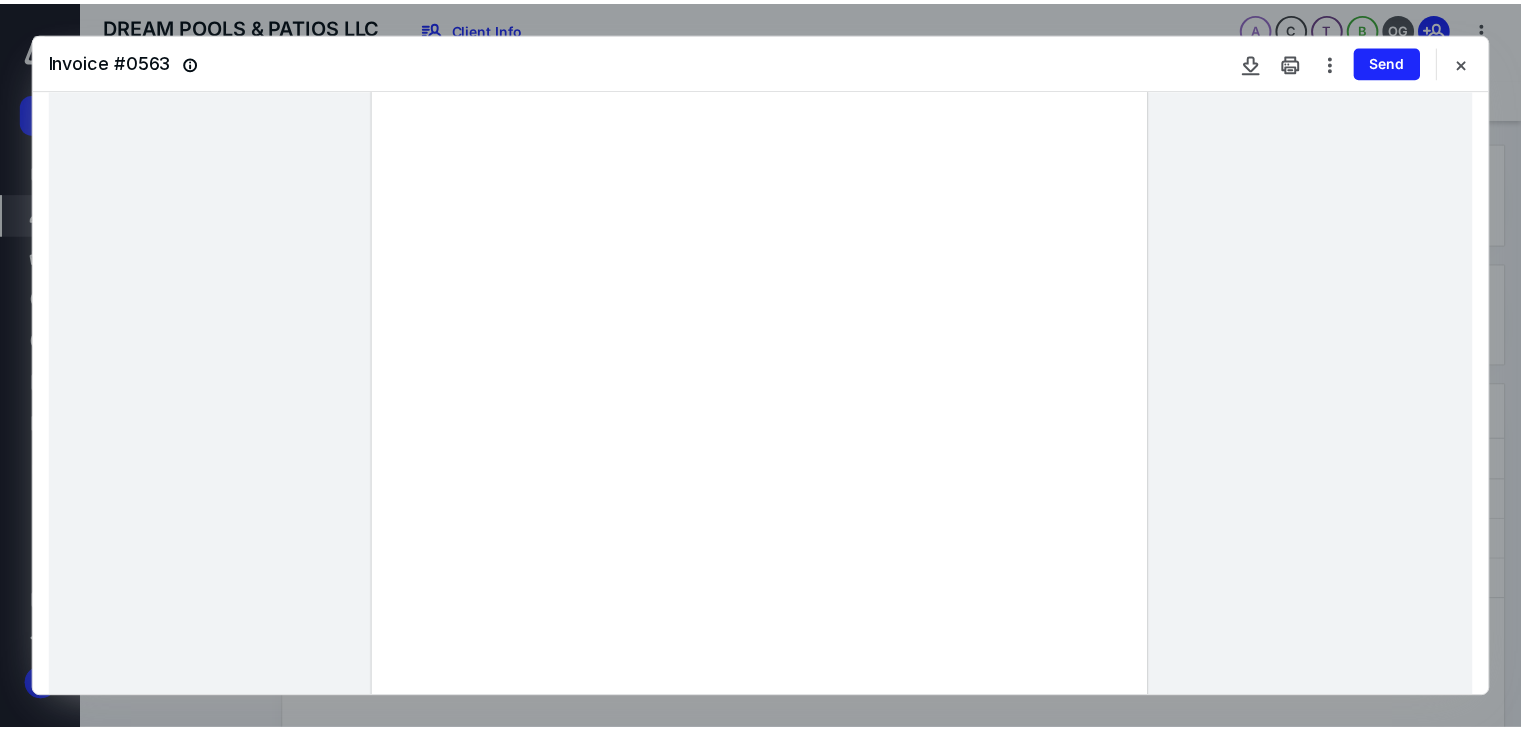 scroll, scrollTop: 200, scrollLeft: 0, axis: vertical 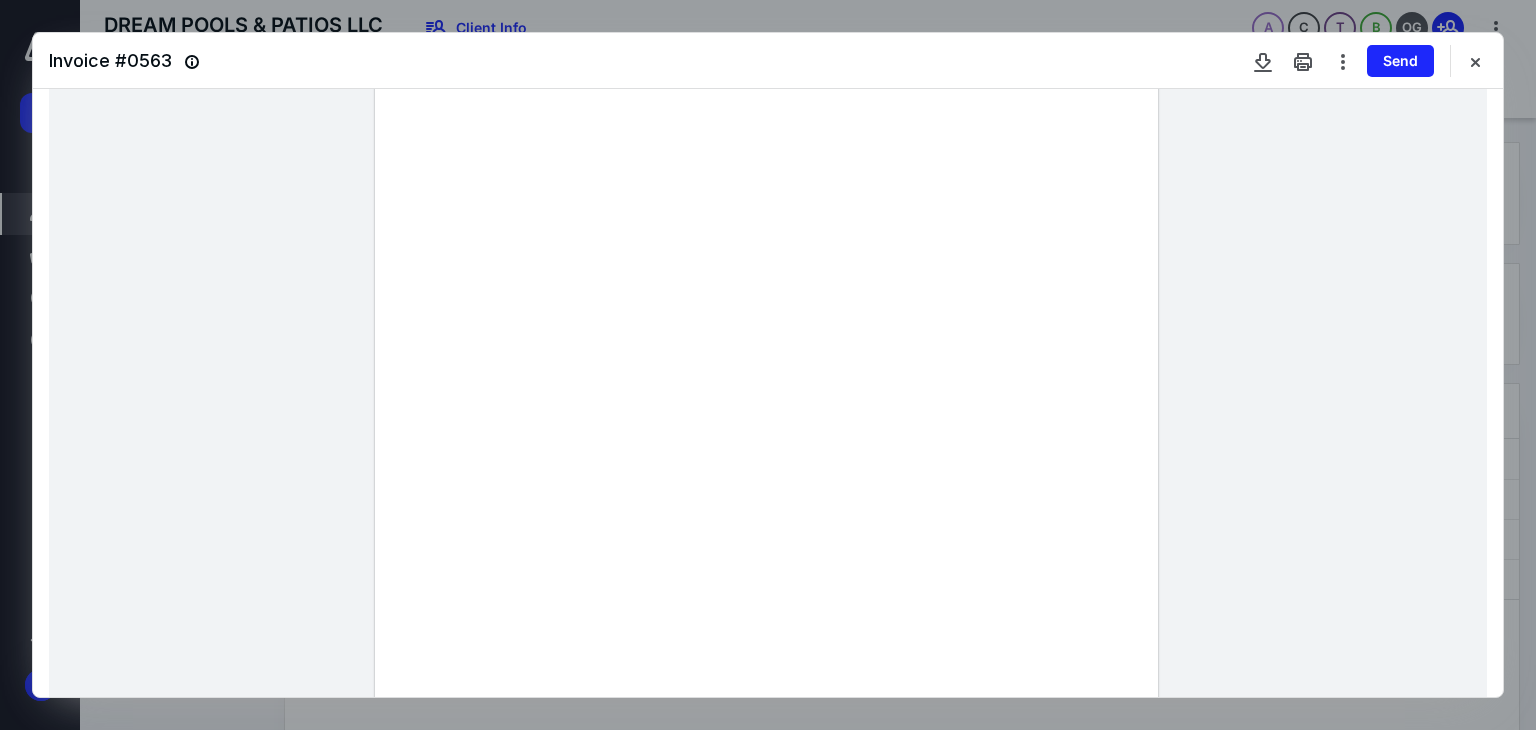 click at bounding box center (1475, 61) 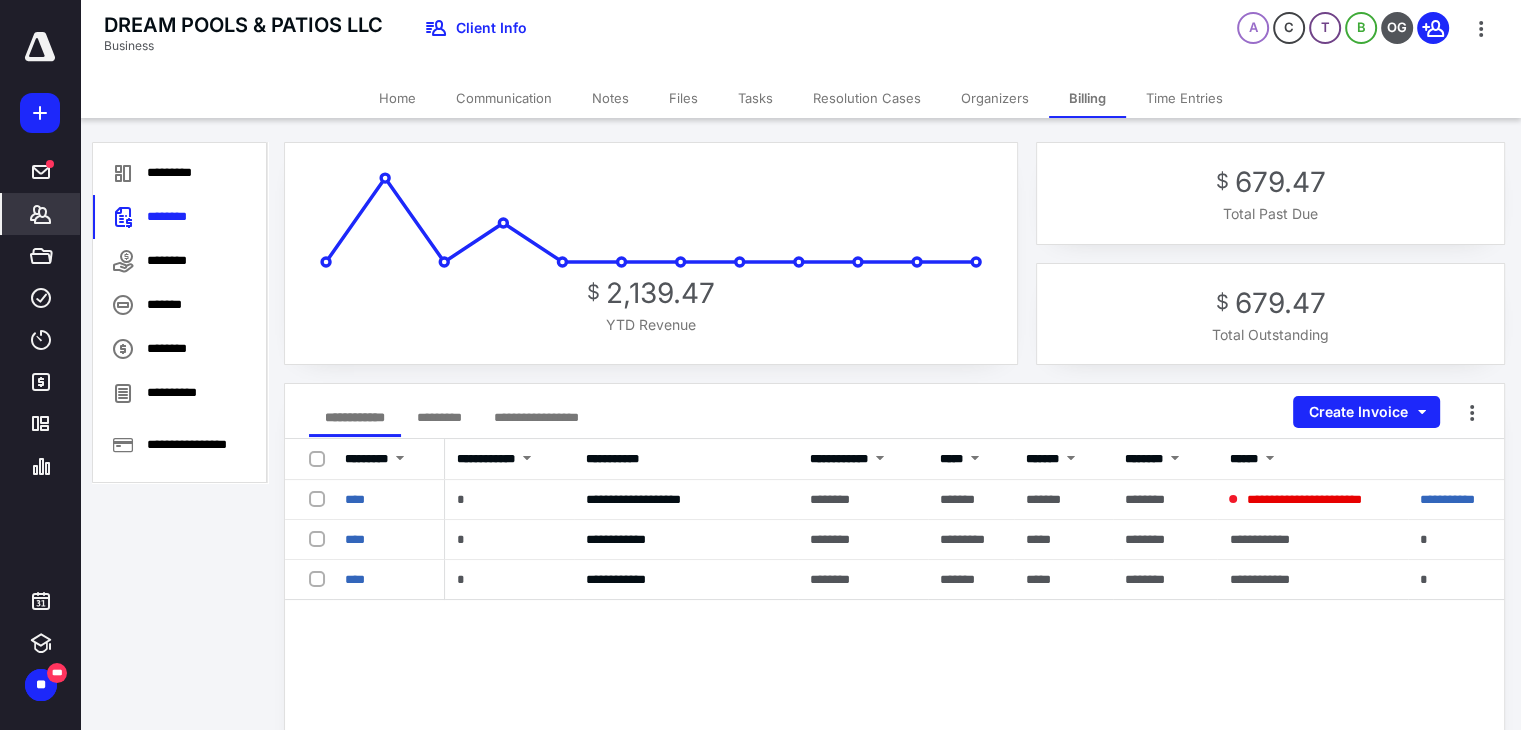 click on "Home" at bounding box center (397, 98) 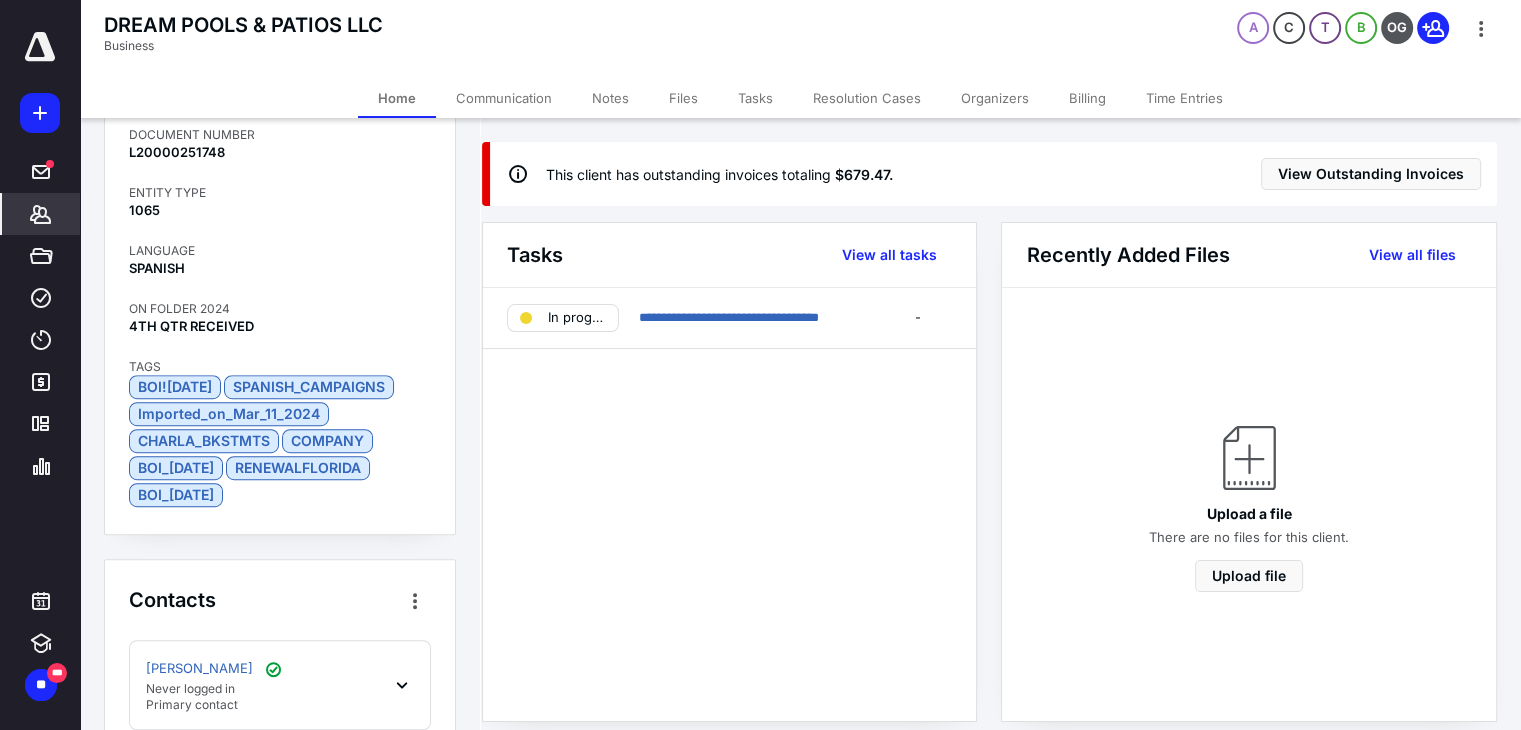 scroll, scrollTop: 1378, scrollLeft: 0, axis: vertical 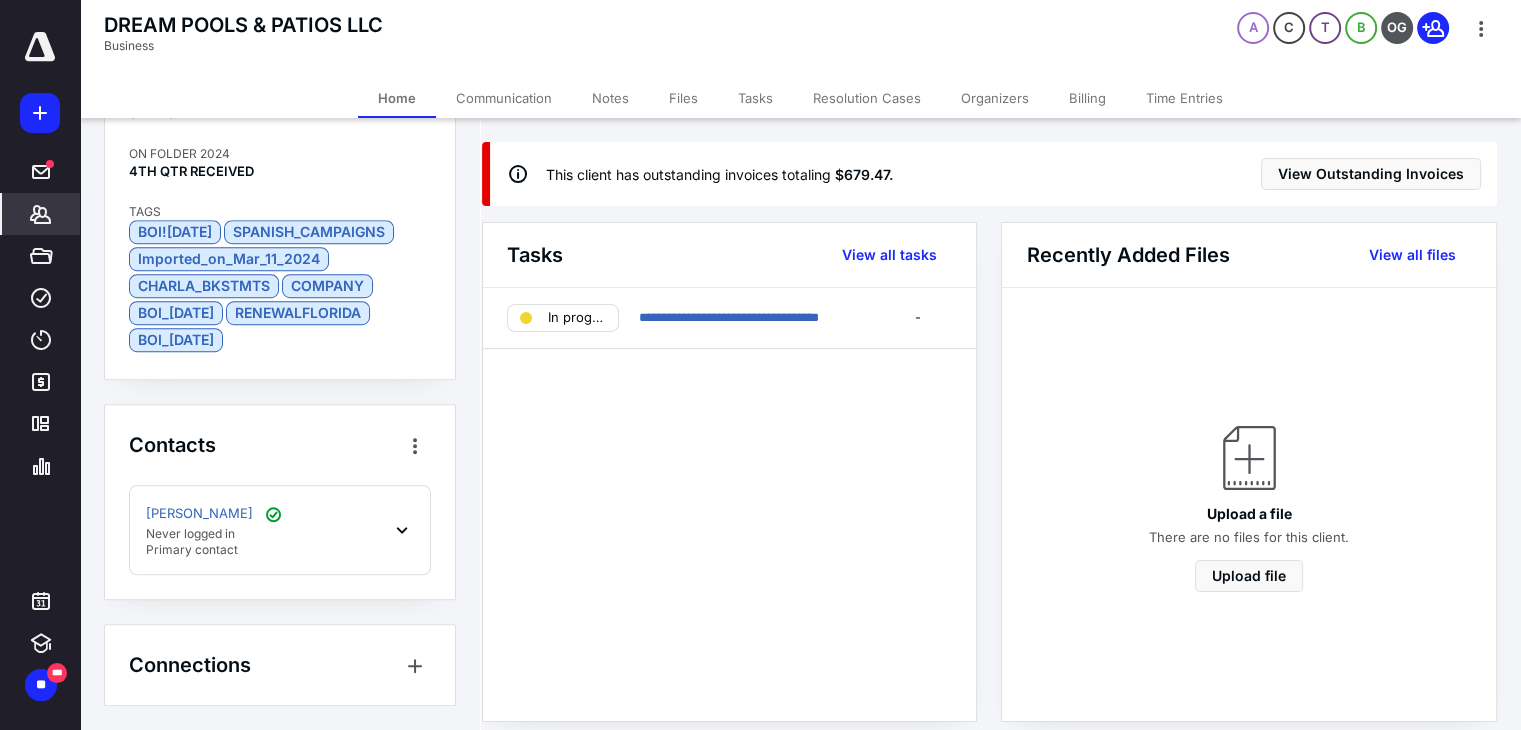 click 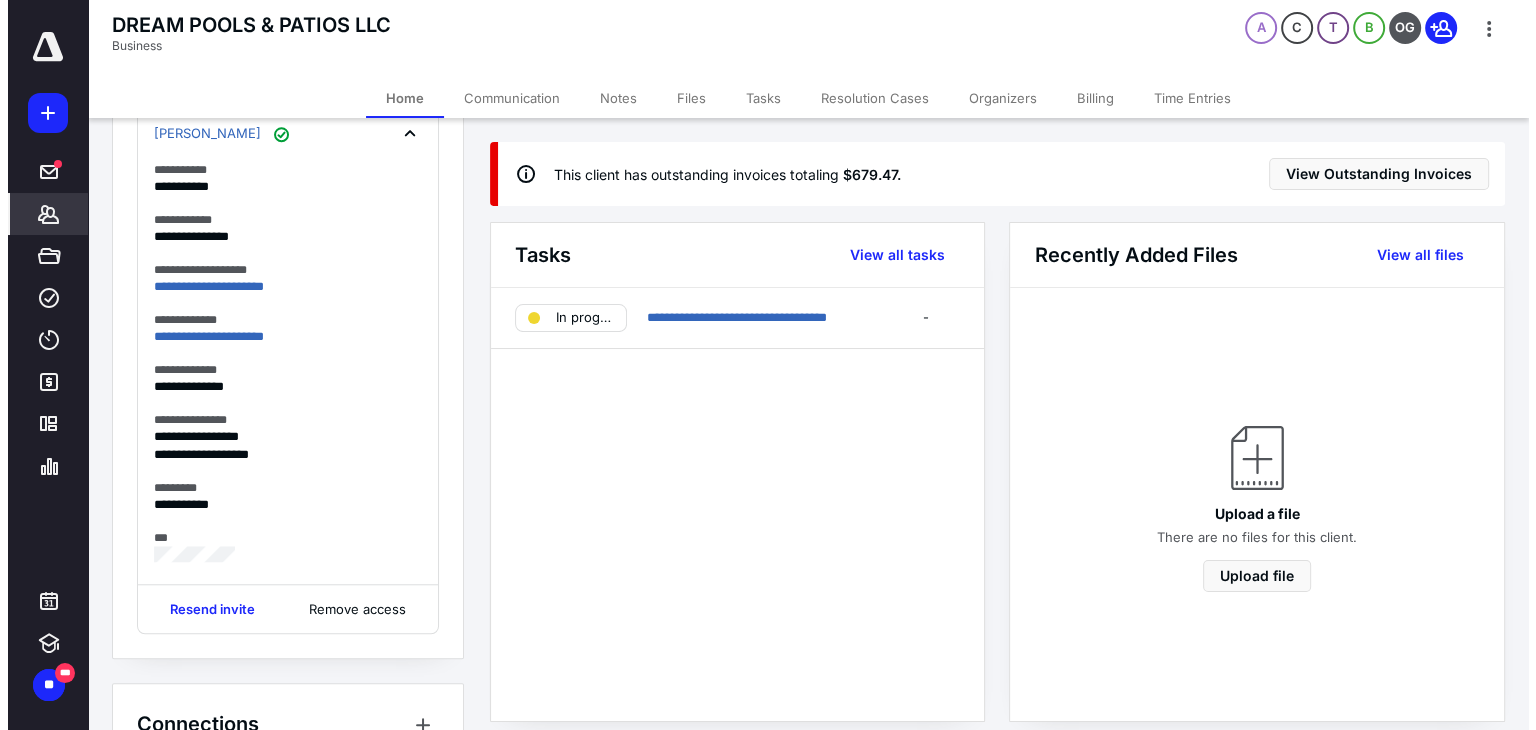 scroll, scrollTop: 1813, scrollLeft: 0, axis: vertical 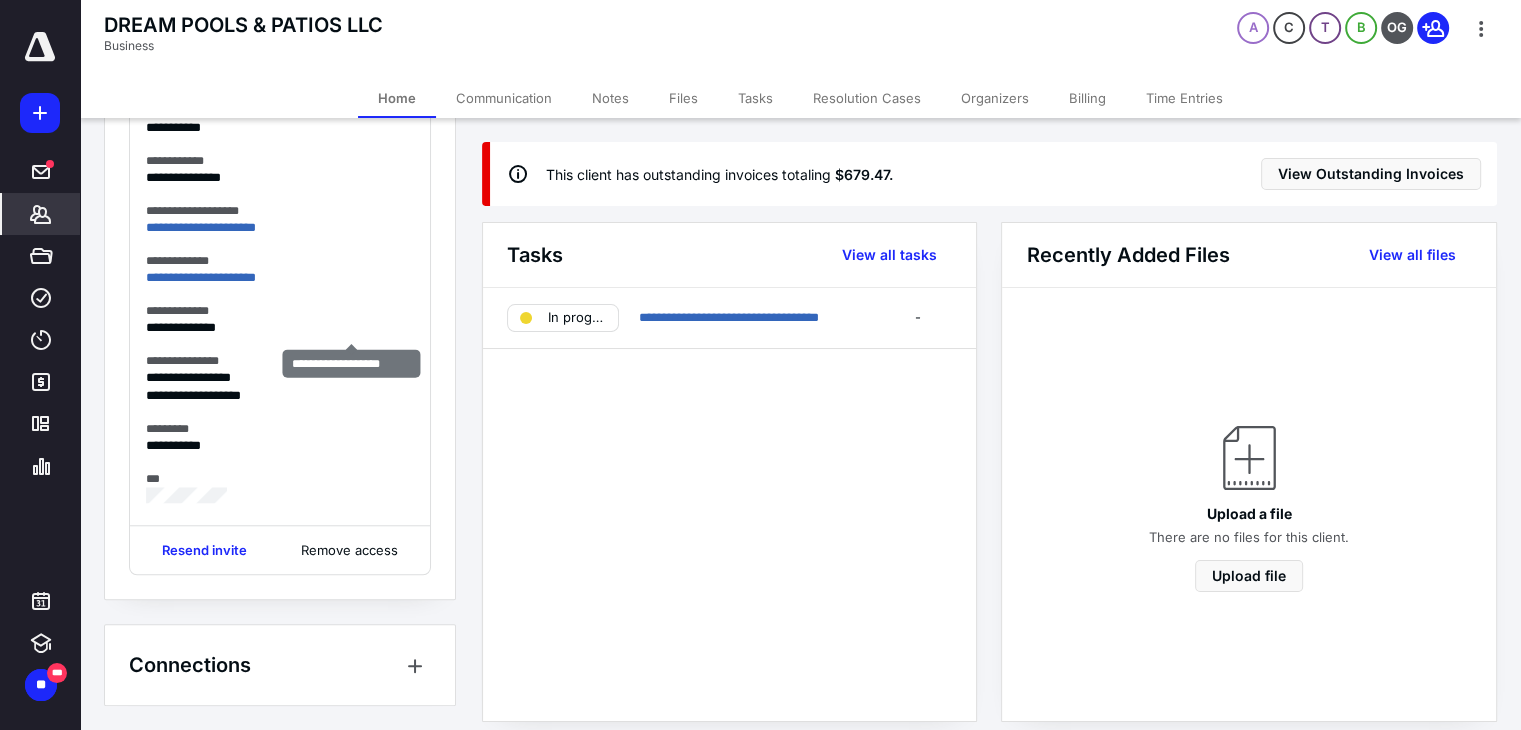 drag, startPoint x: 348, startPoint y: 326, endPoint x: 349, endPoint y: 368, distance: 42.0119 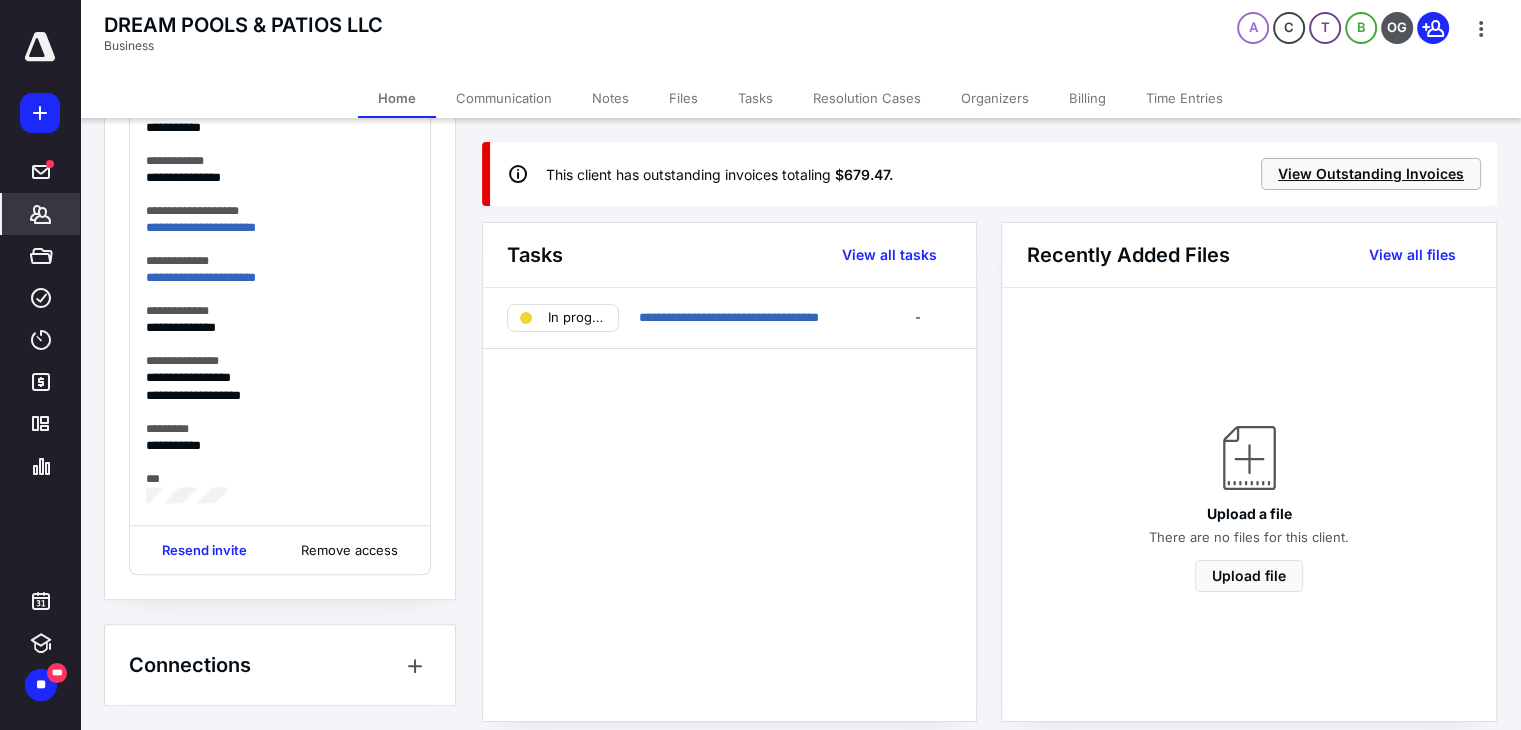 click on "View Outstanding Invoices" at bounding box center (1371, 174) 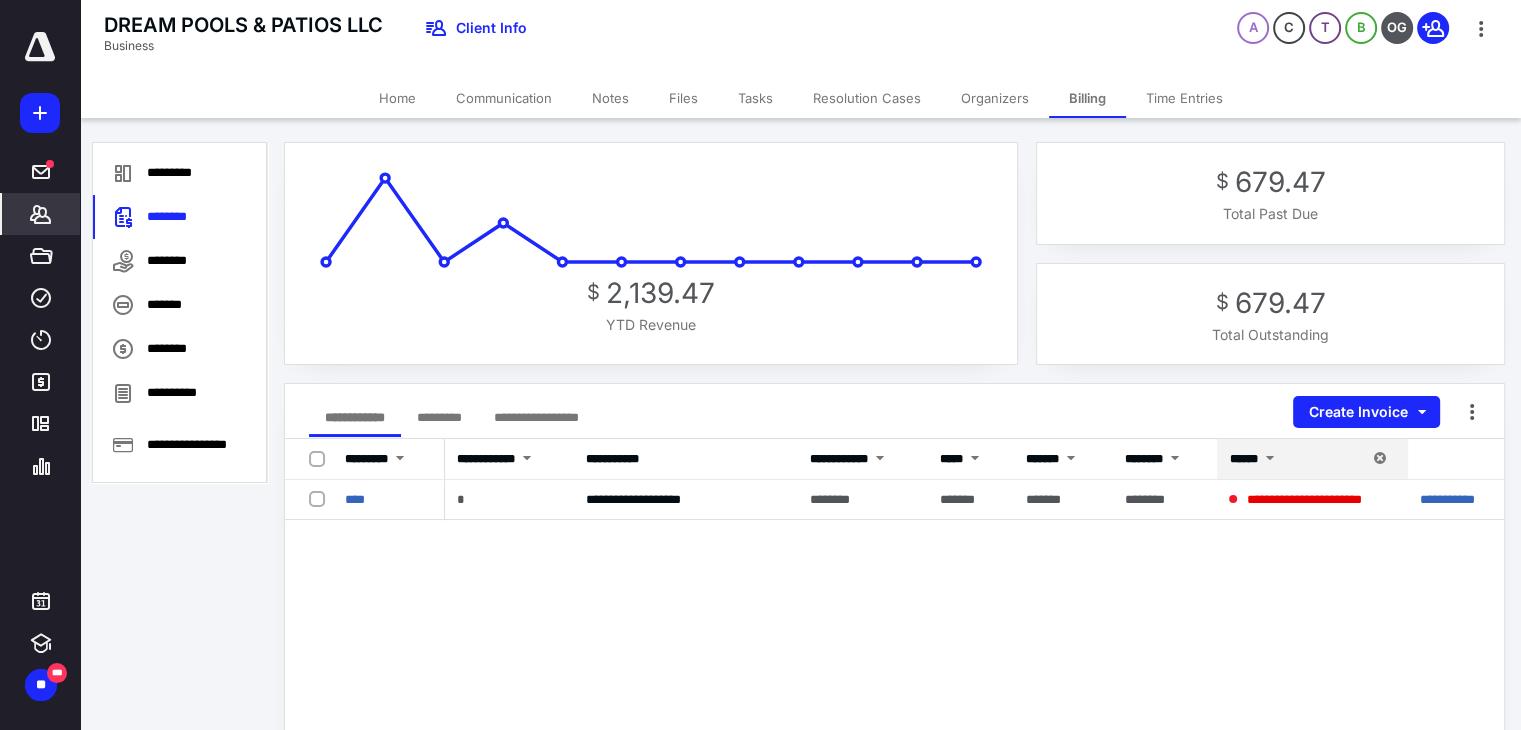click on "****" at bounding box center [355, 499] 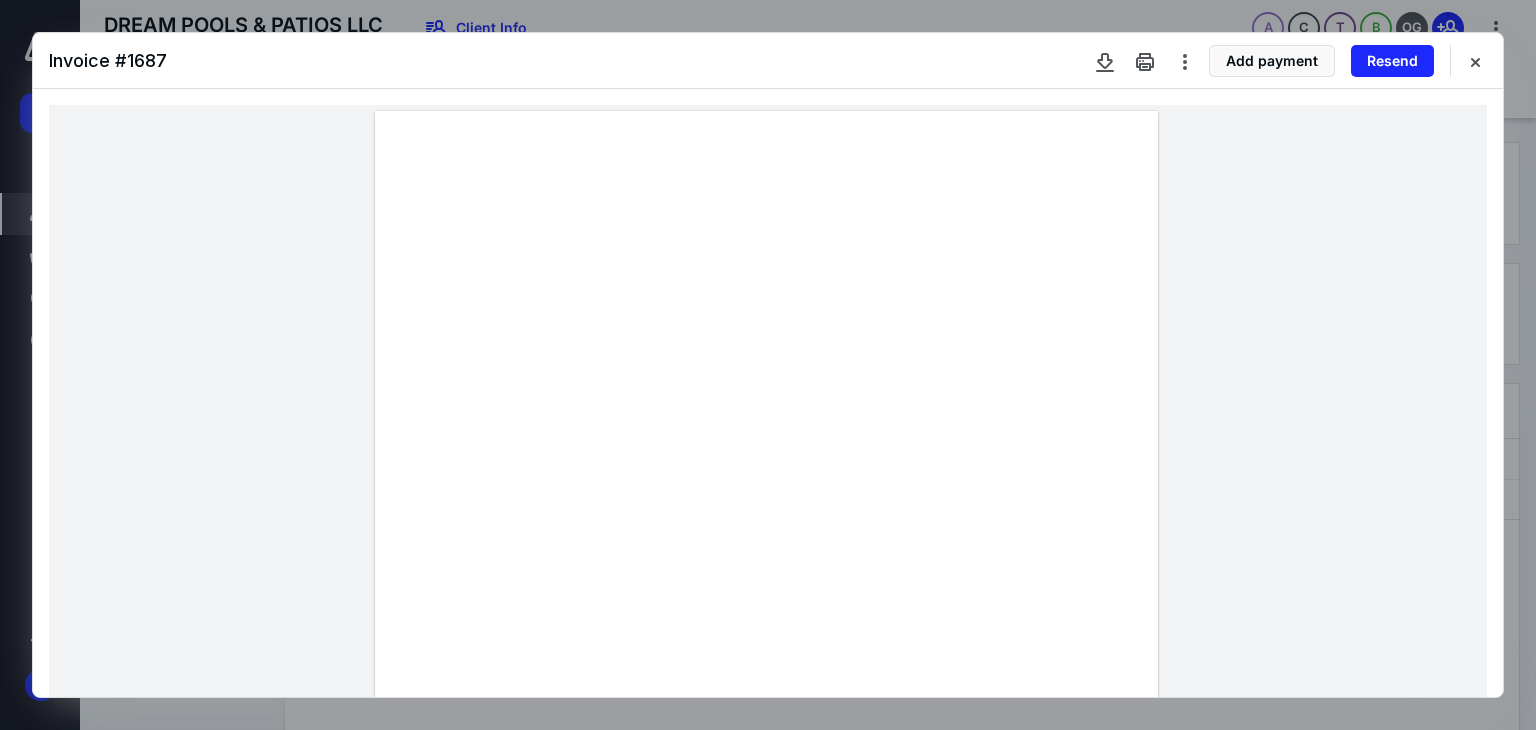 click at bounding box center [1475, 61] 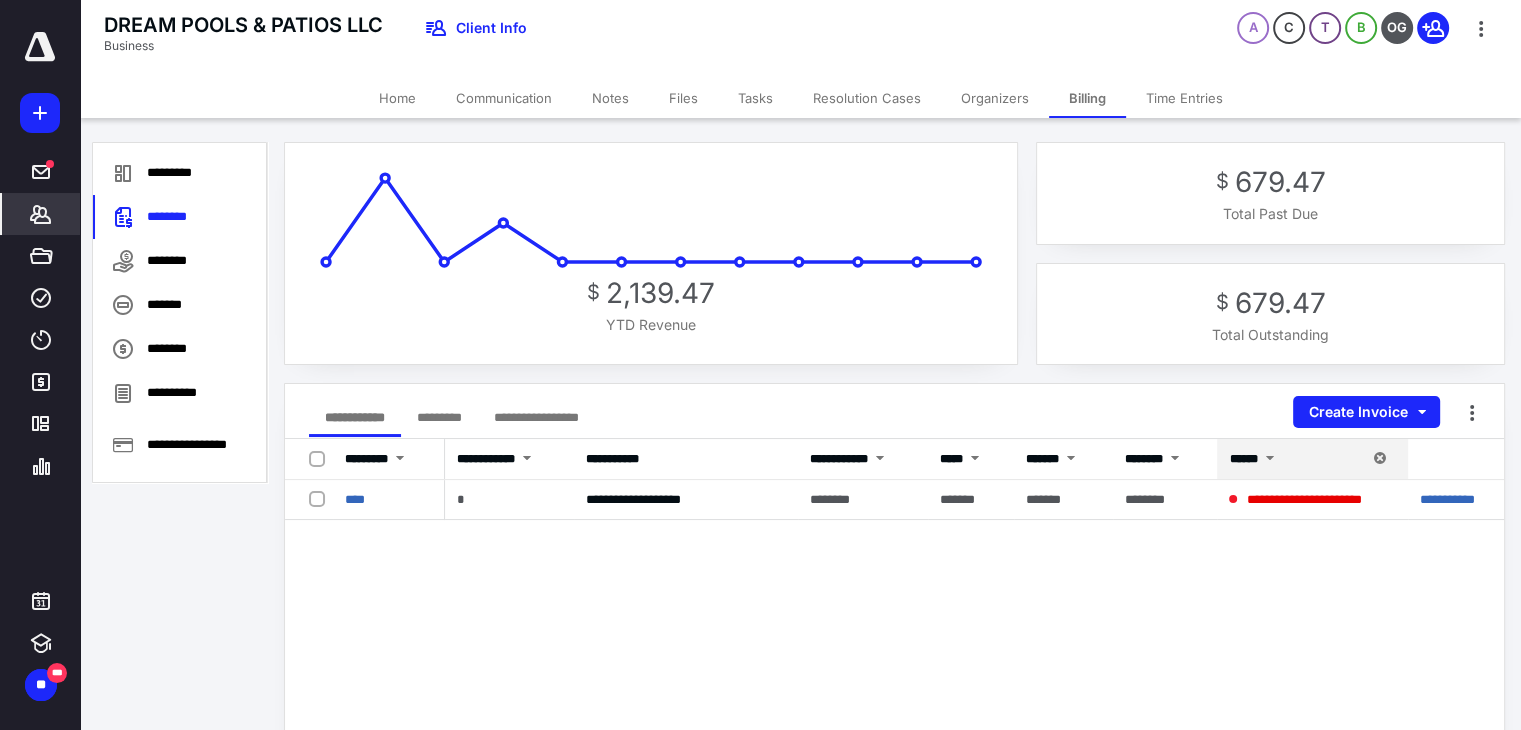 click on "****" at bounding box center (389, 500) 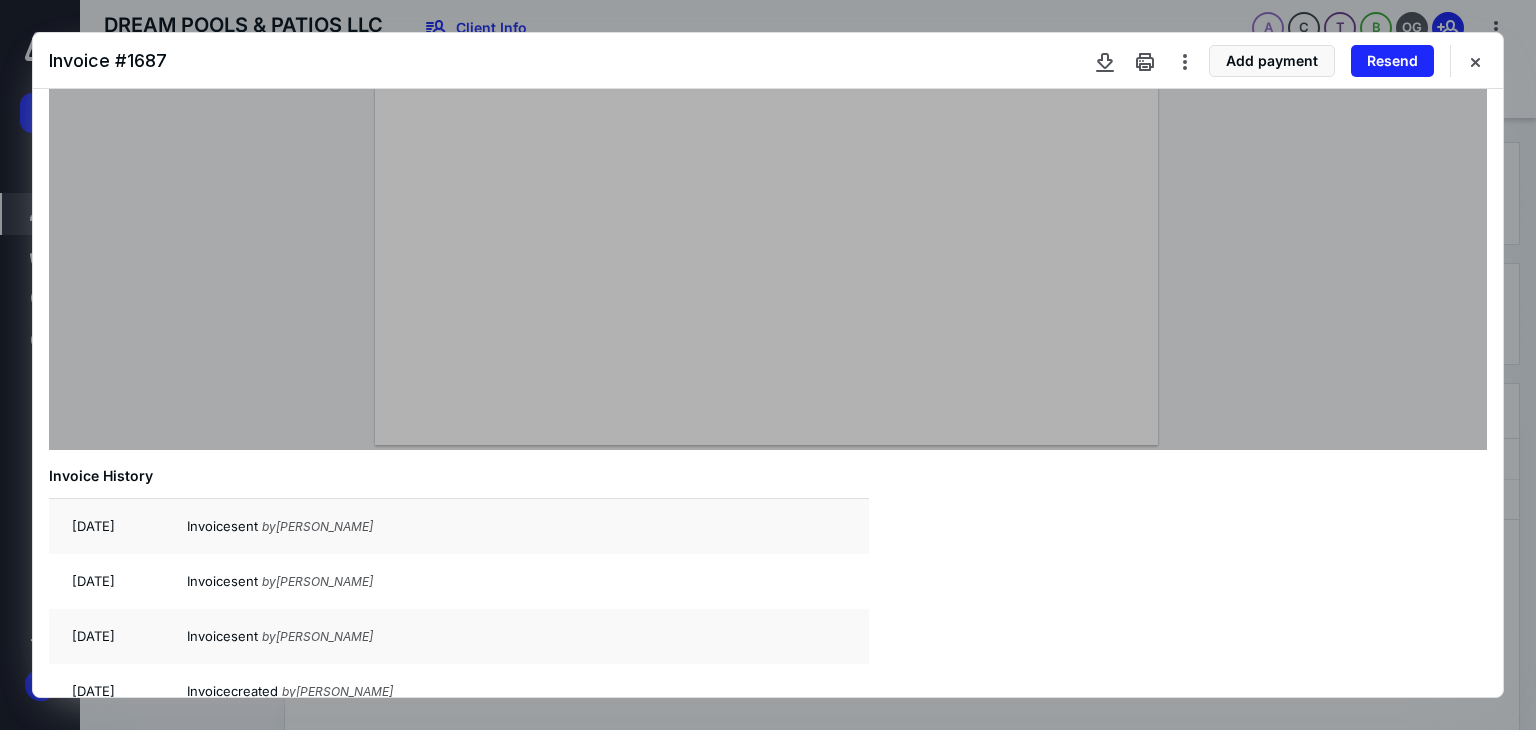 scroll, scrollTop: 716, scrollLeft: 0, axis: vertical 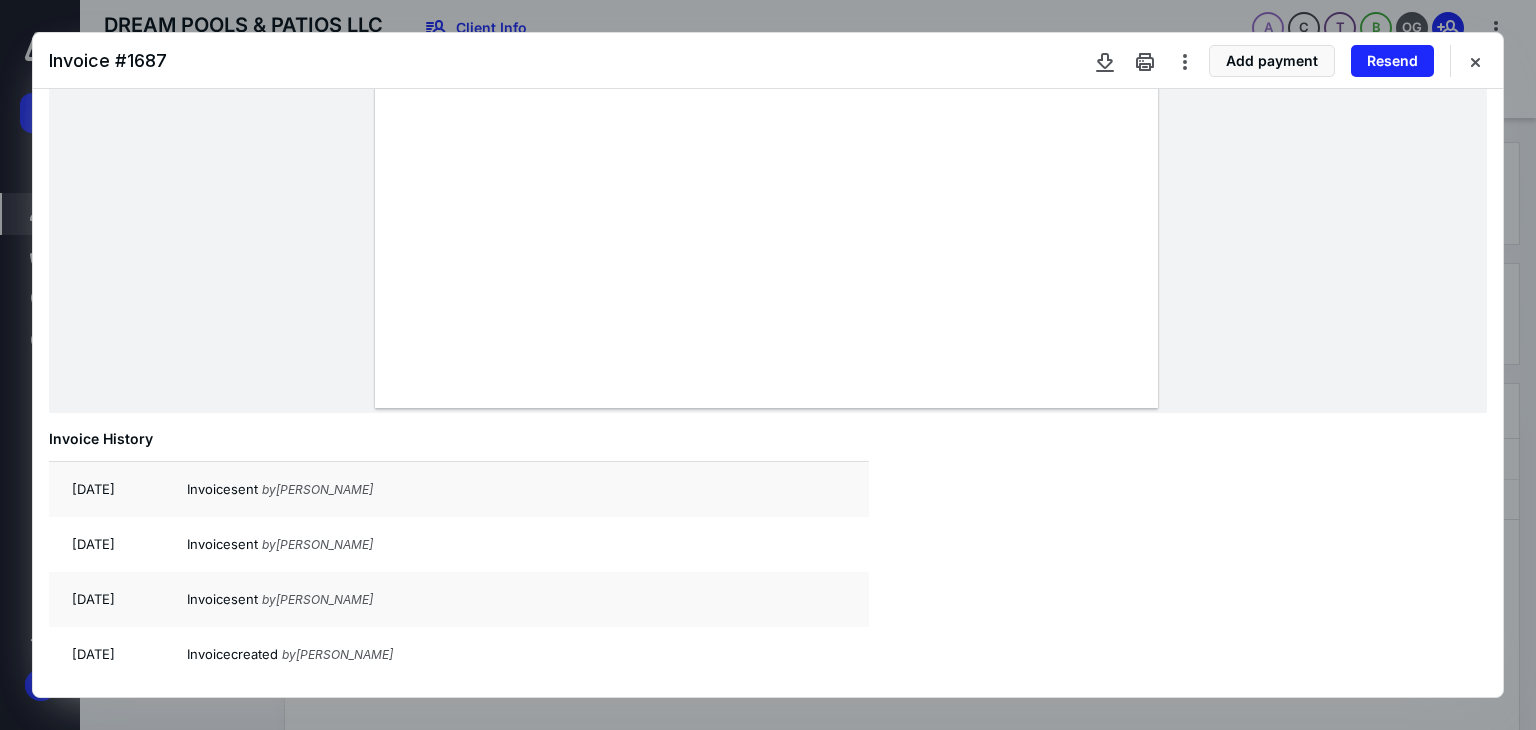 click at bounding box center [1475, 61] 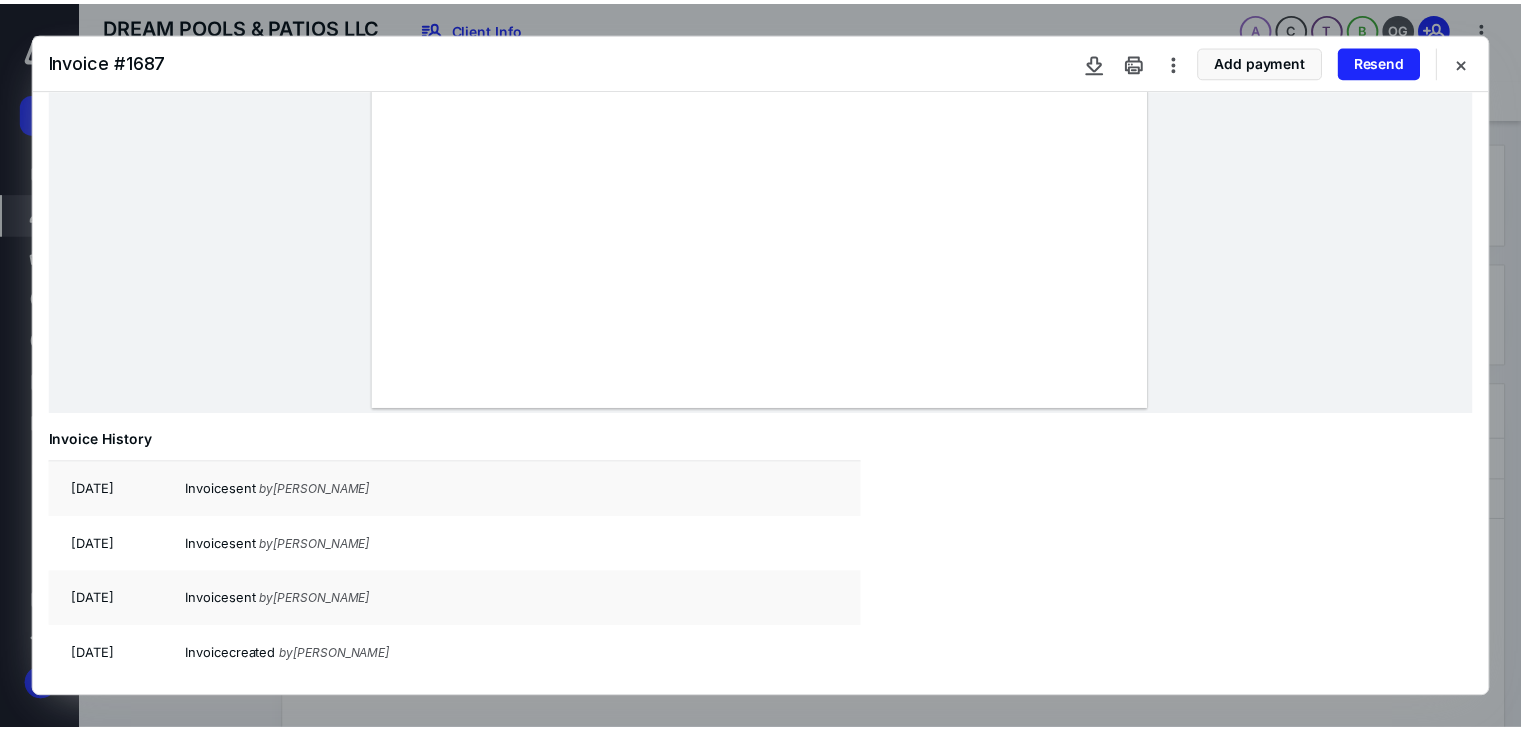 scroll, scrollTop: 448, scrollLeft: 0, axis: vertical 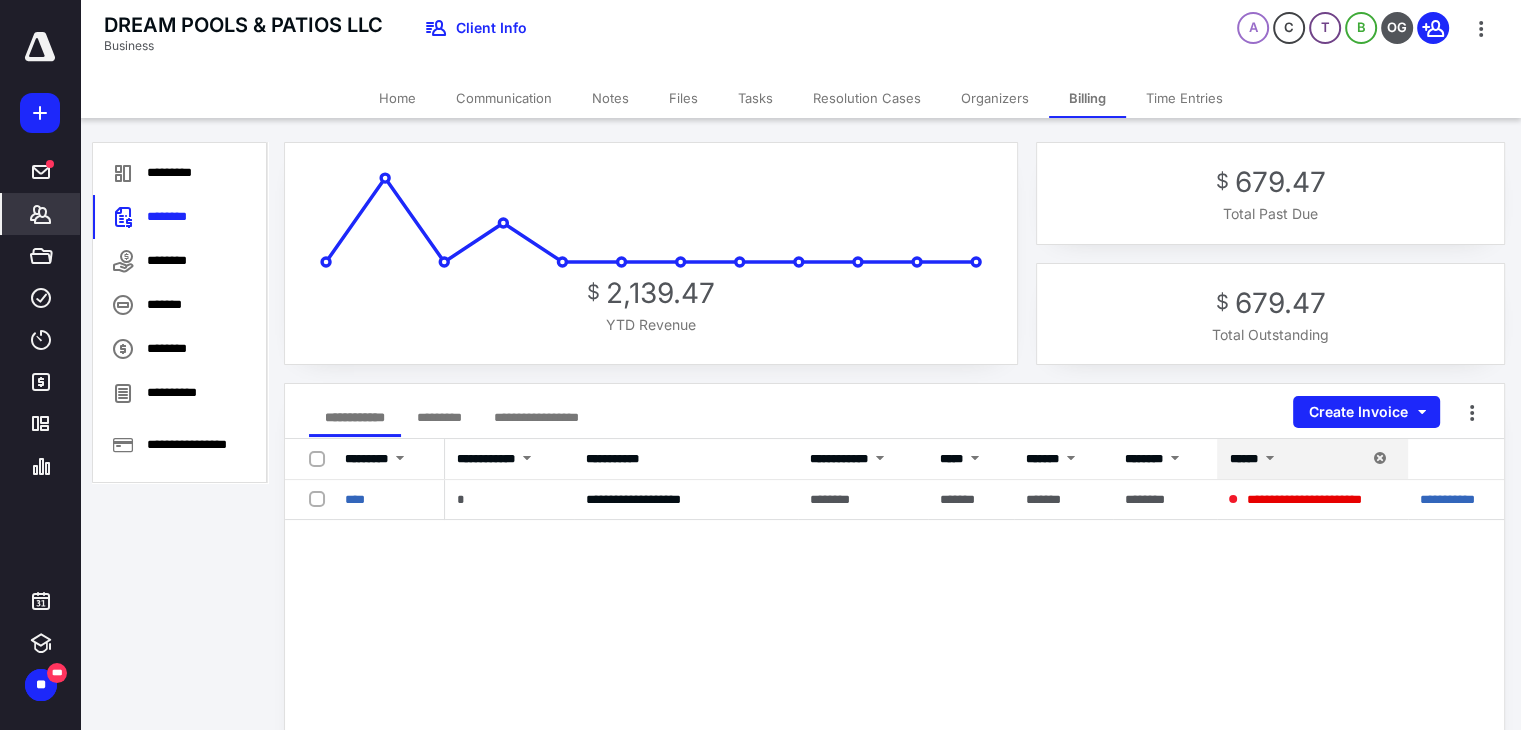 click on "********" at bounding box center [180, 261] 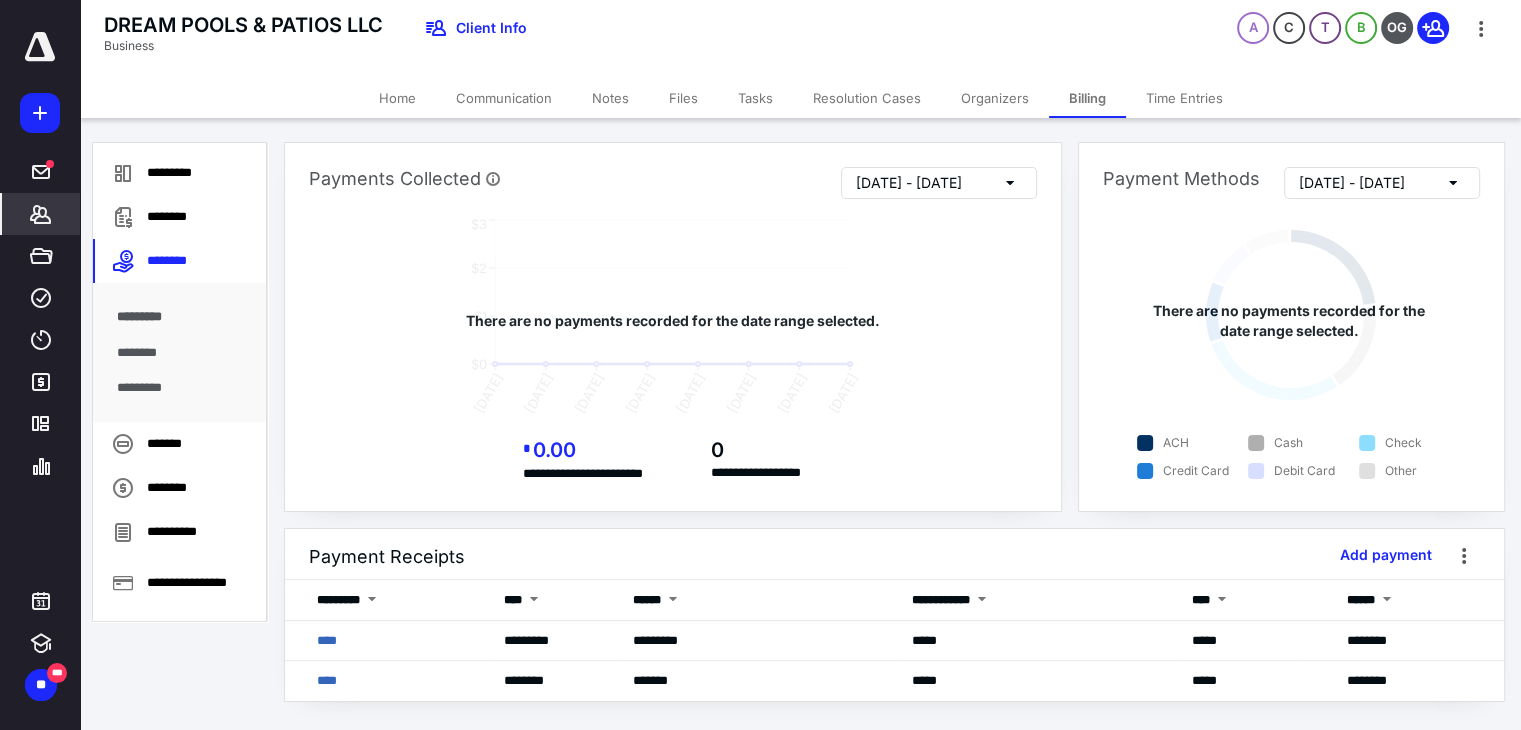 click on "********" at bounding box center [180, 217] 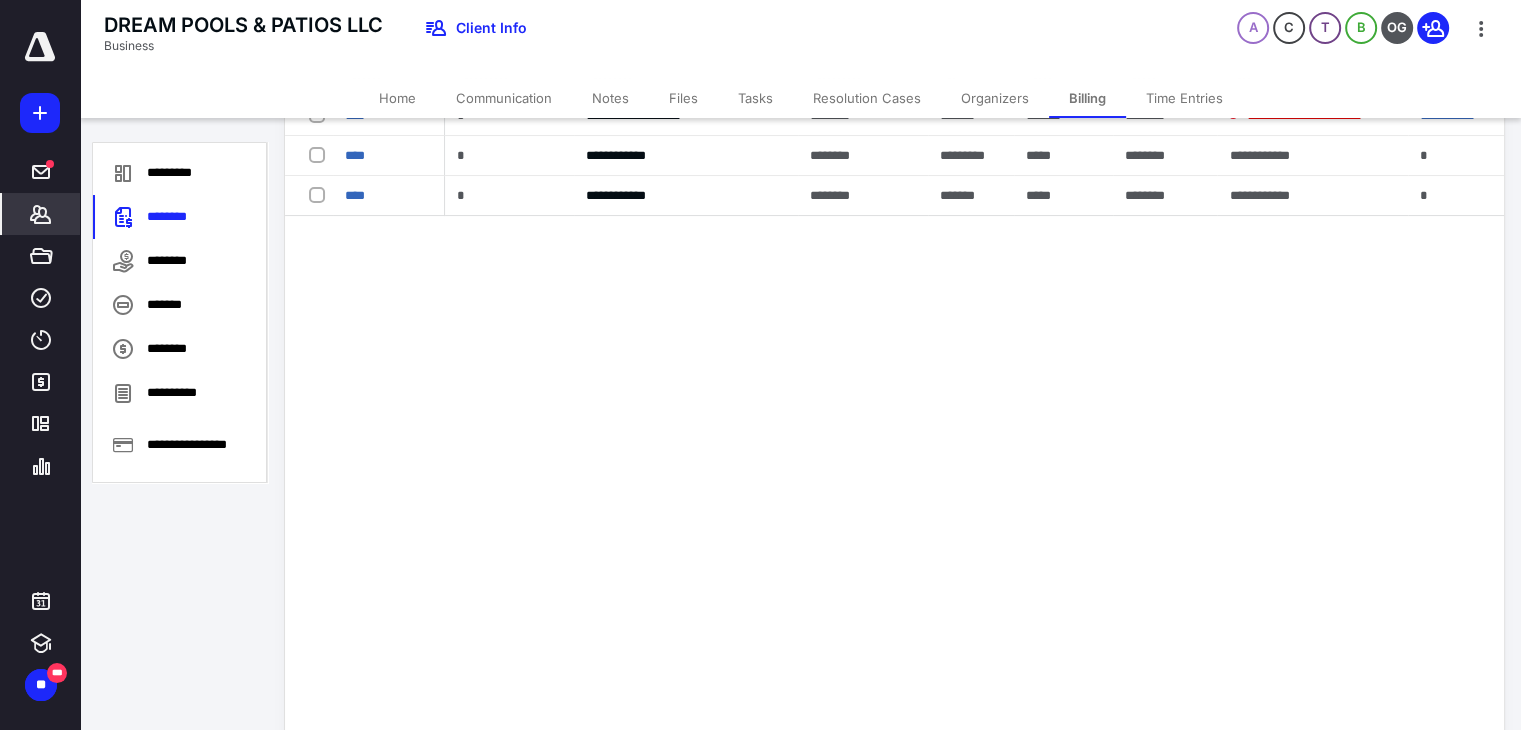 scroll, scrollTop: 352, scrollLeft: 0, axis: vertical 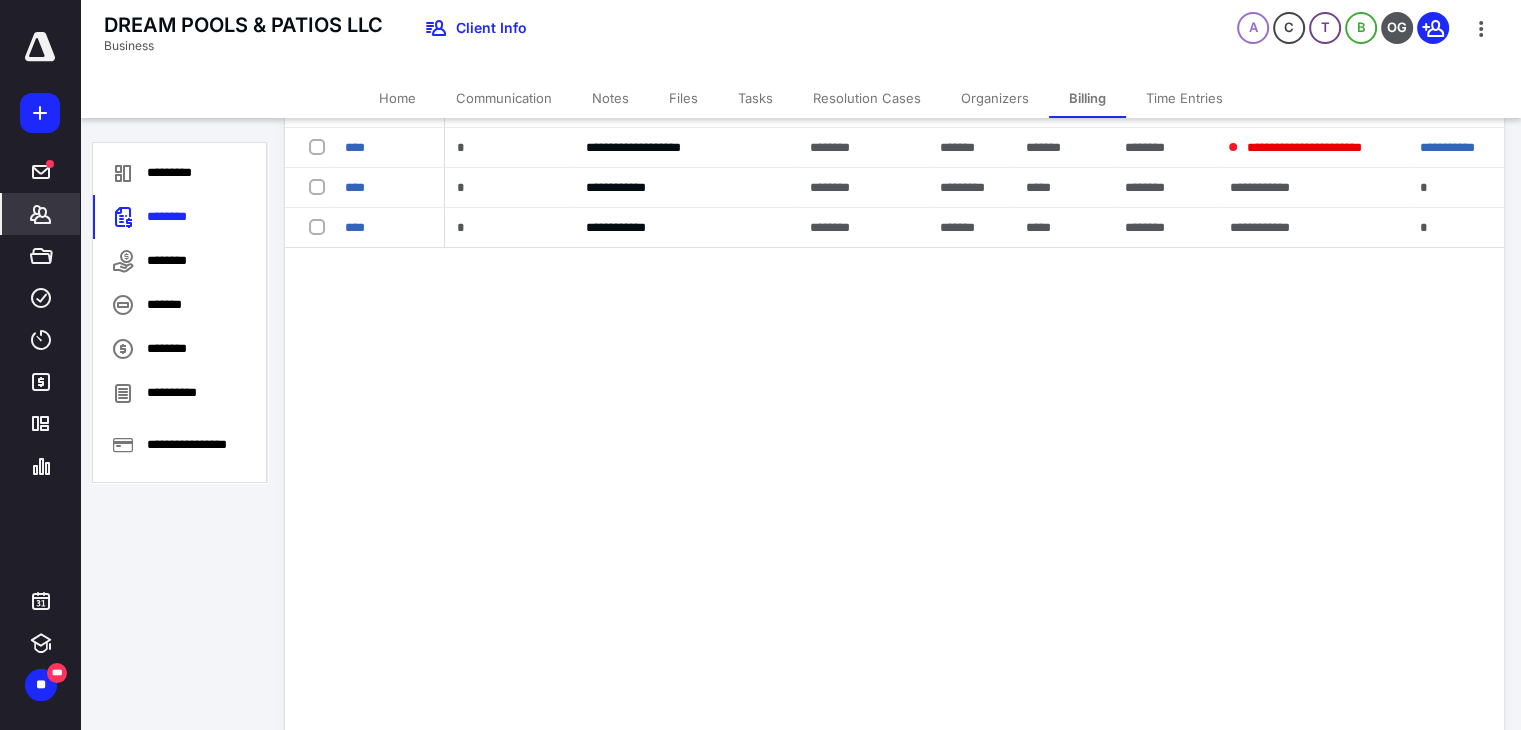 click on "****" at bounding box center (355, 187) 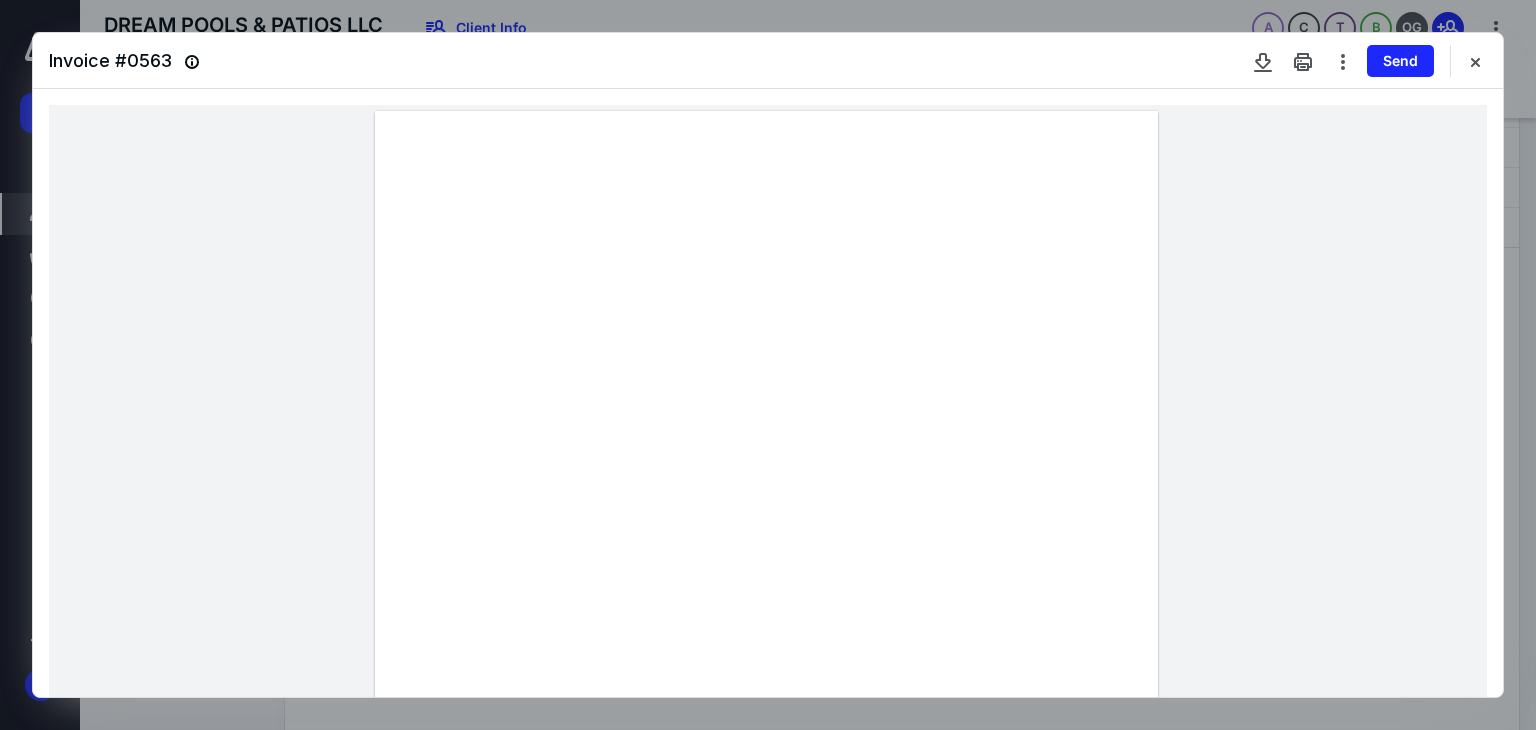 click at bounding box center [1475, 61] 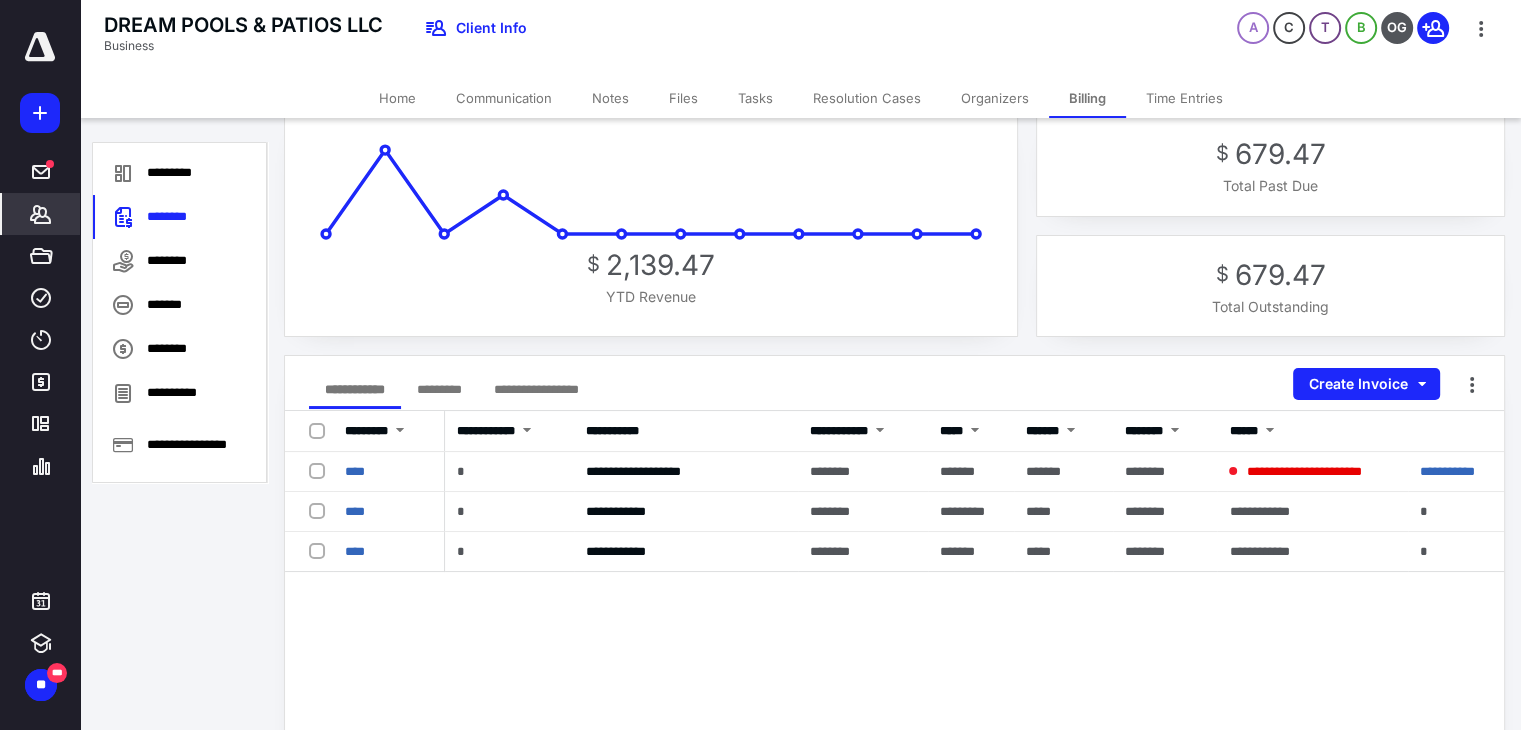 scroll, scrollTop: 0, scrollLeft: 0, axis: both 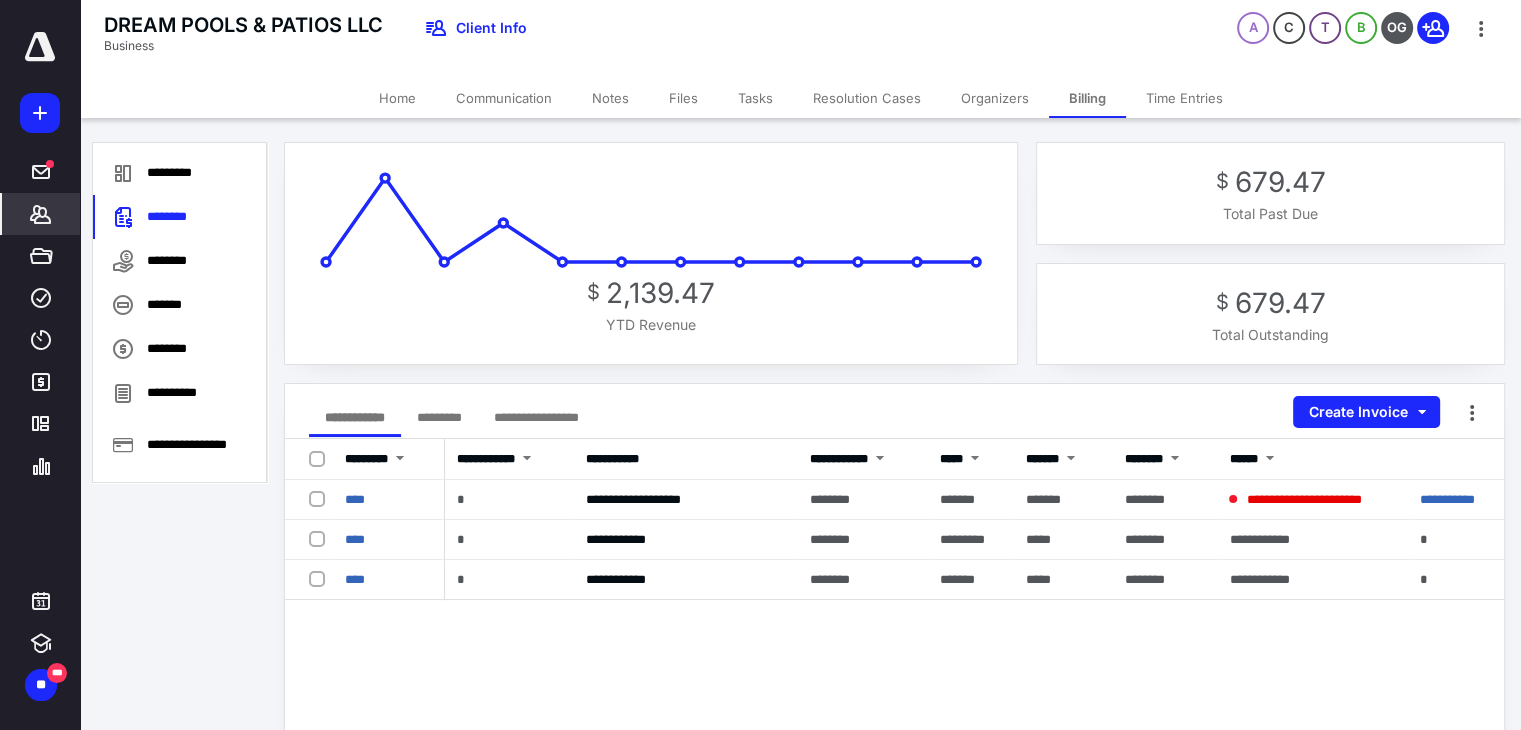 click on "**********" at bounding box center (894, 839) 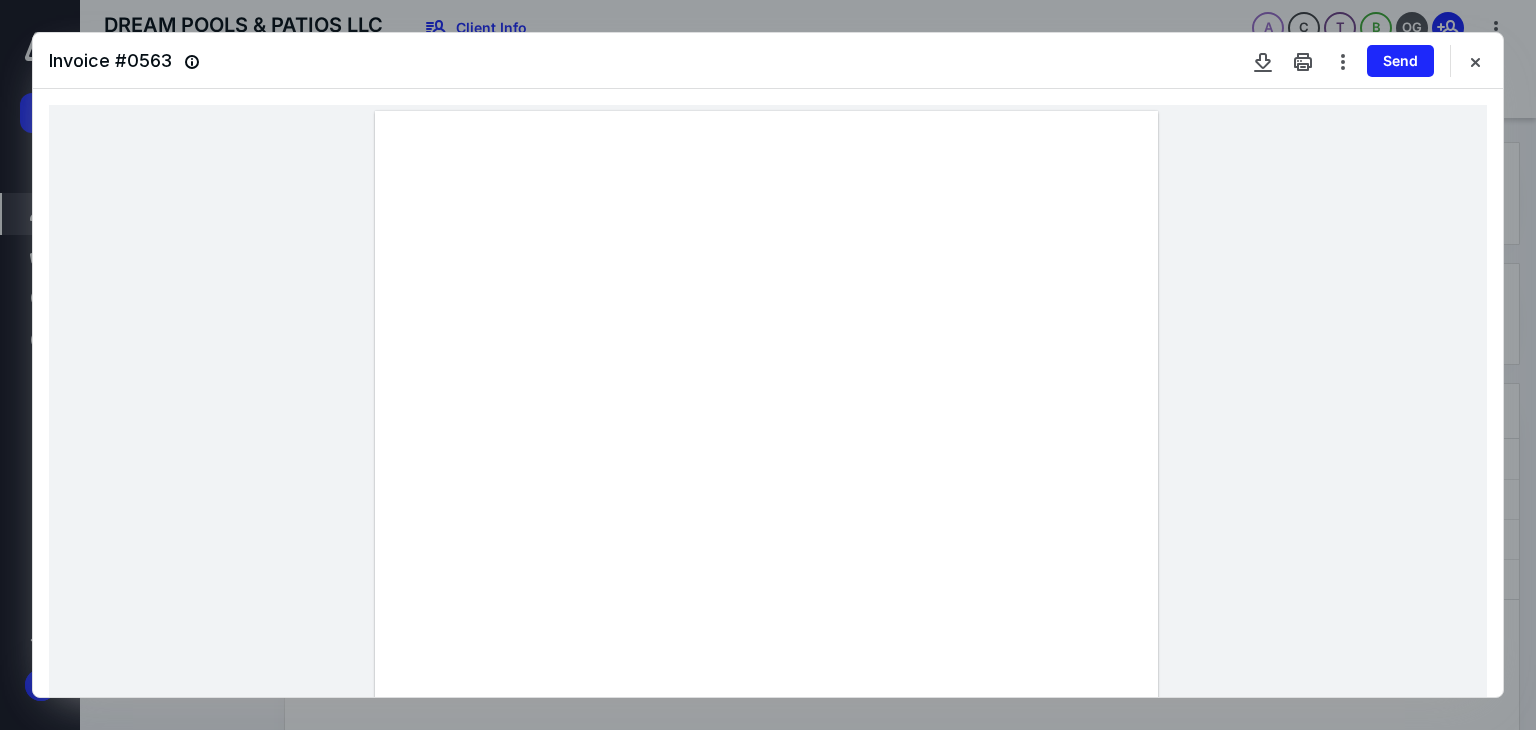 click at bounding box center (1475, 61) 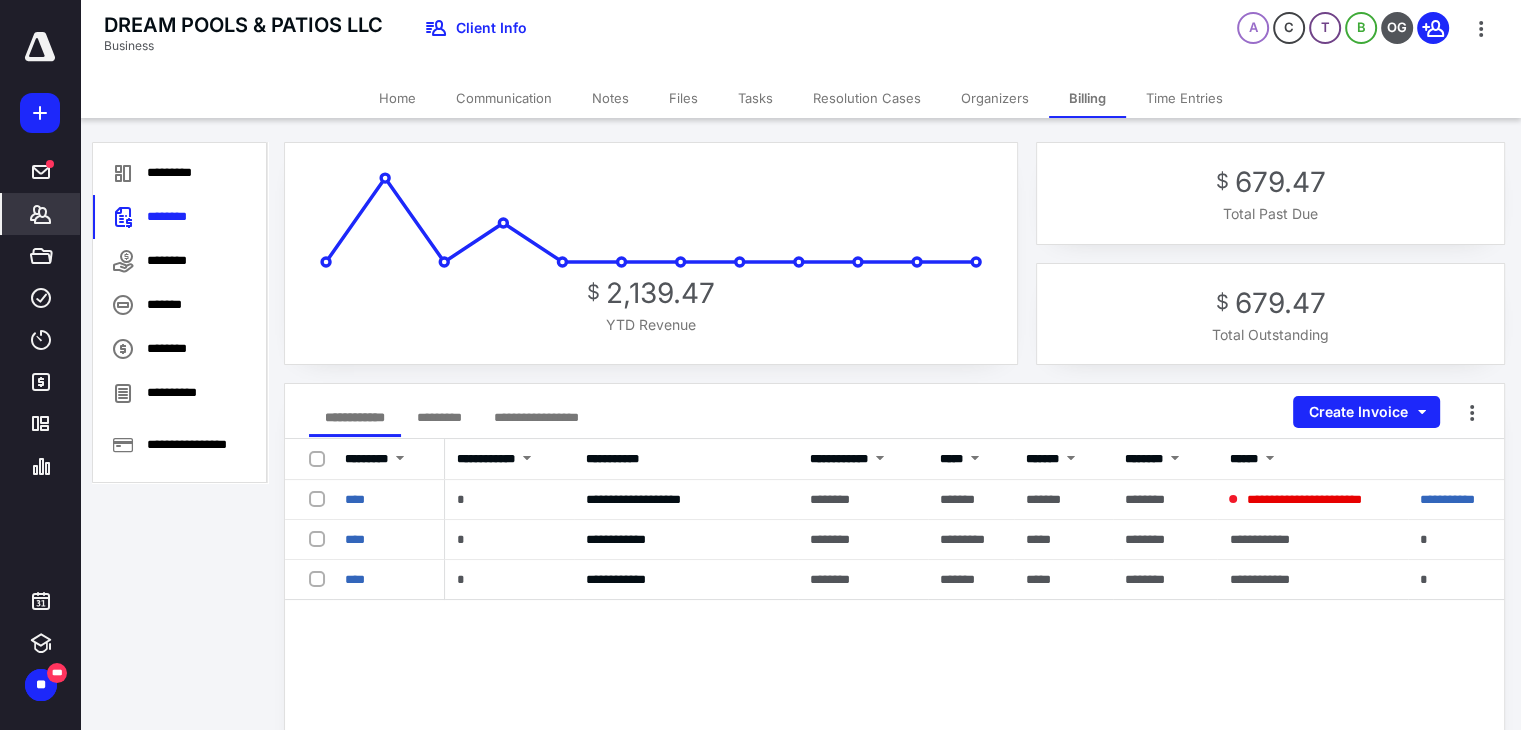 click on "Home" at bounding box center (397, 98) 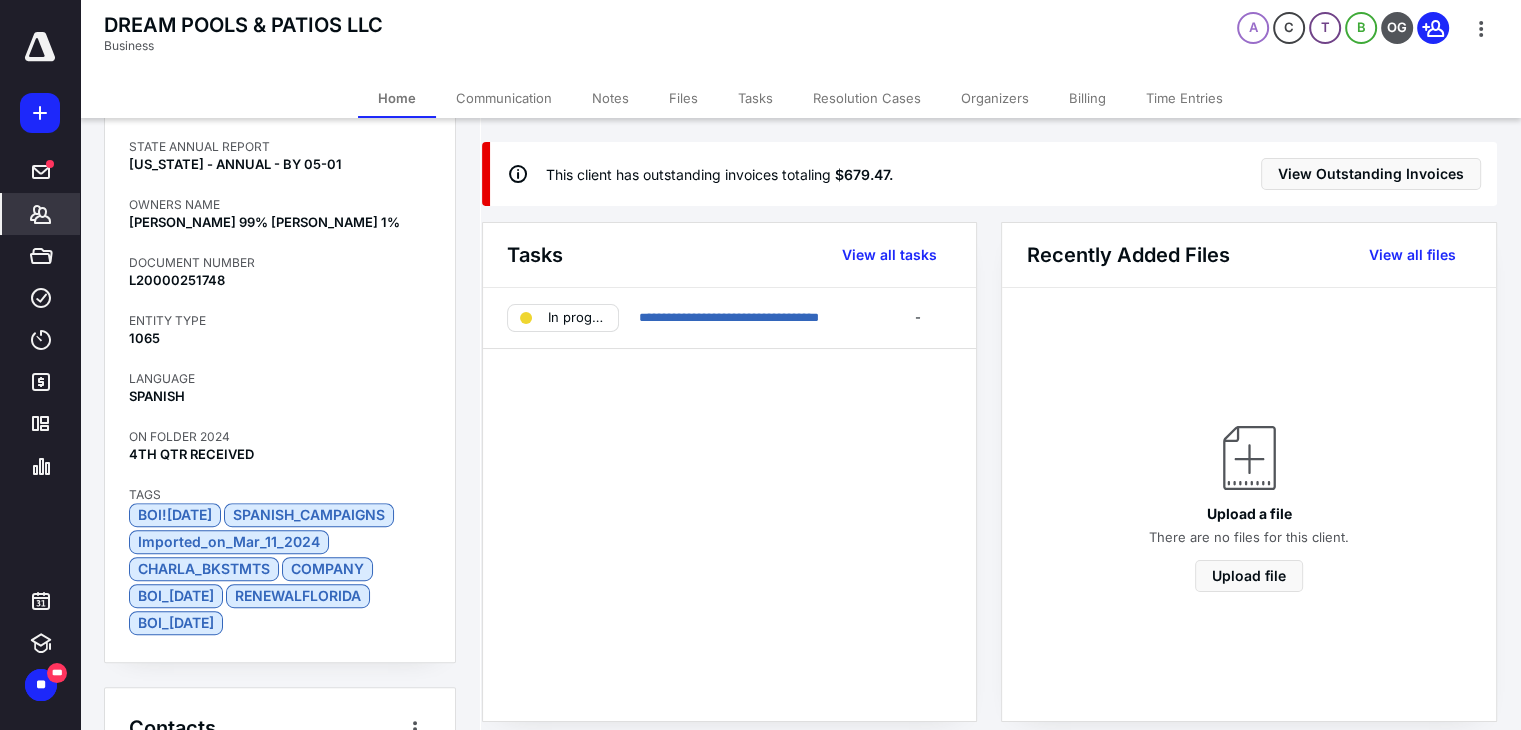scroll, scrollTop: 1378, scrollLeft: 0, axis: vertical 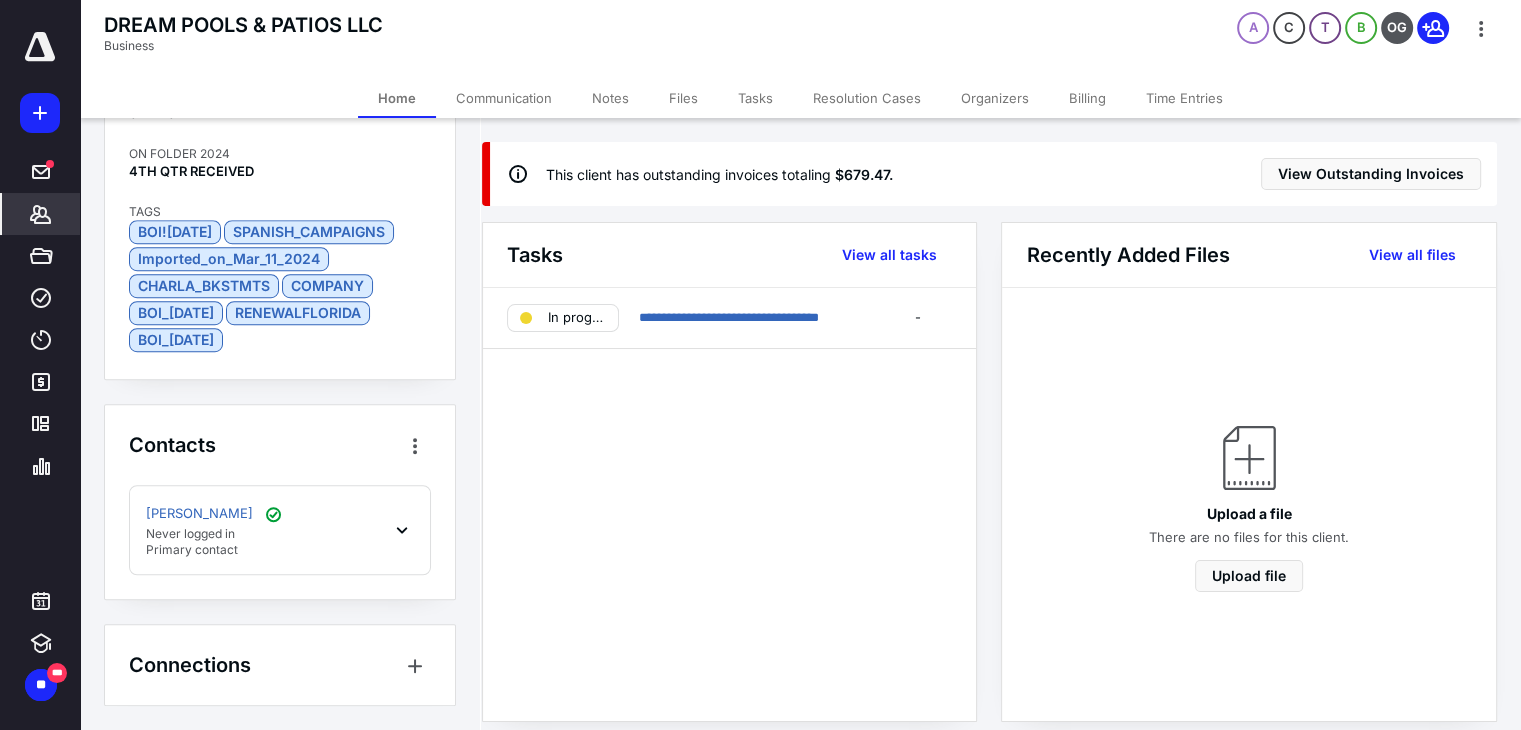 click 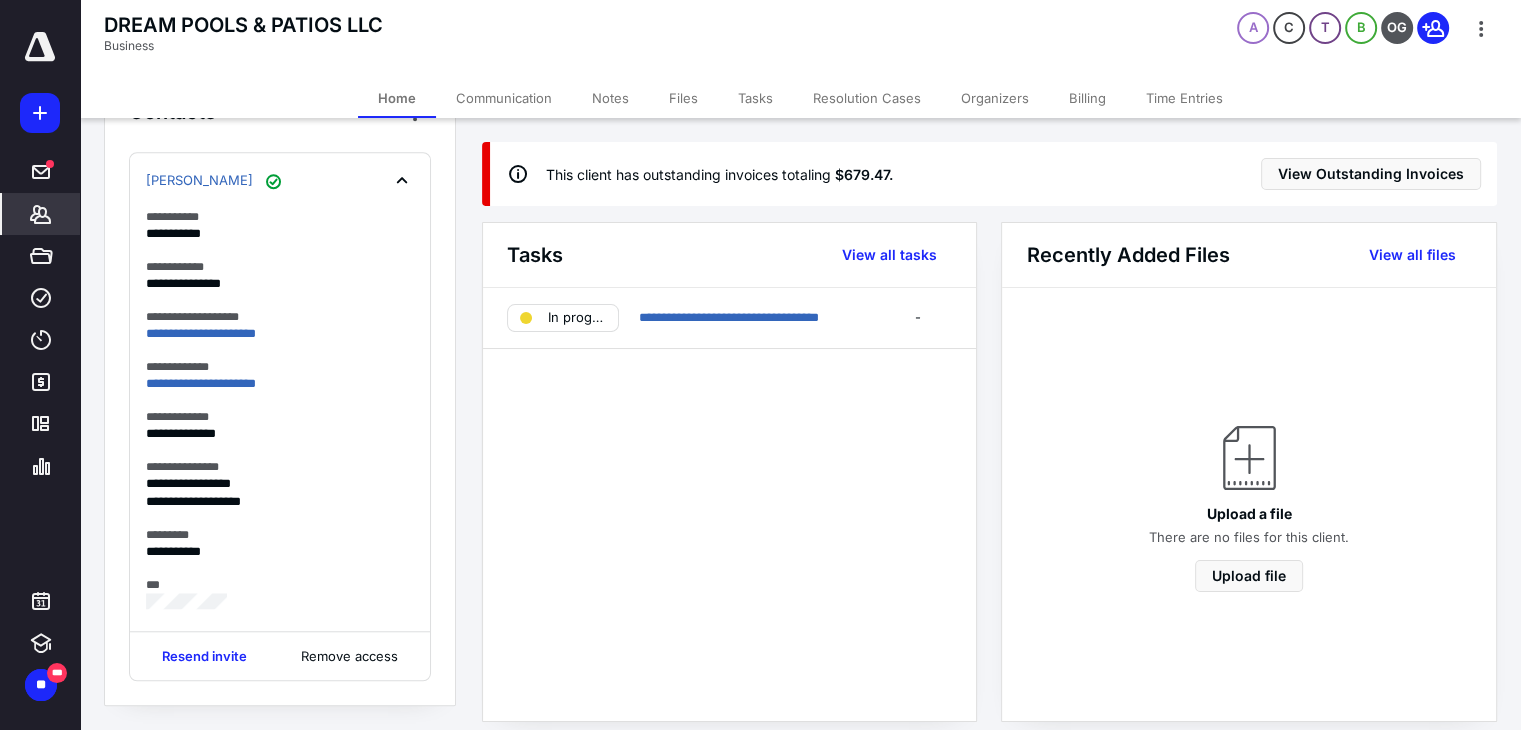 scroll, scrollTop: 1778, scrollLeft: 0, axis: vertical 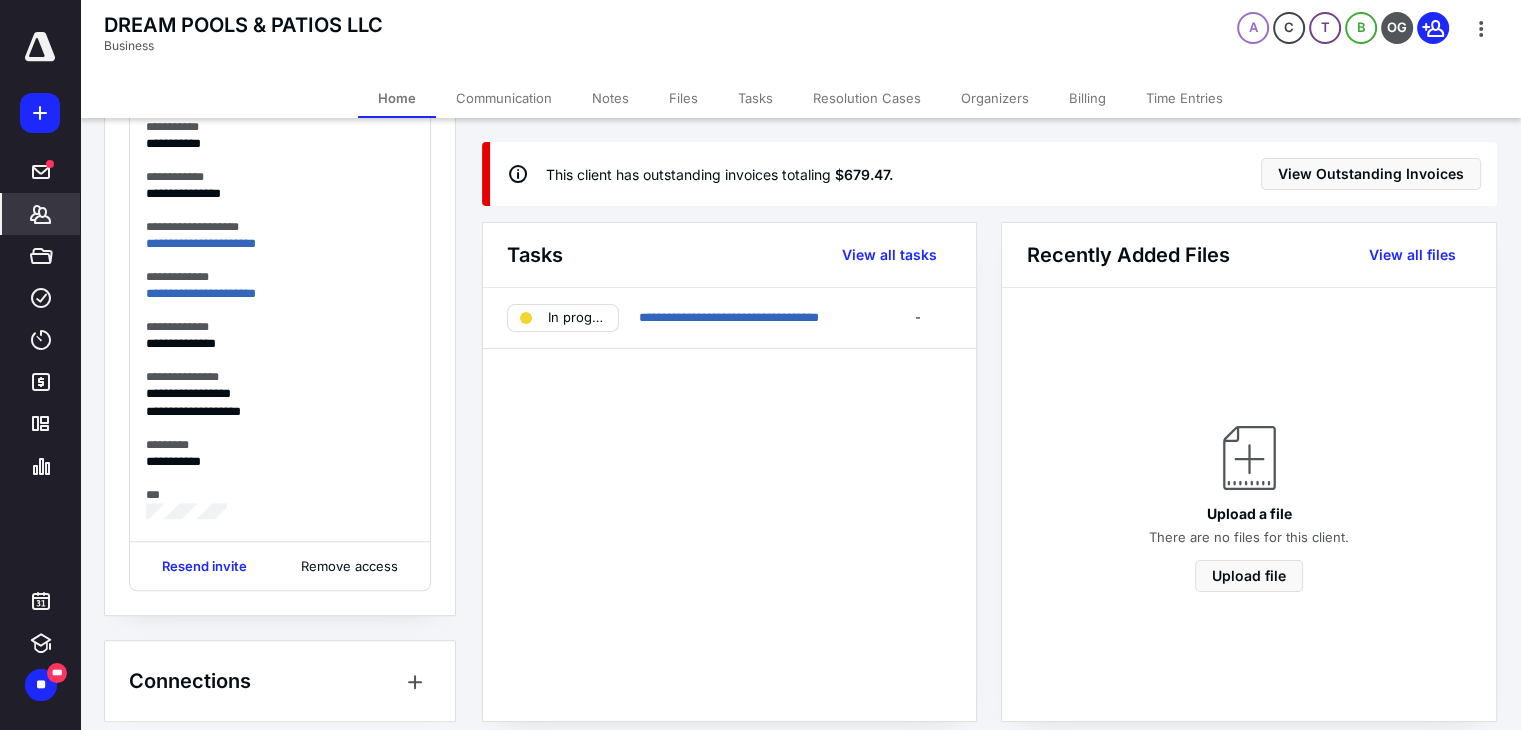 click on "Notes" at bounding box center [610, 98] 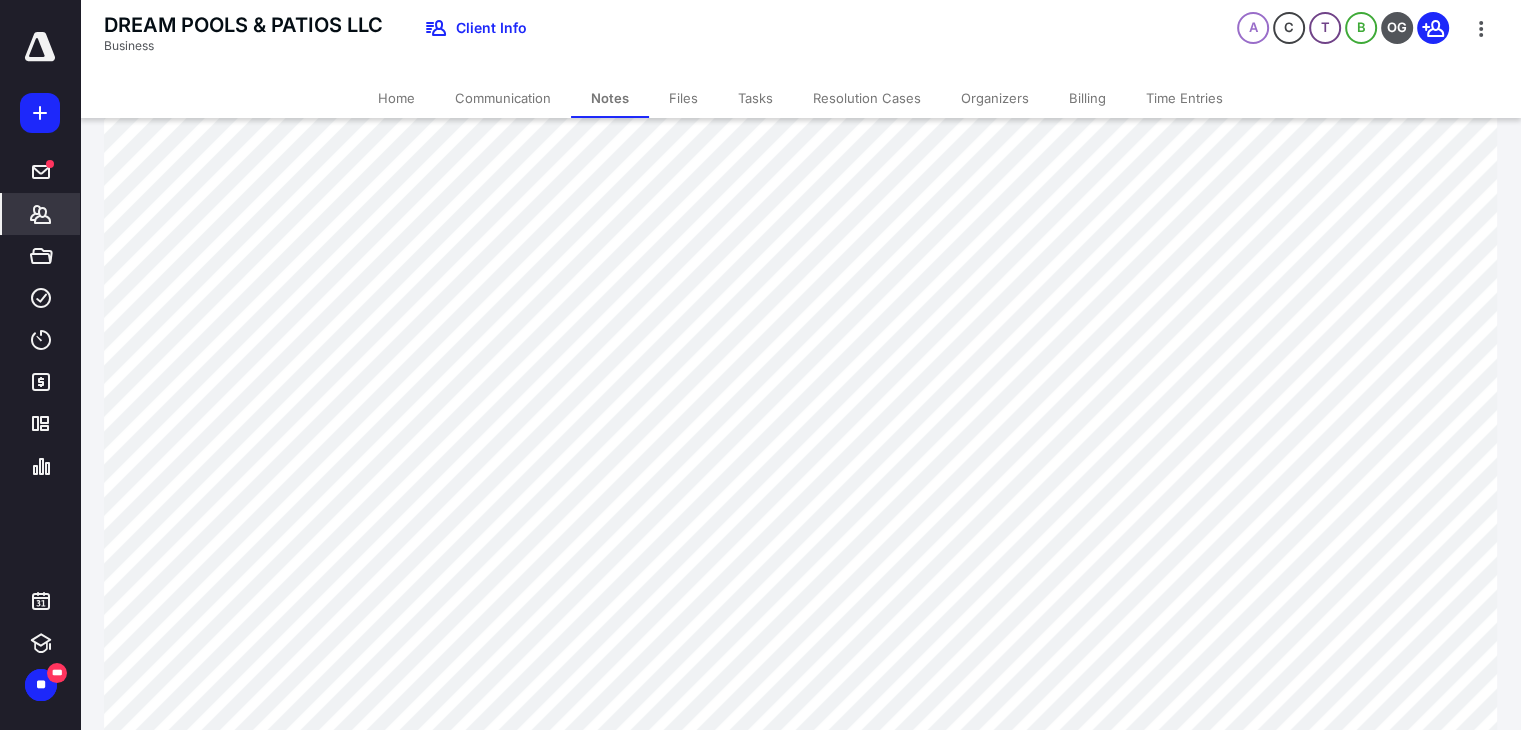 scroll, scrollTop: 400, scrollLeft: 0, axis: vertical 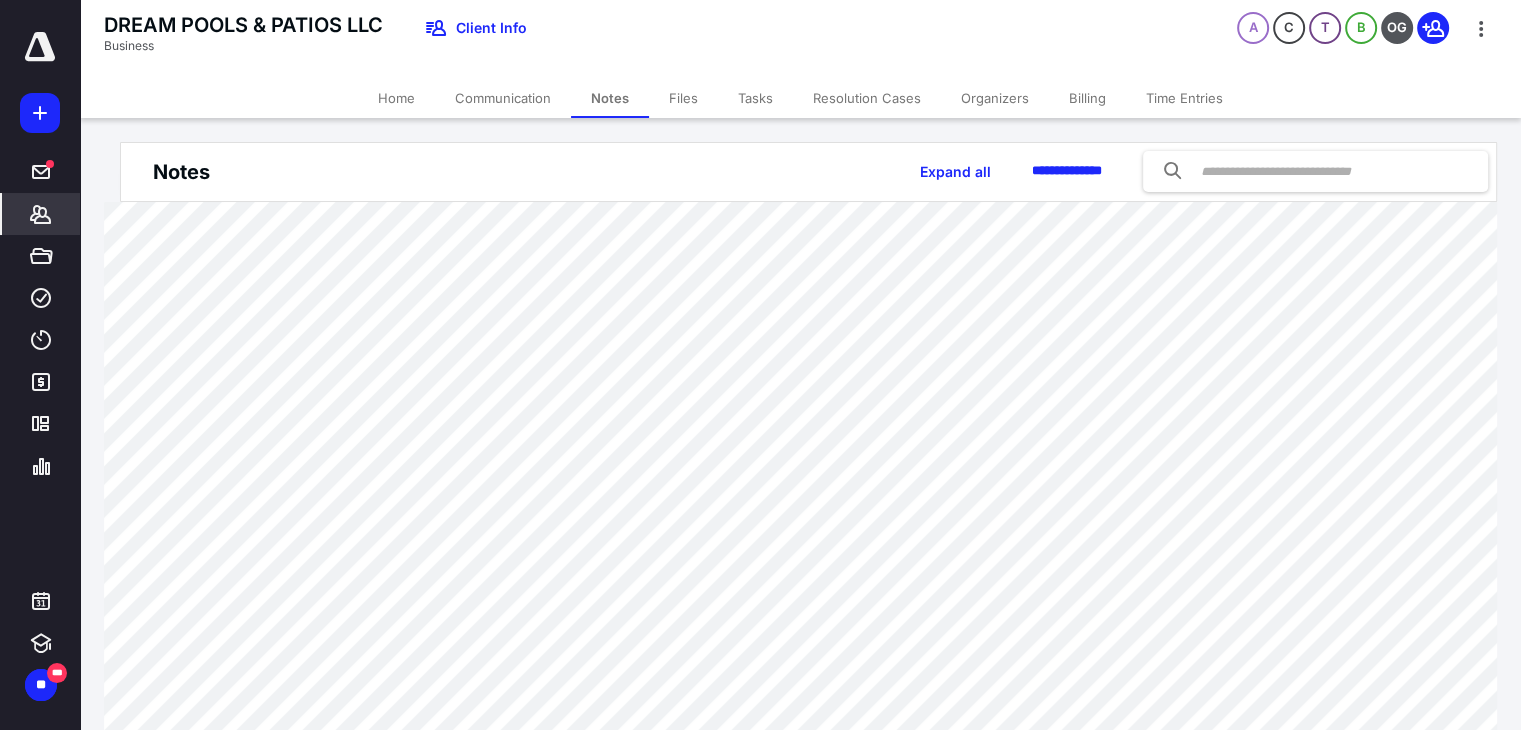 click on "Billing" at bounding box center [1087, 98] 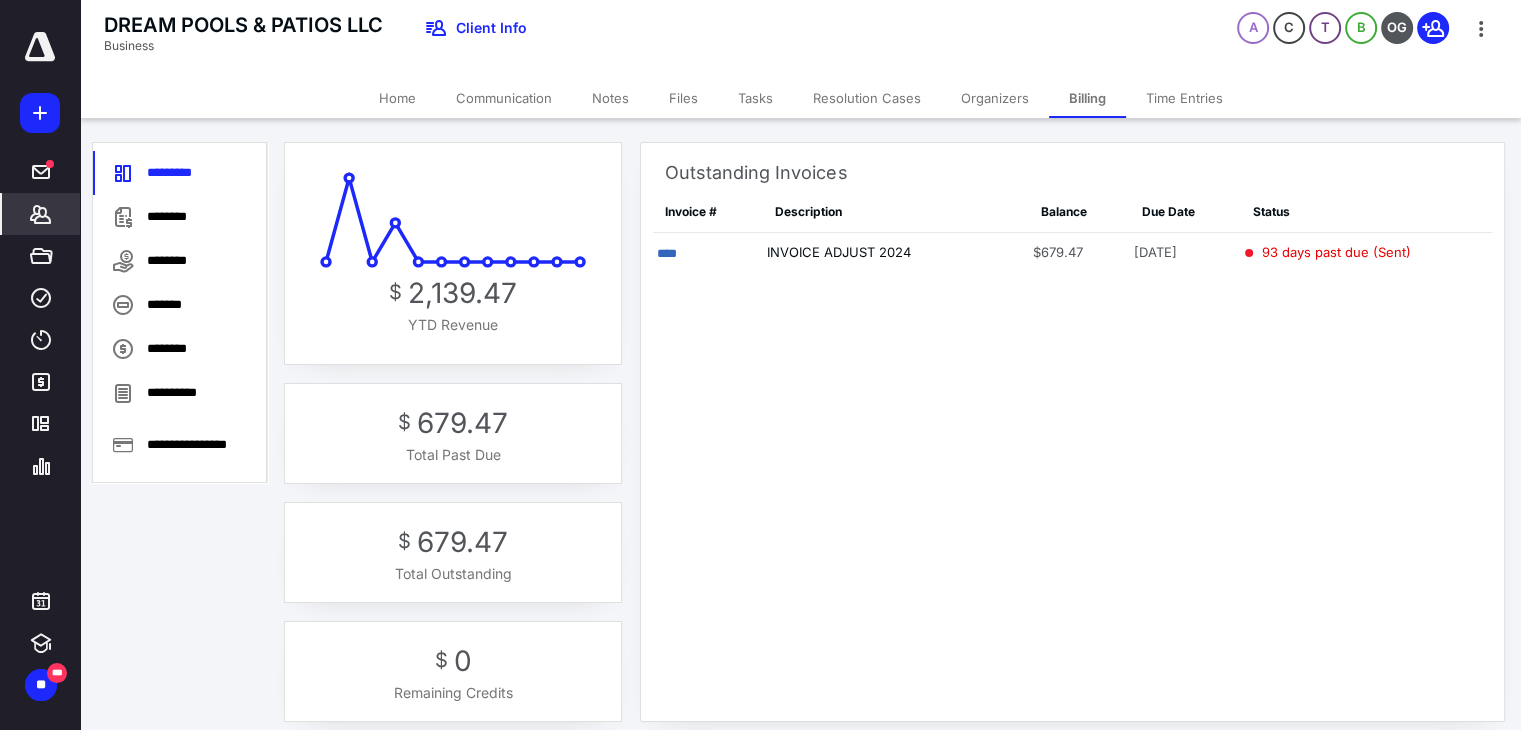 click on "Notes" at bounding box center (610, 98) 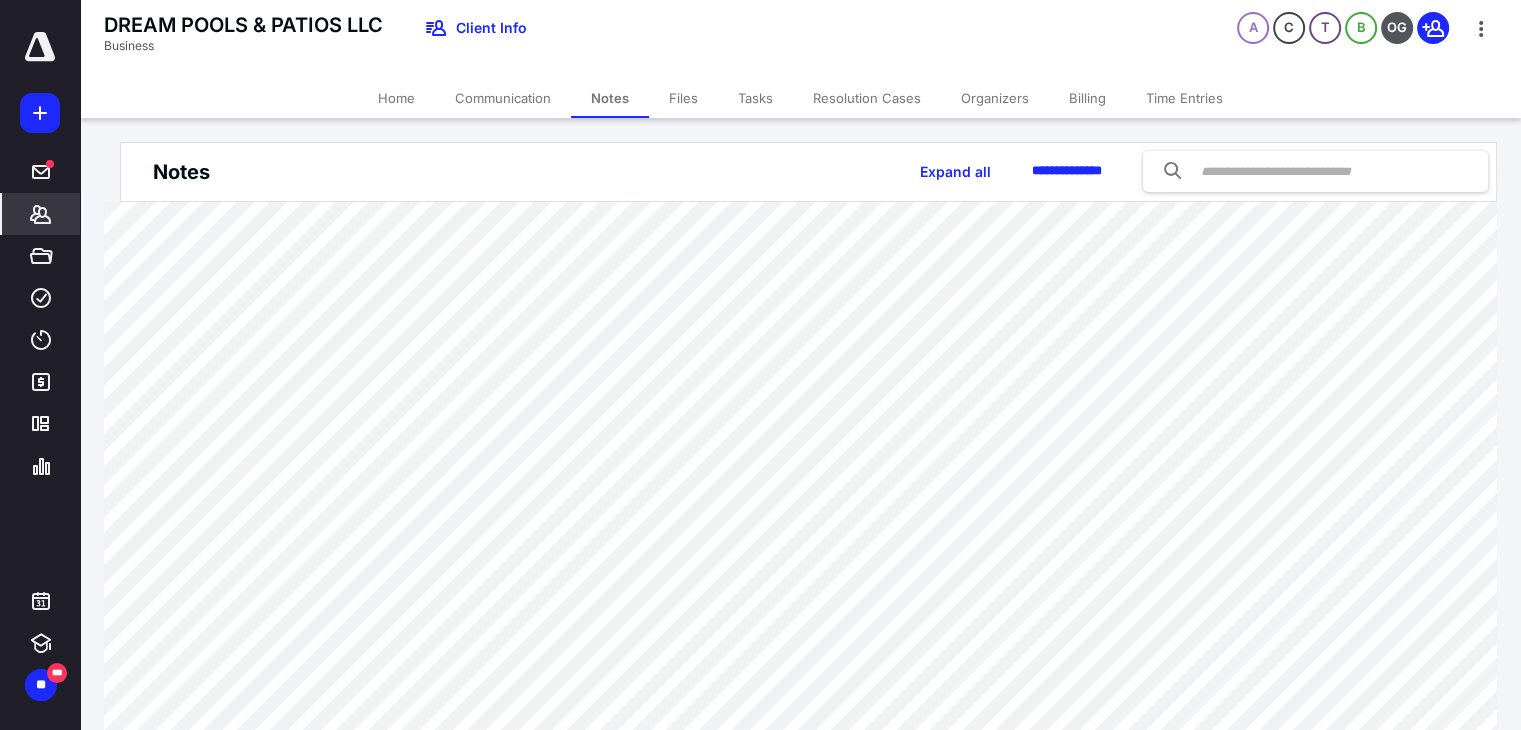 click on "Billing" at bounding box center [1087, 98] 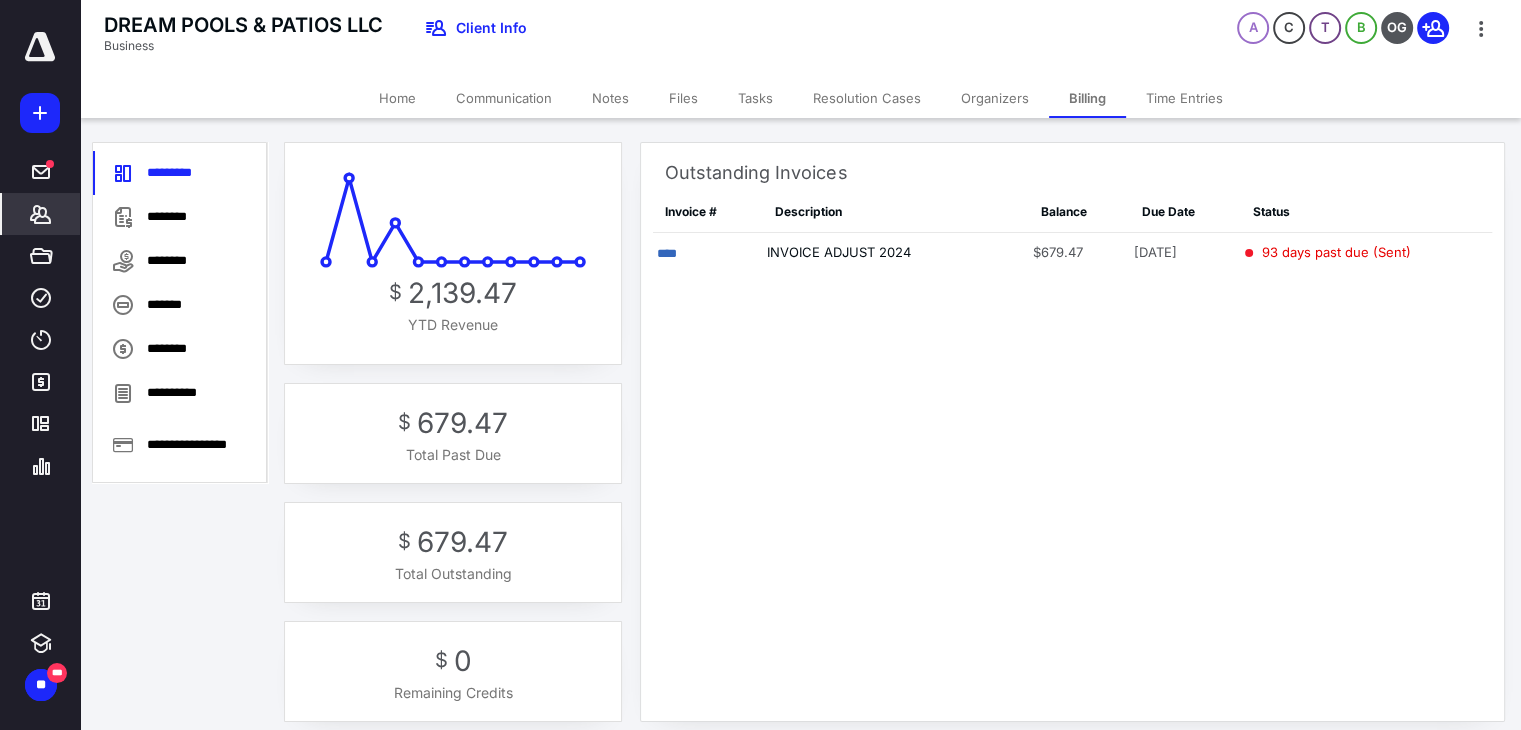 click on "Notes" at bounding box center [610, 98] 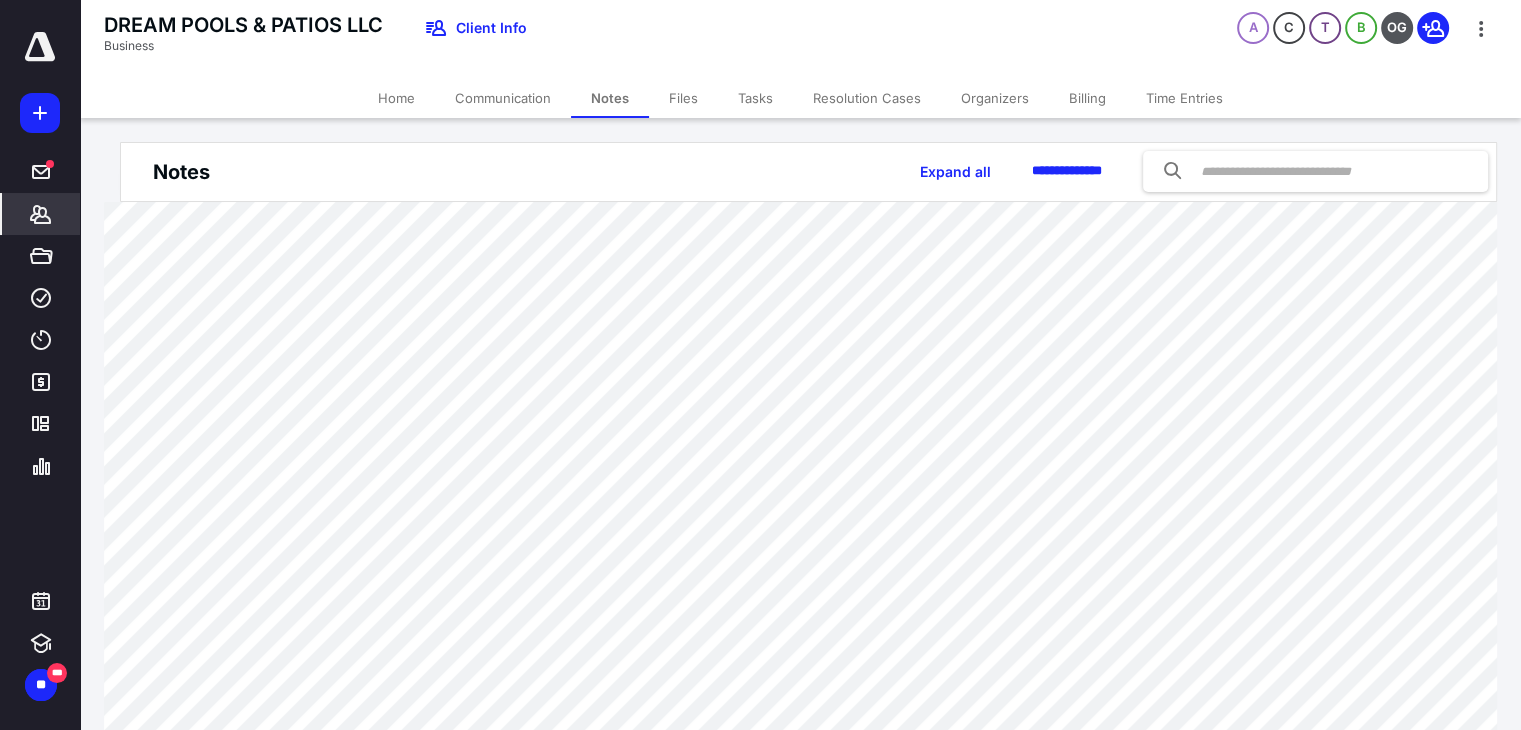 click on "Billing" at bounding box center [1087, 98] 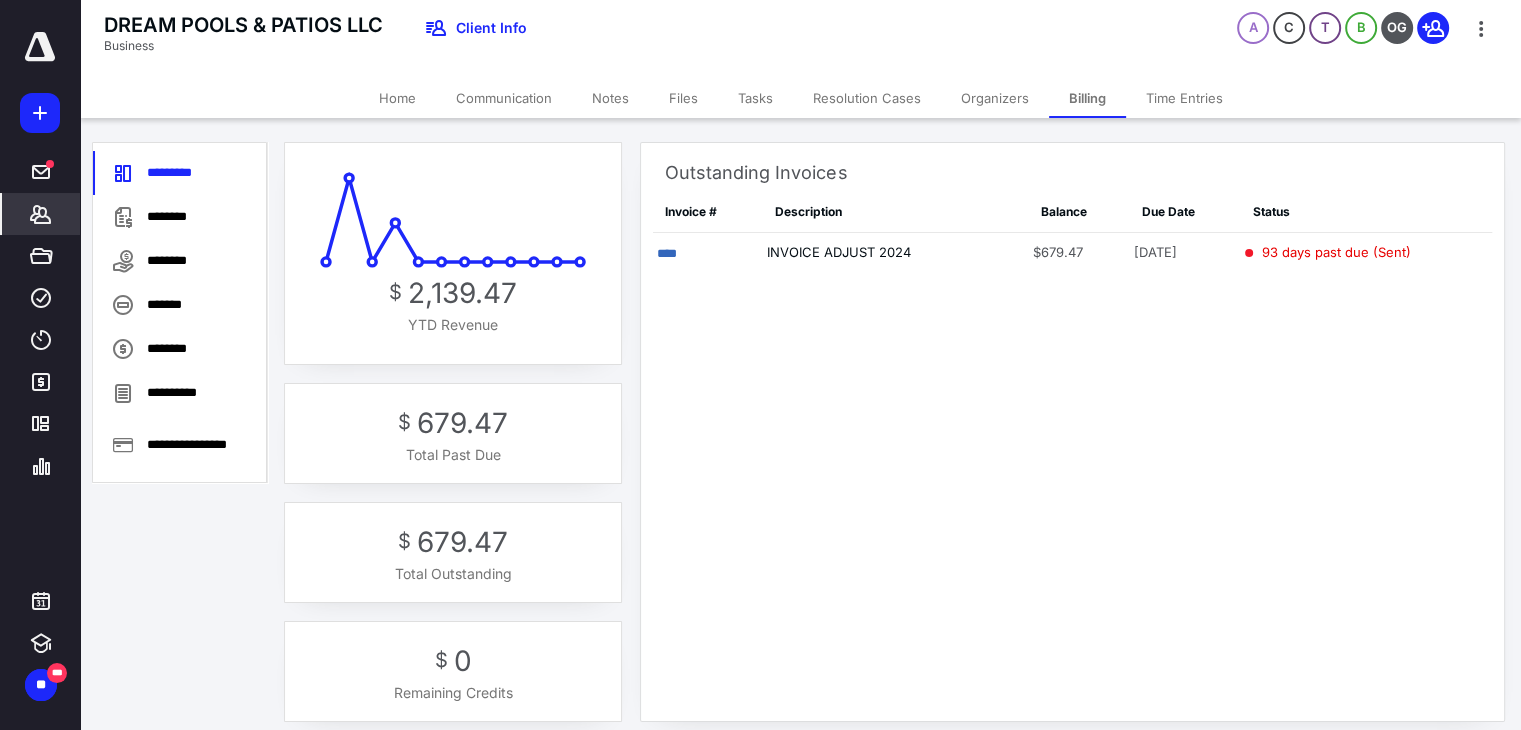 click on "********" at bounding box center [180, 217] 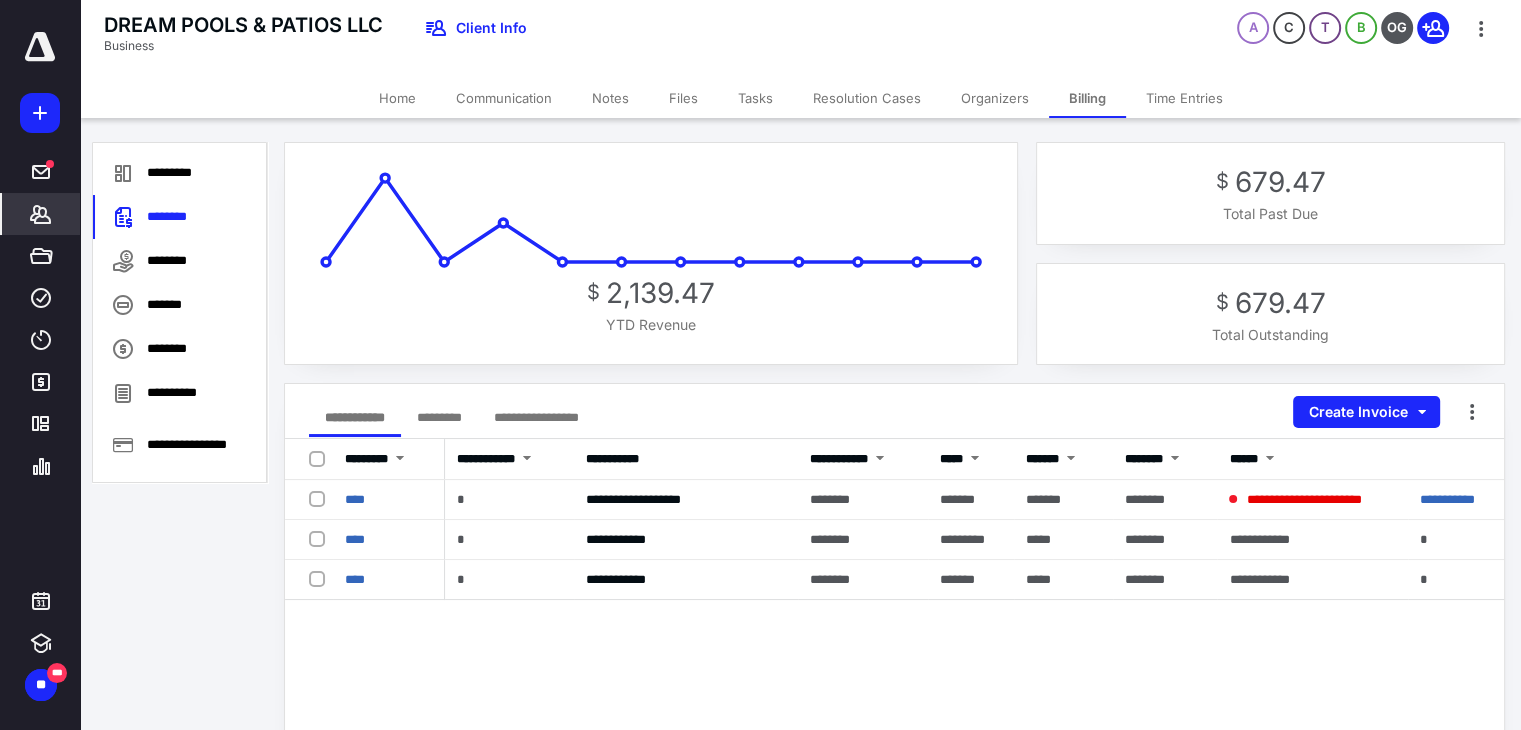 click on "****" at bounding box center (355, 539) 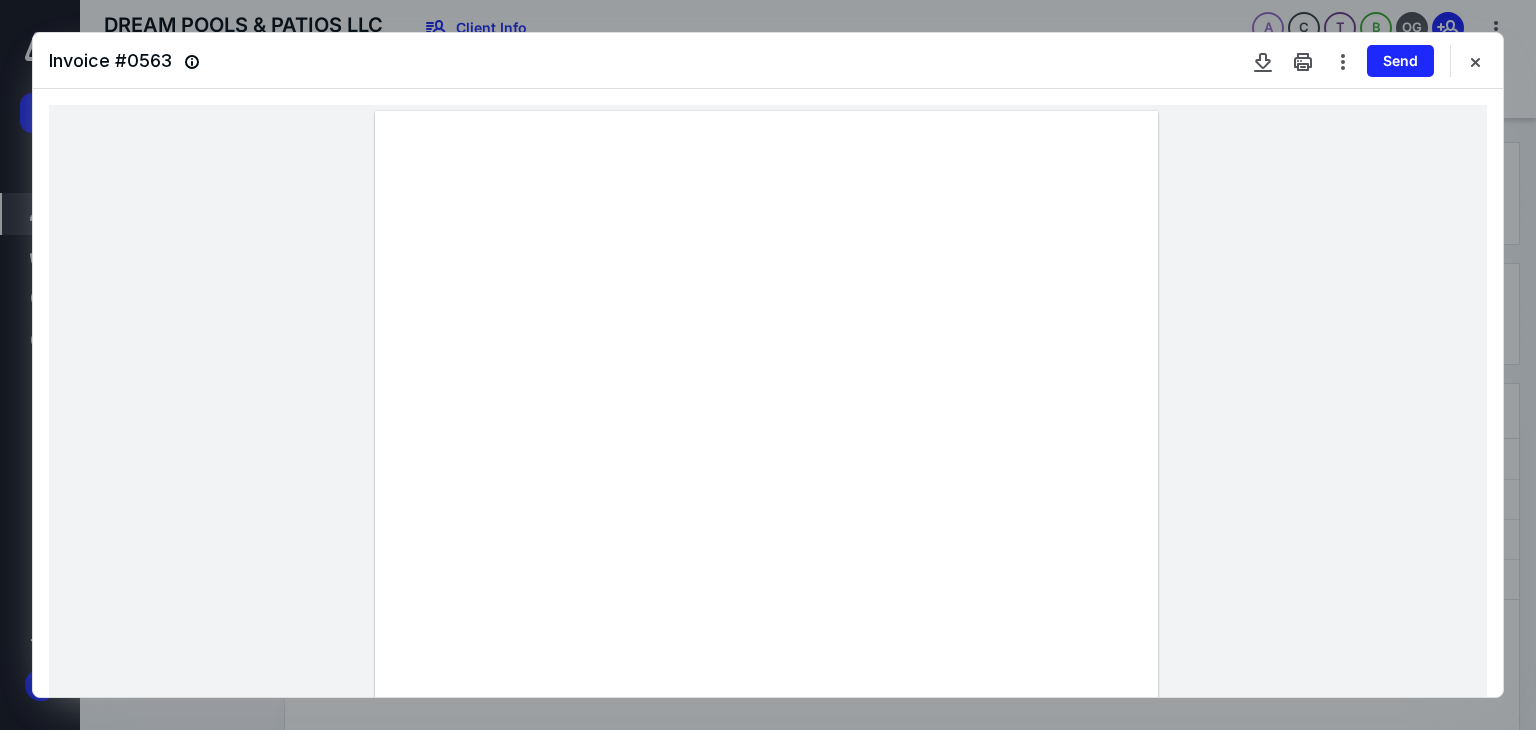 scroll, scrollTop: 400, scrollLeft: 0, axis: vertical 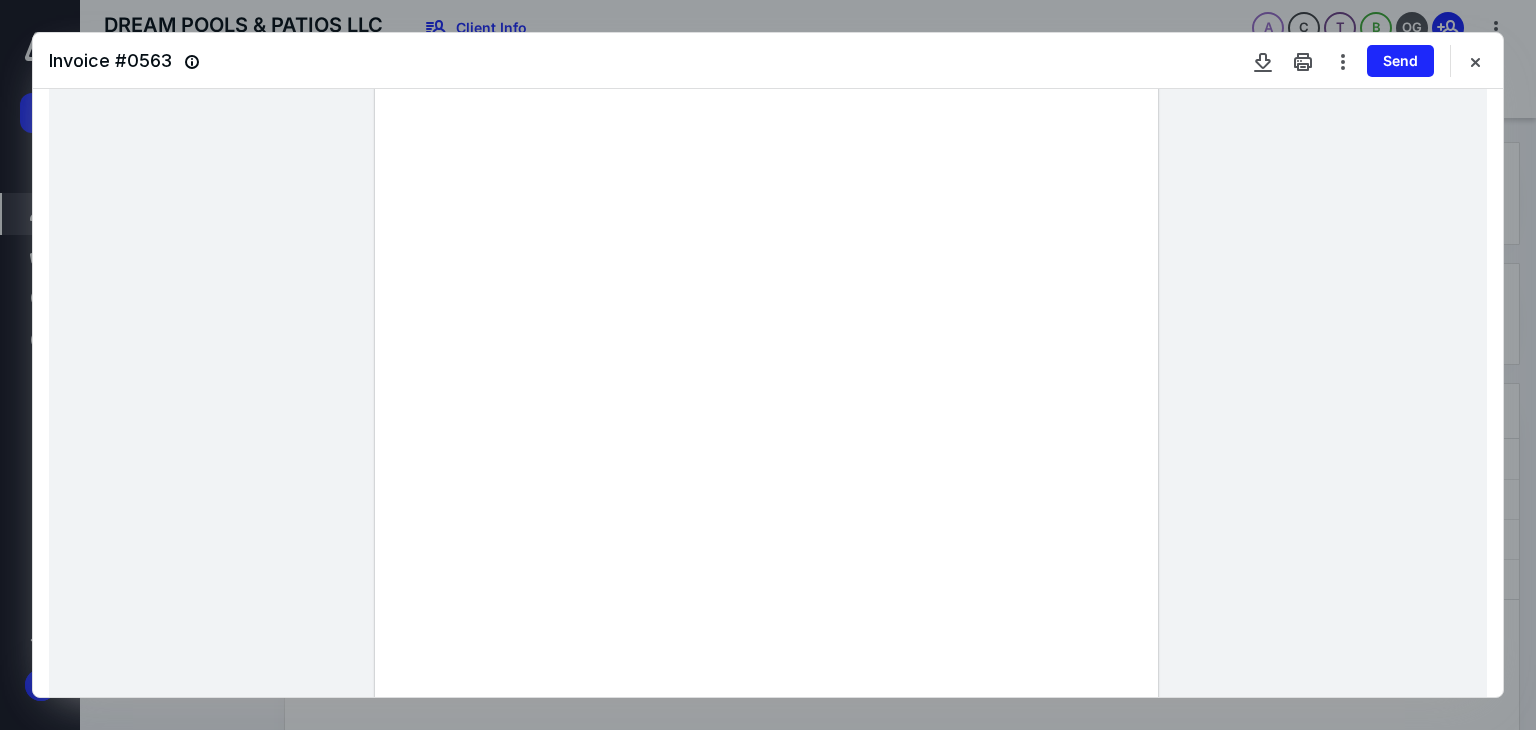 click at bounding box center [1475, 61] 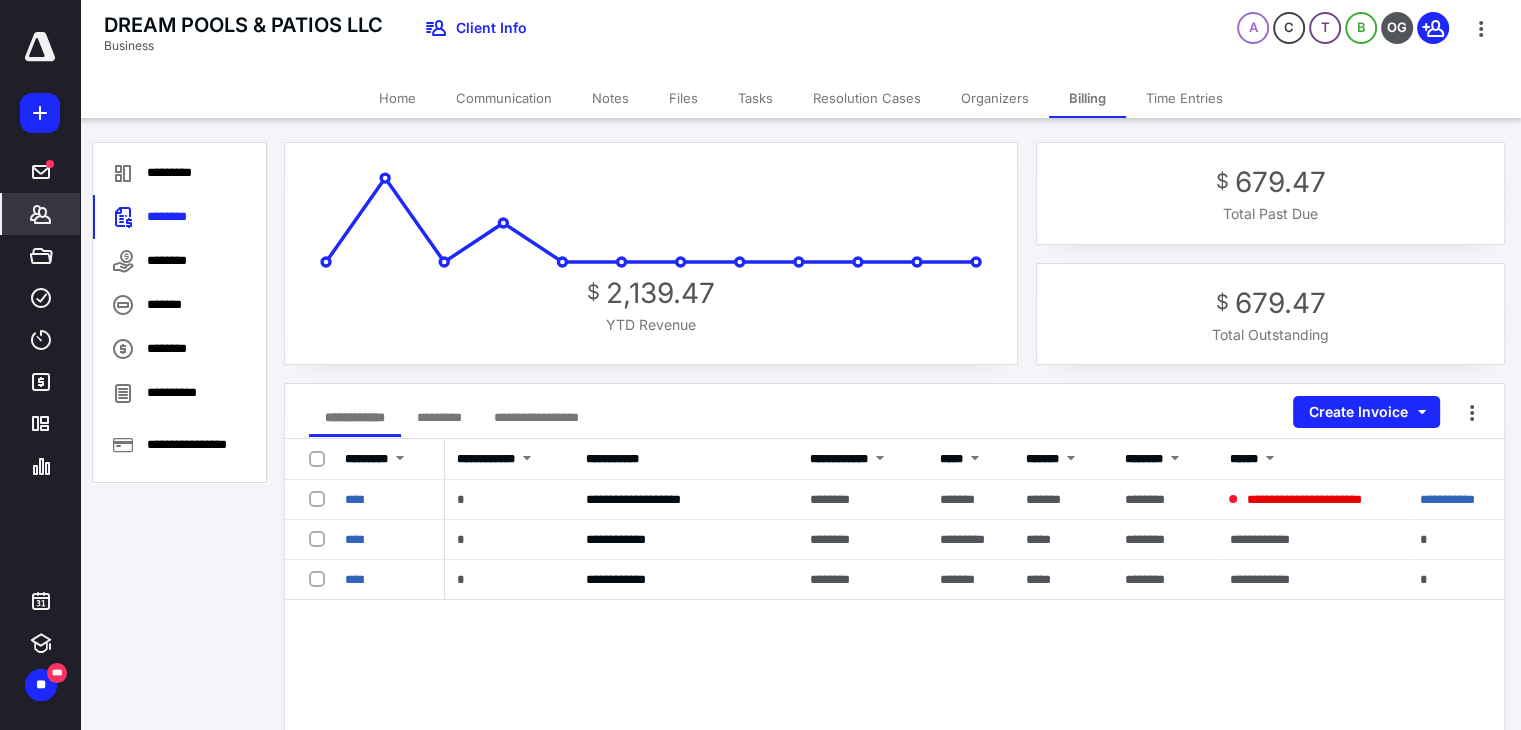 click on "****" at bounding box center (355, 539) 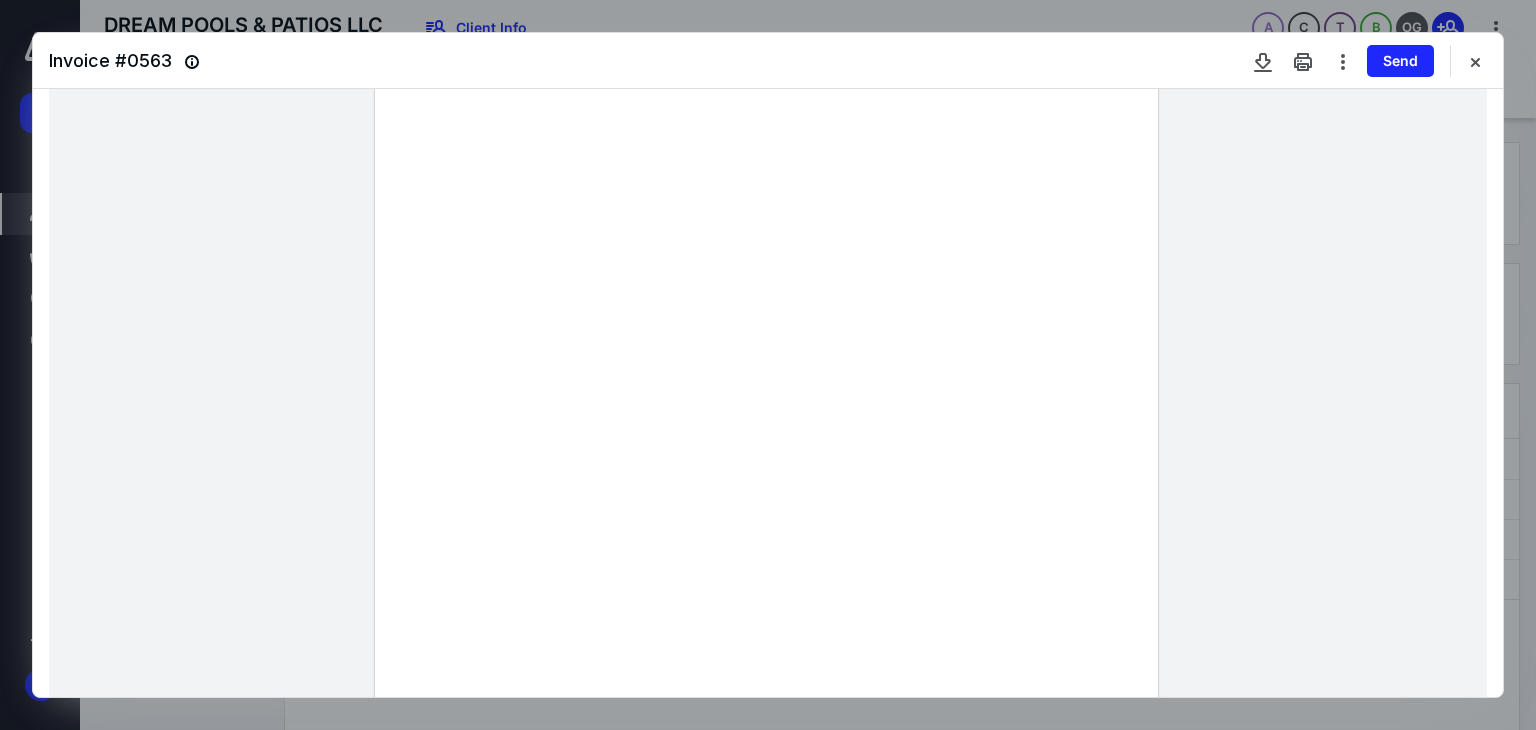 scroll, scrollTop: 0, scrollLeft: 0, axis: both 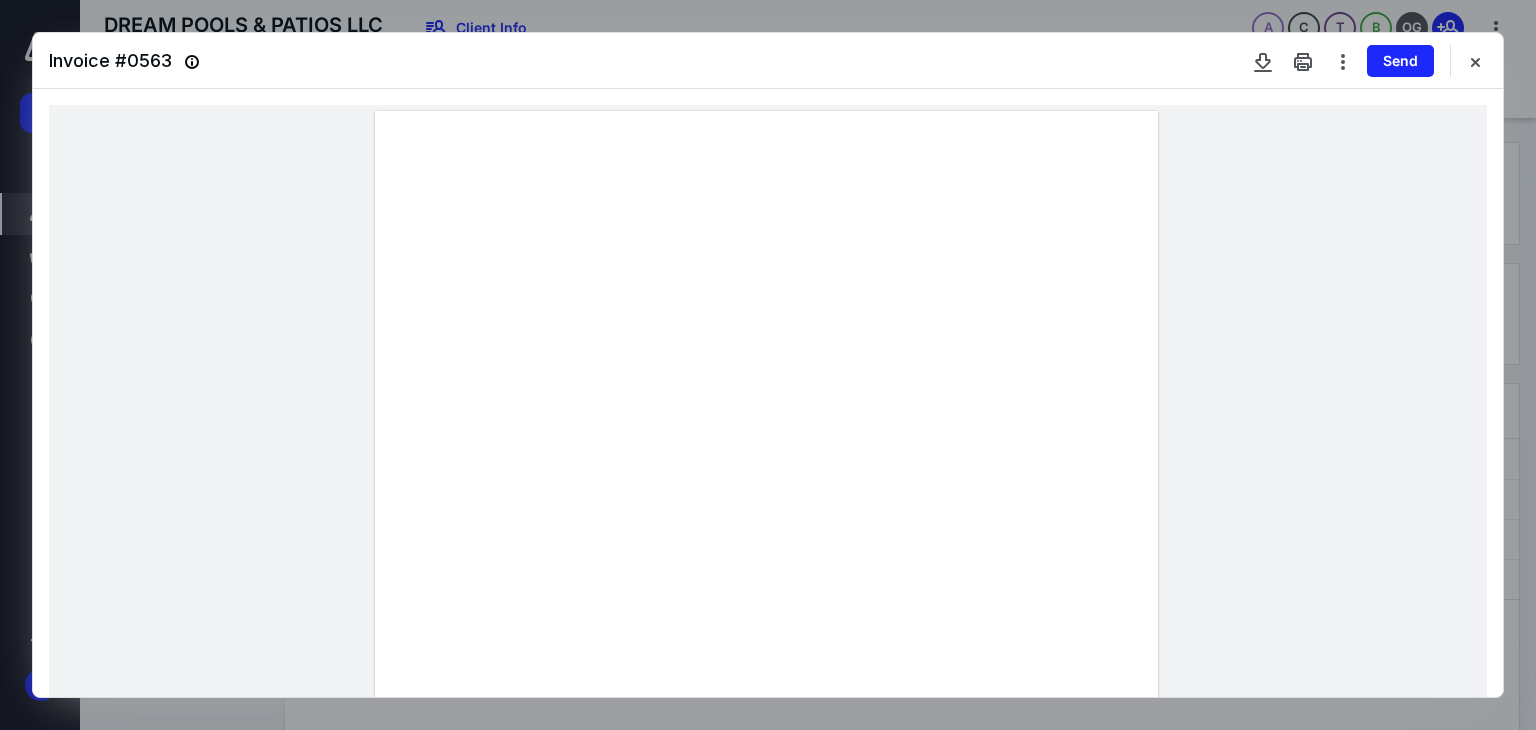 click at bounding box center (1475, 61) 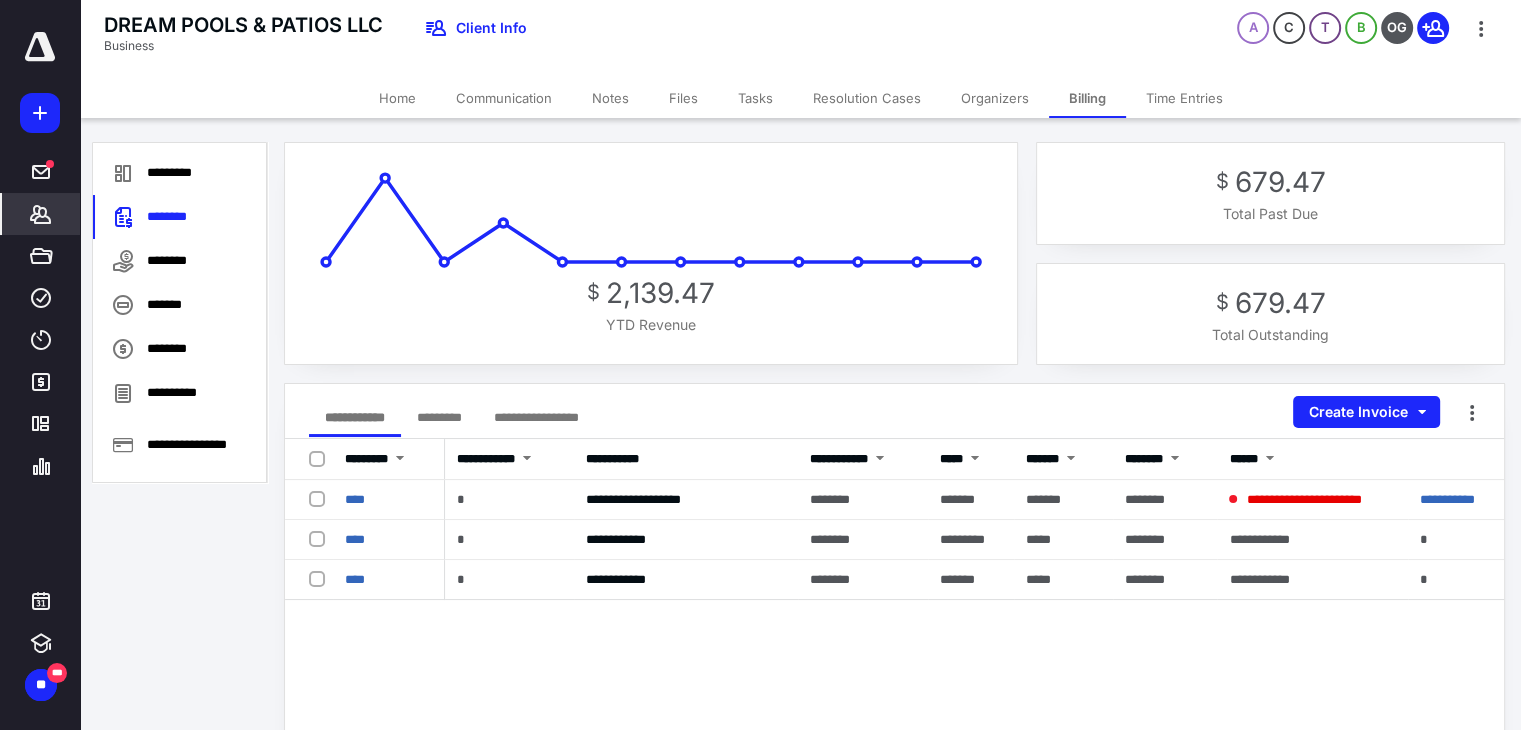click on "**********" at bounding box center [894, 839] 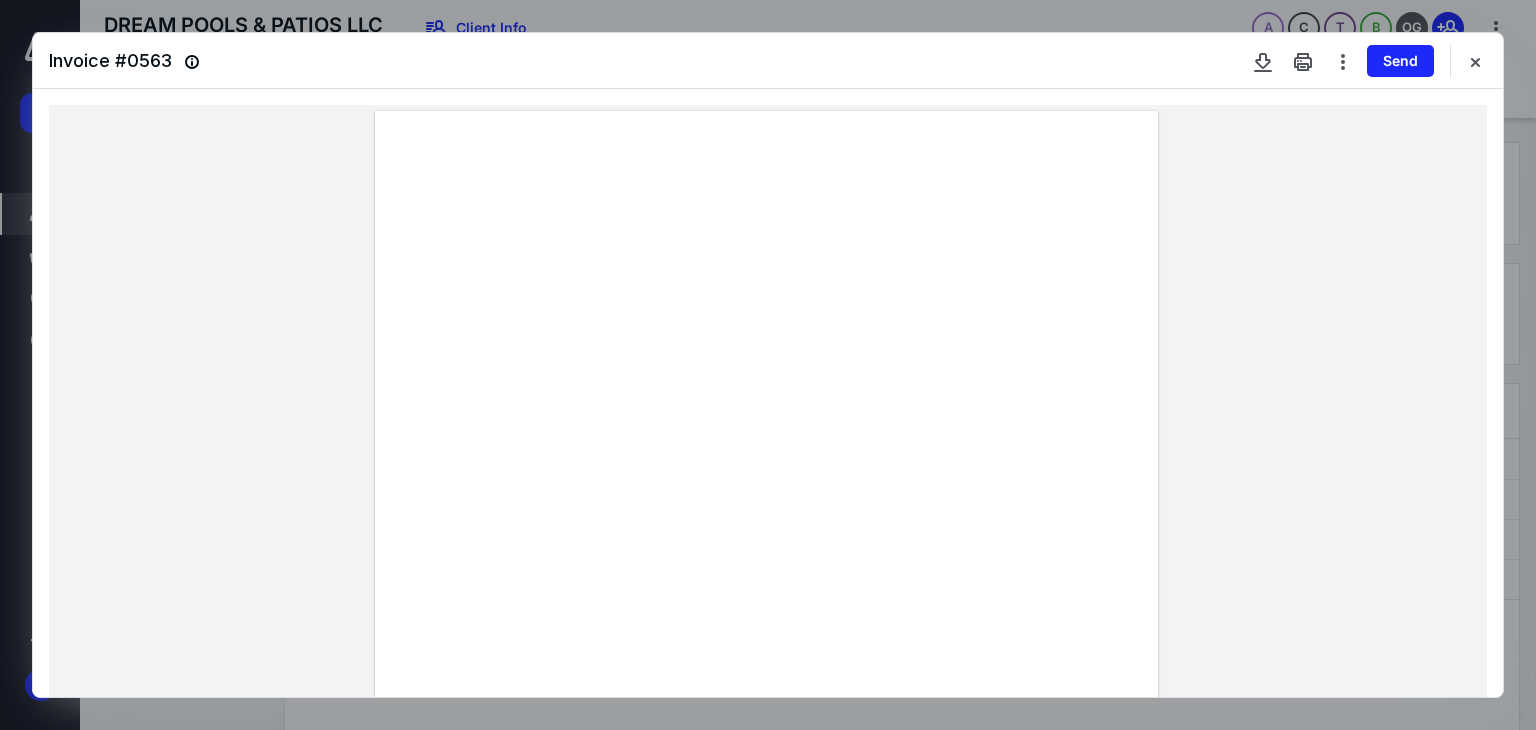 scroll, scrollTop: 200, scrollLeft: 0, axis: vertical 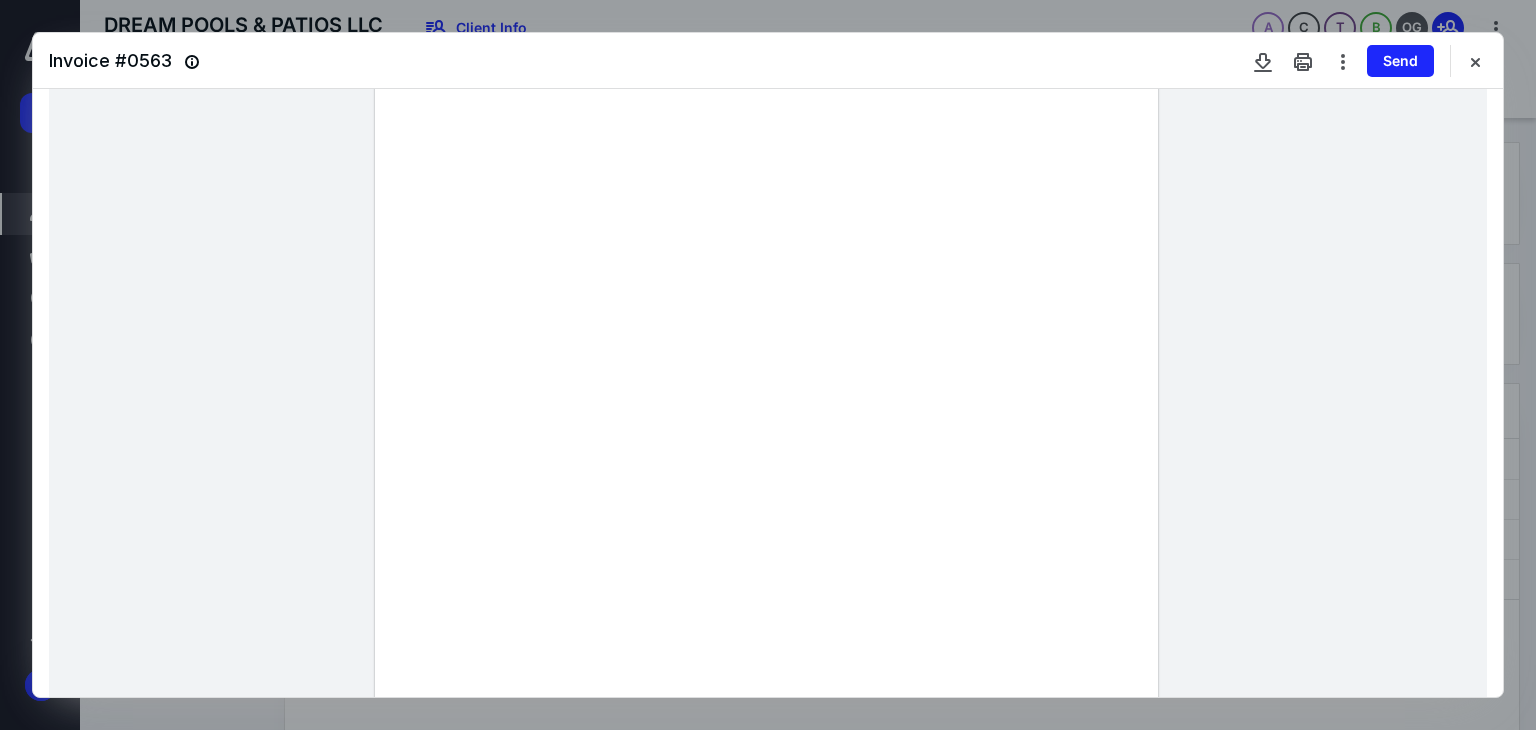 click at bounding box center [1475, 61] 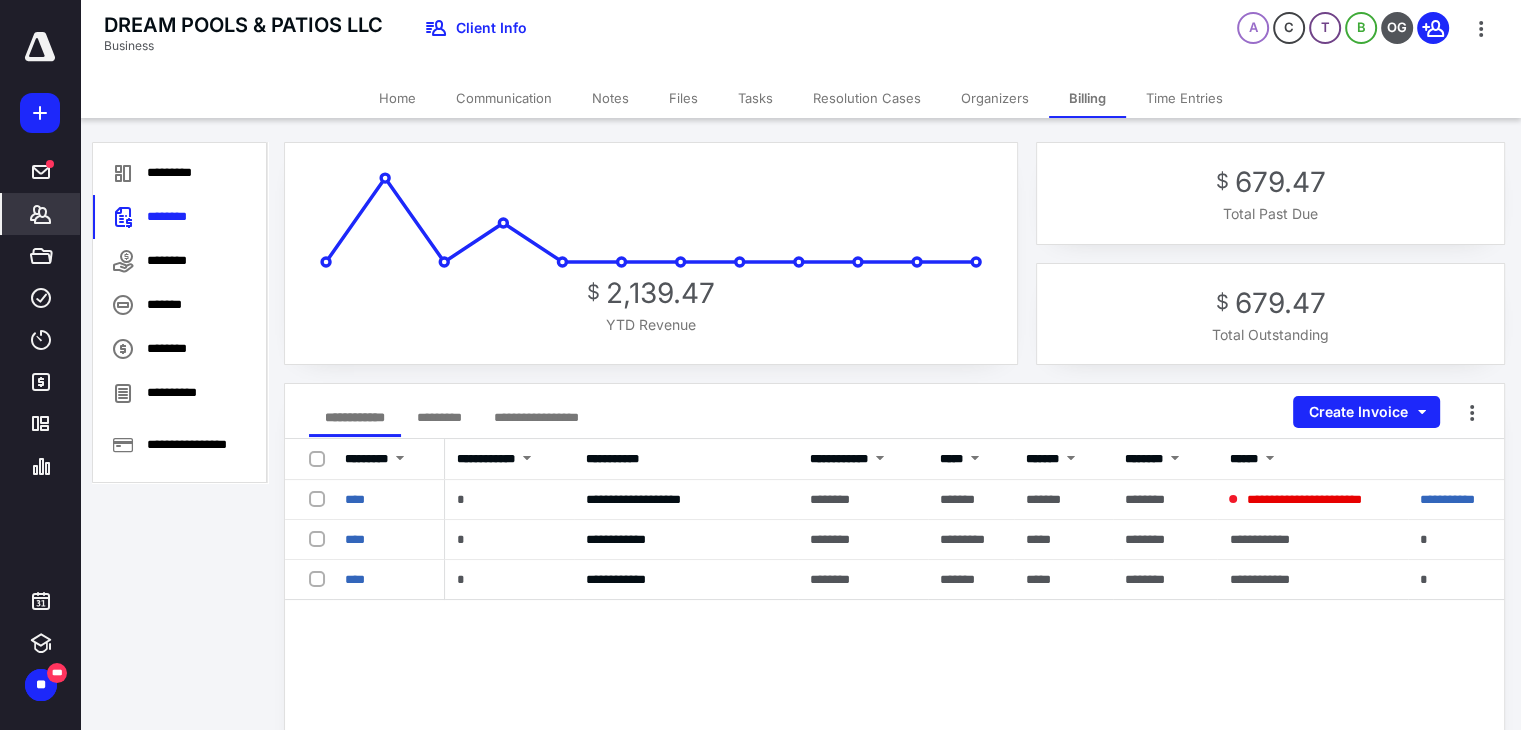 click on "****" at bounding box center [355, 579] 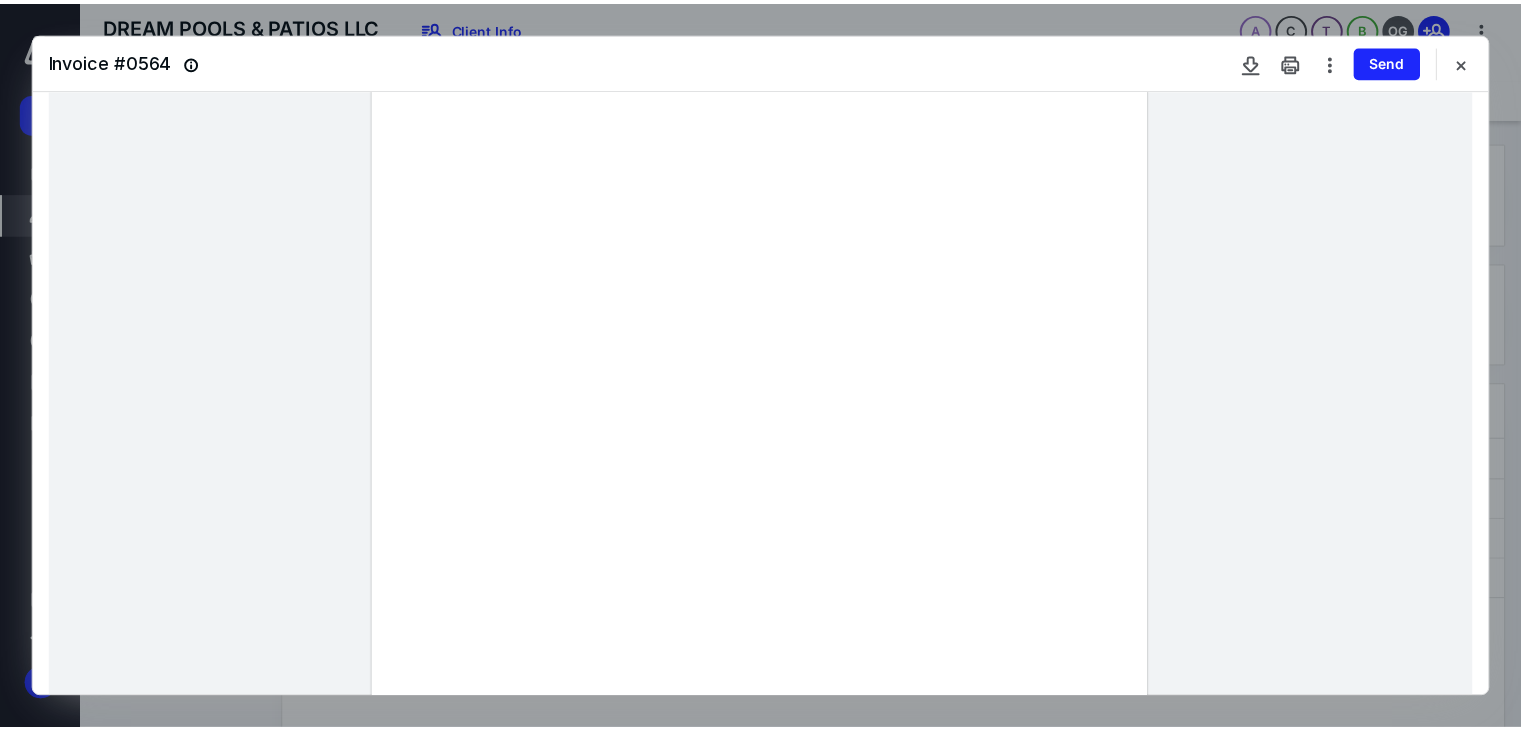 scroll, scrollTop: 0, scrollLeft: 0, axis: both 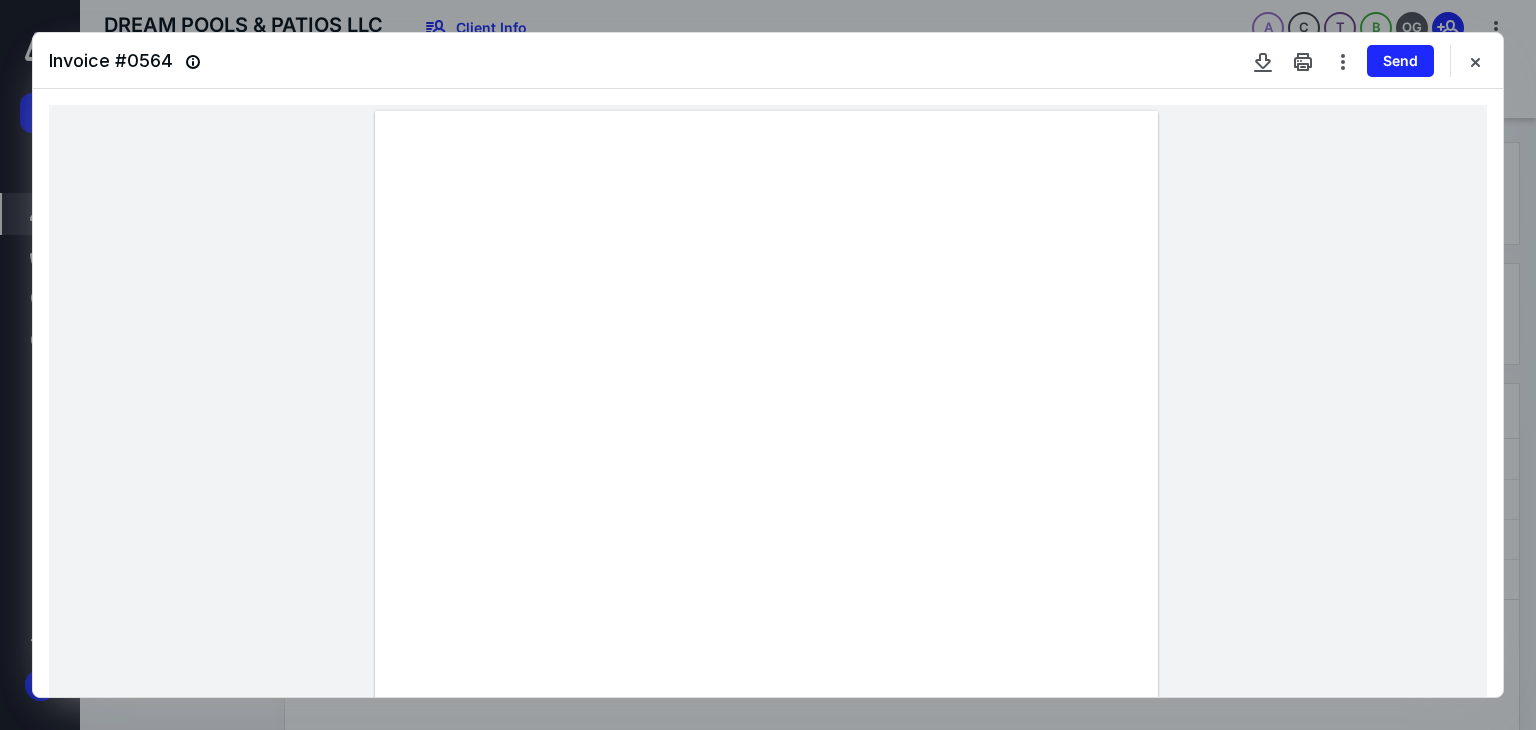 click at bounding box center (1475, 61) 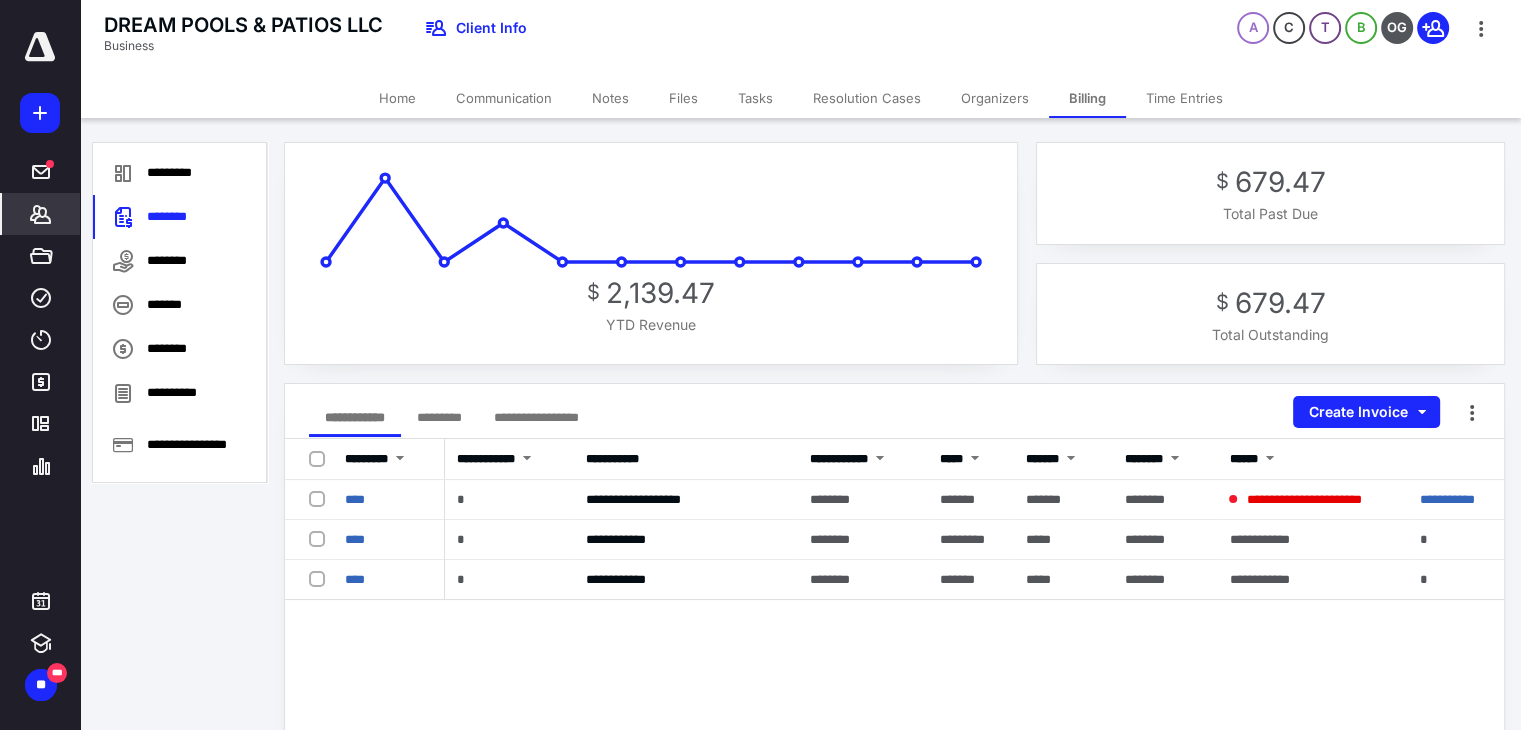 click on "Notes" at bounding box center [610, 98] 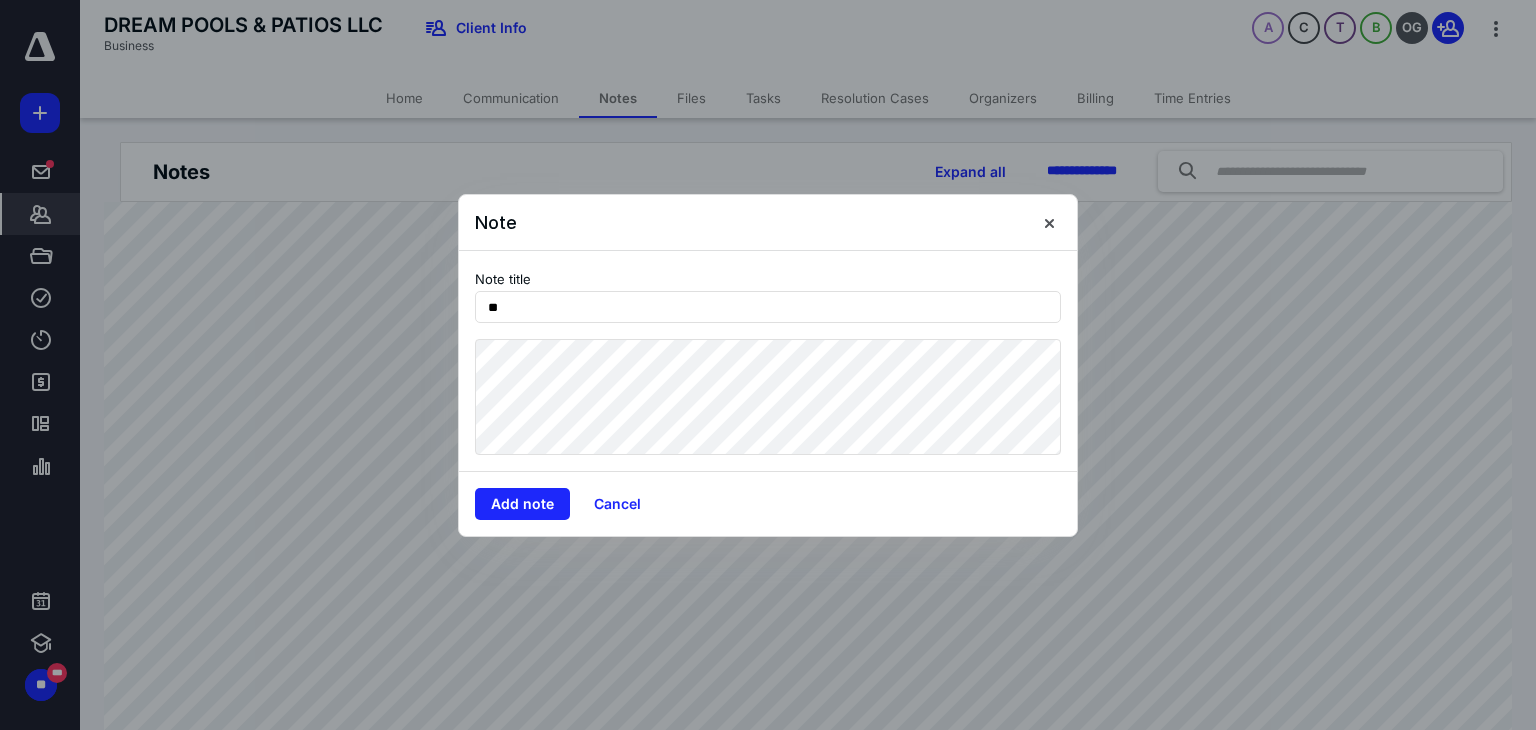 type on "*" 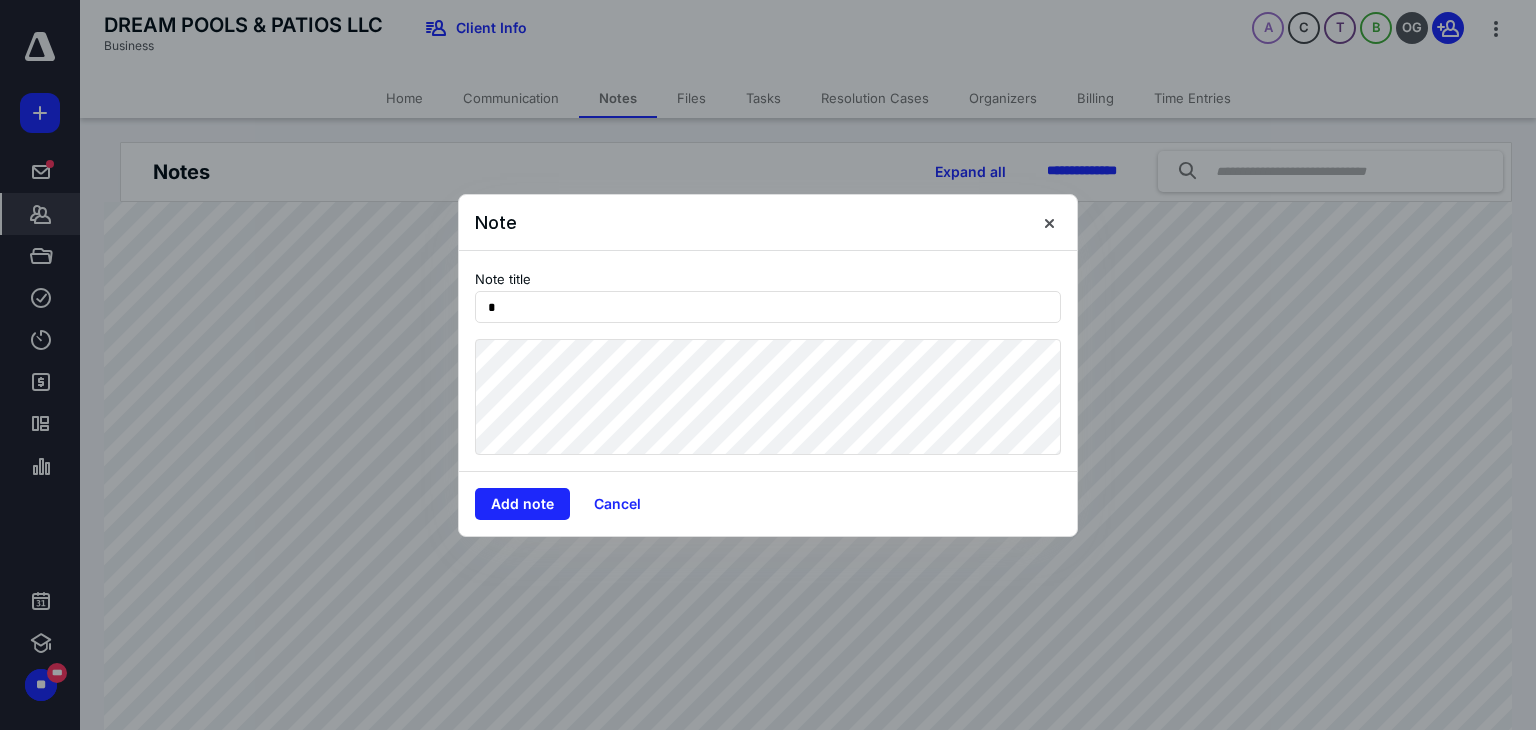type 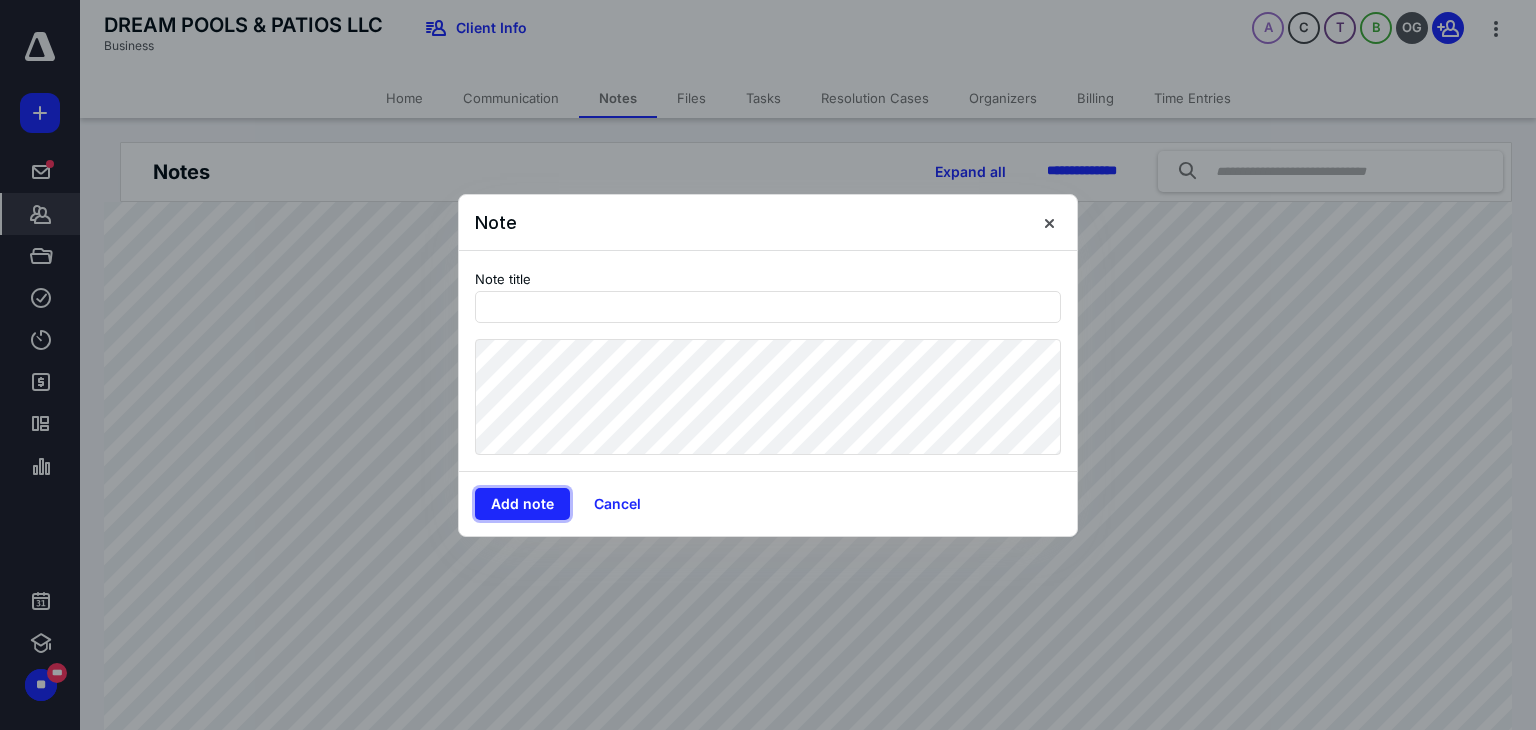 click on "Add note" at bounding box center (522, 504) 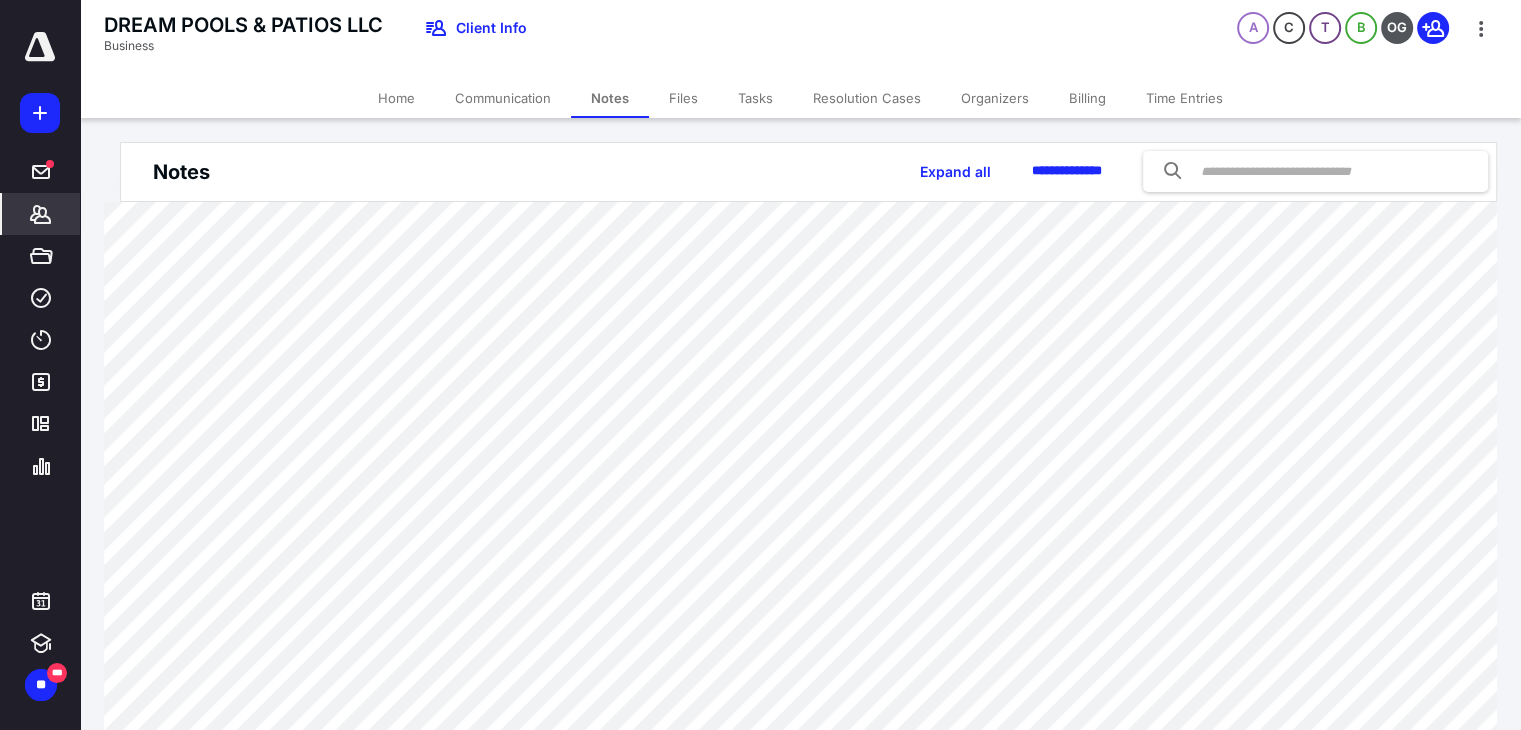 click on "Tasks" at bounding box center (755, 98) 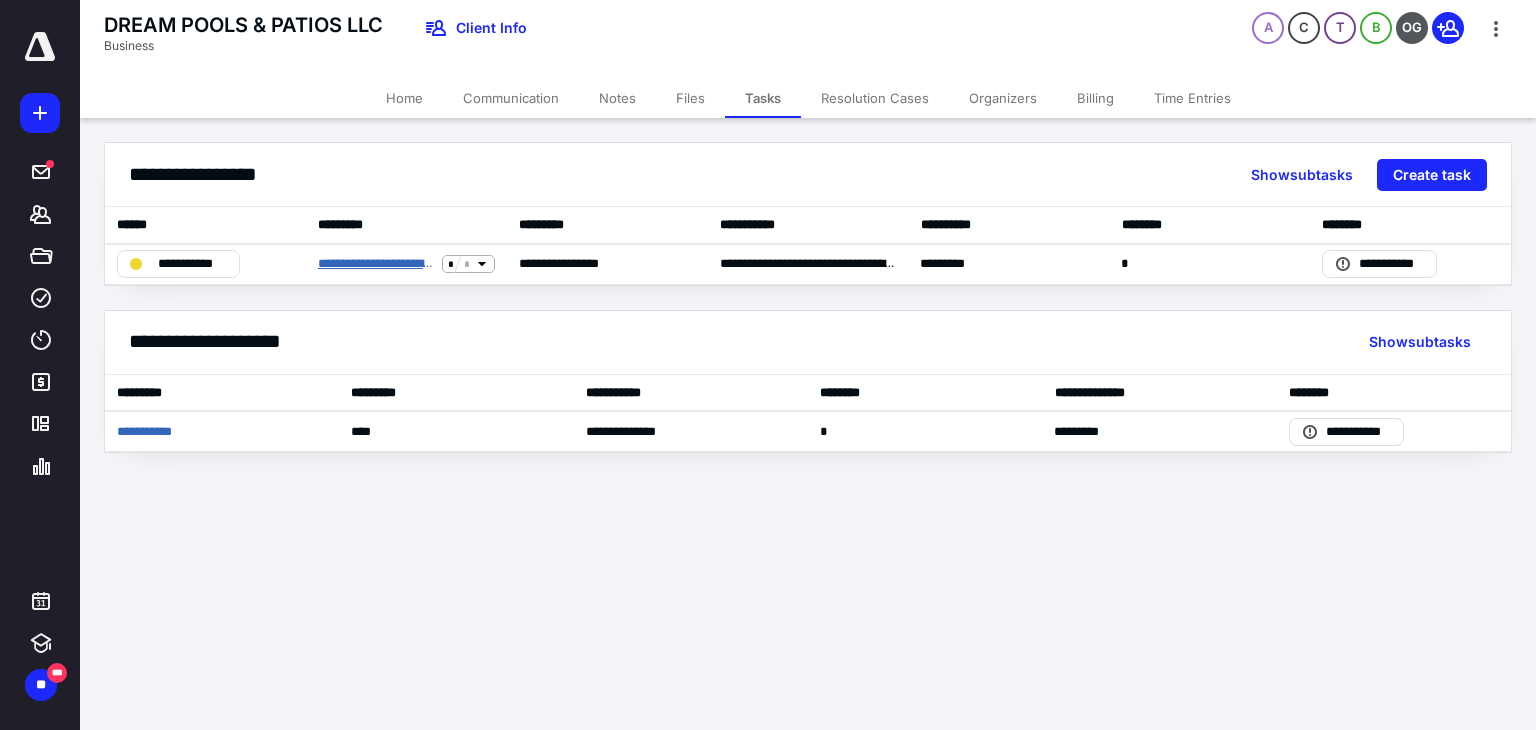 click on "**********" at bounding box center [376, 264] 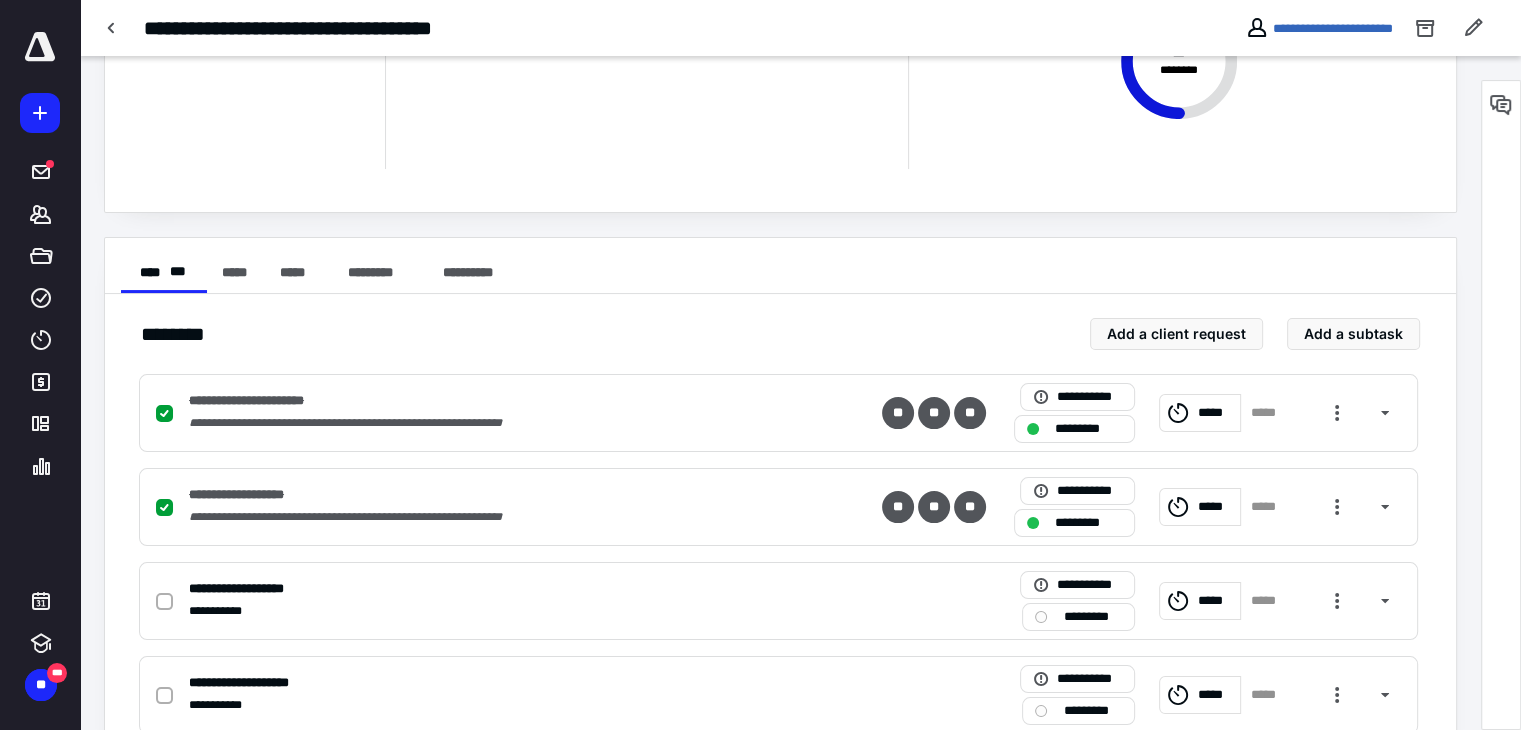 scroll, scrollTop: 276, scrollLeft: 0, axis: vertical 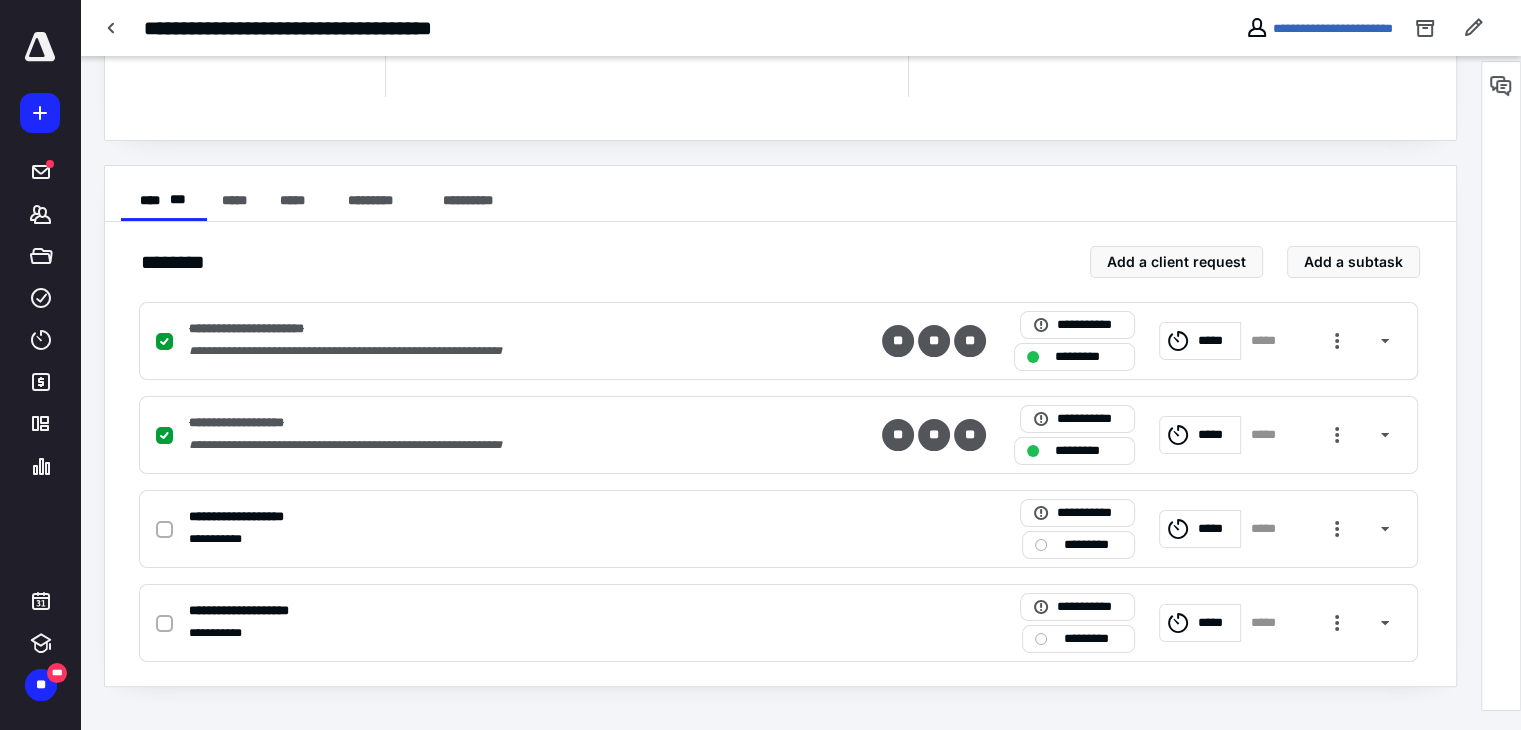 click 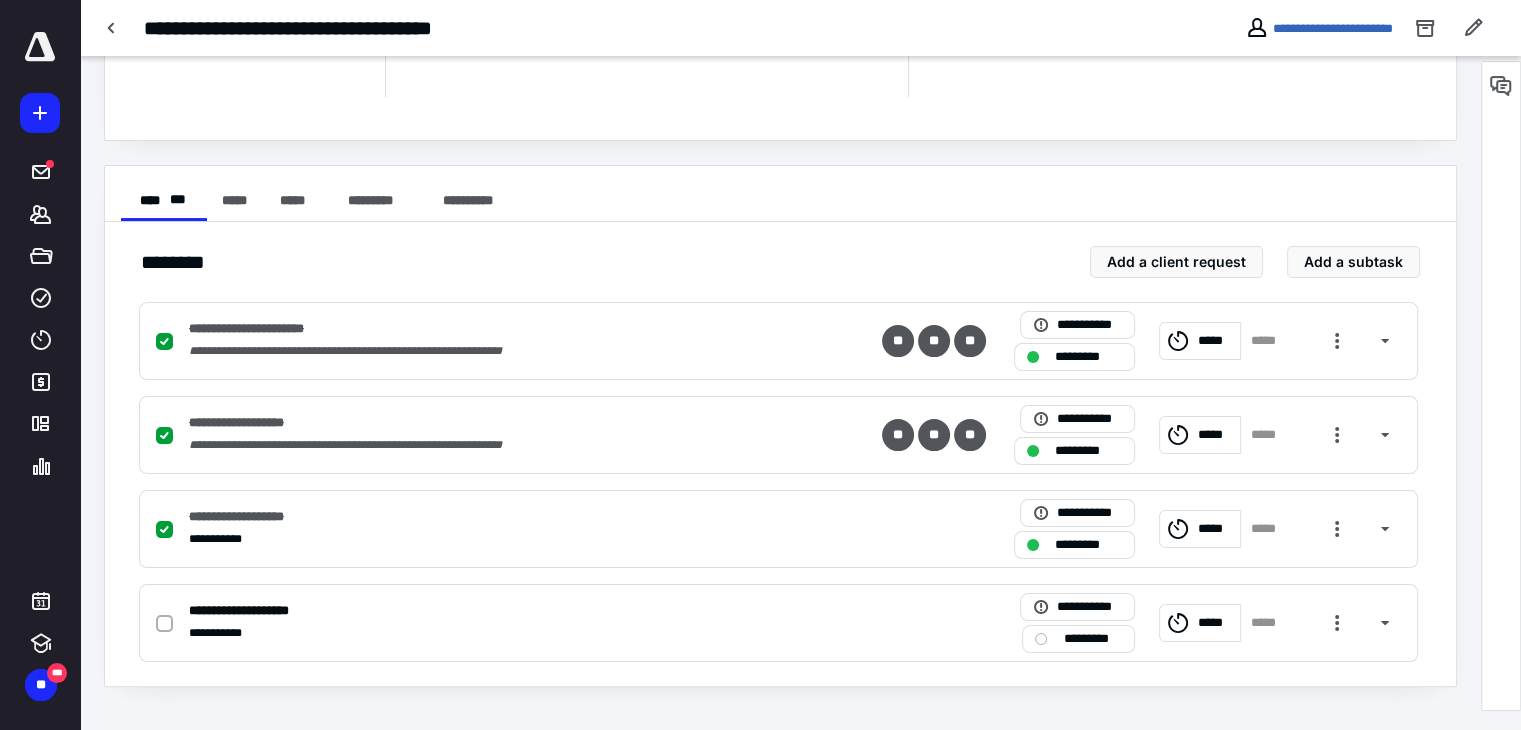 click at bounding box center (164, 624) 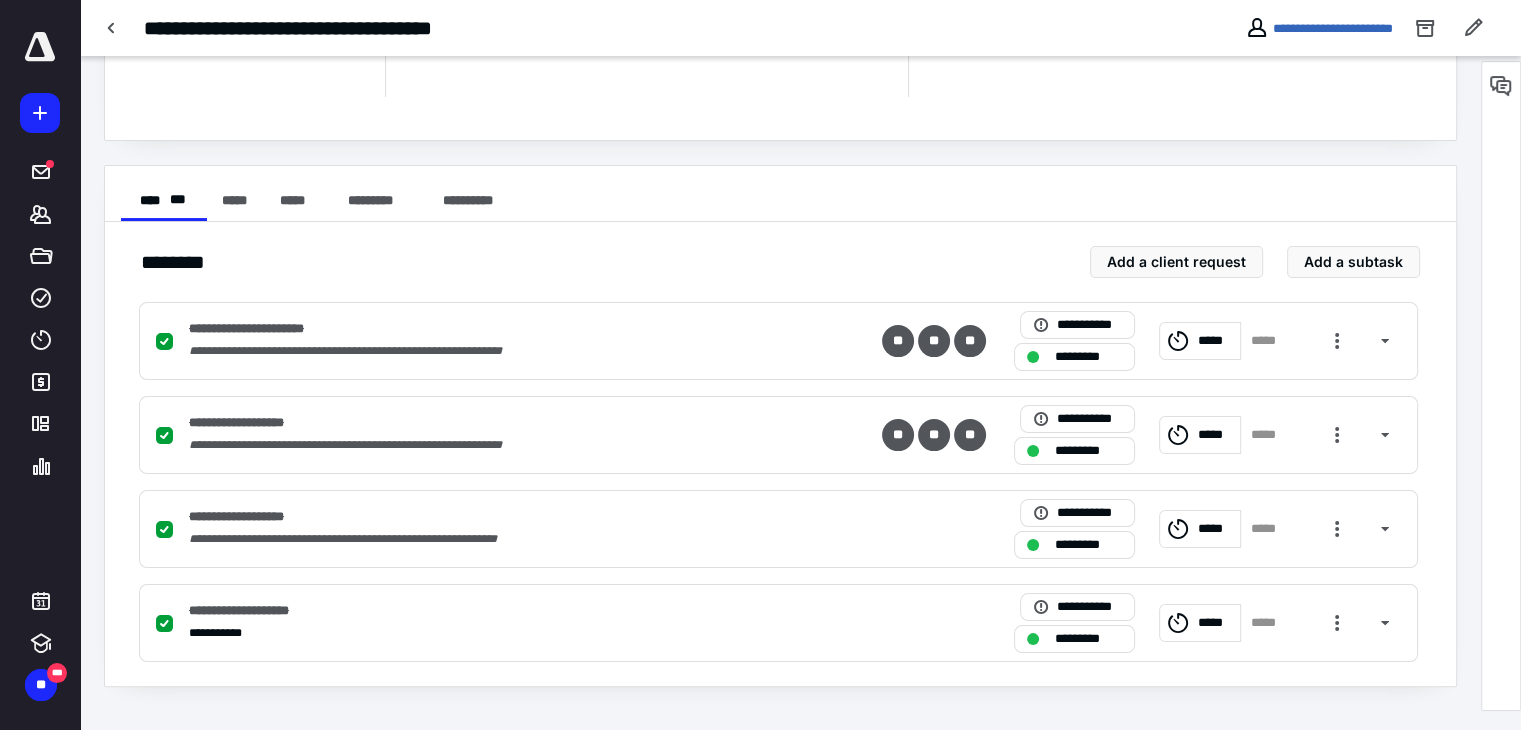 click at bounding box center (164, 624) 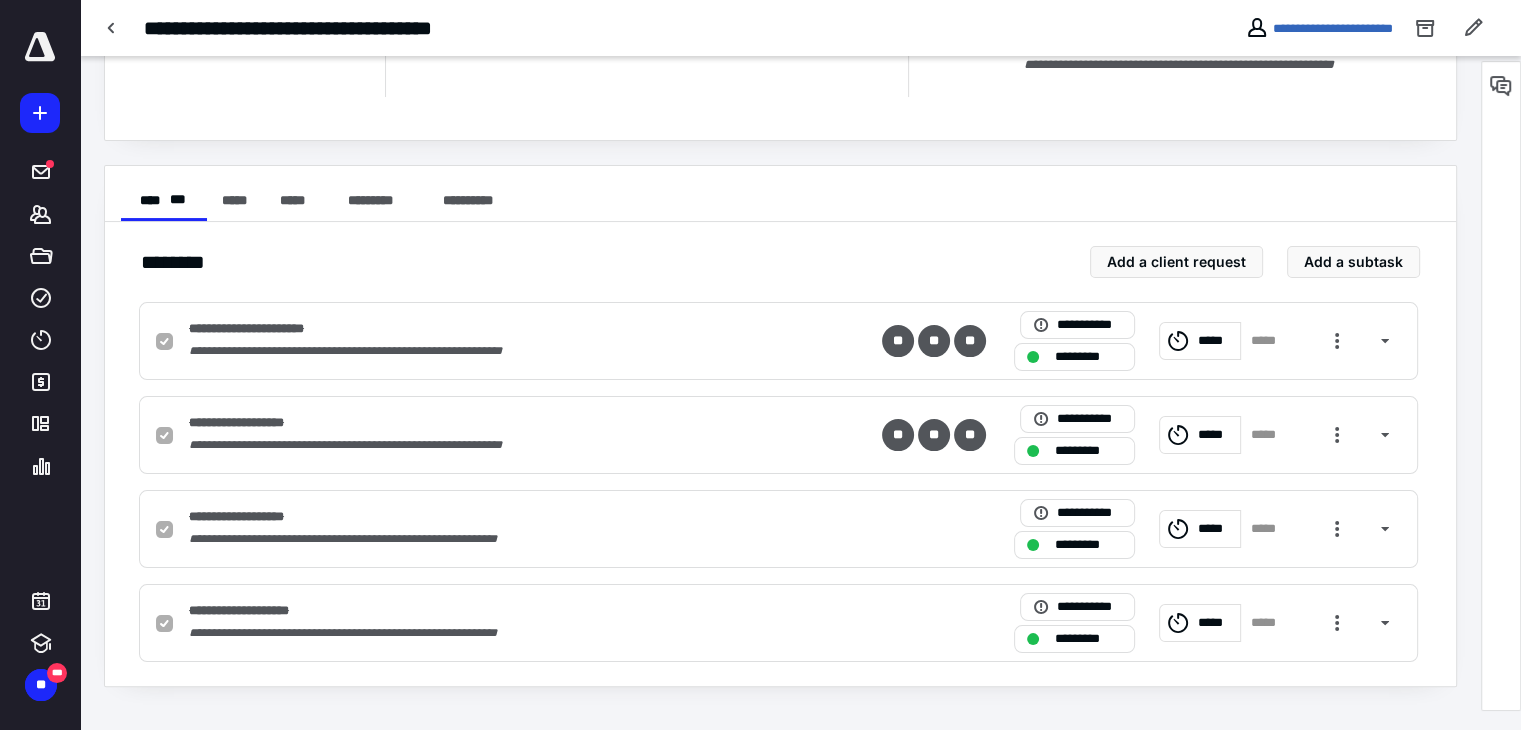 checkbox on "false" 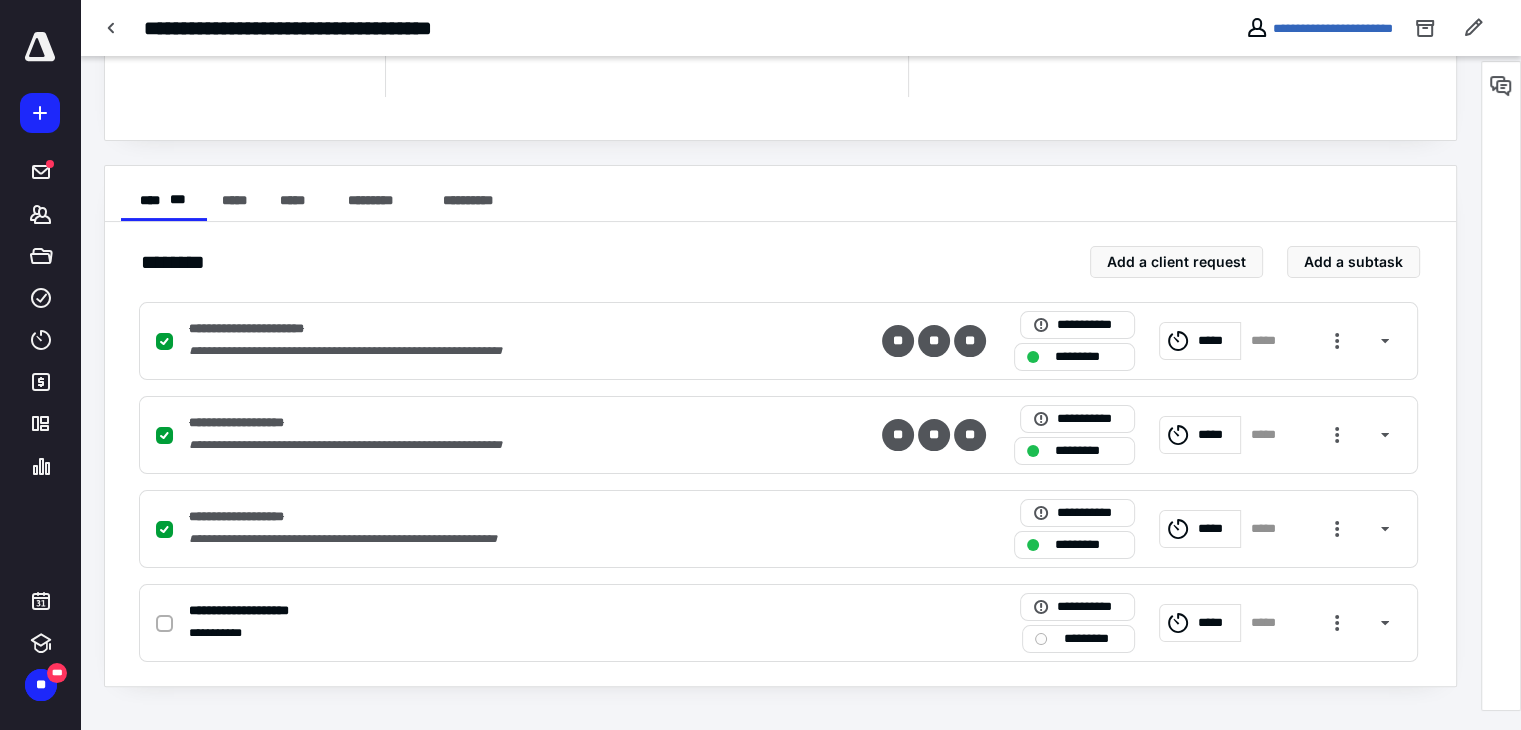 scroll, scrollTop: 0, scrollLeft: 0, axis: both 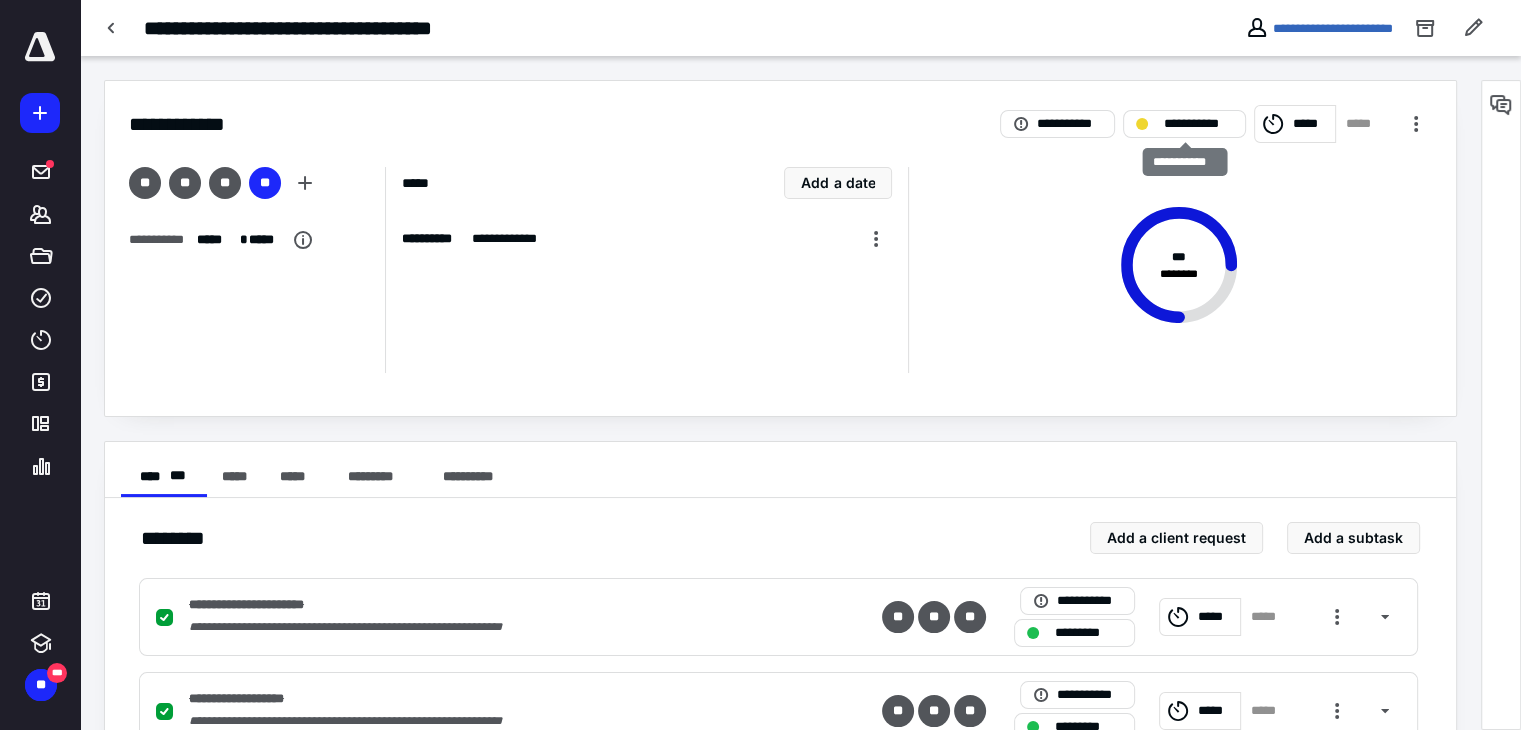 click on "**********" at bounding box center [1198, 124] 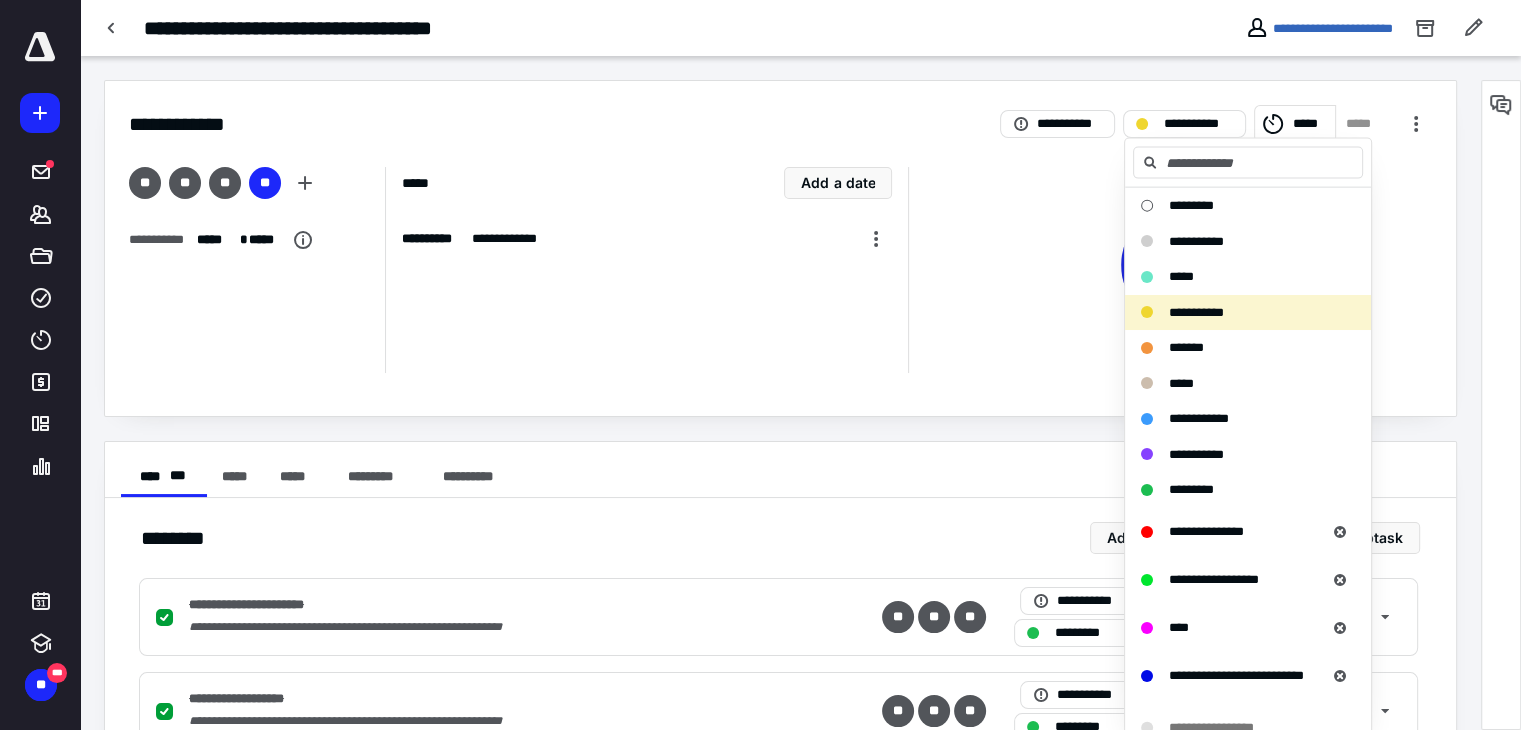 click on "****" at bounding box center [1232, 627] 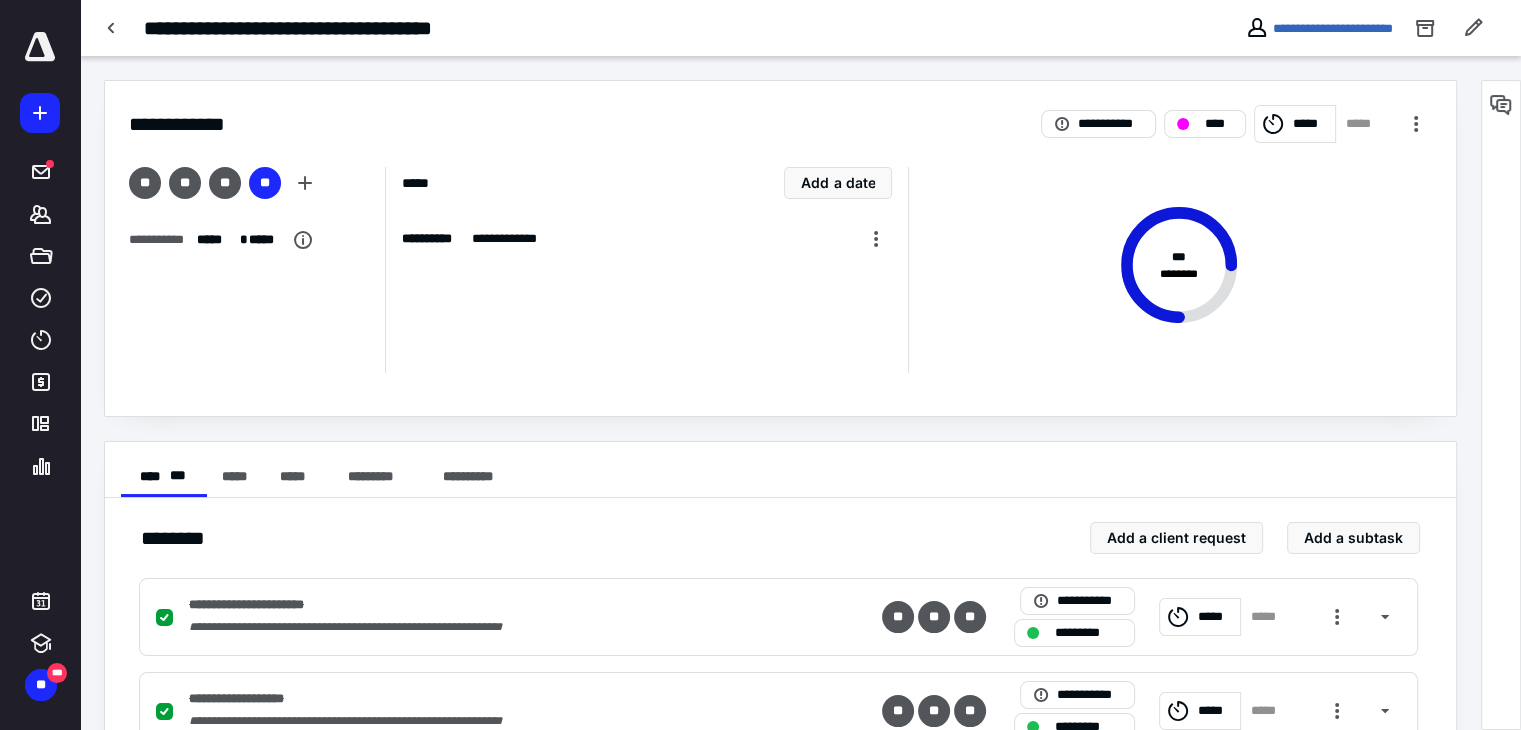 click at bounding box center (112, 28) 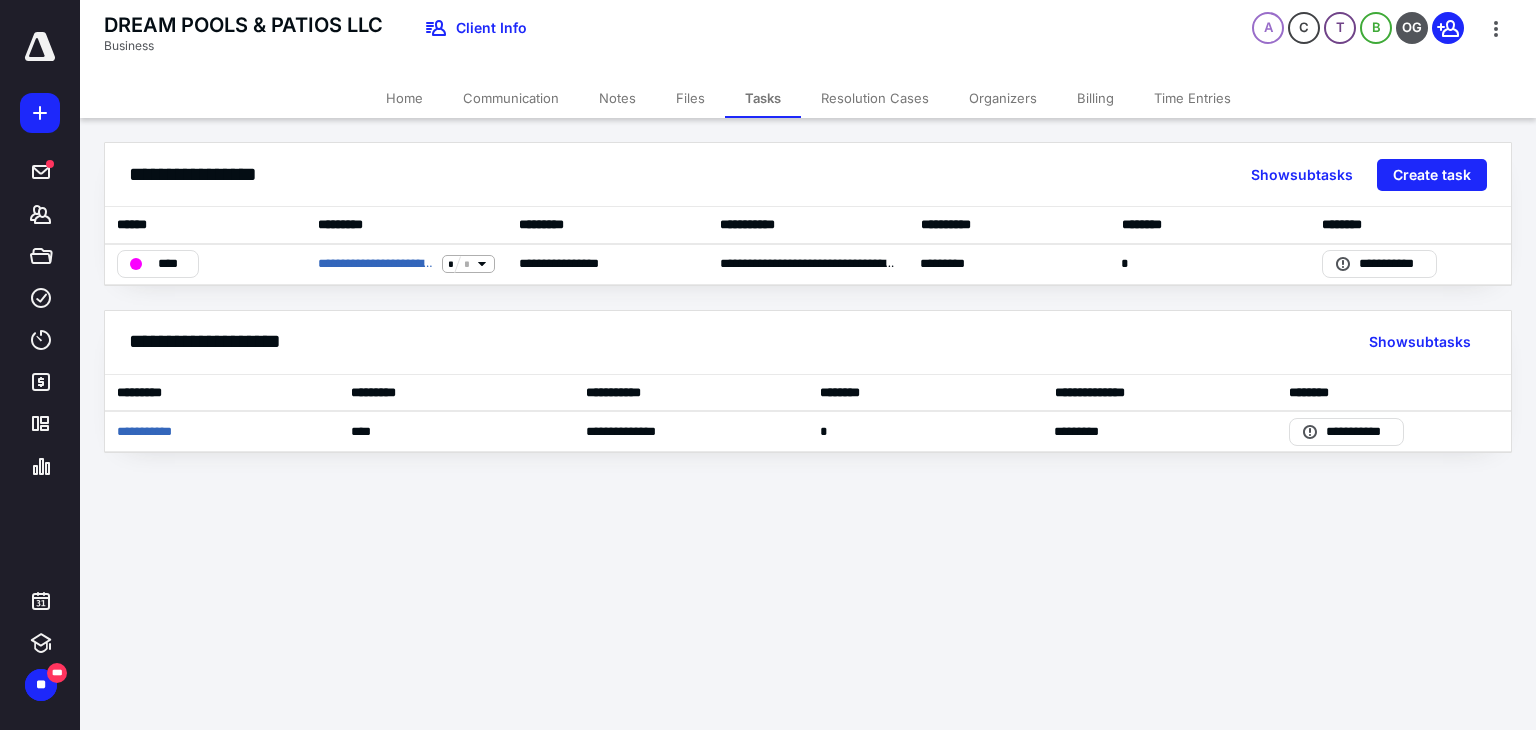 click on "**********" at bounding box center [768, 365] 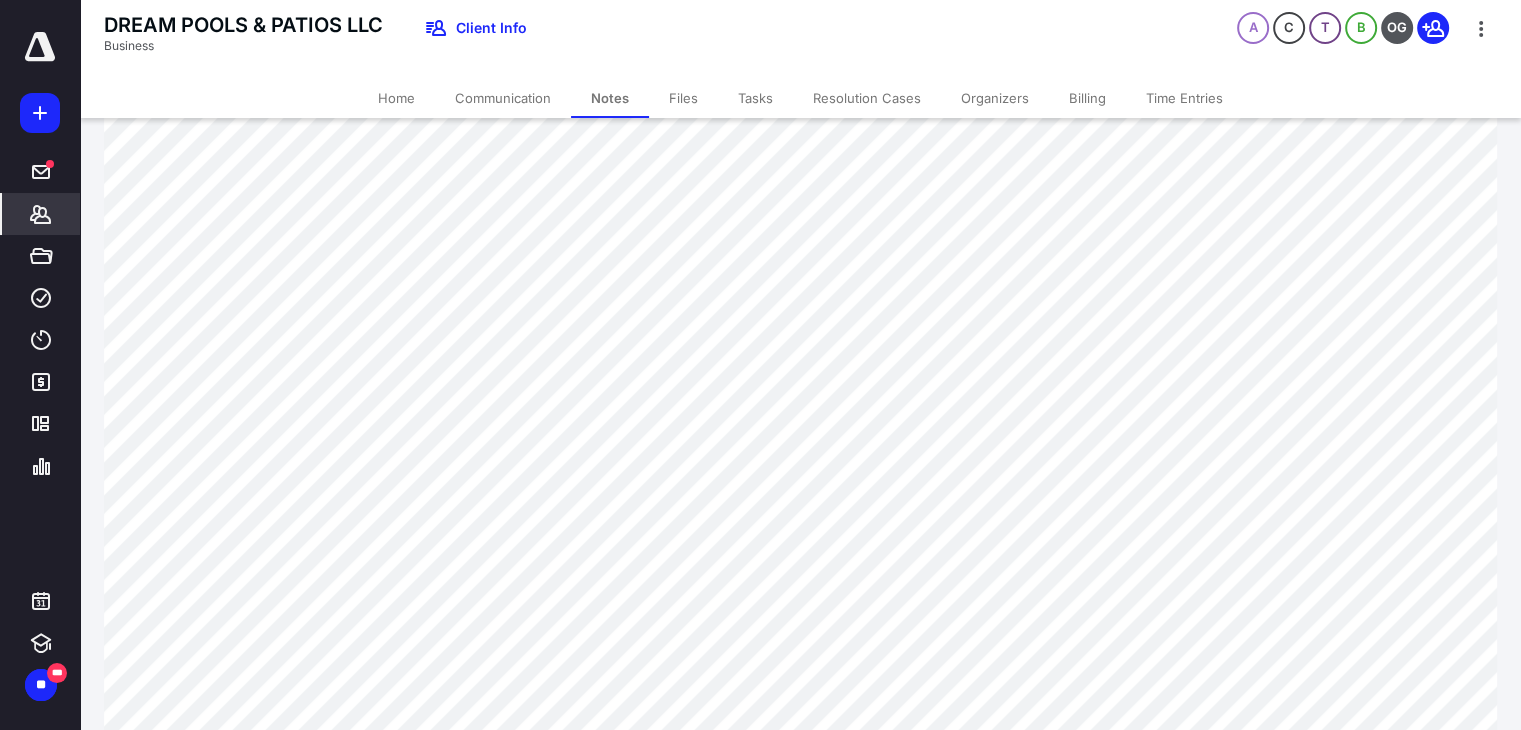 scroll, scrollTop: 0, scrollLeft: 0, axis: both 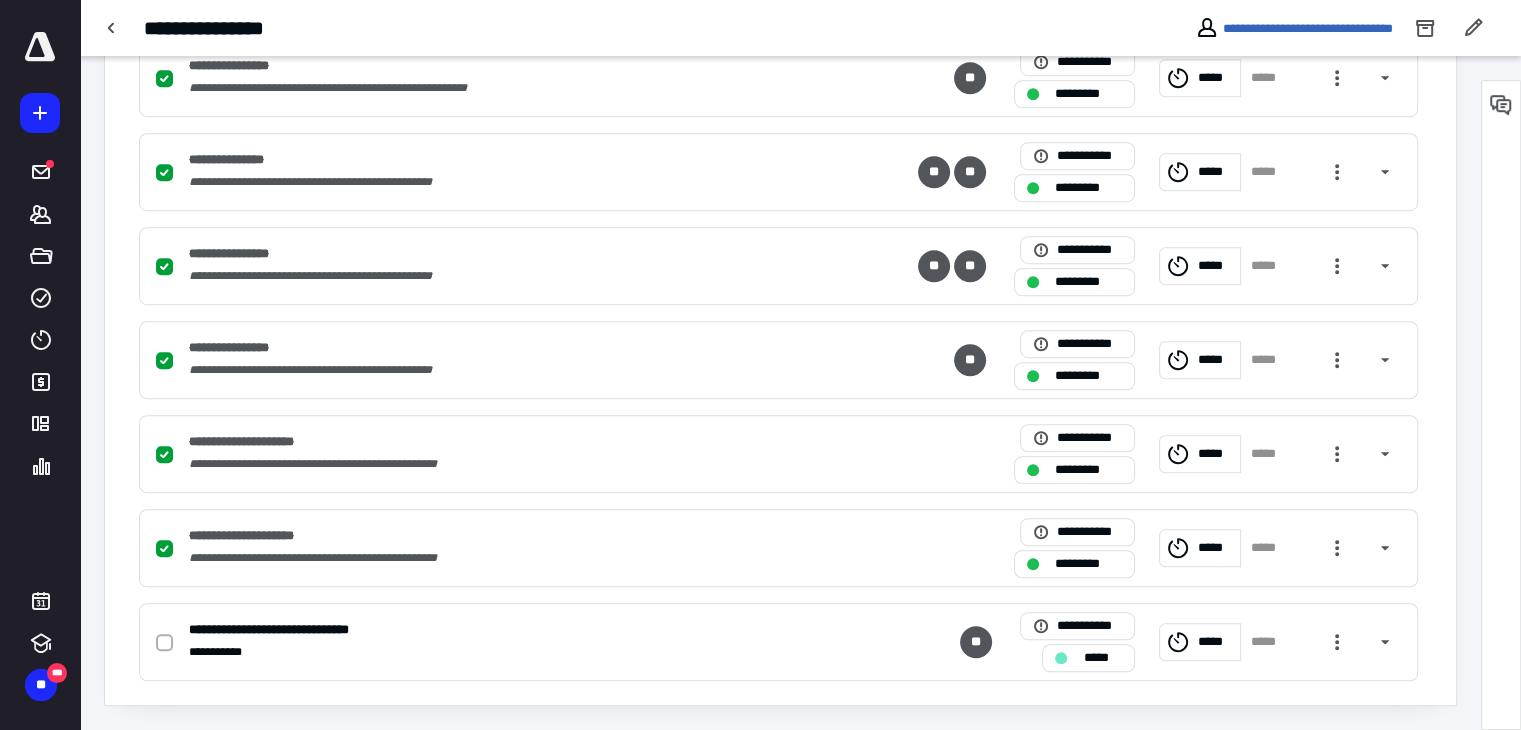 checkbox on "false" 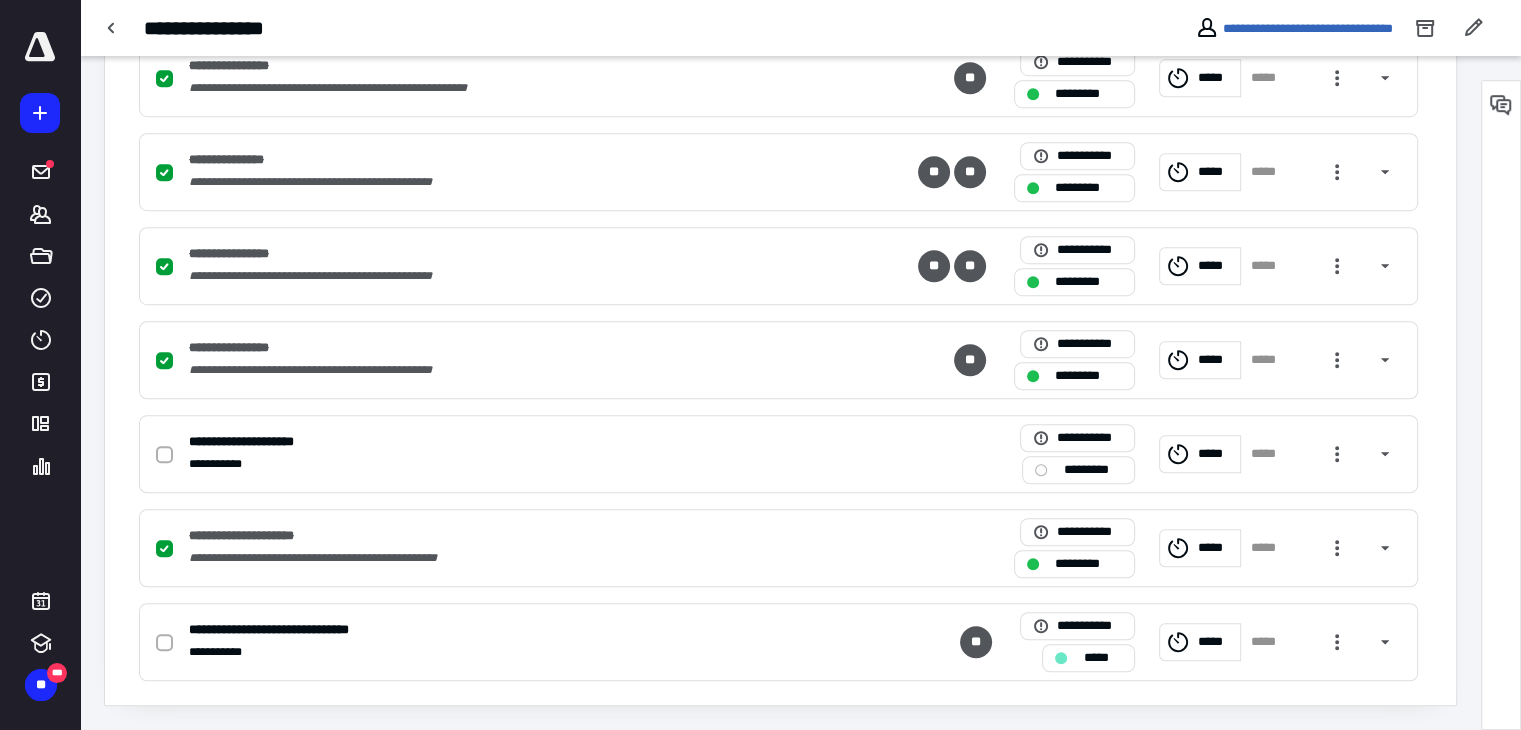checkbox on "false" 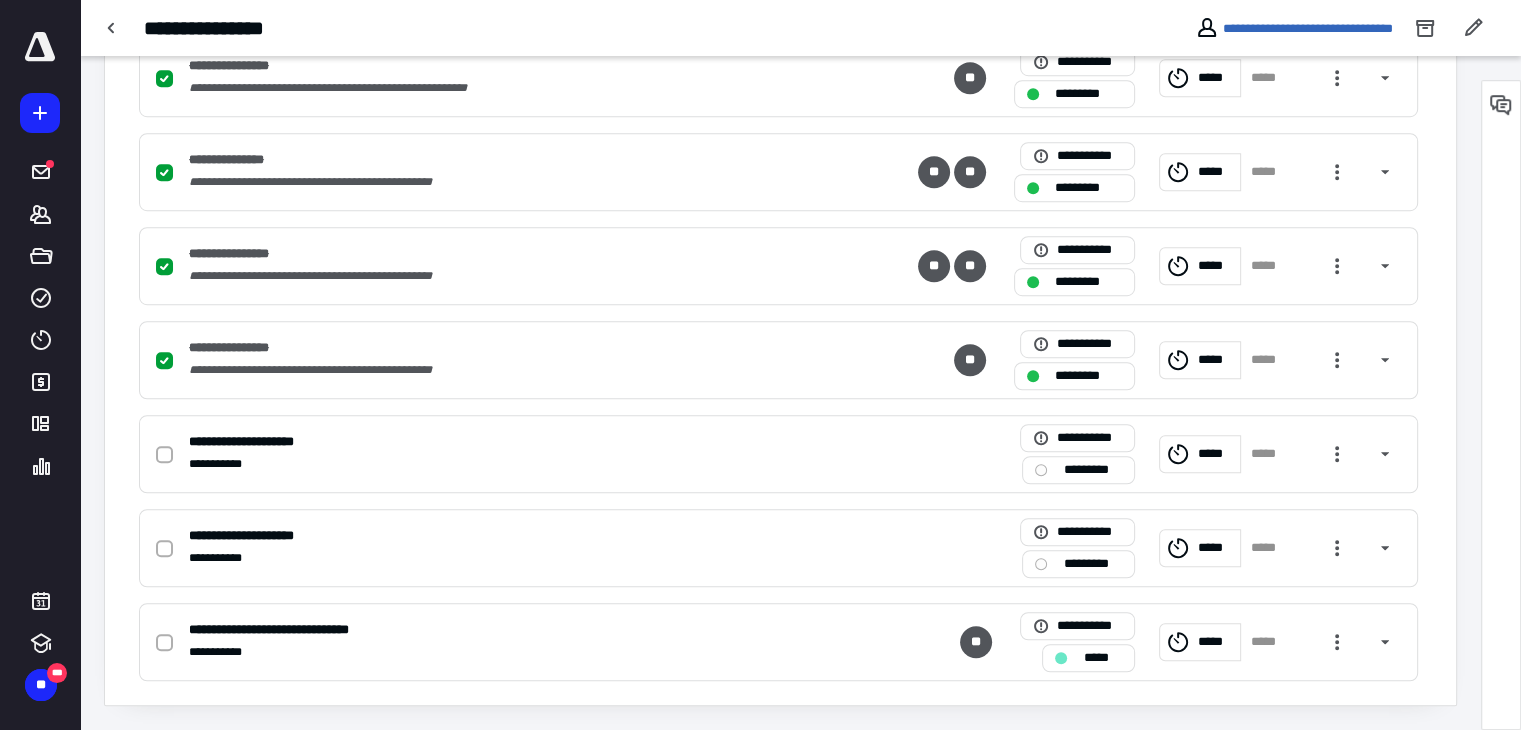 checkbox on "false" 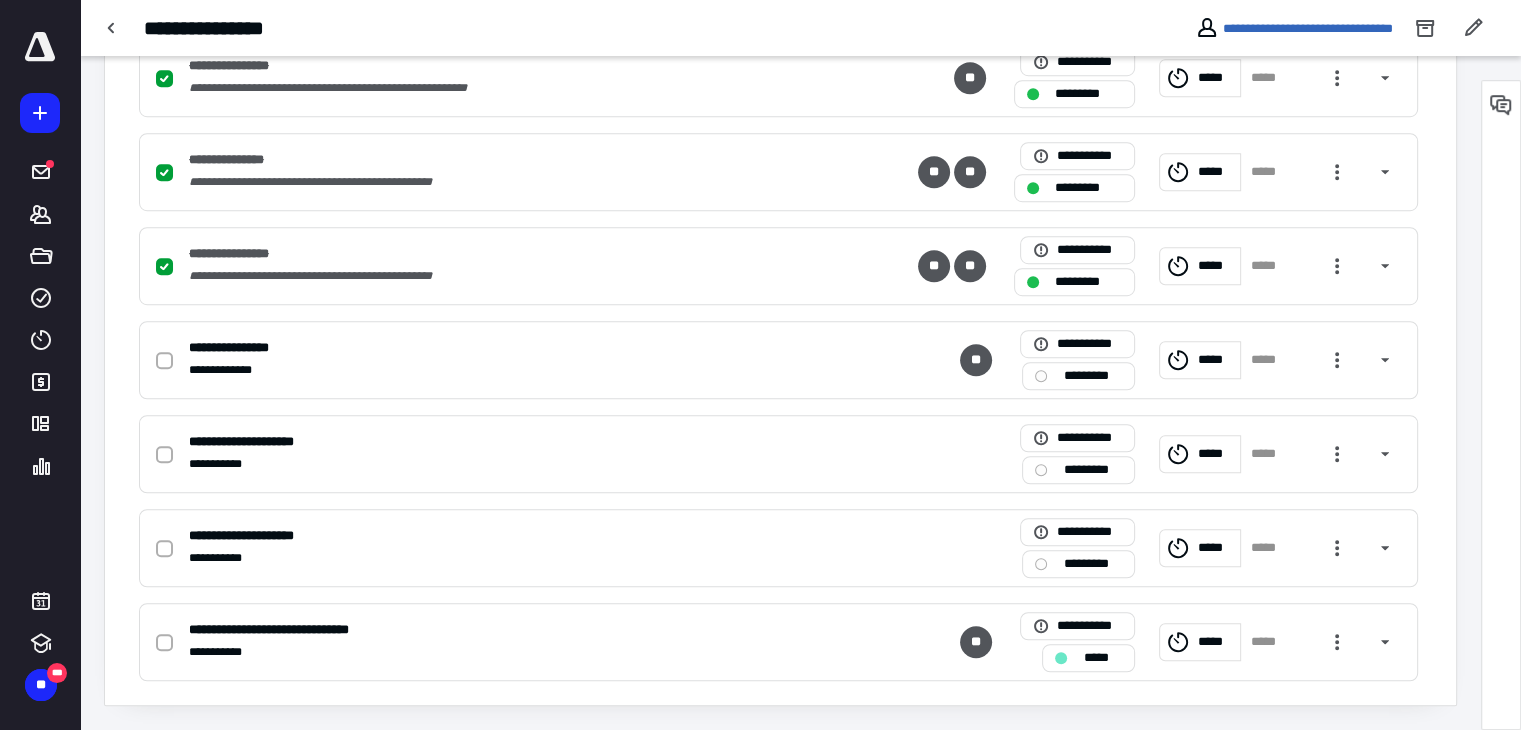 checkbox on "false" 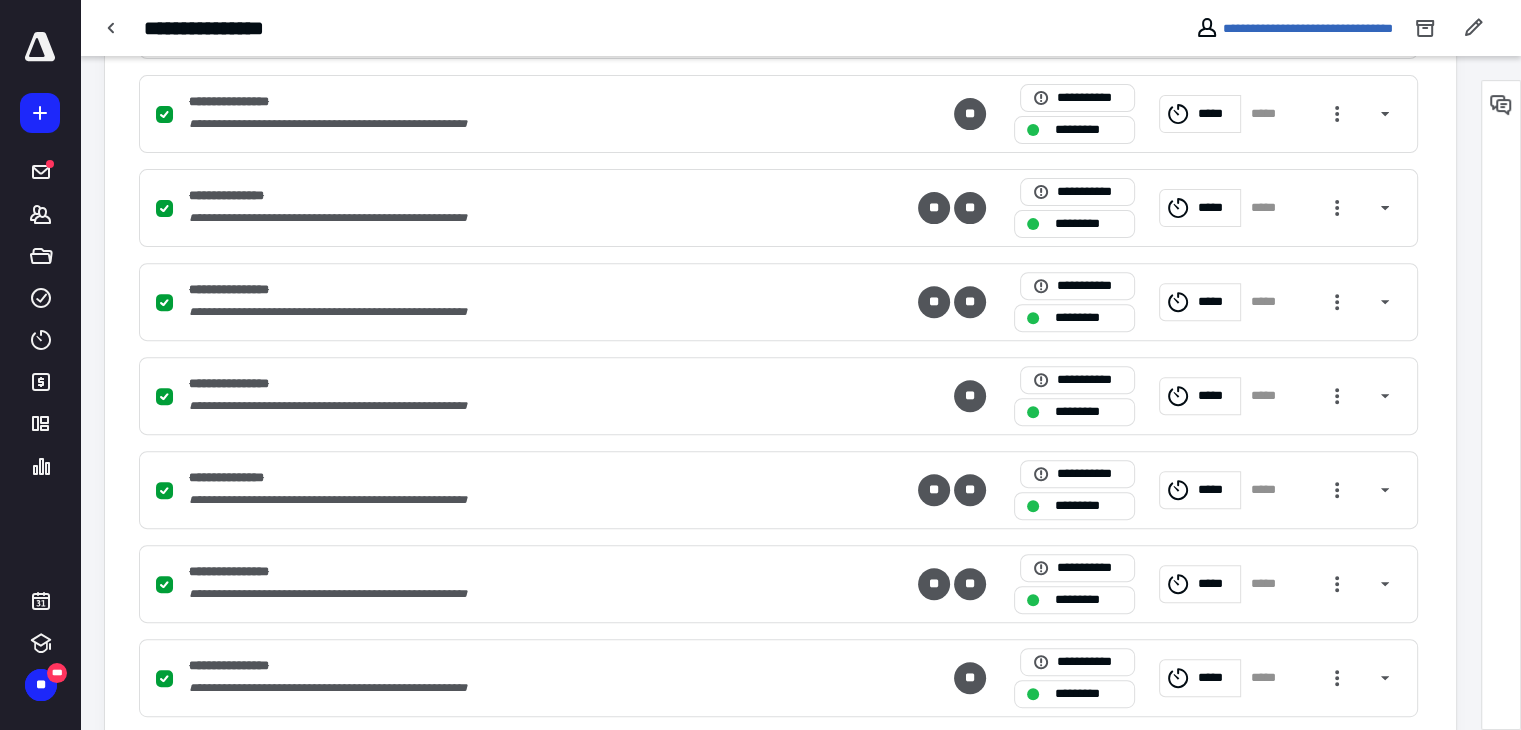 scroll, scrollTop: 291, scrollLeft: 0, axis: vertical 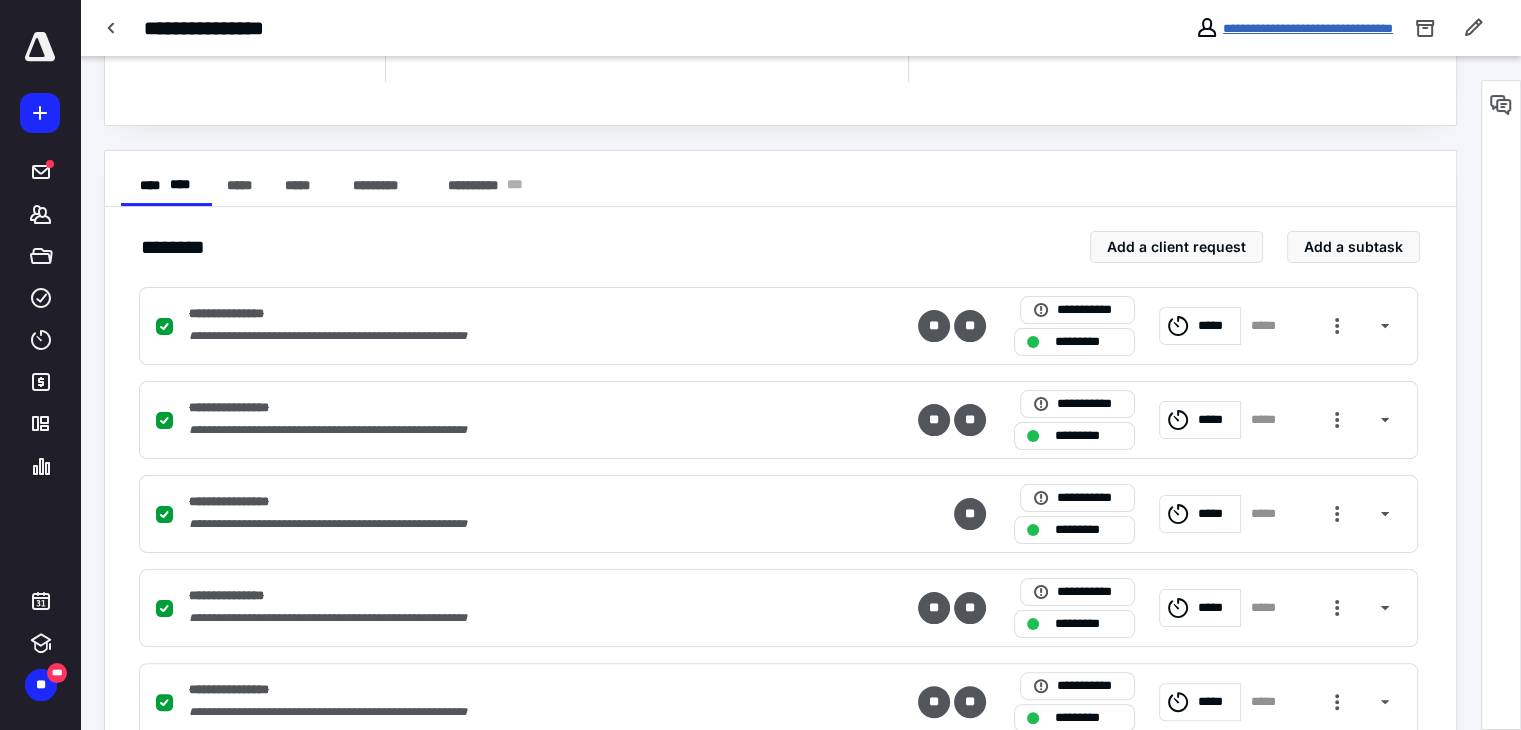click on "**********" at bounding box center [1308, 28] 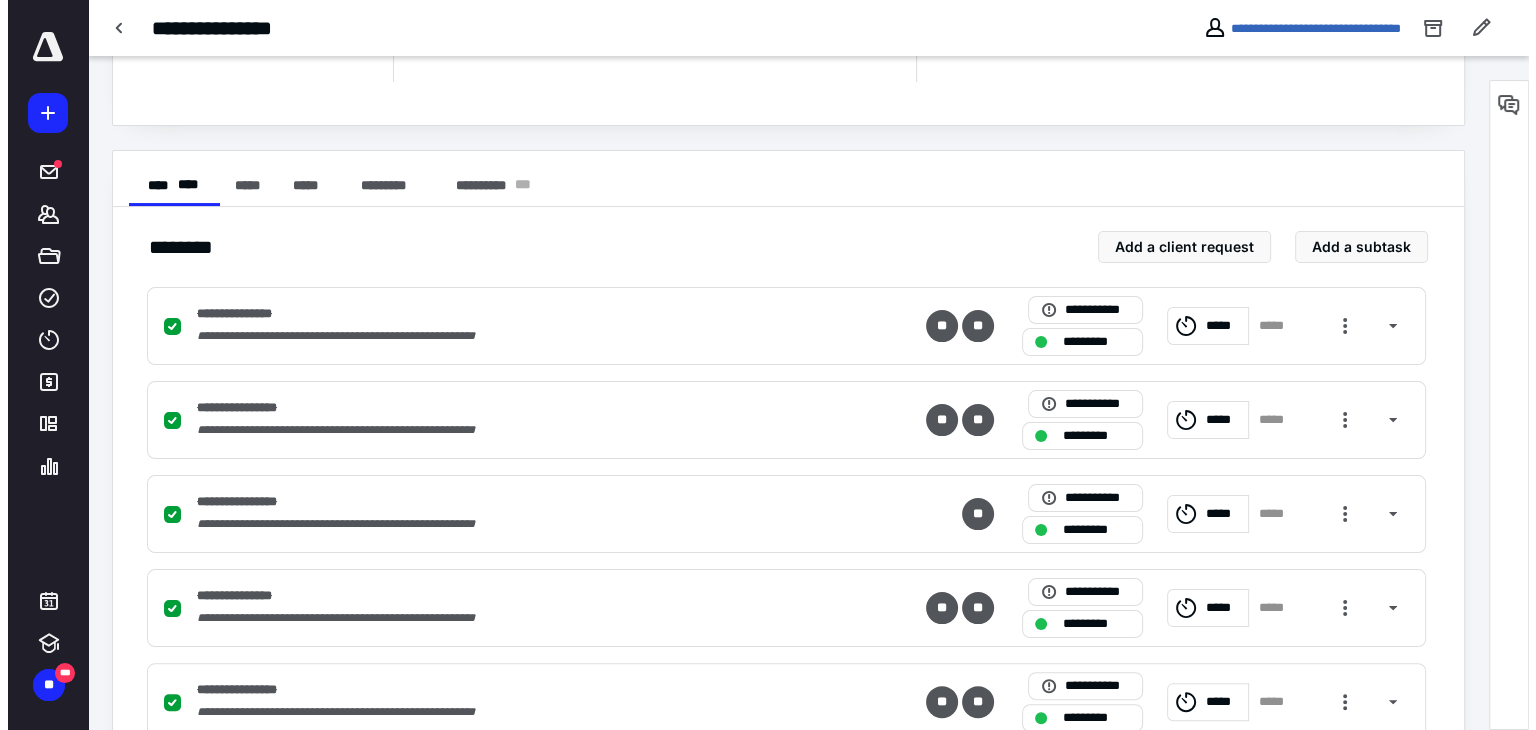scroll, scrollTop: 0, scrollLeft: 0, axis: both 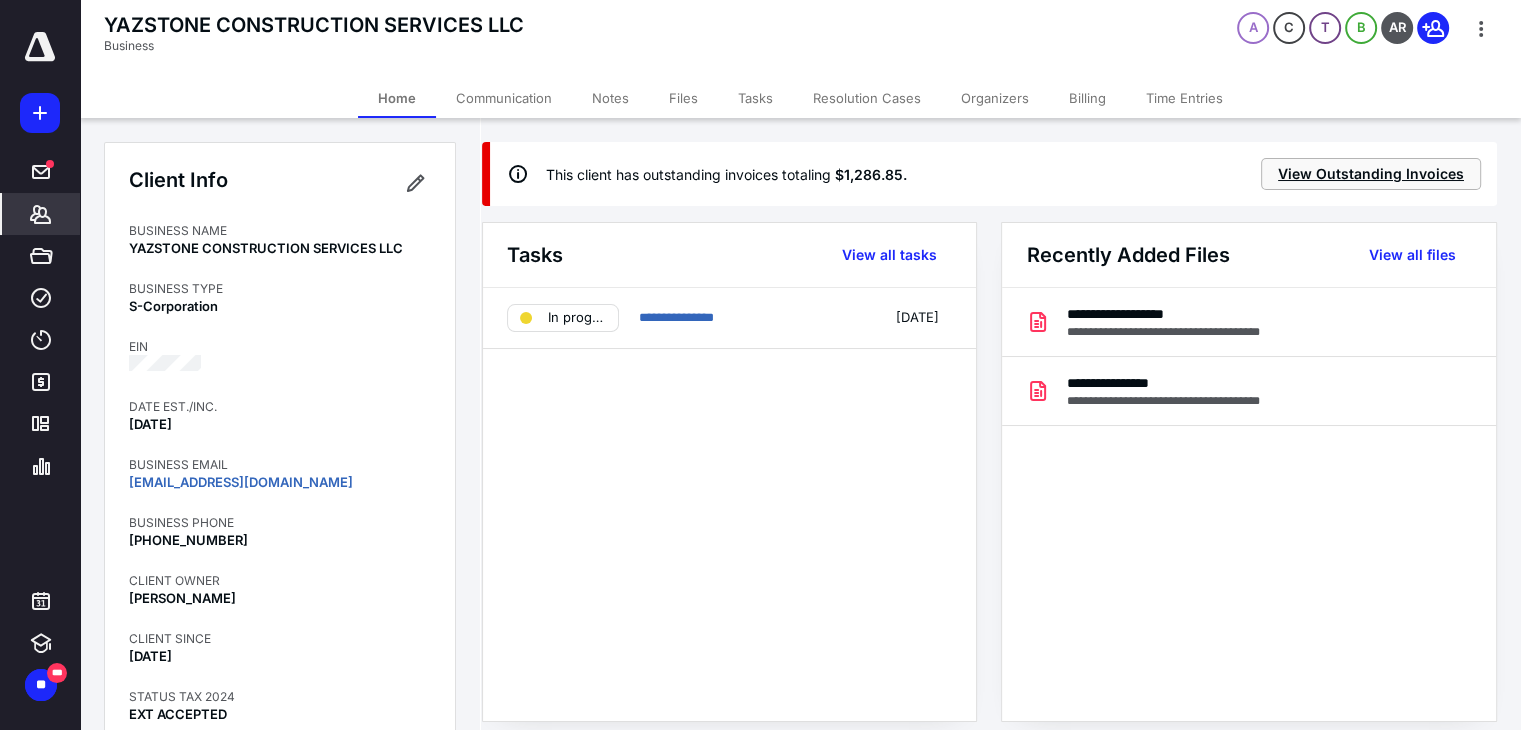 click on "View Outstanding Invoices" at bounding box center [1371, 174] 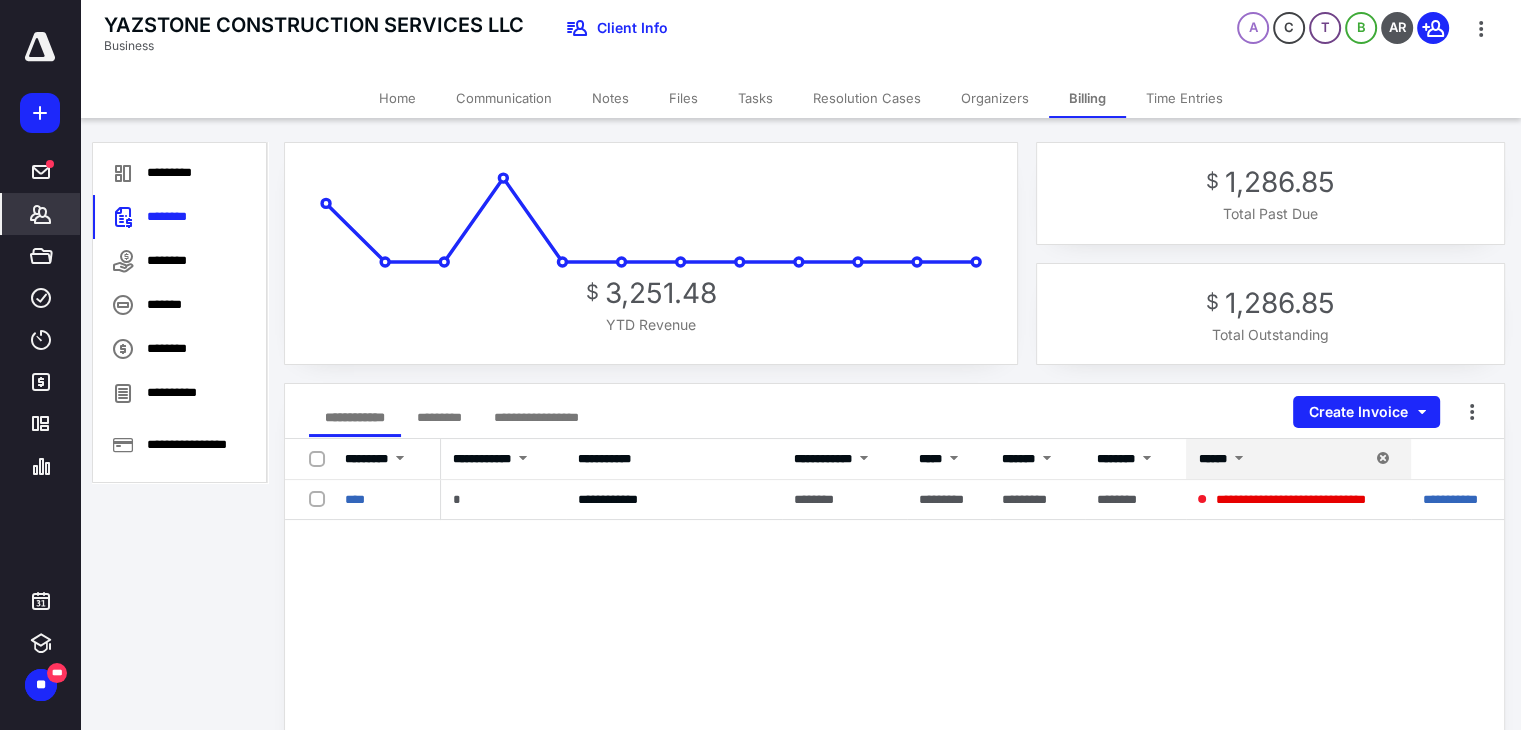 click on "****" at bounding box center (355, 499) 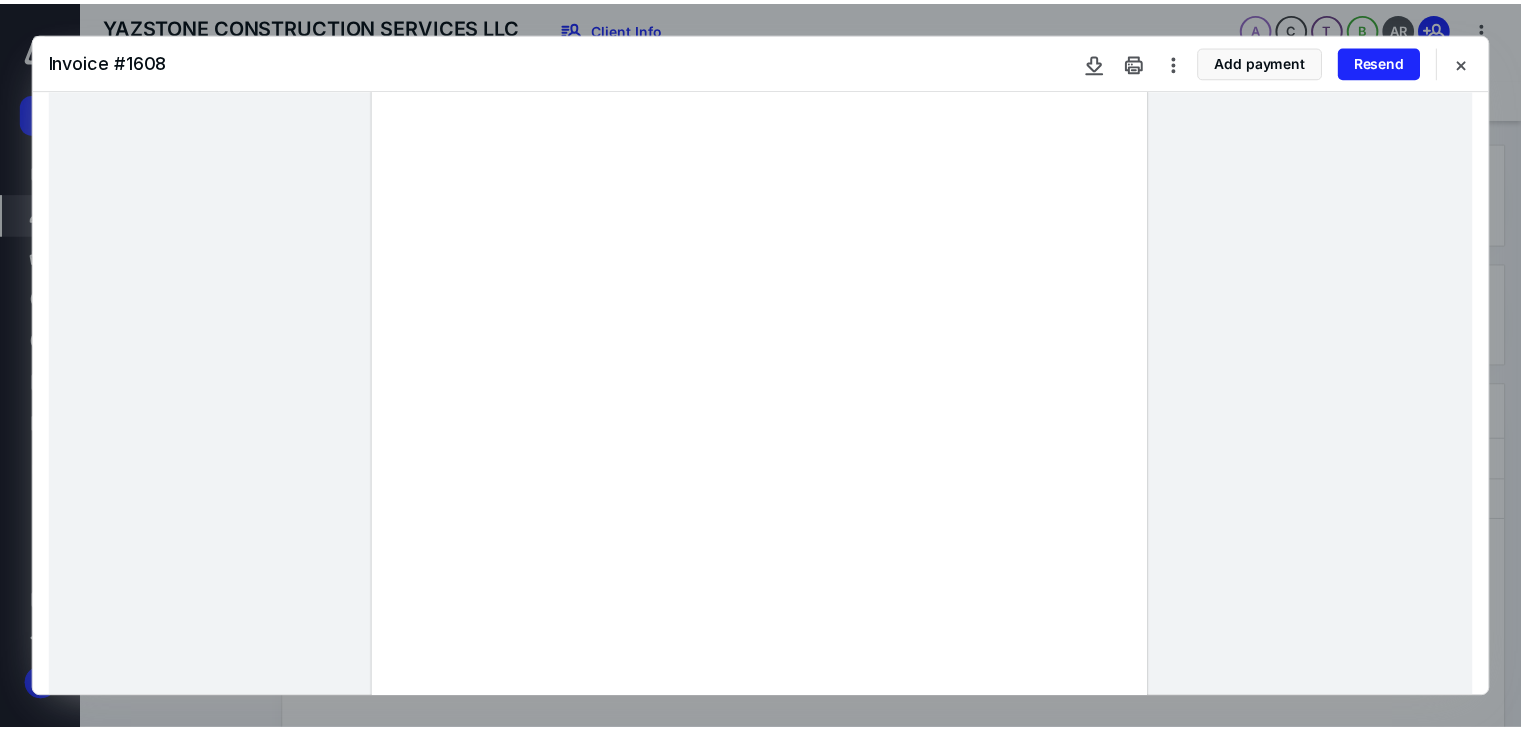 scroll, scrollTop: 200, scrollLeft: 0, axis: vertical 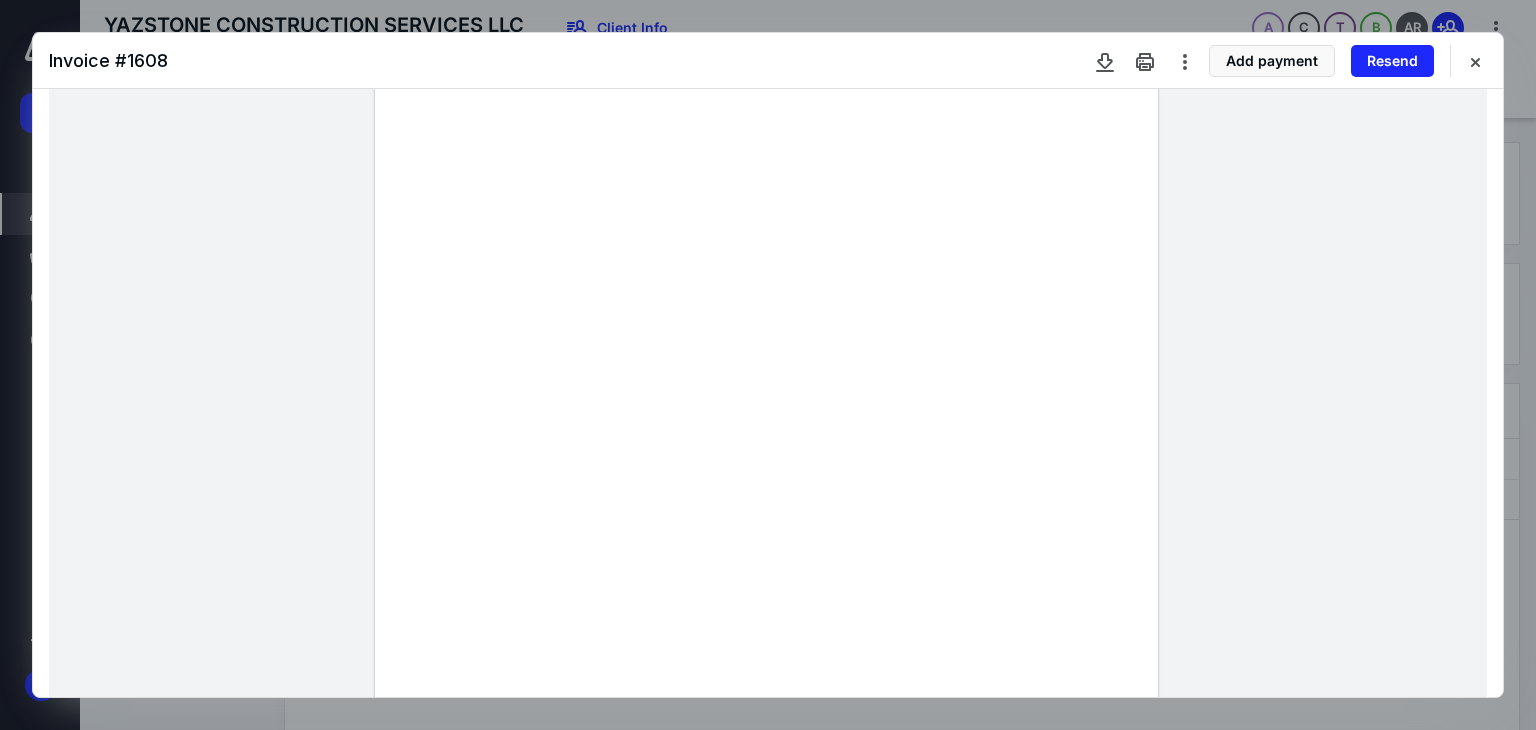 click on "Resend" at bounding box center [1392, 61] 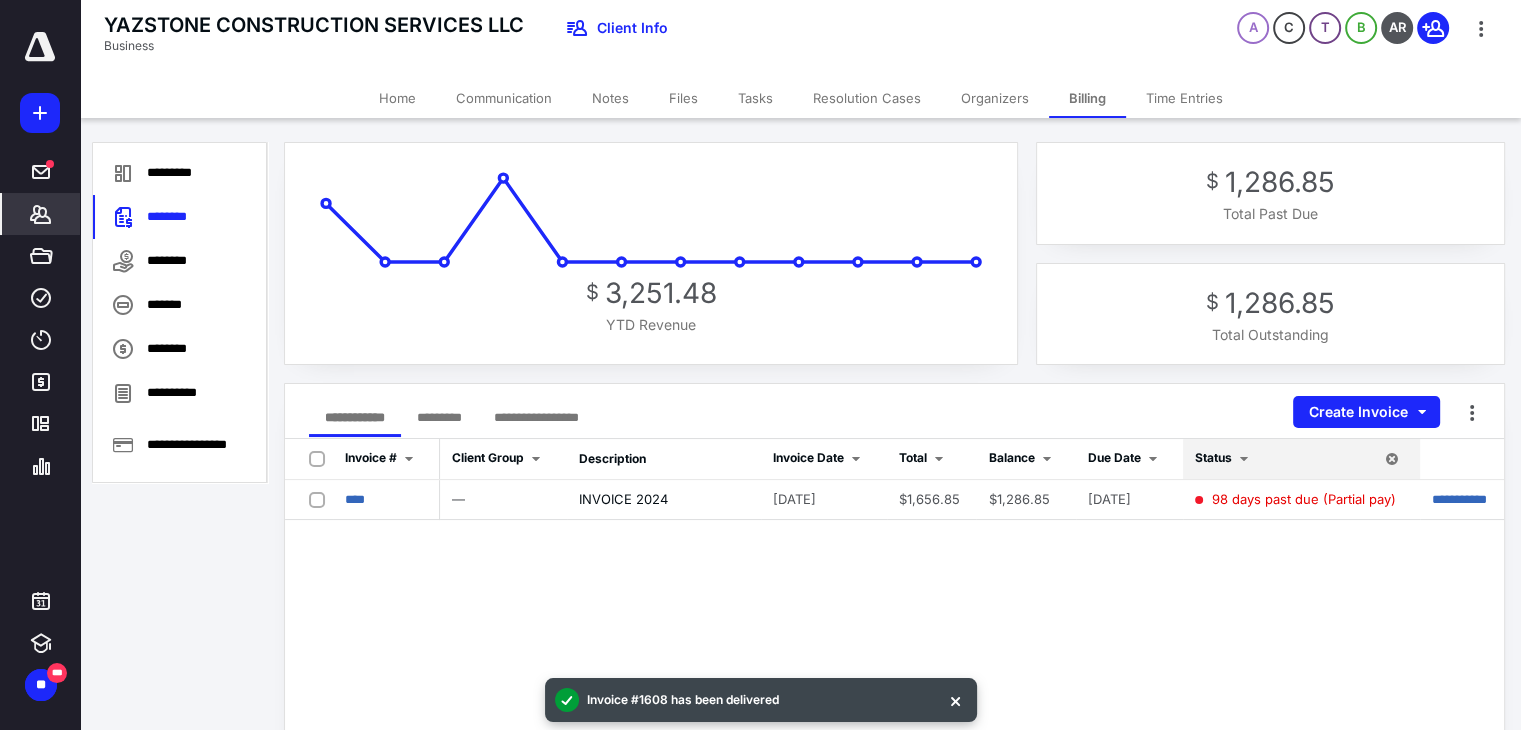 click 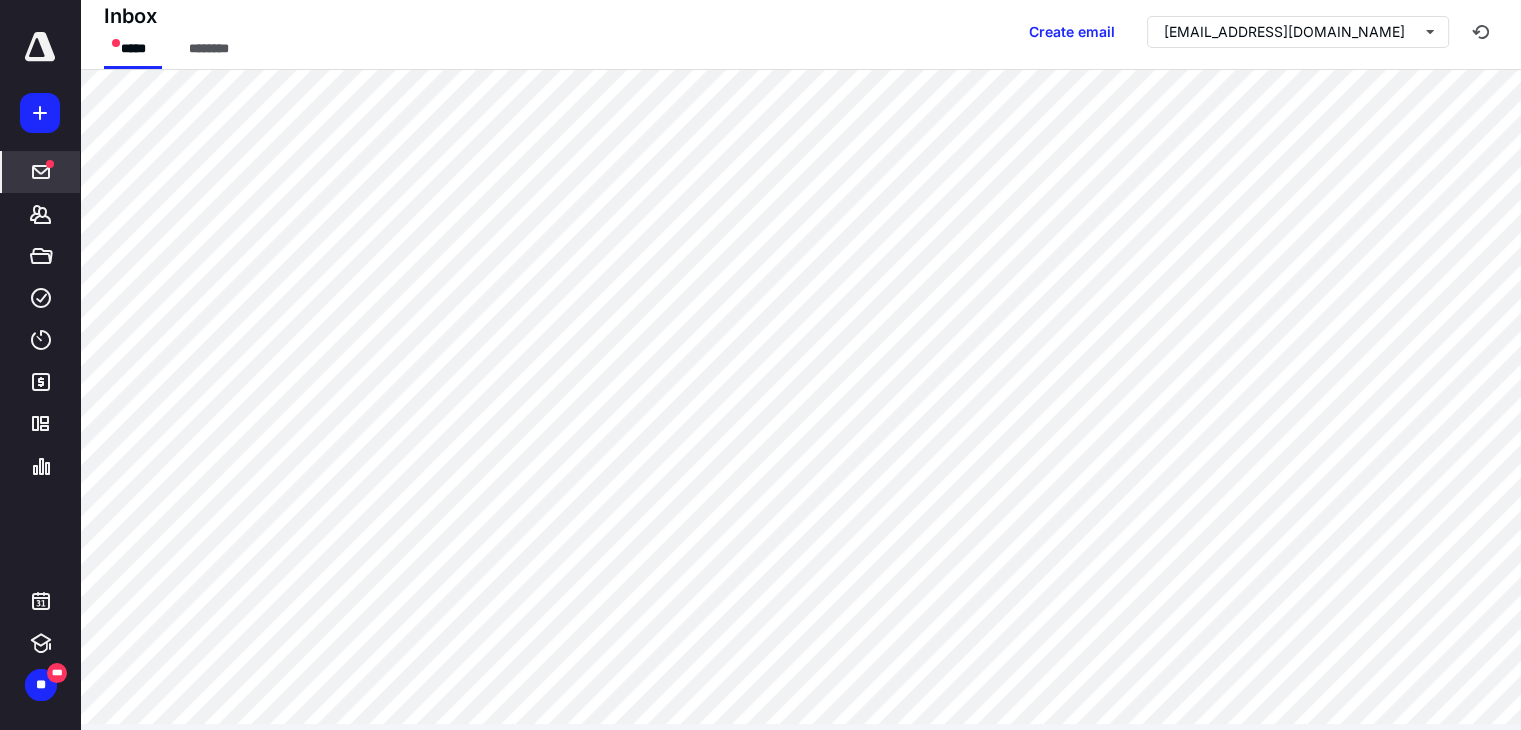 scroll, scrollTop: 0, scrollLeft: 0, axis: both 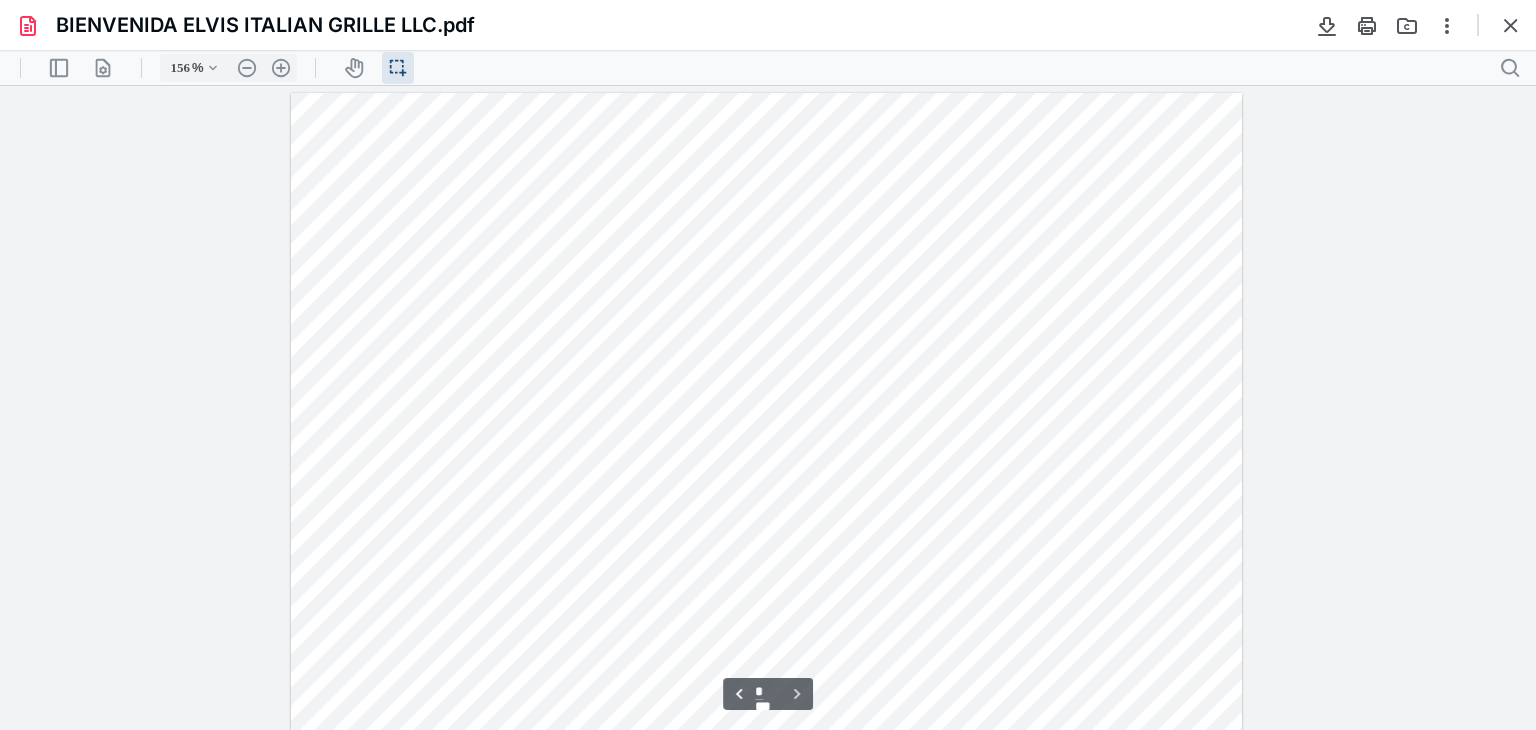 type on "*" 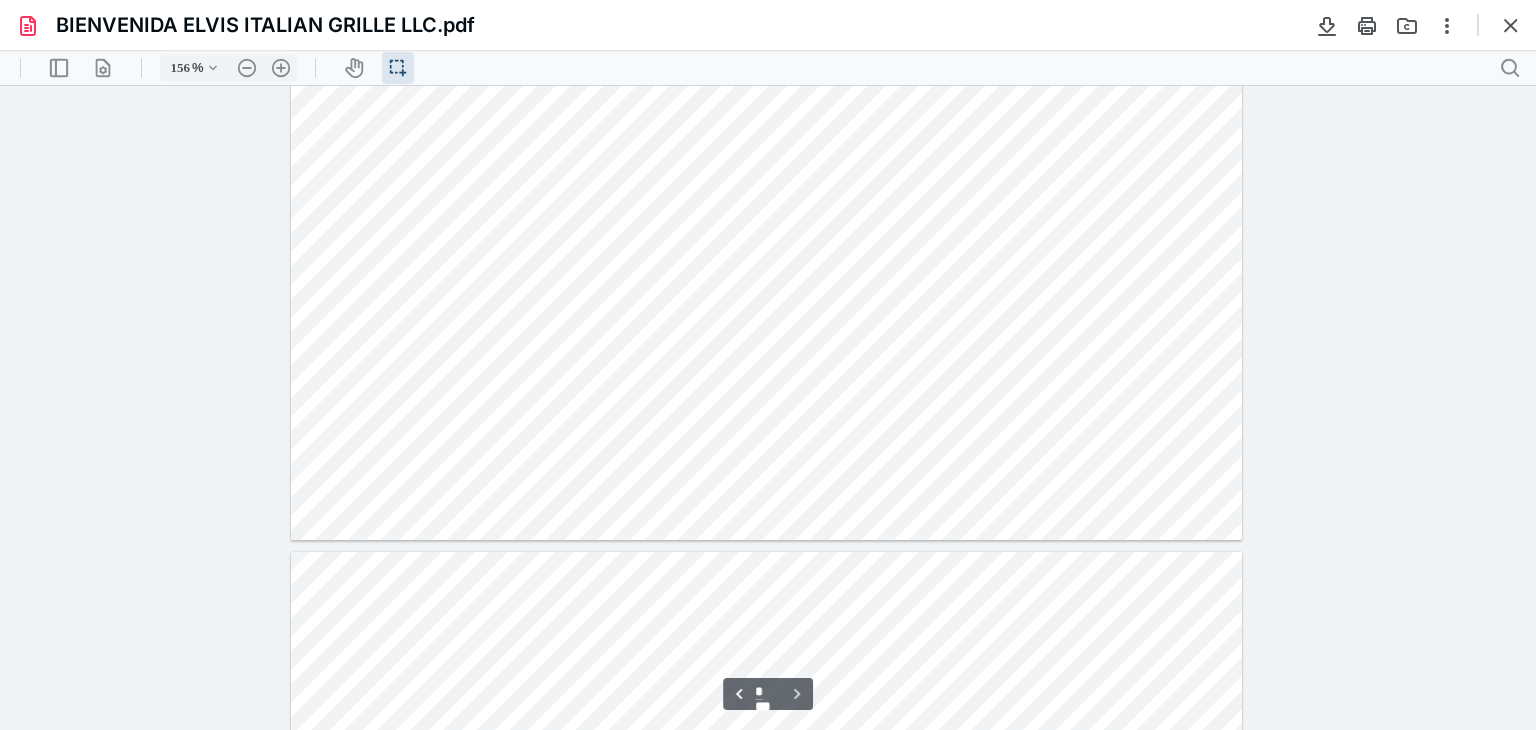 scroll, scrollTop: 242, scrollLeft: 0, axis: vertical 